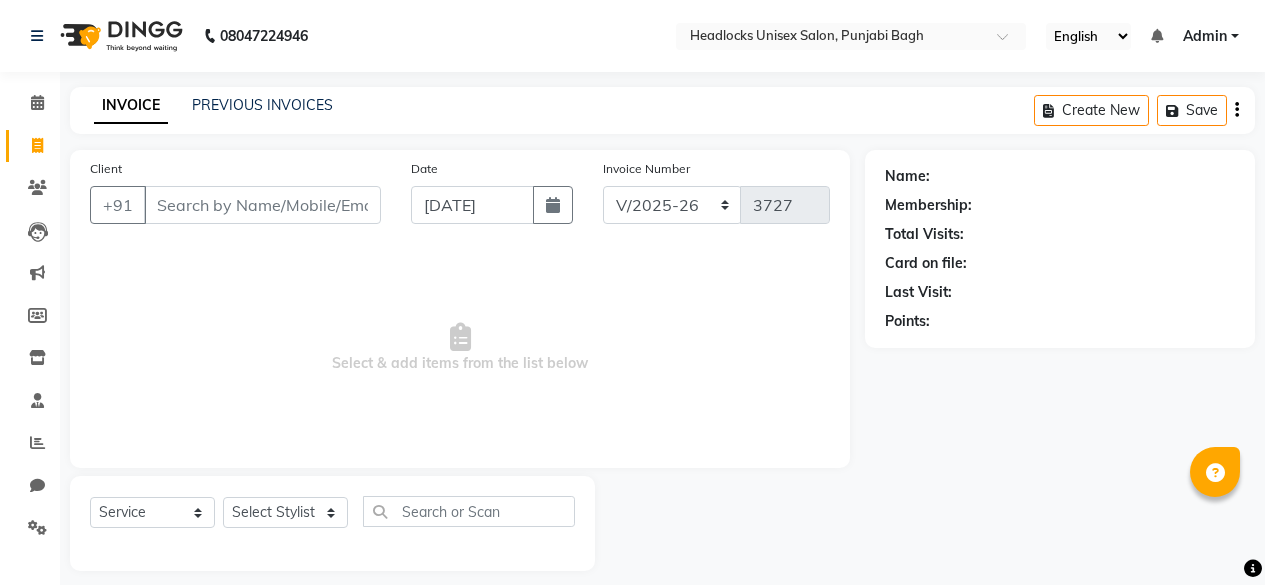 select on "7719" 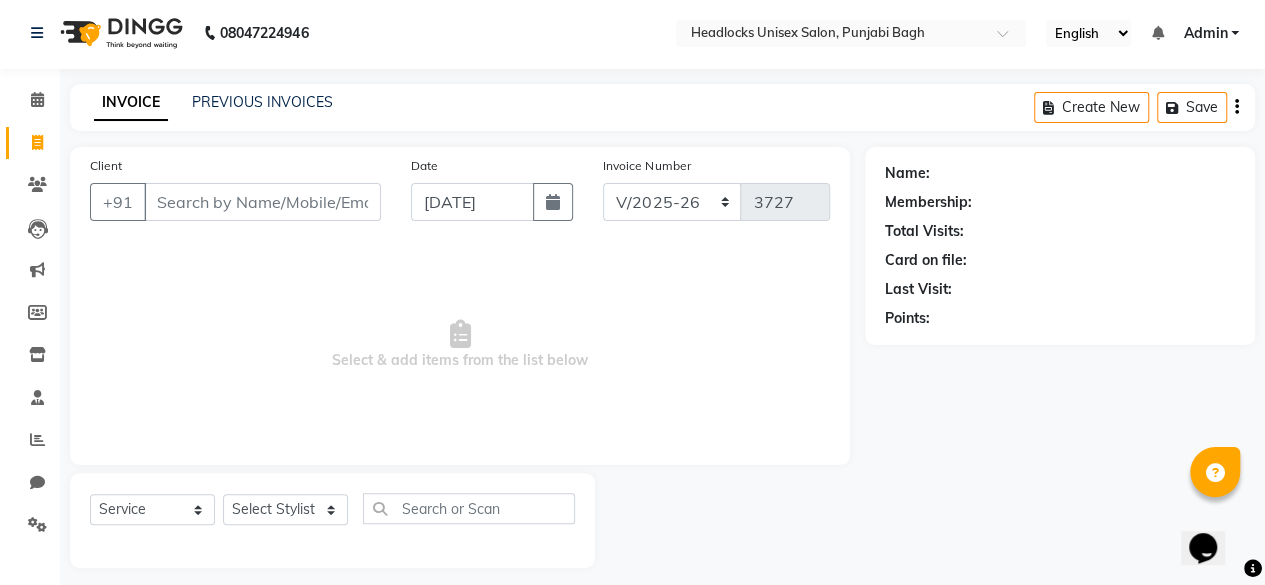 scroll, scrollTop: 0, scrollLeft: 0, axis: both 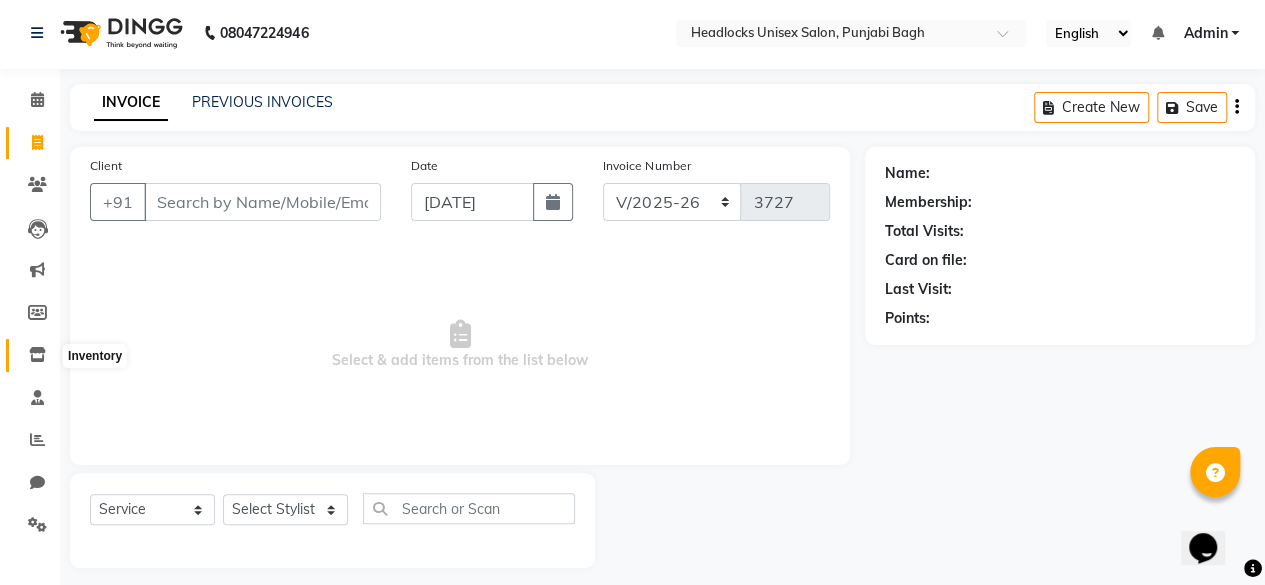 click 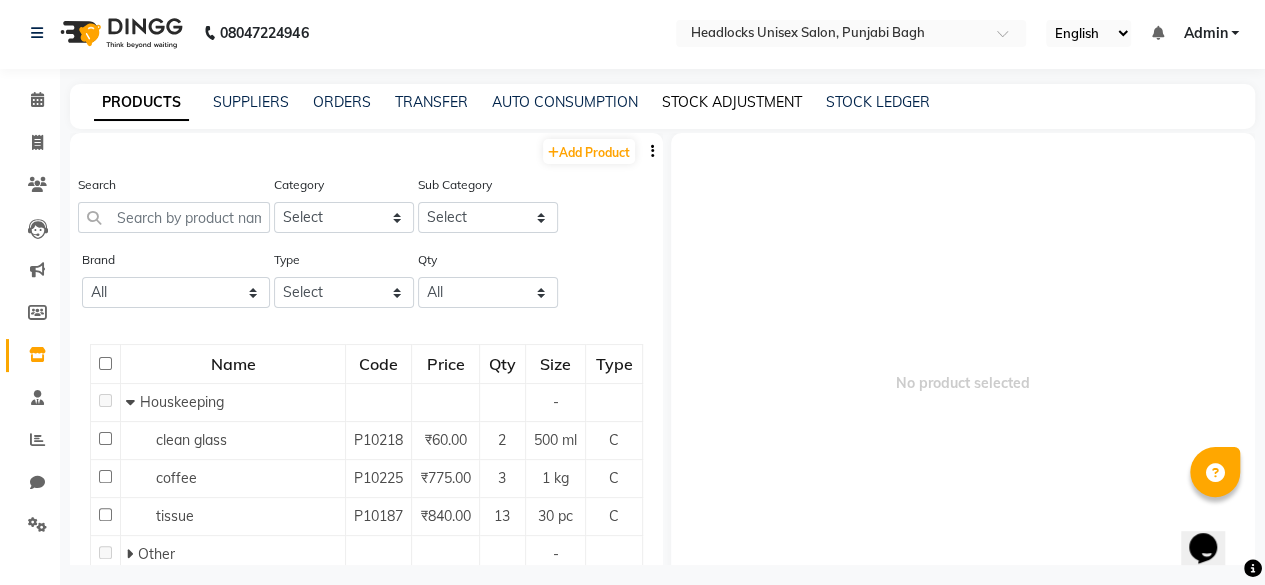click on "STOCK ADJUSTMENT" 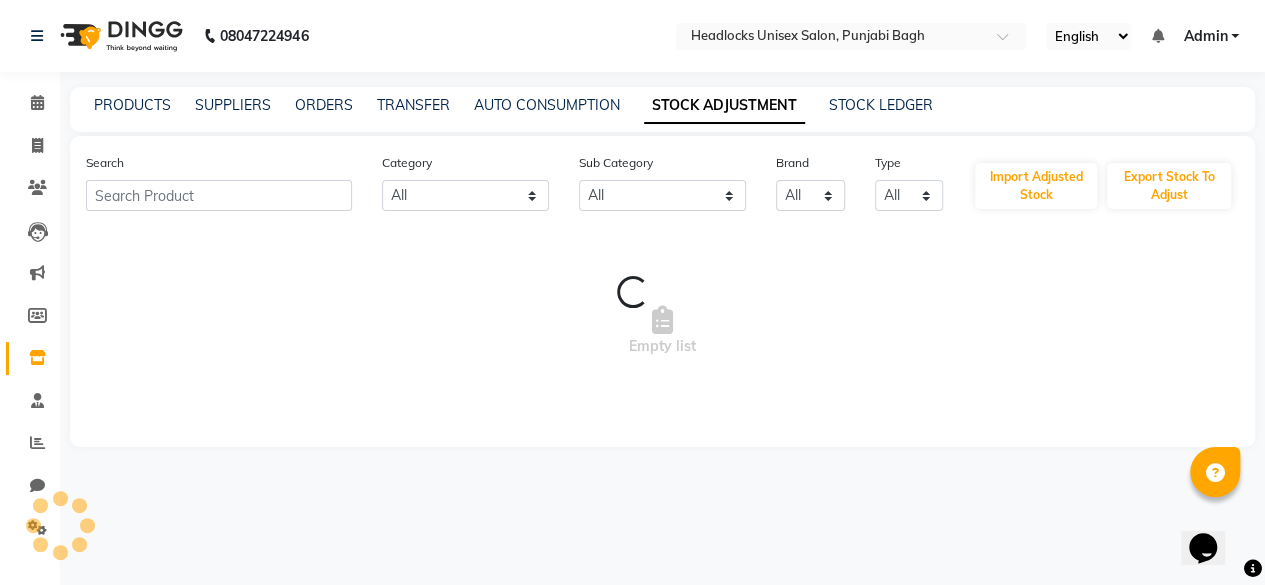 scroll, scrollTop: 0, scrollLeft: 0, axis: both 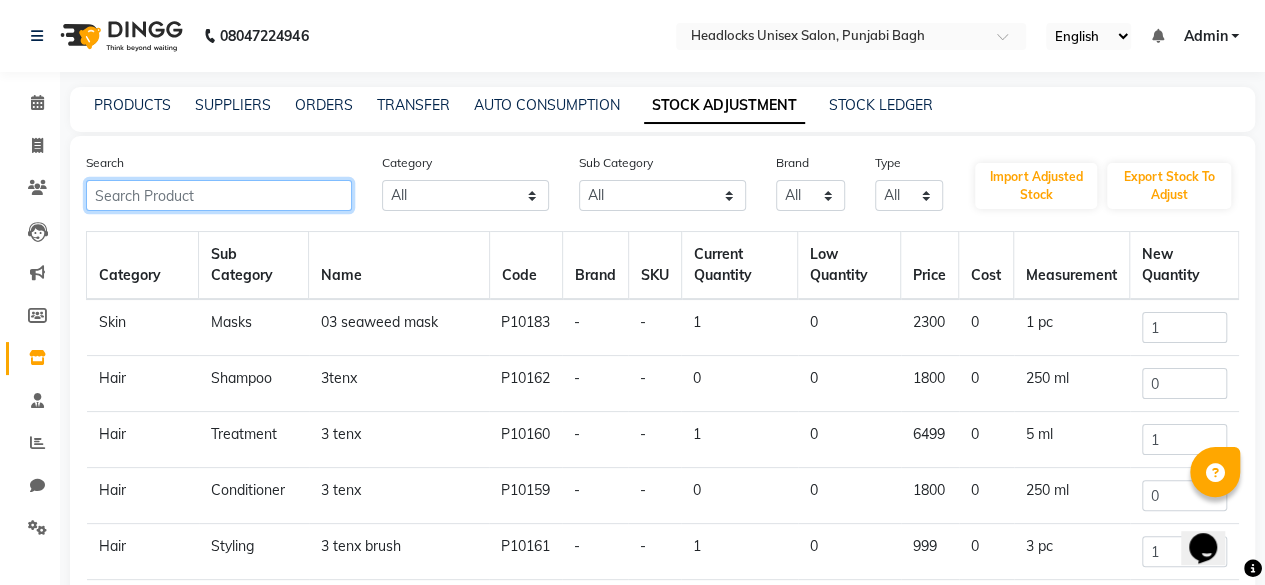 click 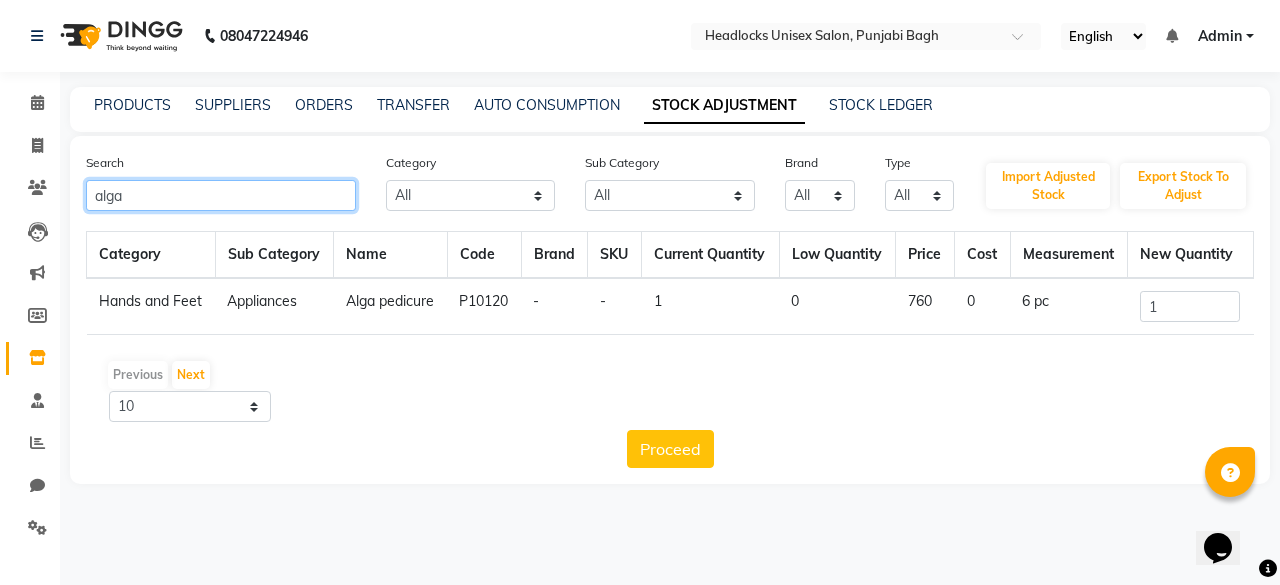 type on "alga" 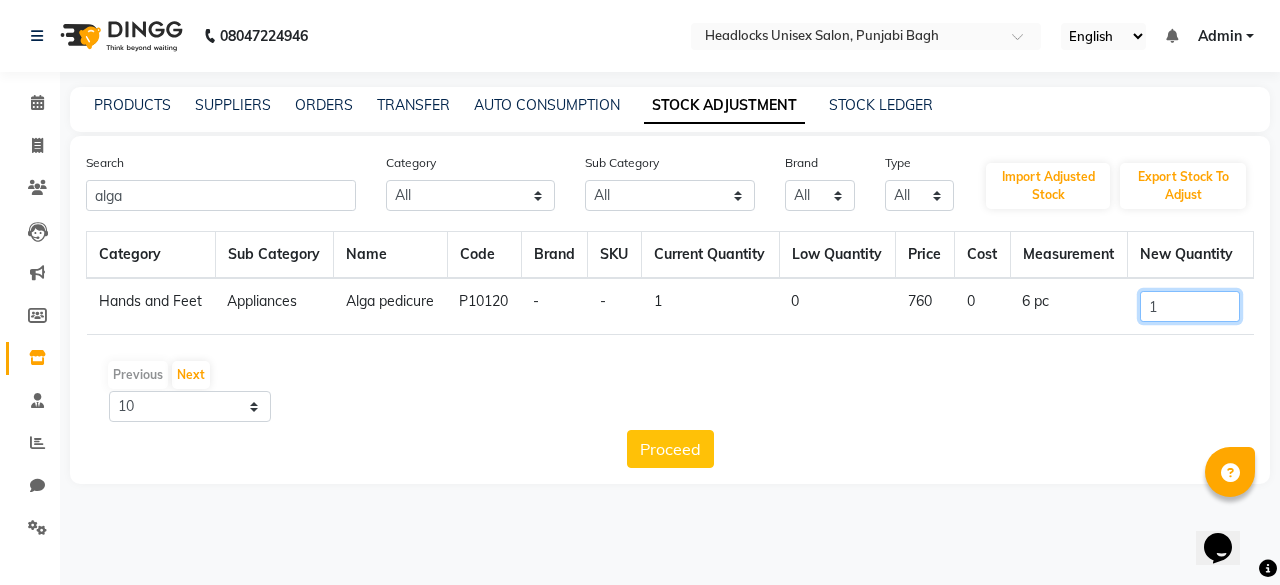 click on "1" 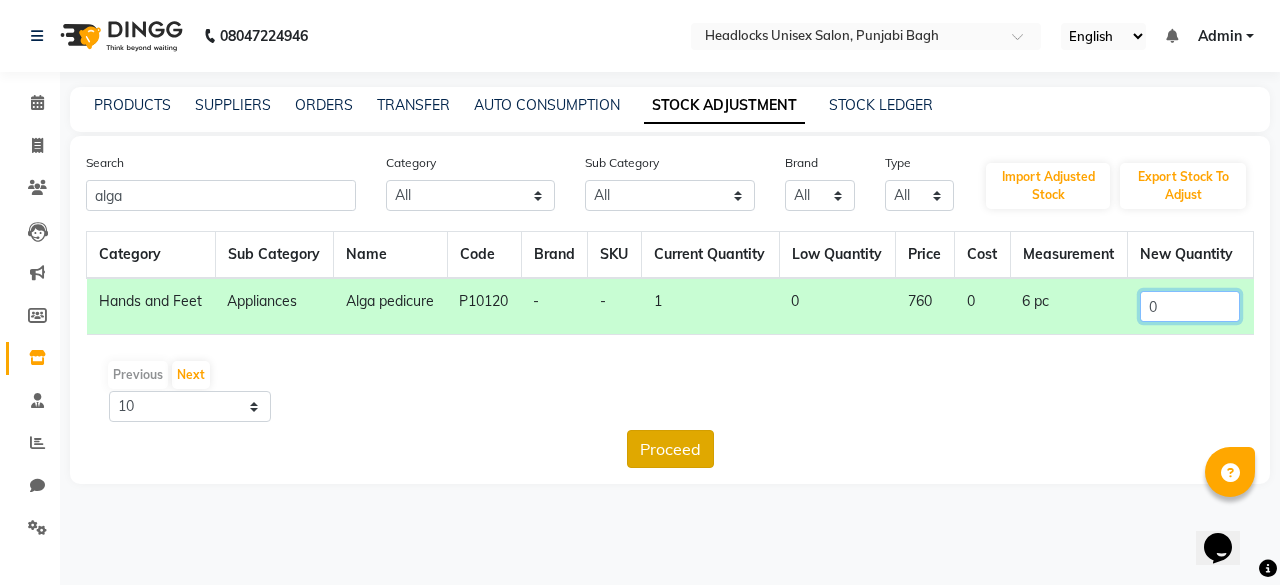 type on "0" 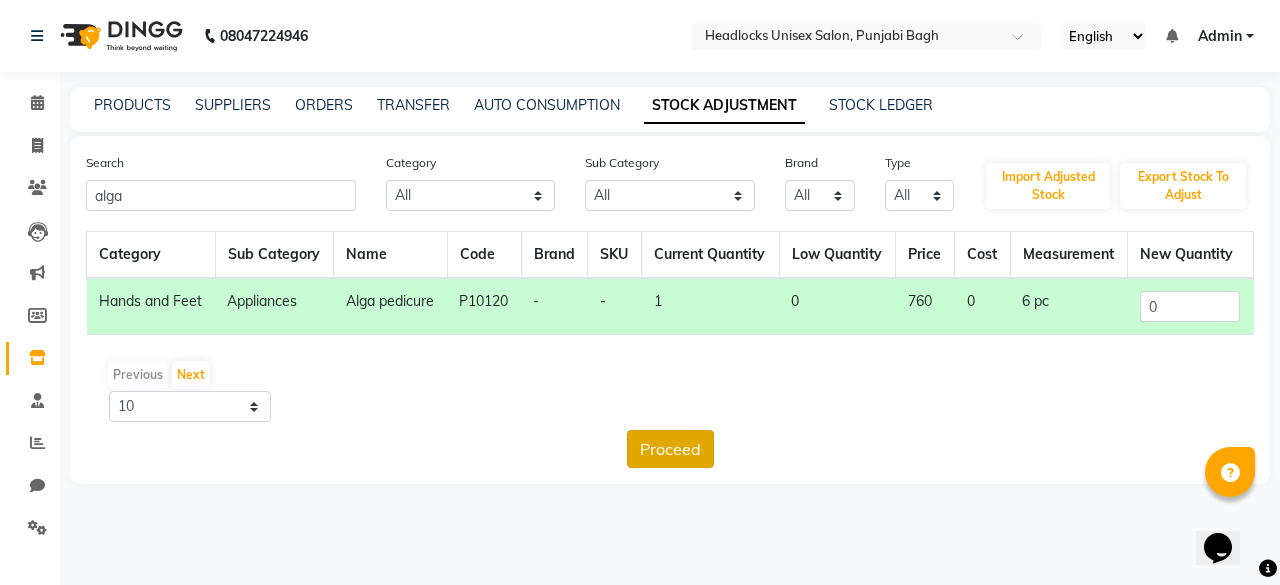 click on "Proceed" 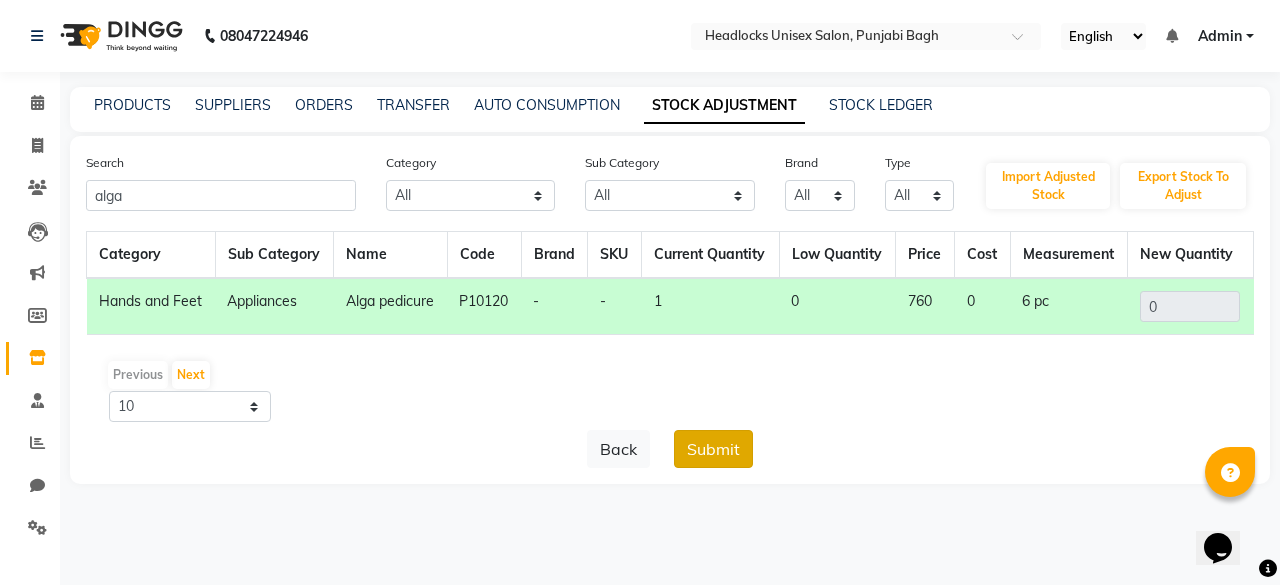 click on "Submit" 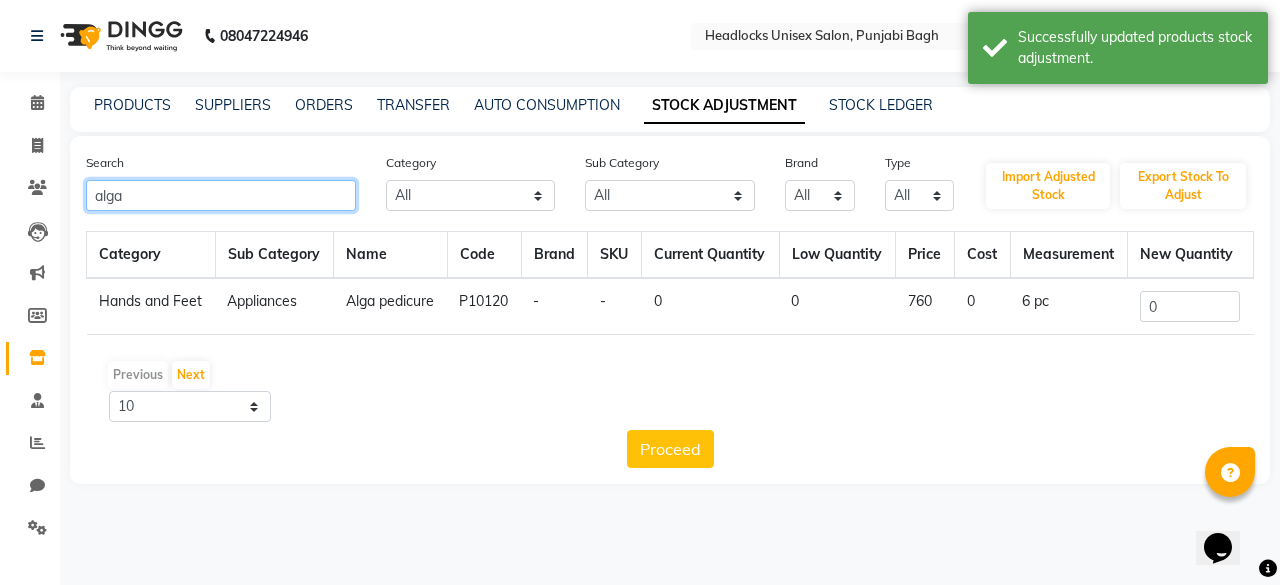 click on "alga" 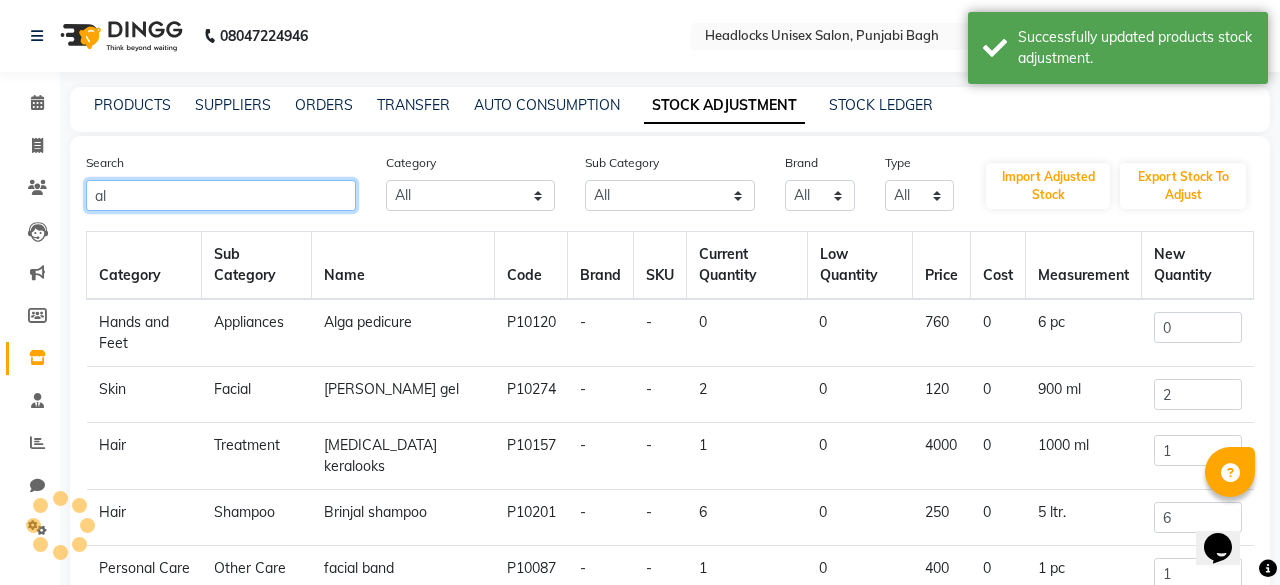 type on "a" 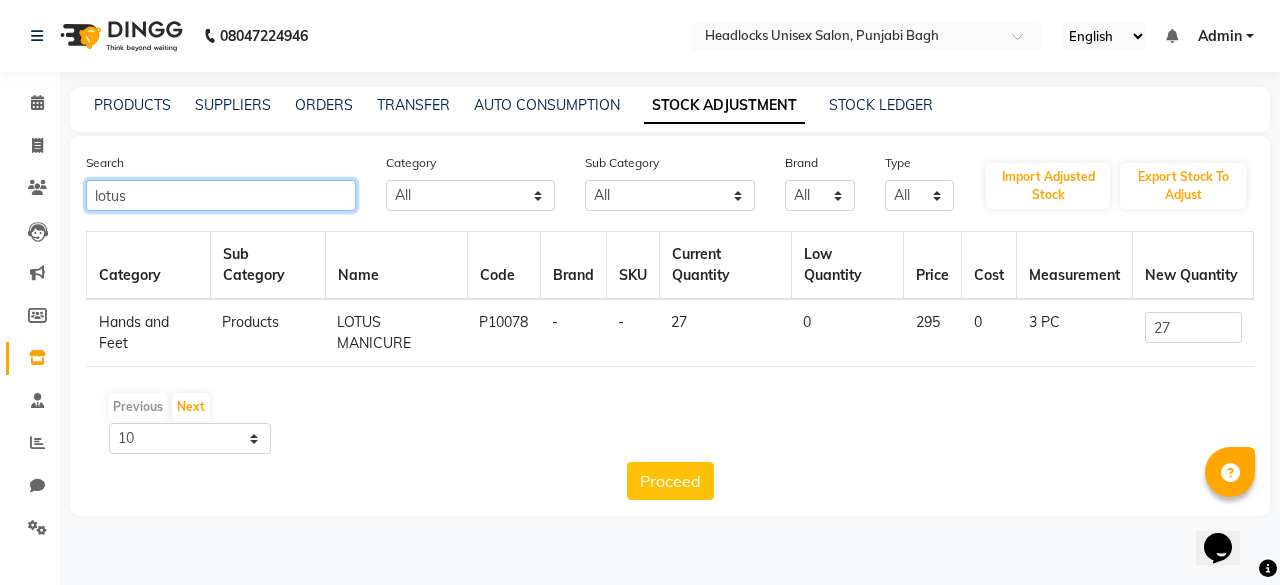 type on "lotus" 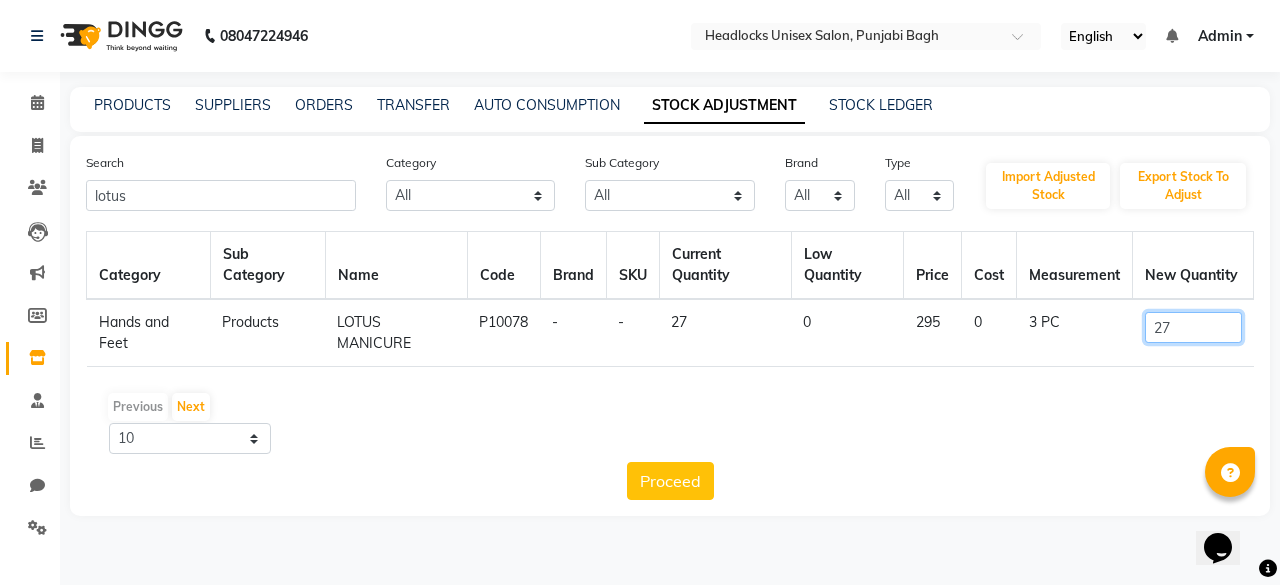 click on "27" 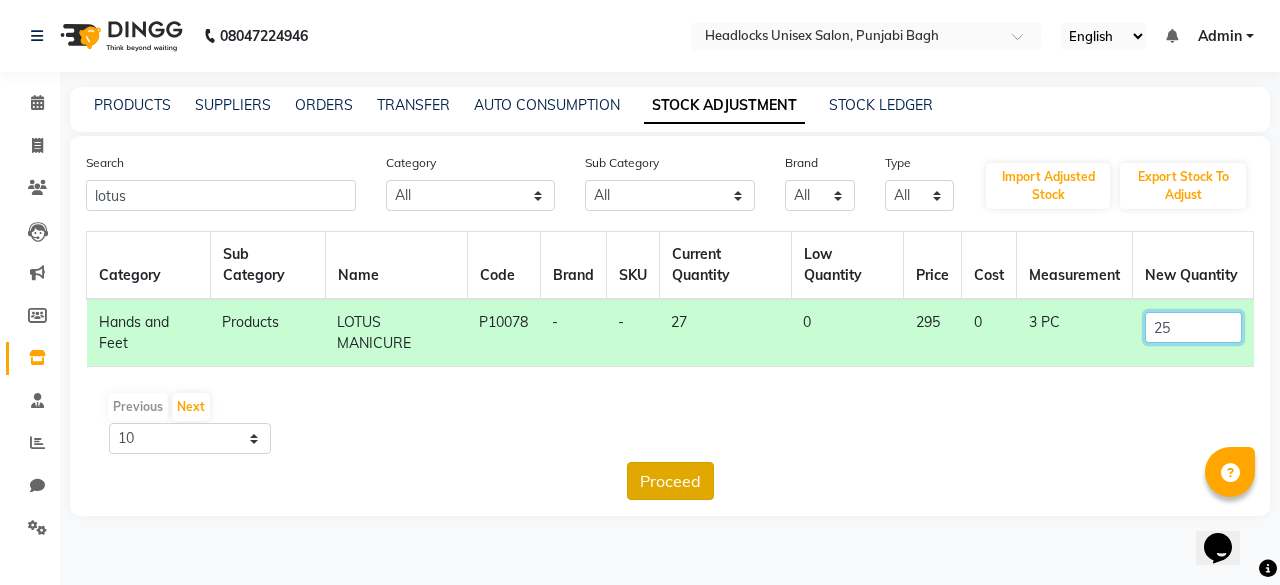 type on "25" 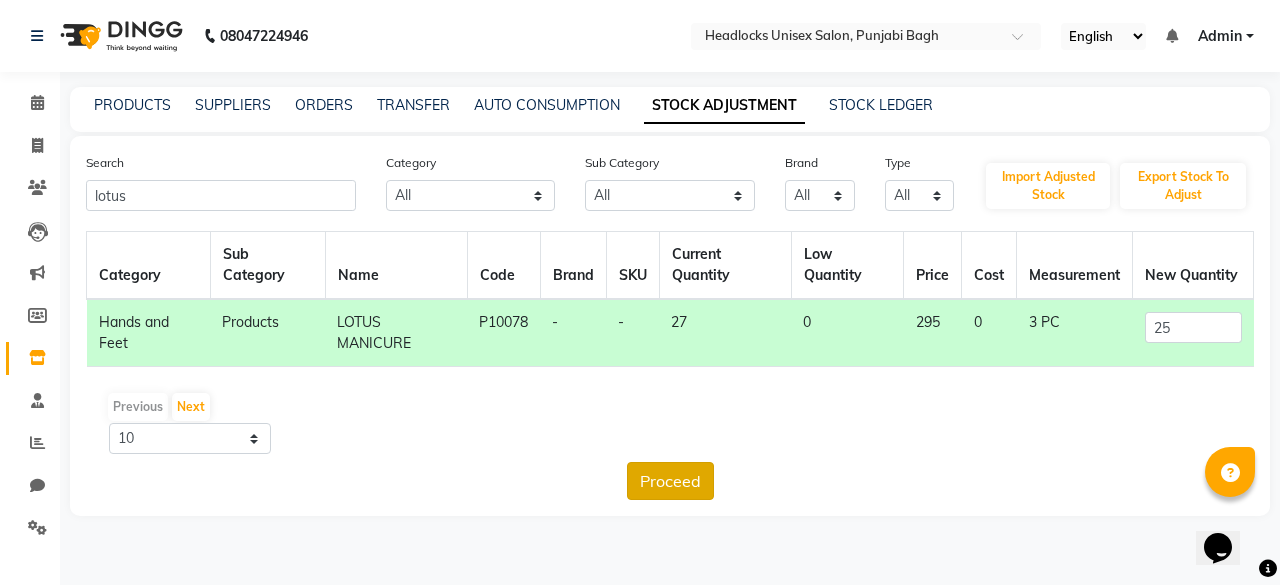 click on "Proceed" 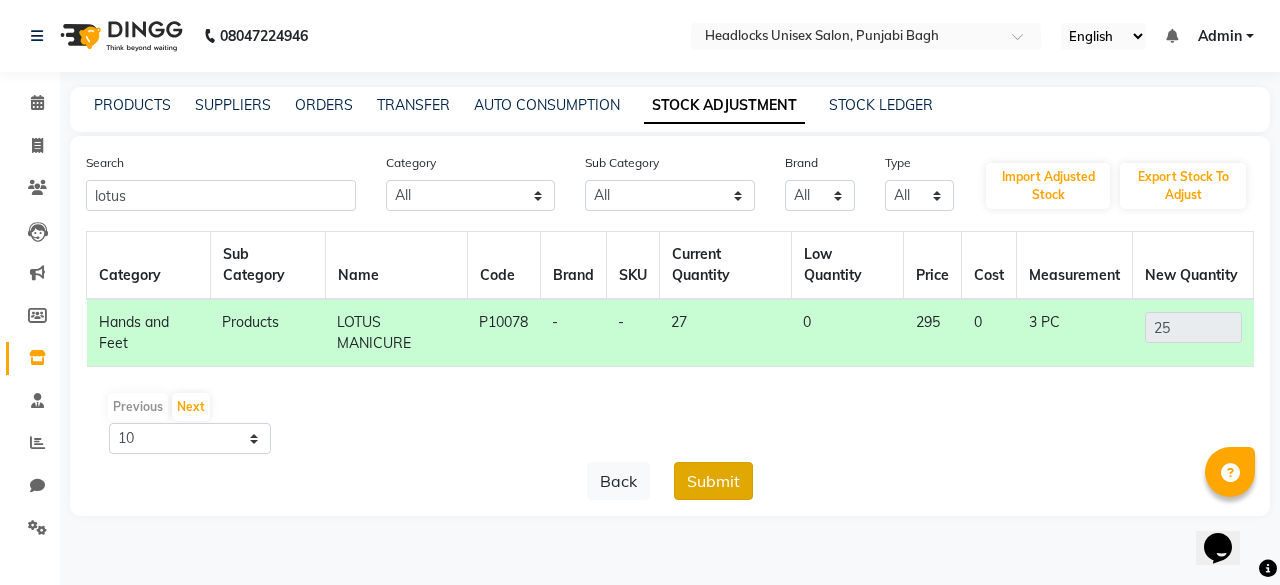 click on "Submit" 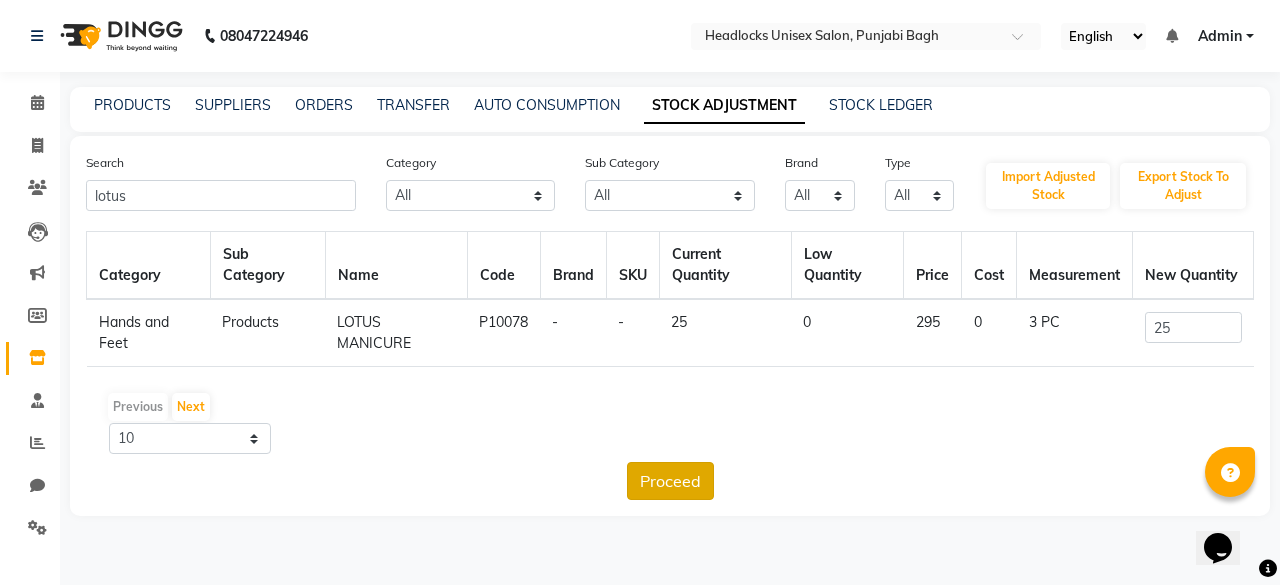 click on "Proceed" 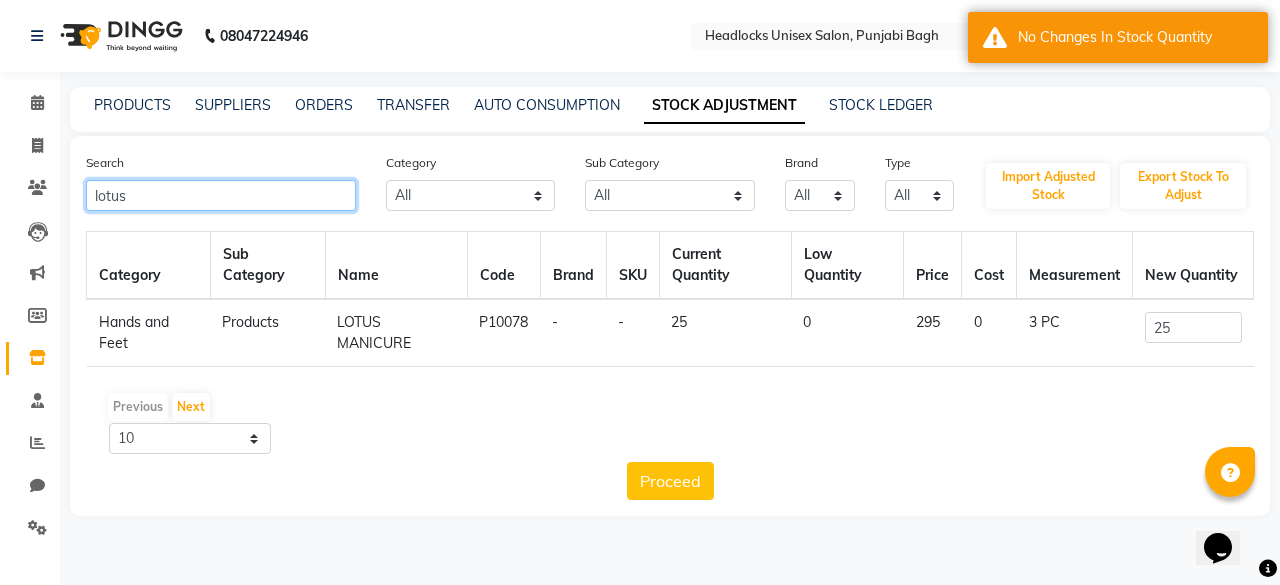 click on "lotus" 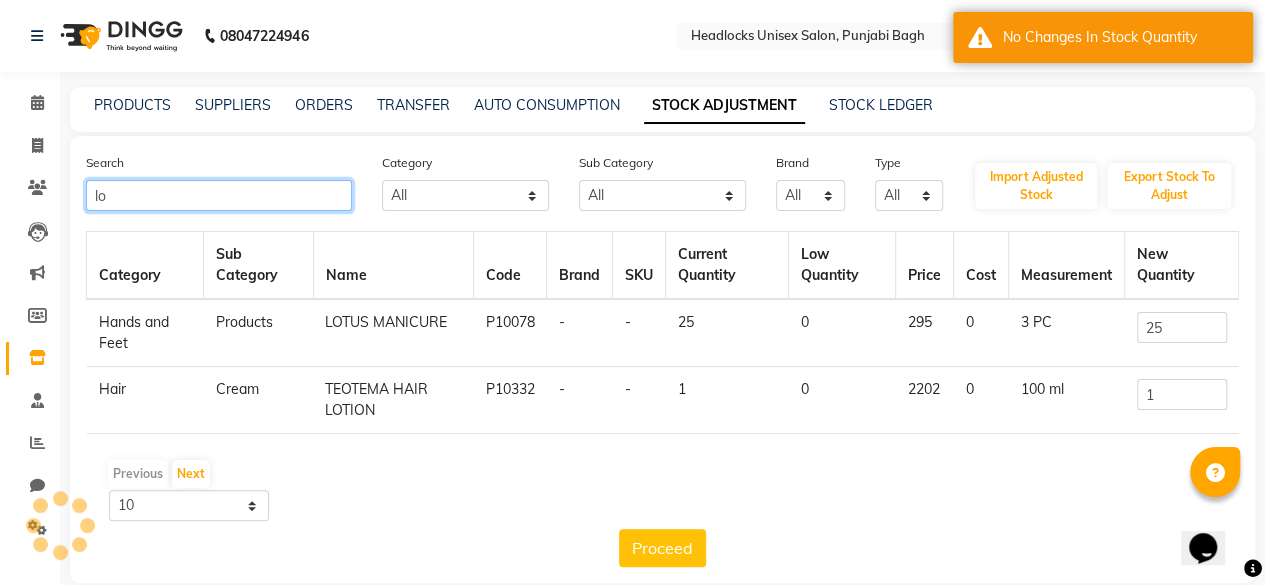 type on "l" 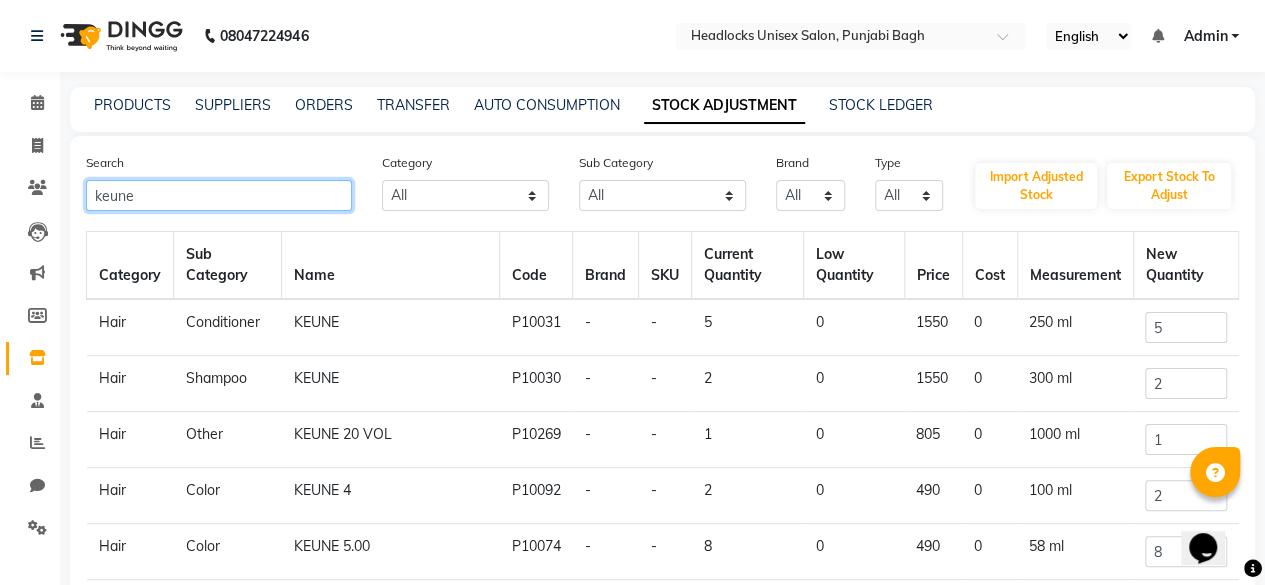 scroll, scrollTop: 174, scrollLeft: 0, axis: vertical 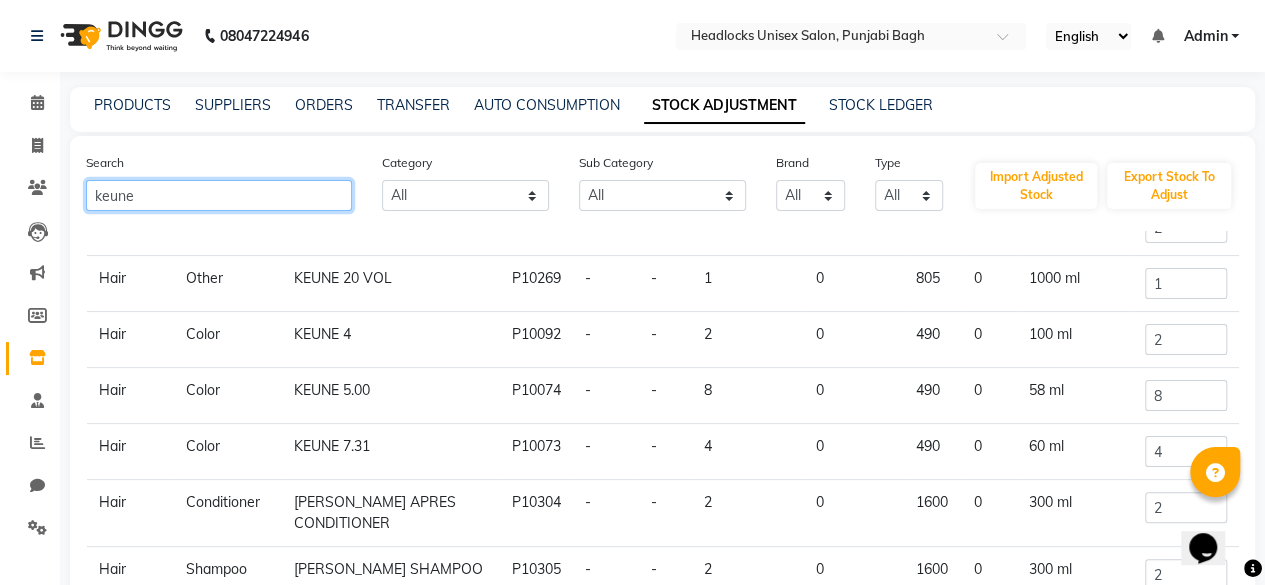 type on "keune" 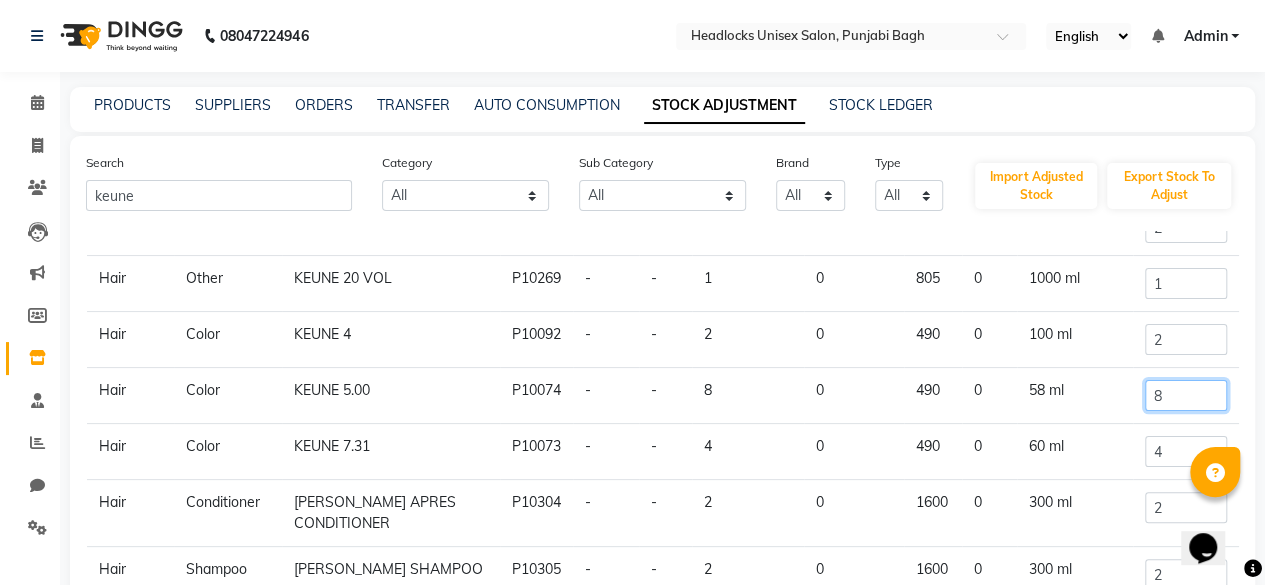 click on "8" 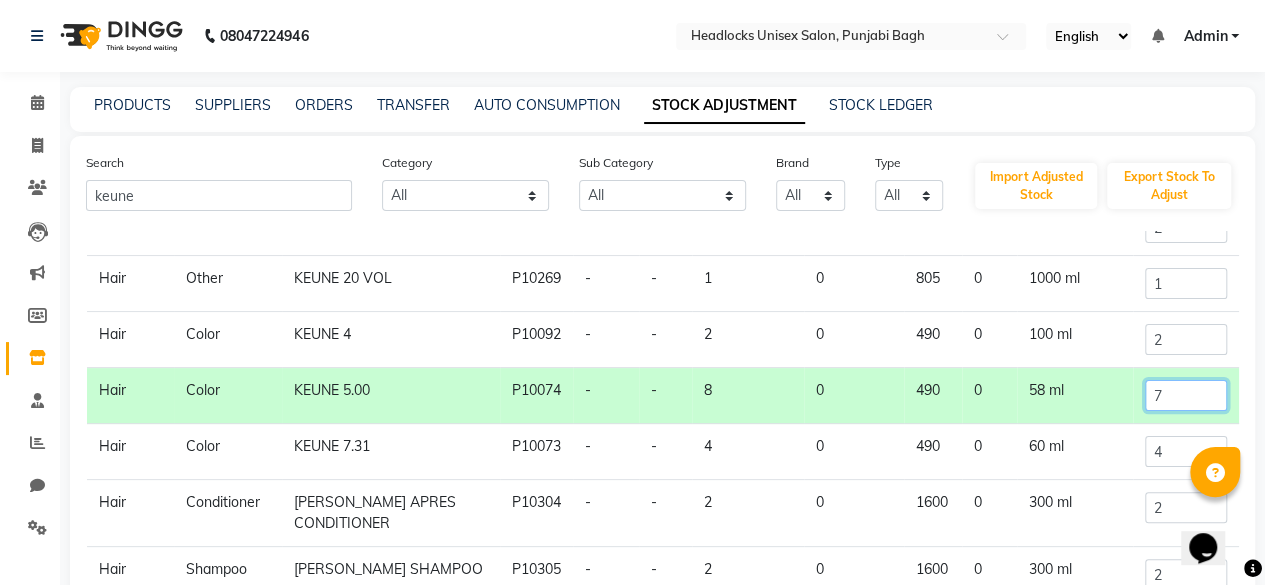 scroll, scrollTop: 308, scrollLeft: 0, axis: vertical 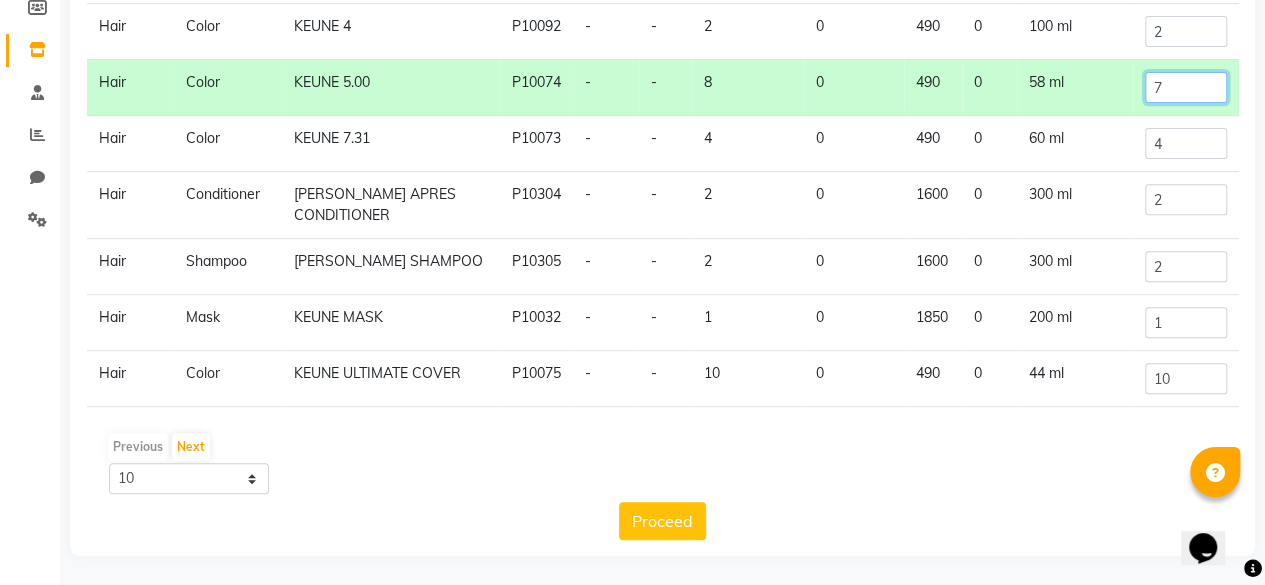 type on "7" 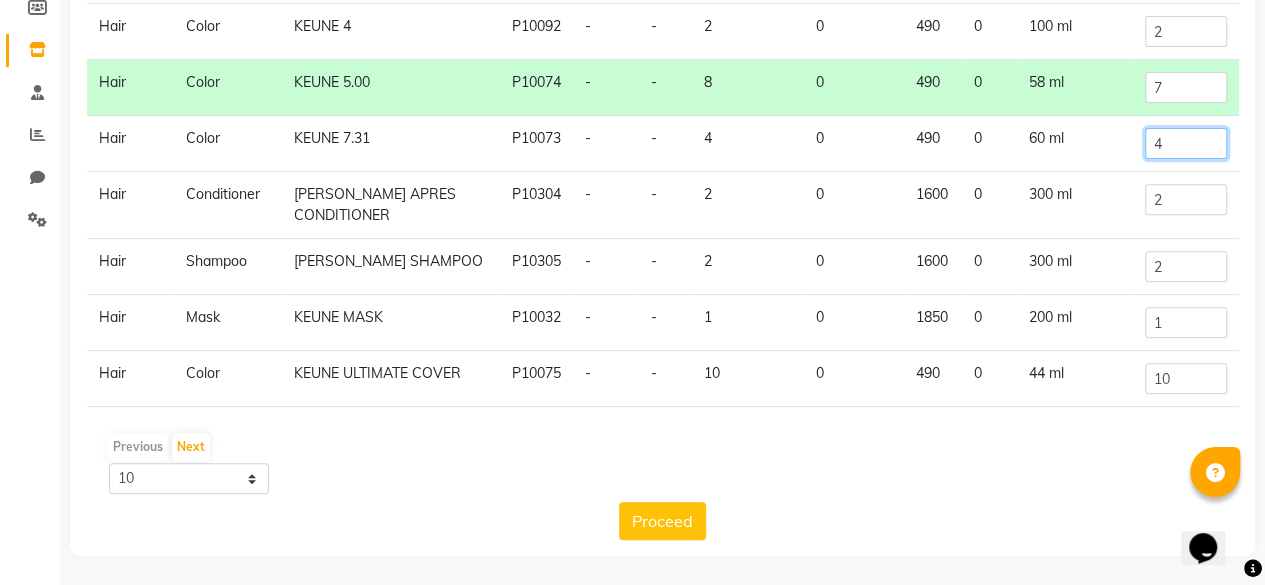 click on "4" 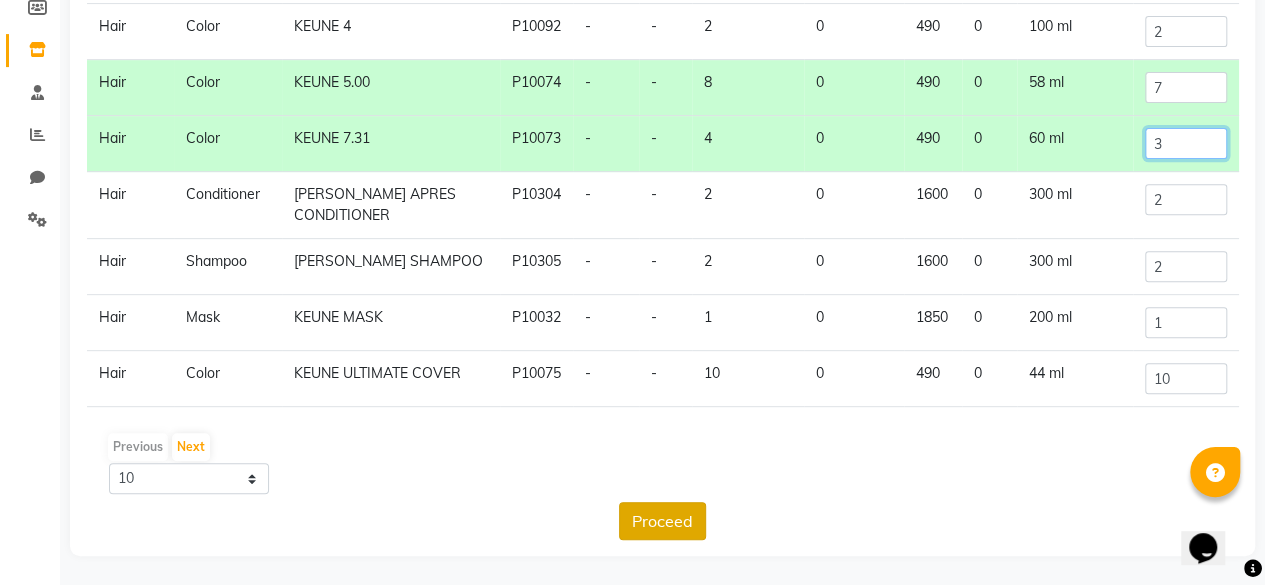 type on "3" 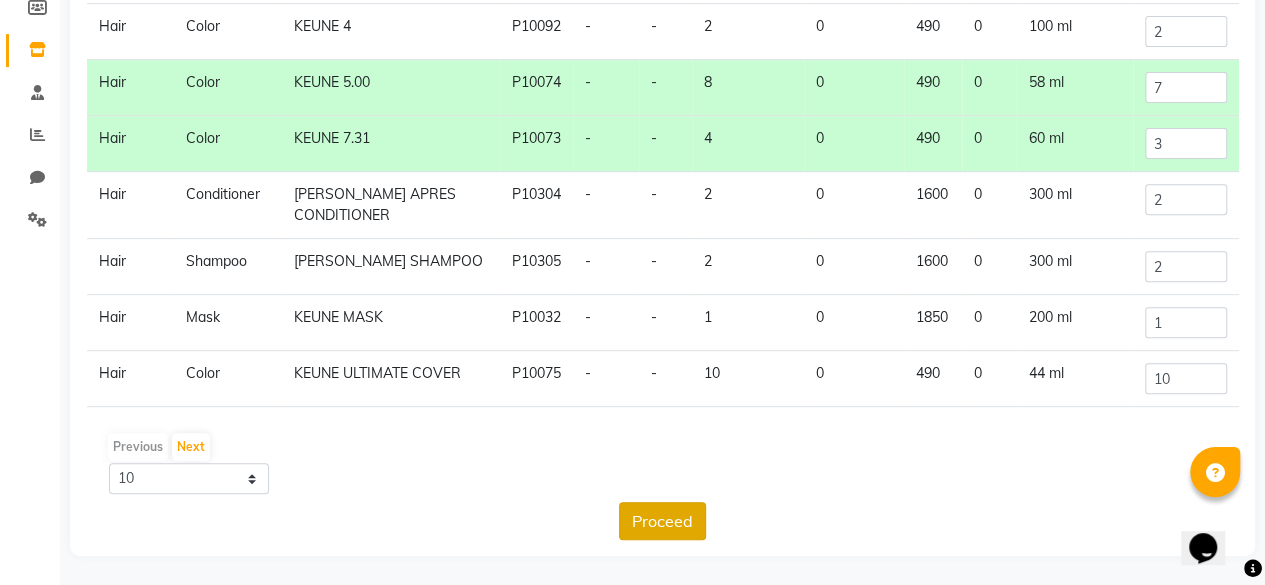 click on "Proceed" 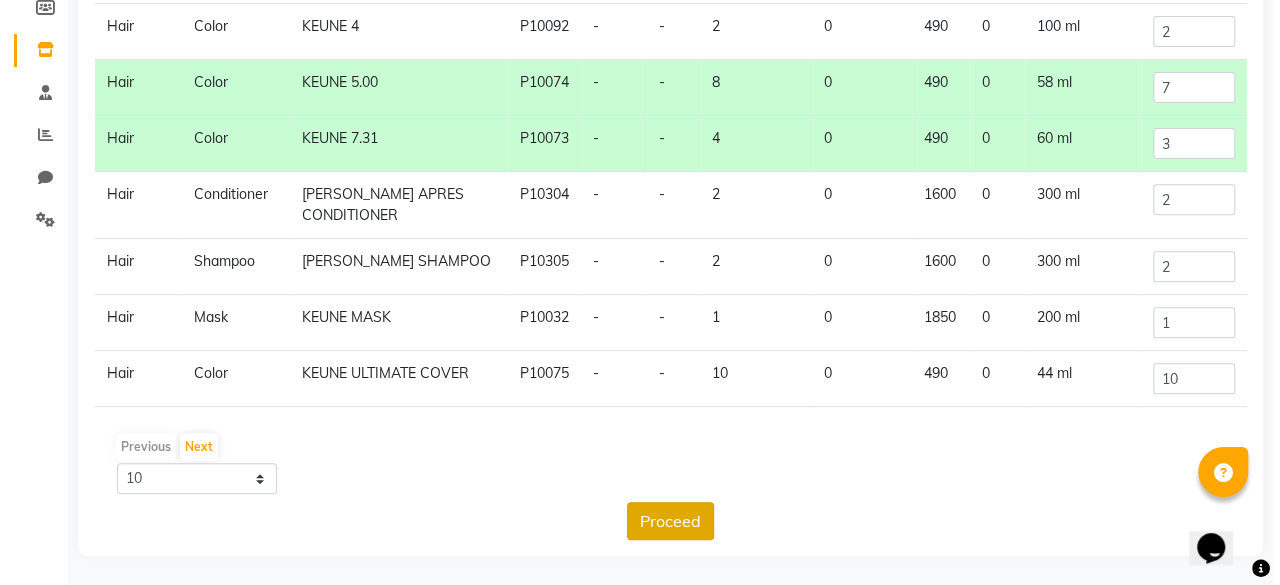 scroll, scrollTop: 0, scrollLeft: 0, axis: both 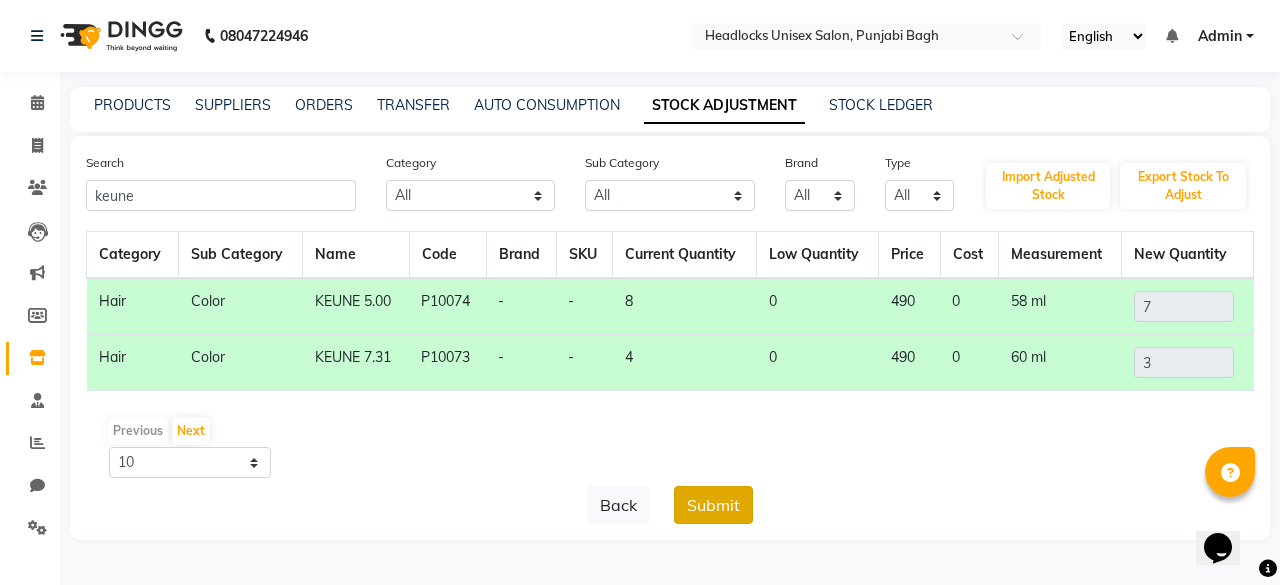 click on "Submit" 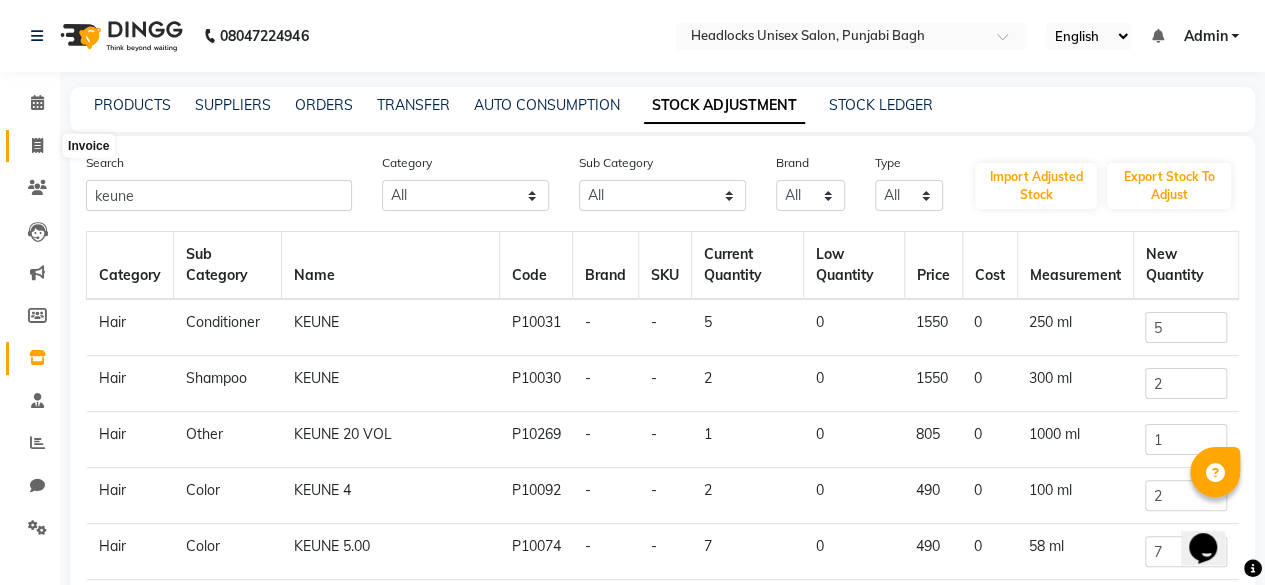 click 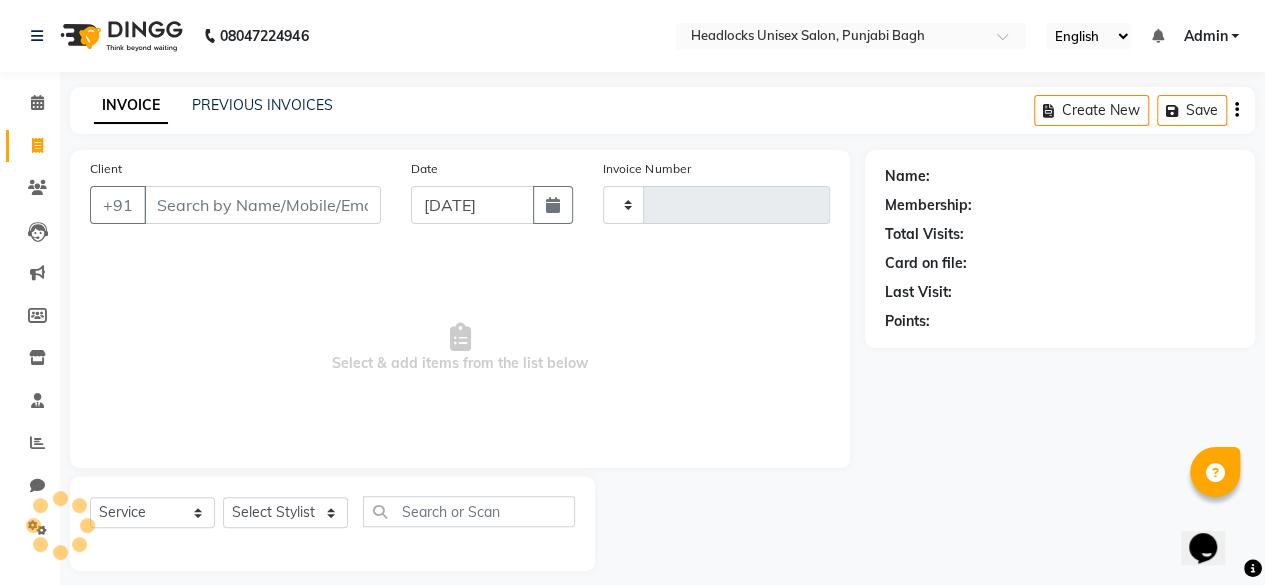 type on "3727" 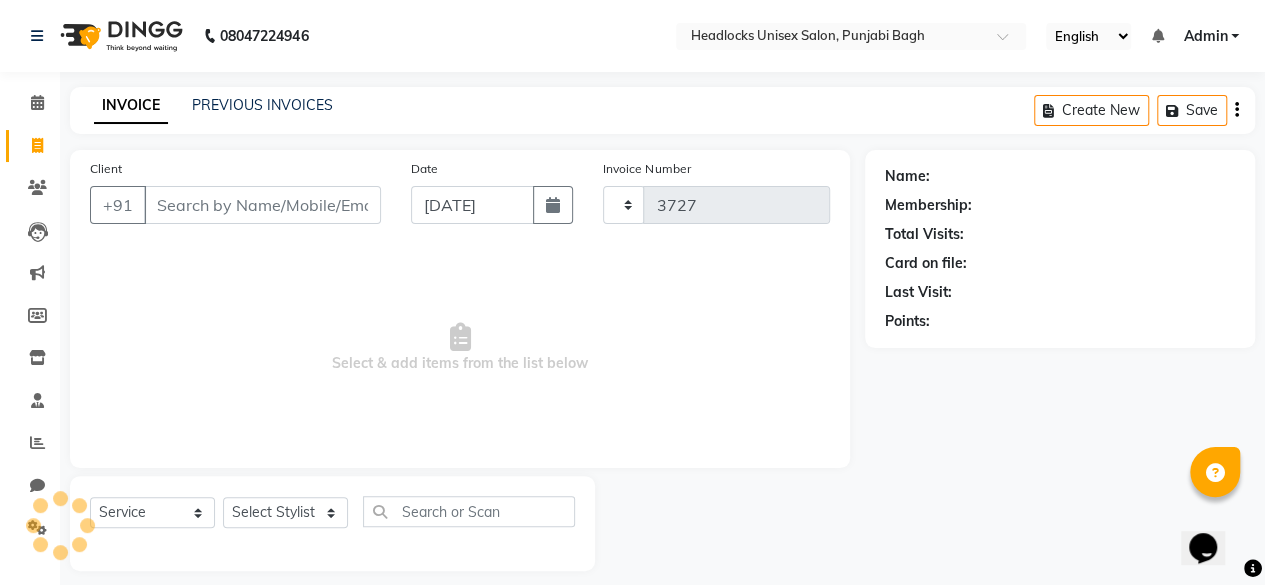 scroll, scrollTop: 15, scrollLeft: 0, axis: vertical 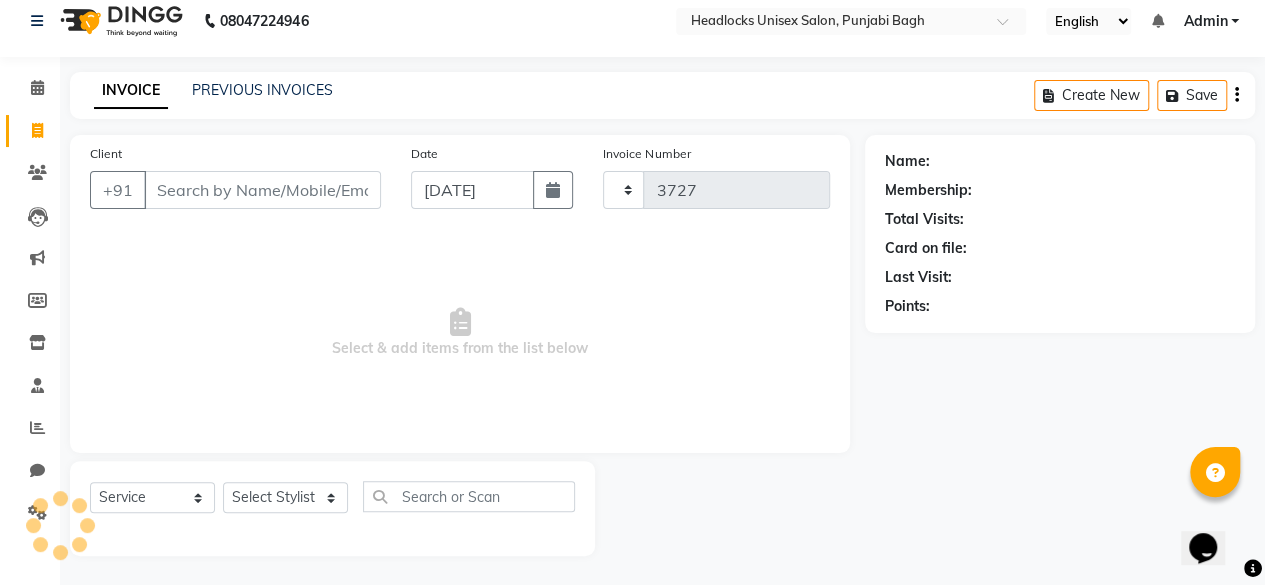 select on "7719" 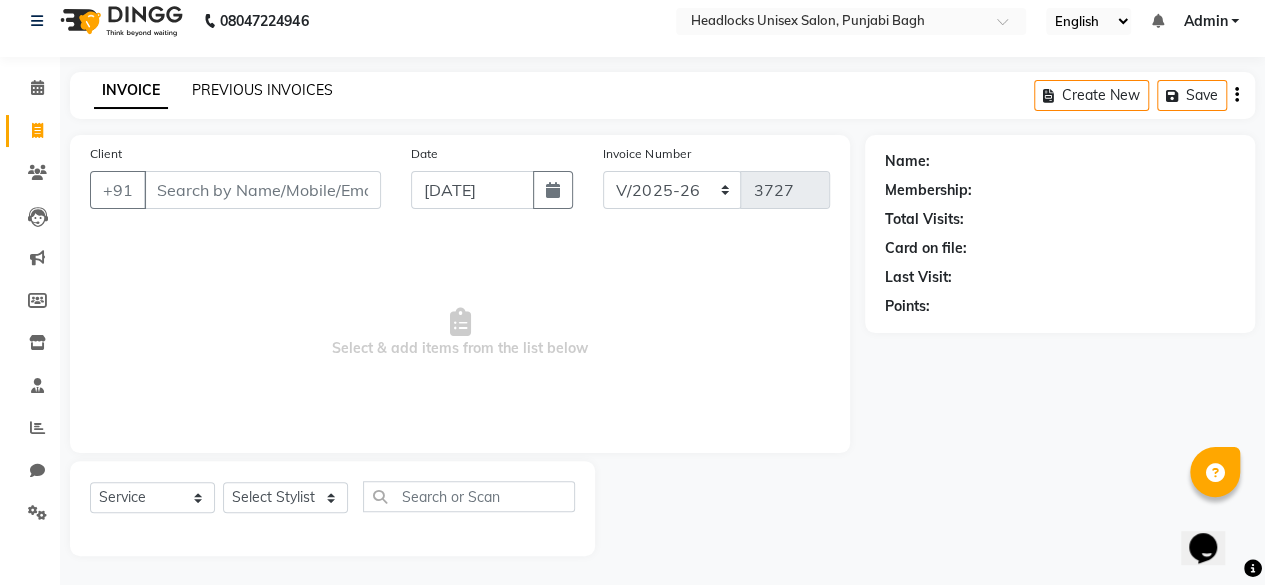 click on "PREVIOUS INVOICES" 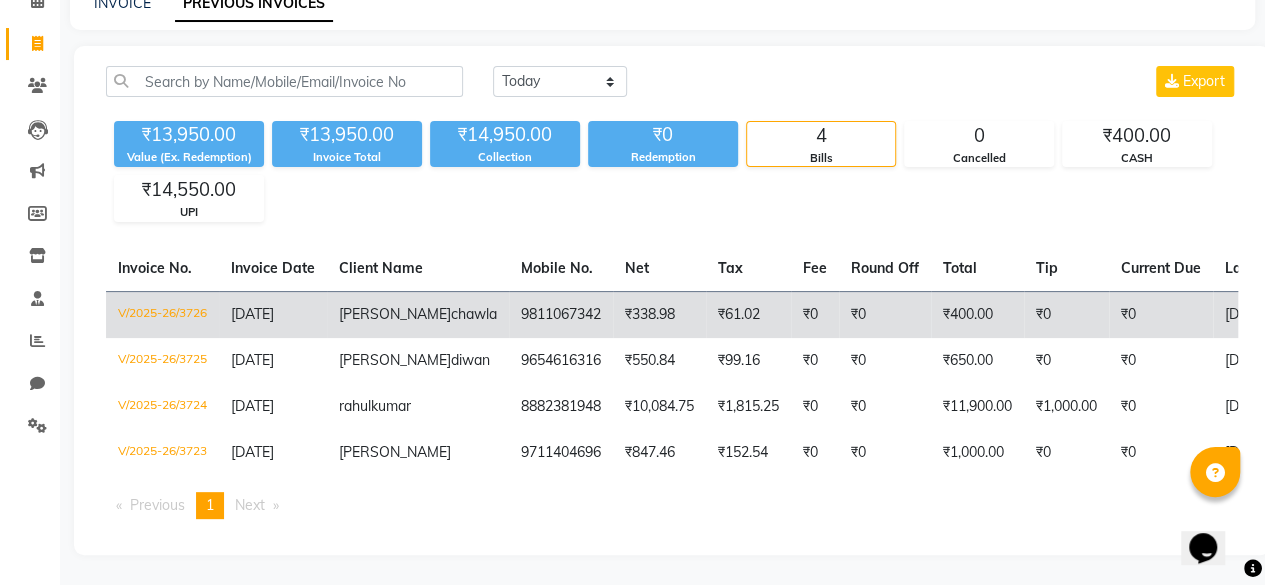 scroll, scrollTop: 131, scrollLeft: 0, axis: vertical 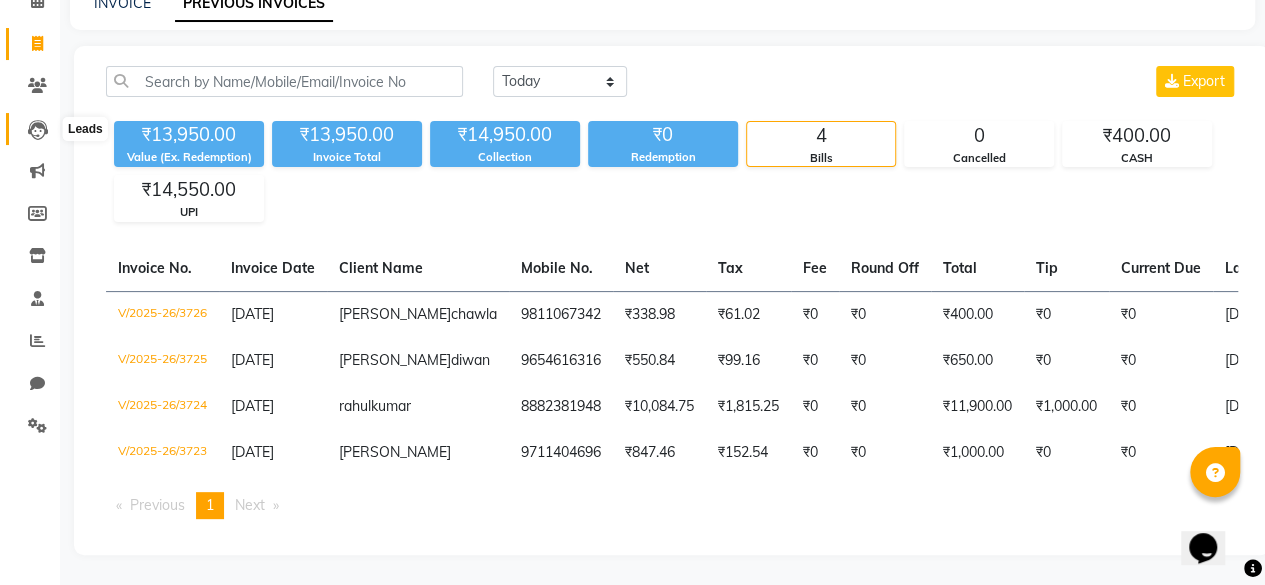click 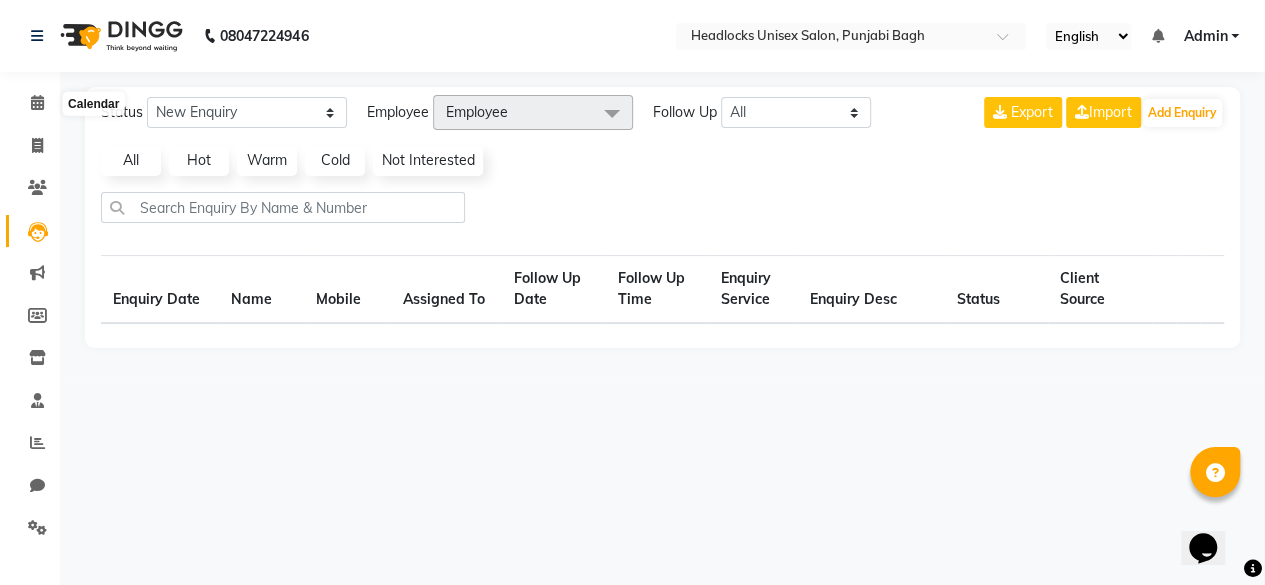 scroll, scrollTop: 0, scrollLeft: 0, axis: both 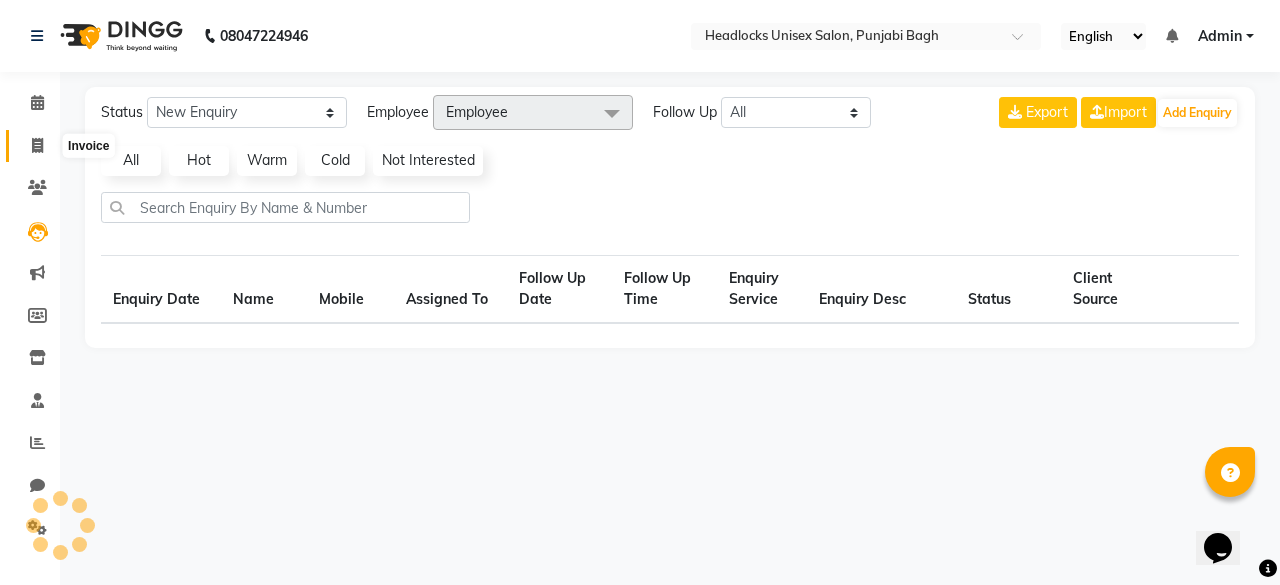click 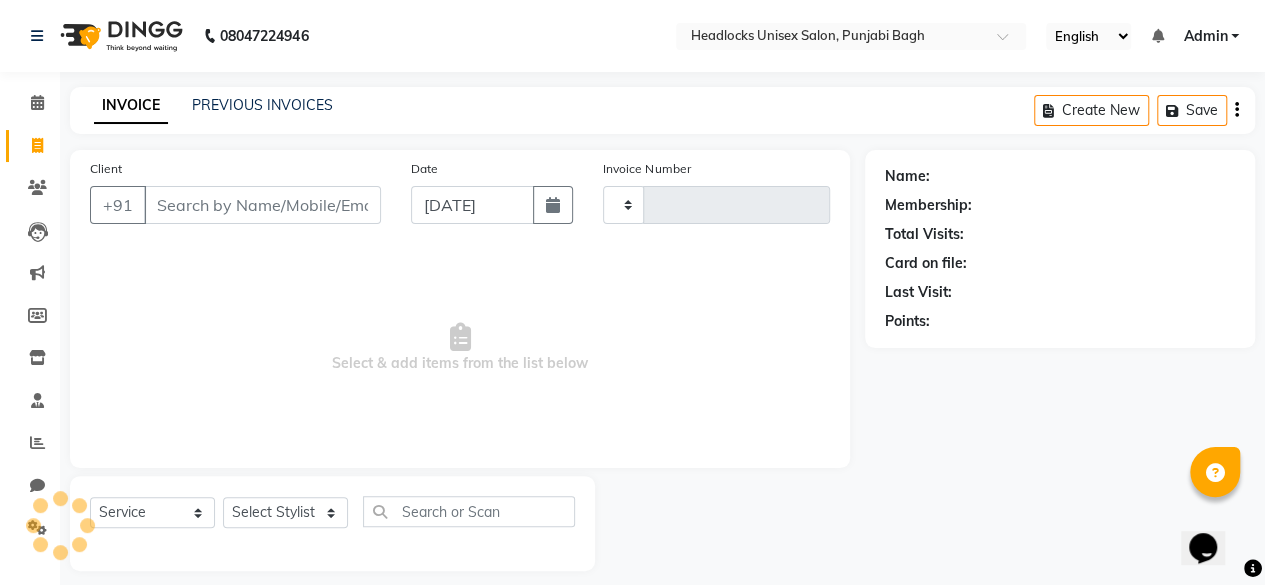 type on "3727" 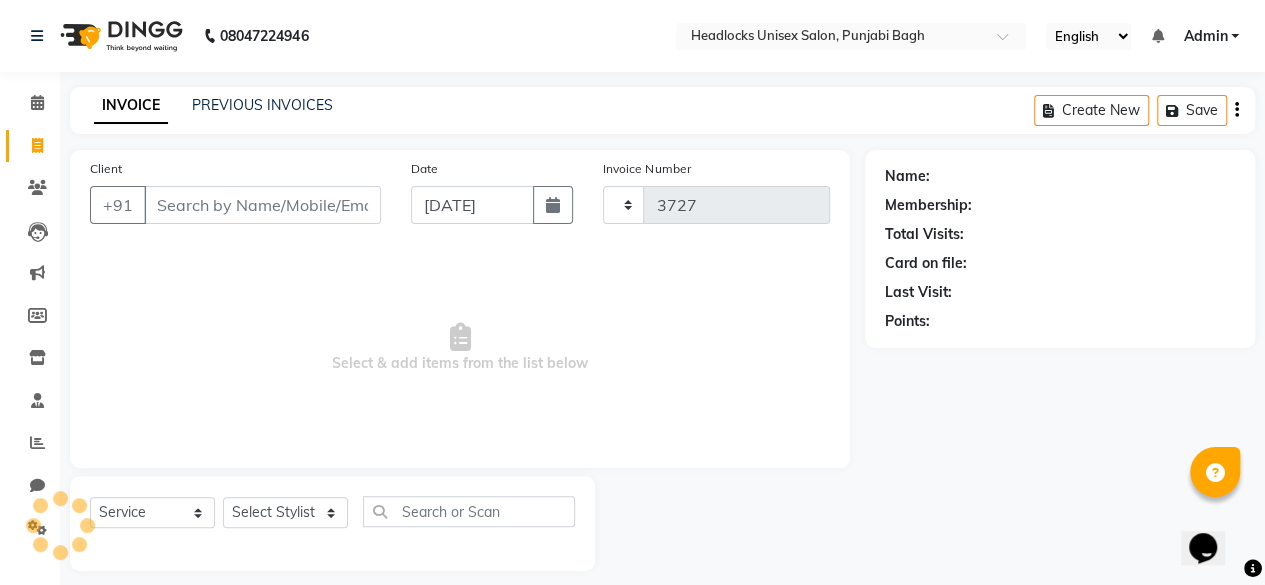 select on "7719" 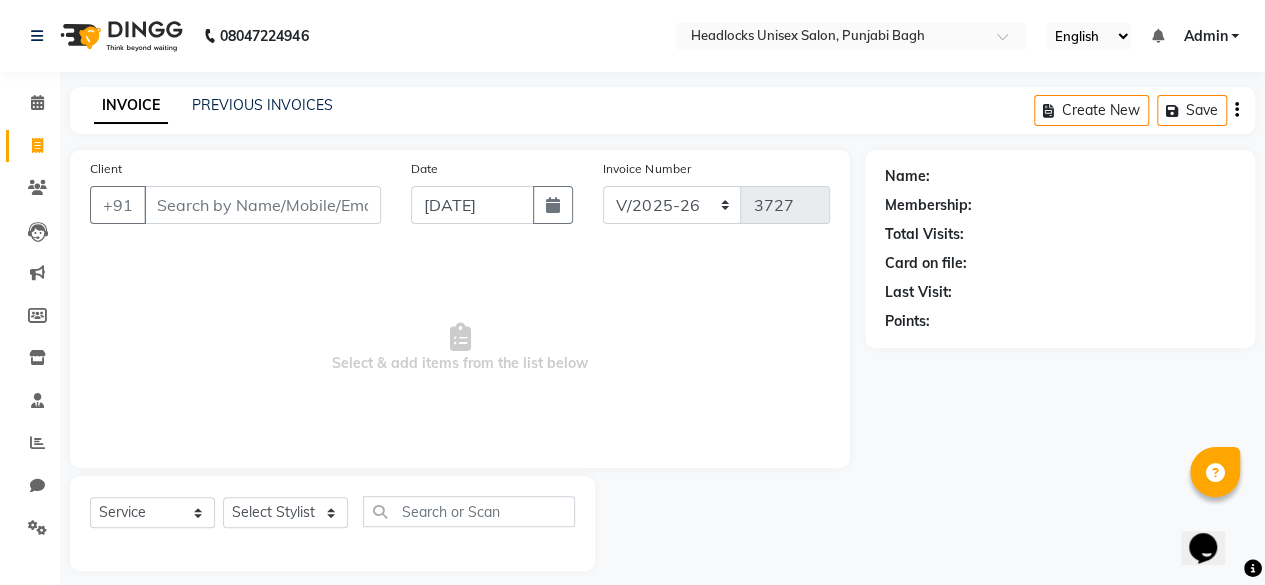 click on "Client" at bounding box center [262, 205] 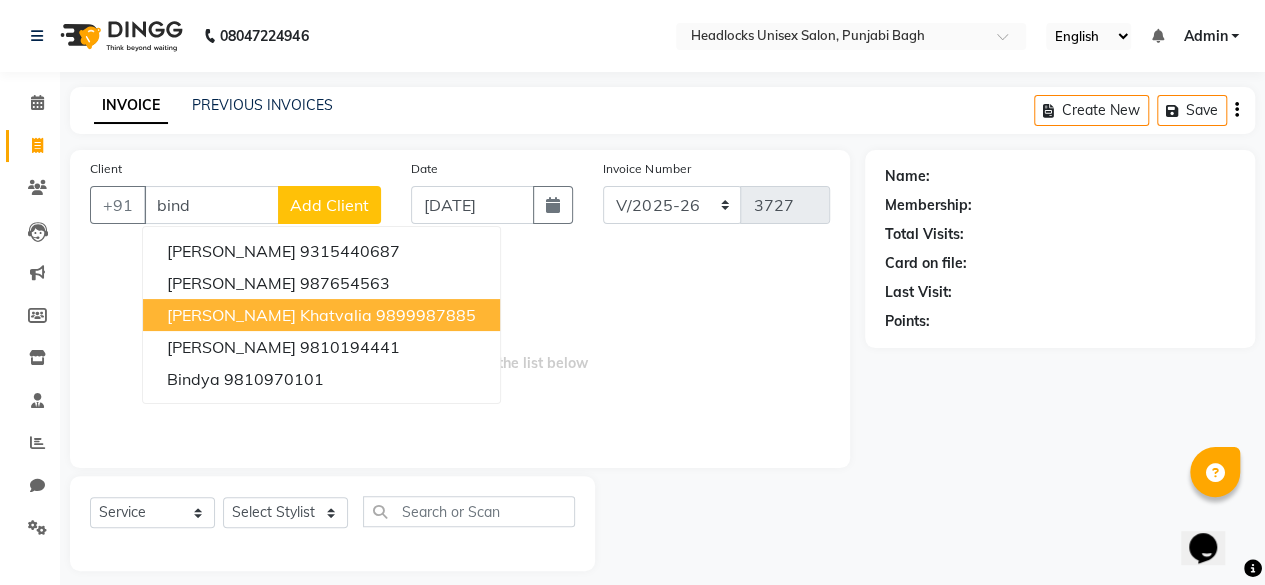 click on "[PERSON_NAME] khatvalia" at bounding box center (269, 315) 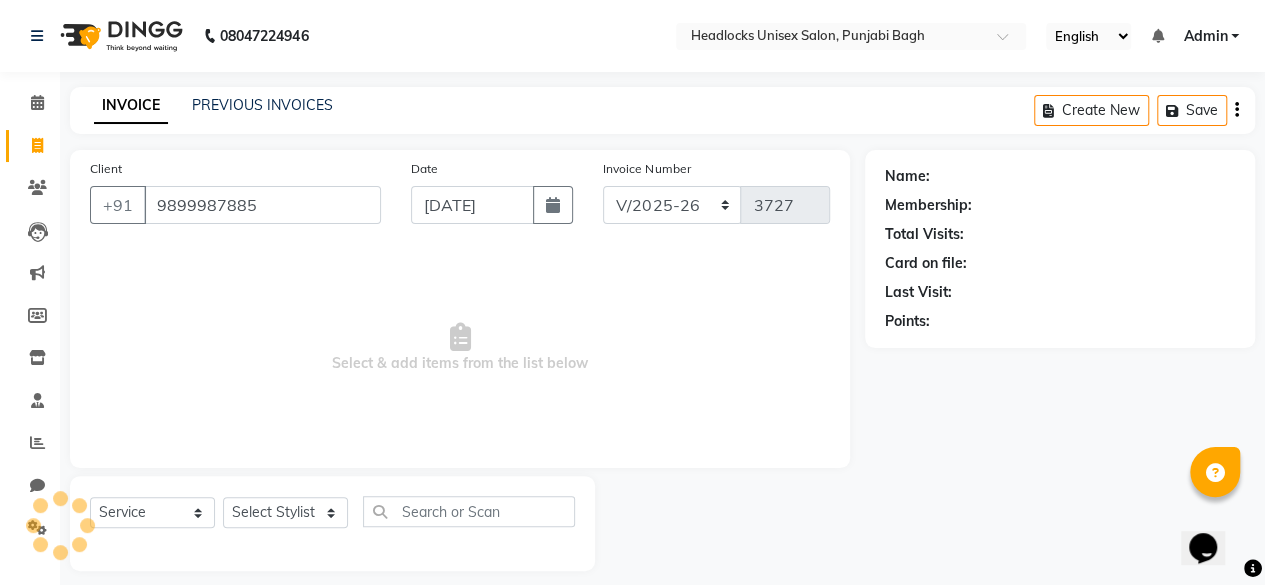 type on "9899987885" 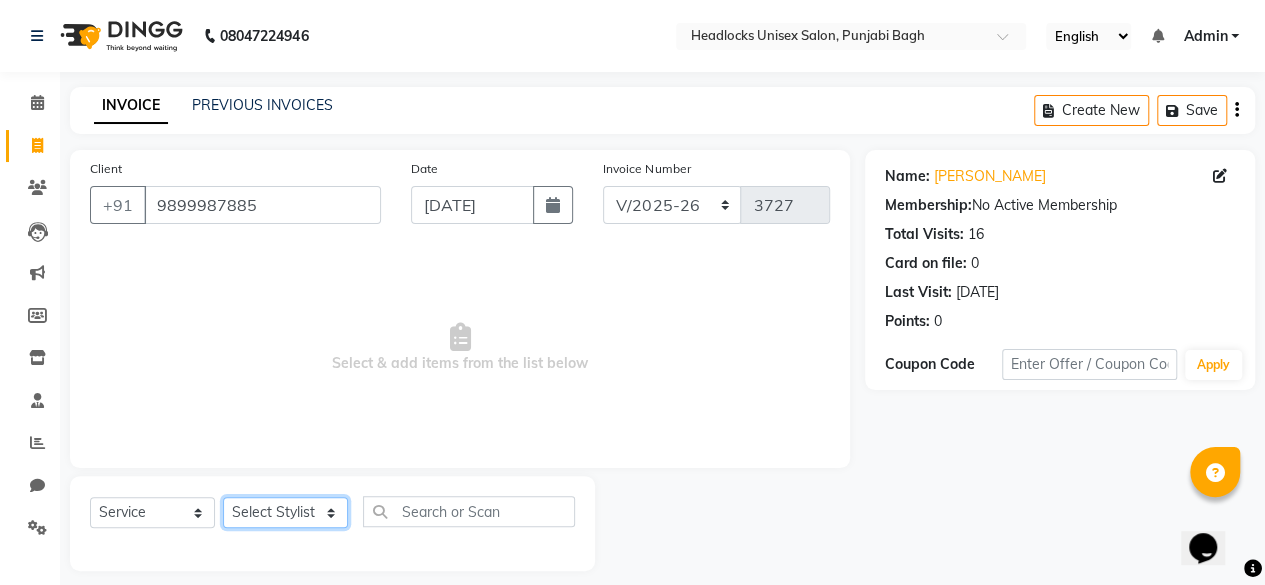 click on "Select Stylist ⁠Agnies ⁠[PERSON_NAME] [PERSON_NAME] [PERSON_NAME] kunal [PERSON_NAME] mercy ⁠Minto ⁠[PERSON_NAME]  [PERSON_NAME] priyanka [PERSON_NAME] ⁠[PERSON_NAME] ⁠[PERSON_NAME] [PERSON_NAME] [PERSON_NAME]  Sunny ⁠[PERSON_NAME] ⁠[PERSON_NAME]" 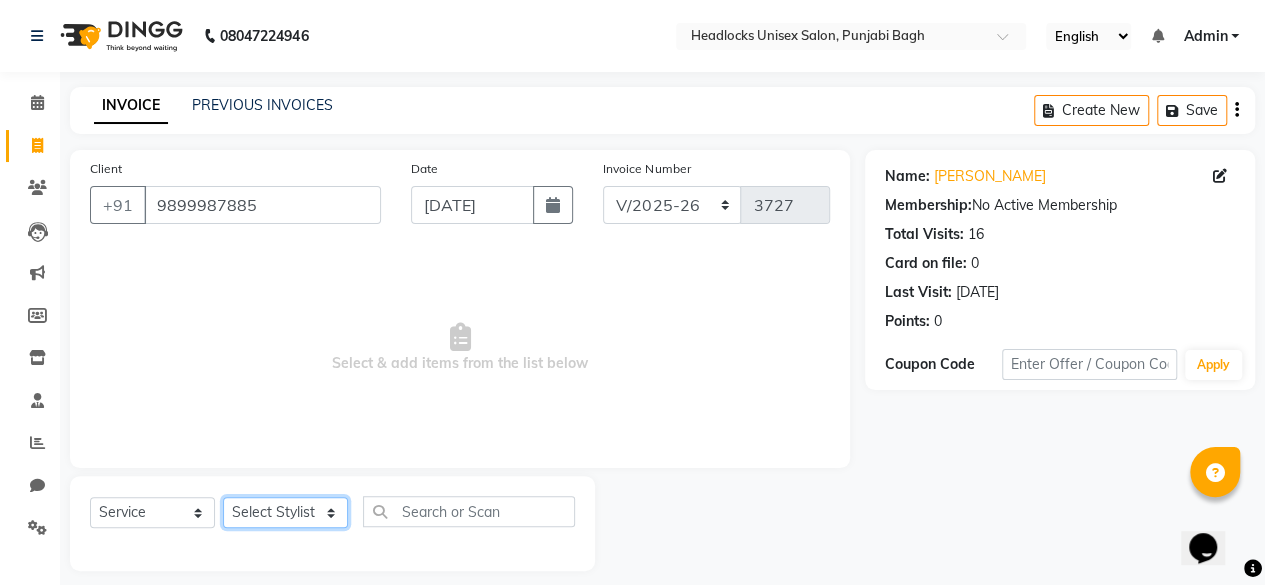 click on "Select Stylist ⁠Agnies ⁠[PERSON_NAME] [PERSON_NAME] [PERSON_NAME] kunal [PERSON_NAME] mercy ⁠Minto ⁠[PERSON_NAME]  [PERSON_NAME] priyanka [PERSON_NAME] ⁠[PERSON_NAME] ⁠[PERSON_NAME] [PERSON_NAME] [PERSON_NAME]  Sunny ⁠[PERSON_NAME] ⁠[PERSON_NAME]" 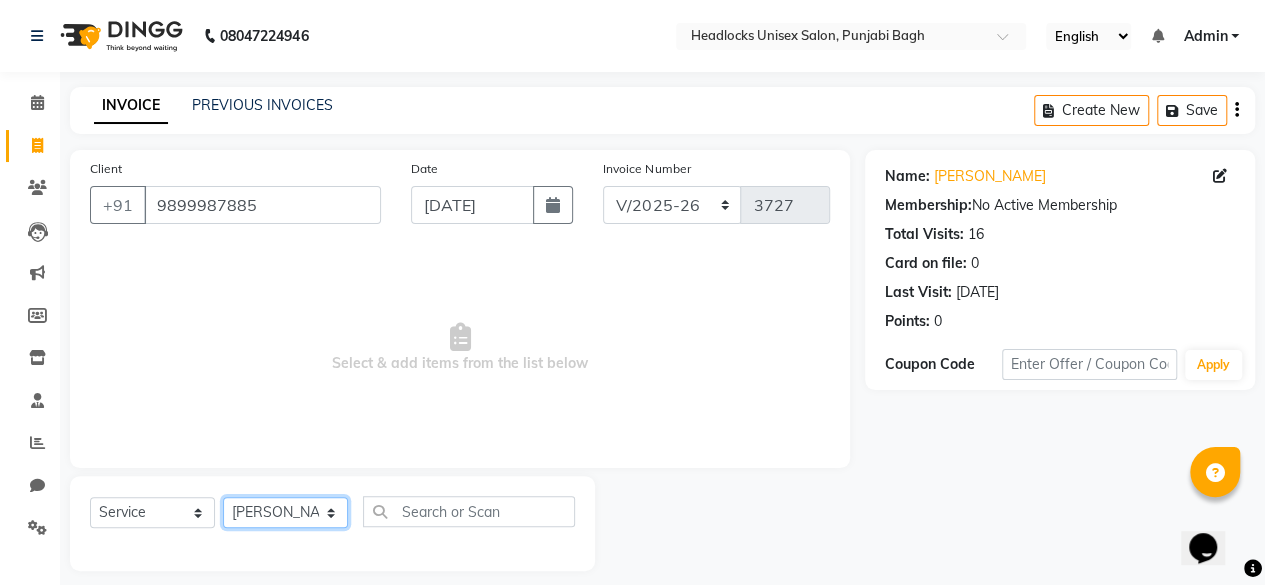 click on "Select Stylist ⁠Agnies ⁠[PERSON_NAME] [PERSON_NAME] [PERSON_NAME] kunal [PERSON_NAME] mercy ⁠Minto ⁠[PERSON_NAME]  [PERSON_NAME] priyanka [PERSON_NAME] ⁠[PERSON_NAME] ⁠[PERSON_NAME] [PERSON_NAME] [PERSON_NAME]  Sunny ⁠[PERSON_NAME] ⁠[PERSON_NAME]" 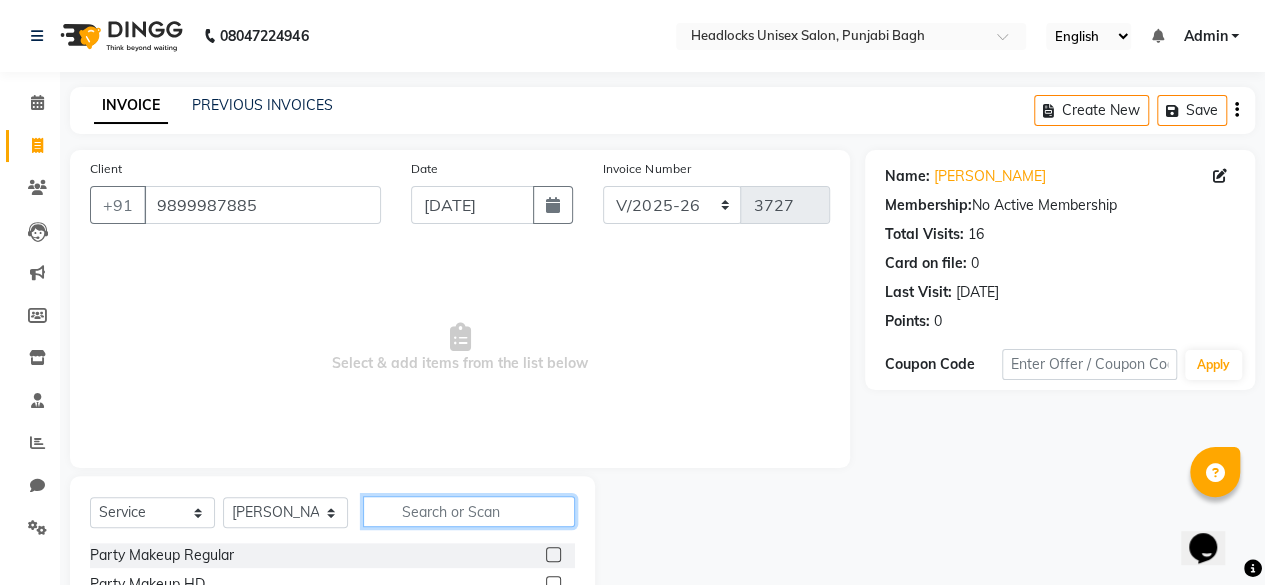 click 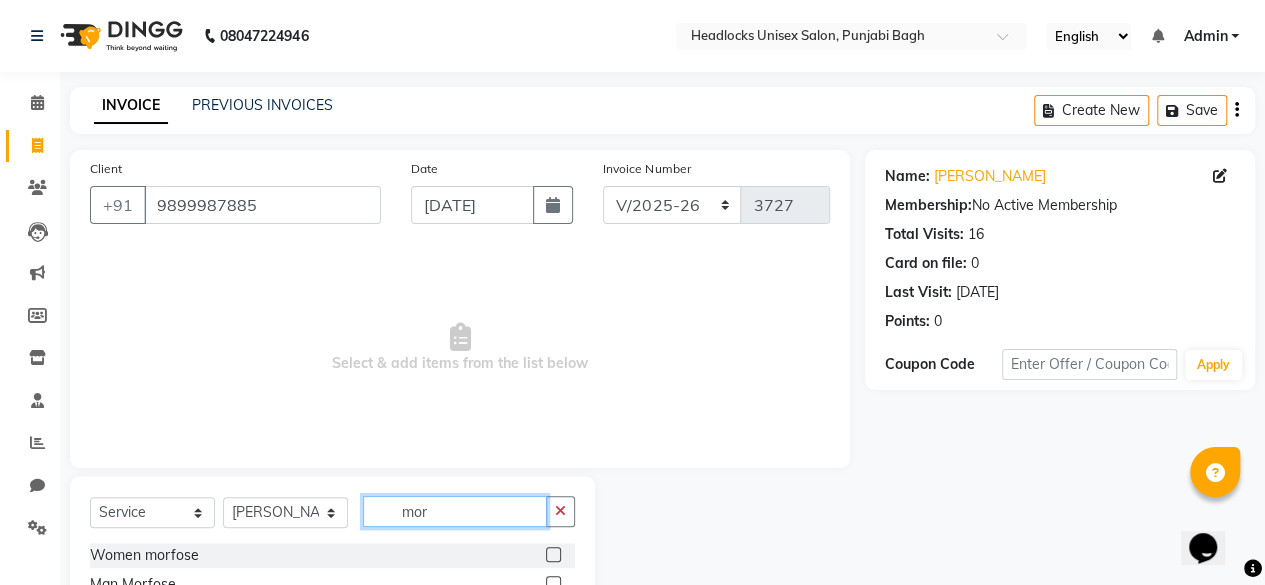 type on "mor" 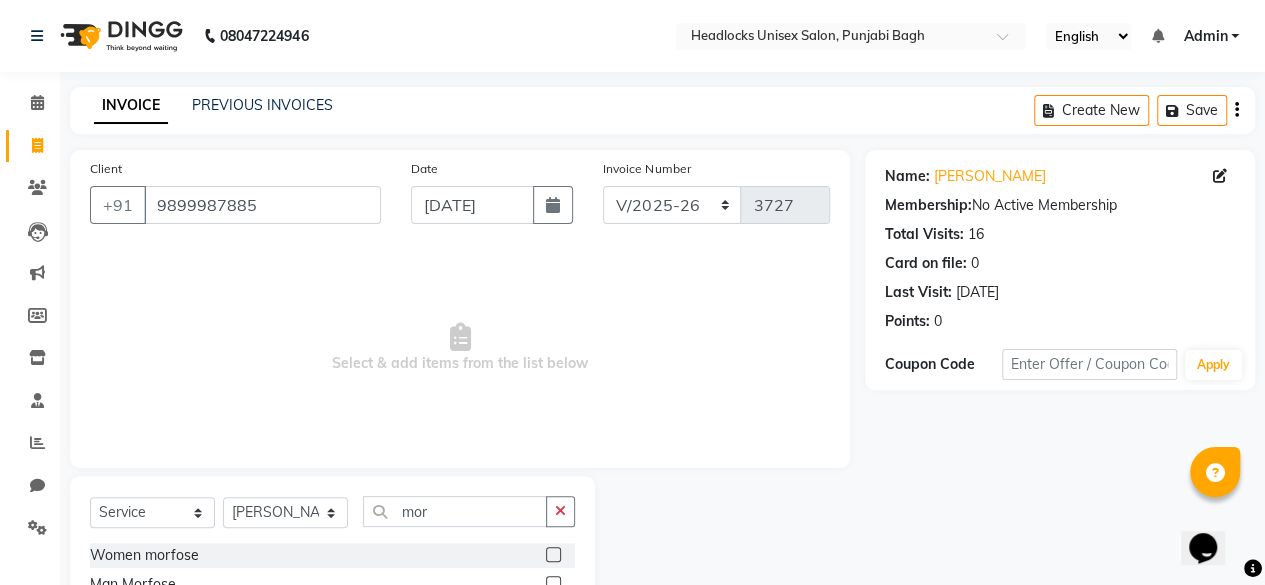 click 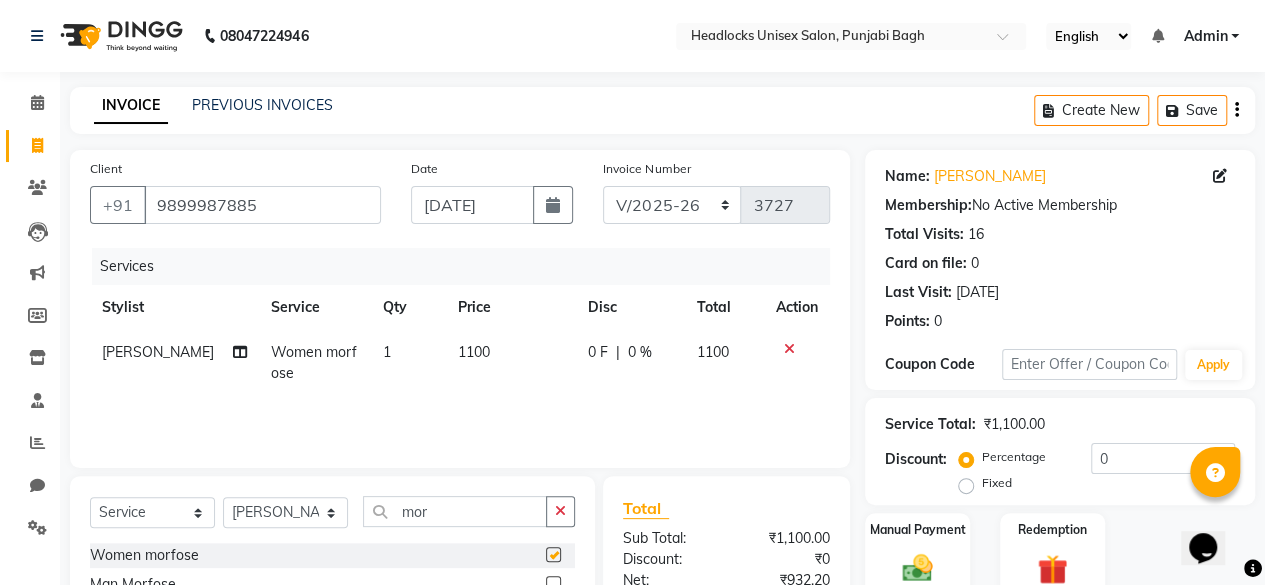 checkbox on "false" 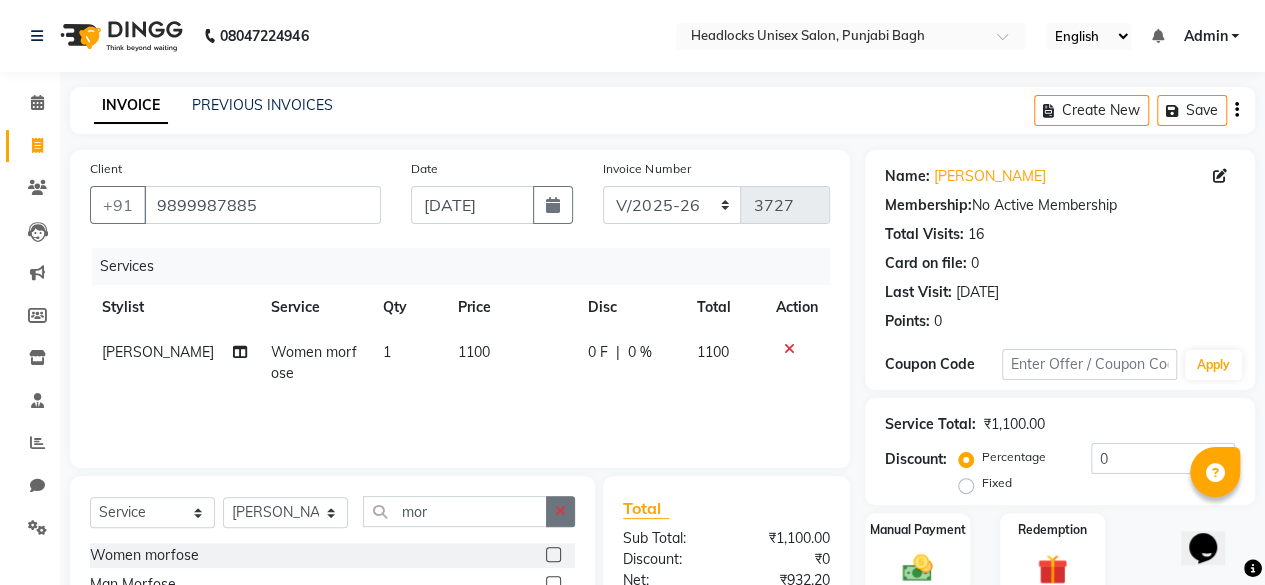 click 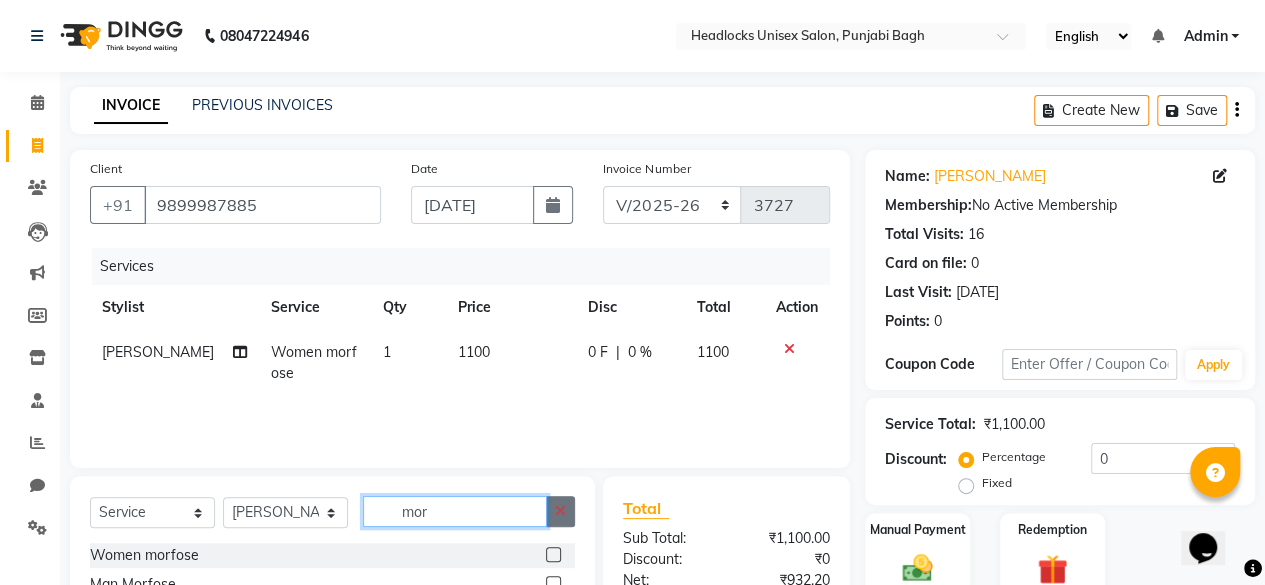 type 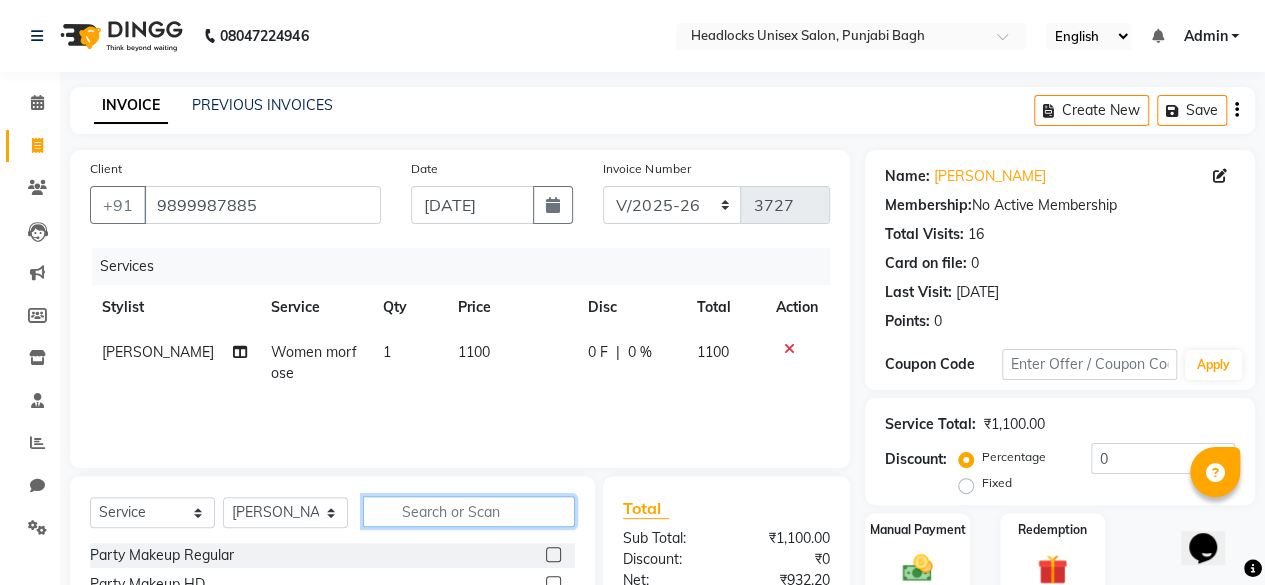 click 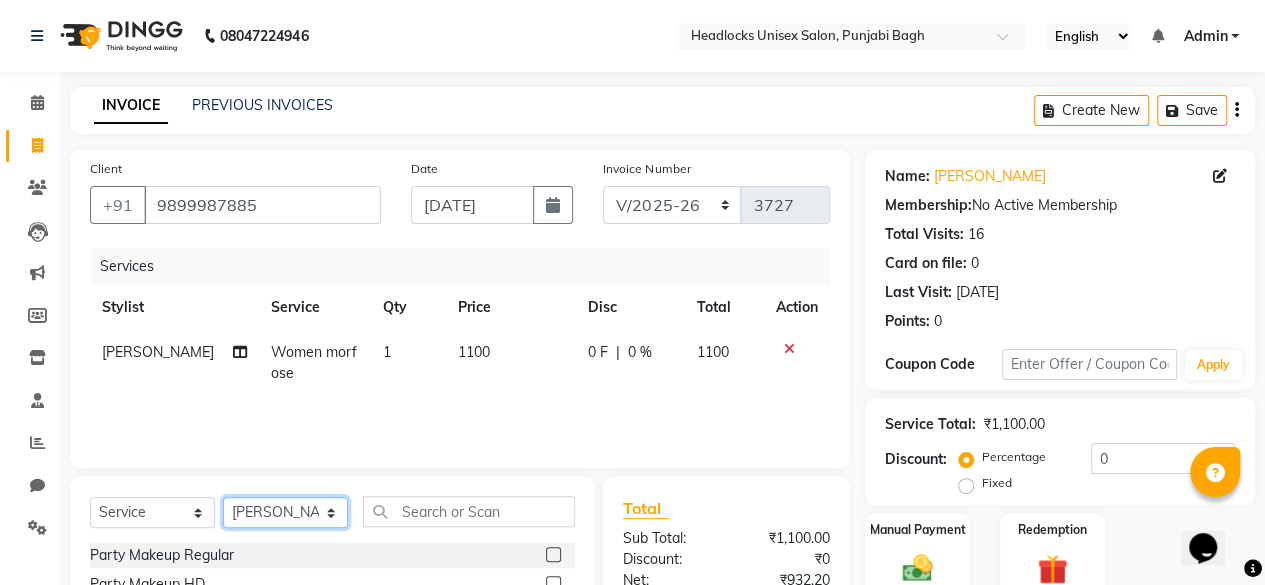click on "Select Stylist ⁠Agnies ⁠[PERSON_NAME] [PERSON_NAME] [PERSON_NAME] kunal [PERSON_NAME] mercy ⁠Minto ⁠[PERSON_NAME]  [PERSON_NAME] priyanka [PERSON_NAME] ⁠[PERSON_NAME] ⁠[PERSON_NAME] [PERSON_NAME] [PERSON_NAME]  Sunny ⁠[PERSON_NAME] ⁠[PERSON_NAME]" 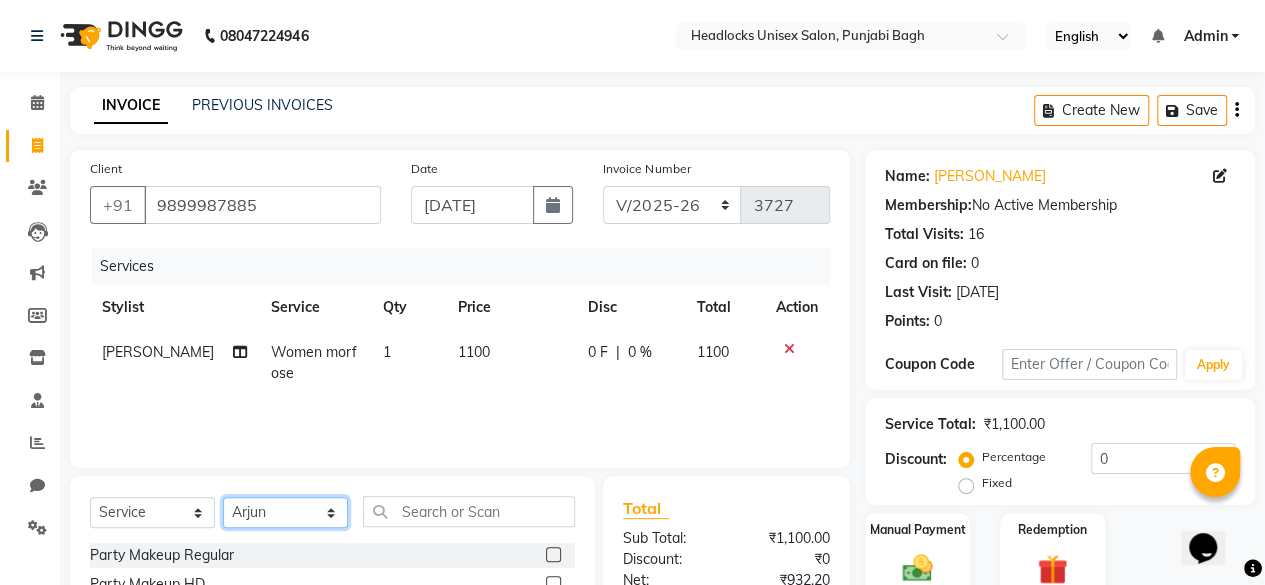 click on "Select Stylist ⁠Agnies ⁠[PERSON_NAME] [PERSON_NAME] [PERSON_NAME] kunal [PERSON_NAME] mercy ⁠Minto ⁠[PERSON_NAME]  [PERSON_NAME] priyanka [PERSON_NAME] ⁠[PERSON_NAME] ⁠[PERSON_NAME] [PERSON_NAME] [PERSON_NAME]  Sunny ⁠[PERSON_NAME] ⁠[PERSON_NAME]" 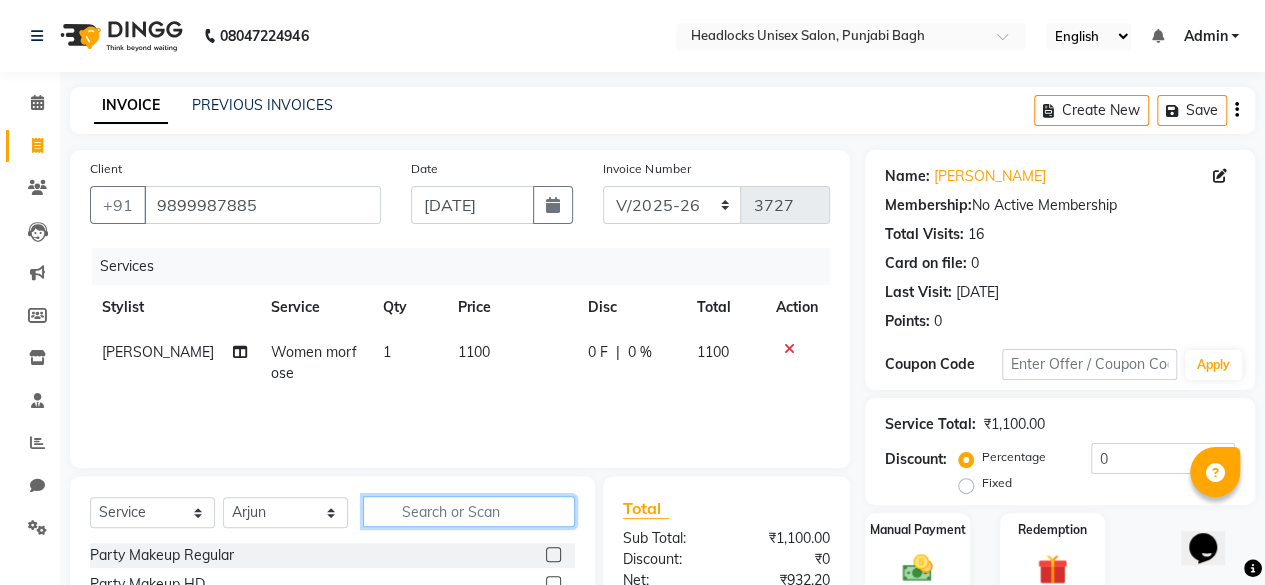 click 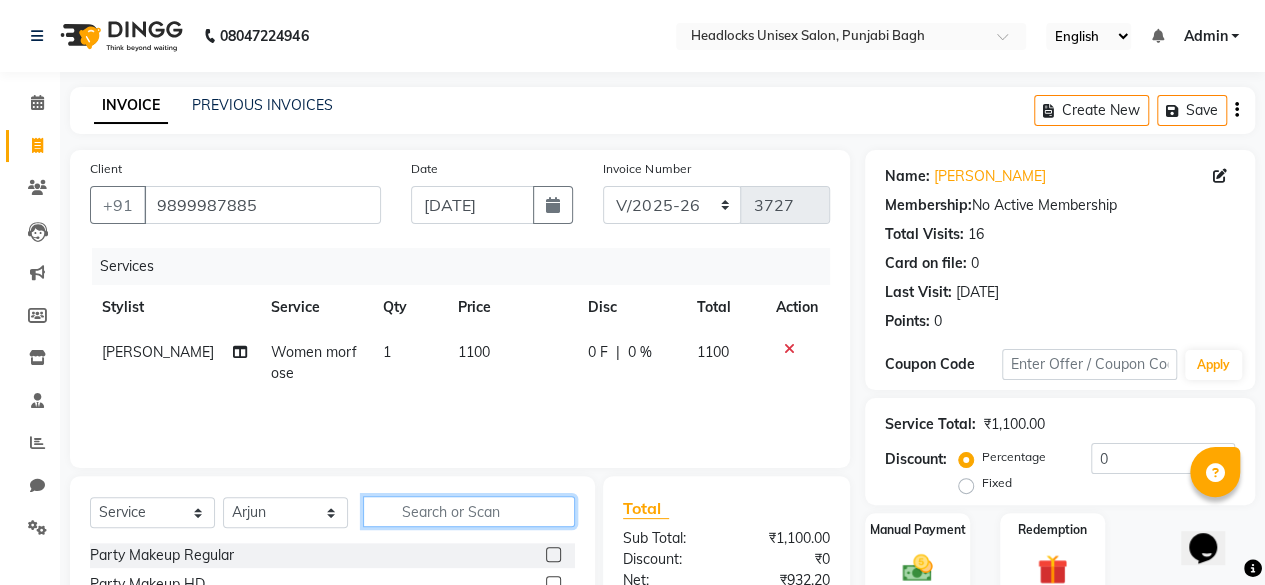 click 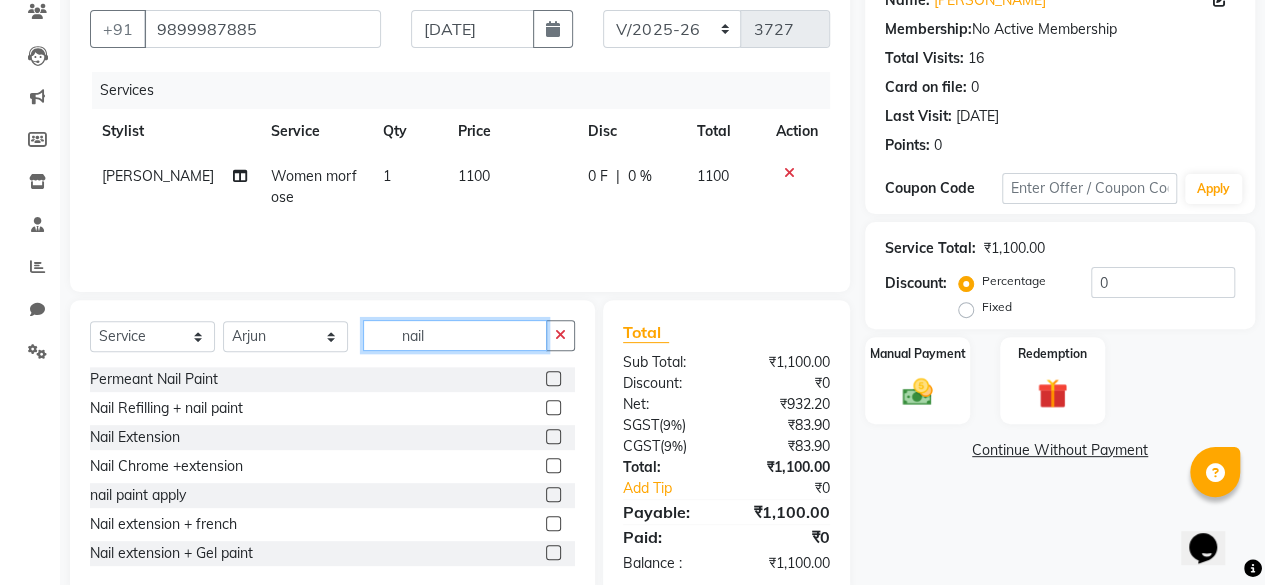 scroll, scrollTop: 215, scrollLeft: 0, axis: vertical 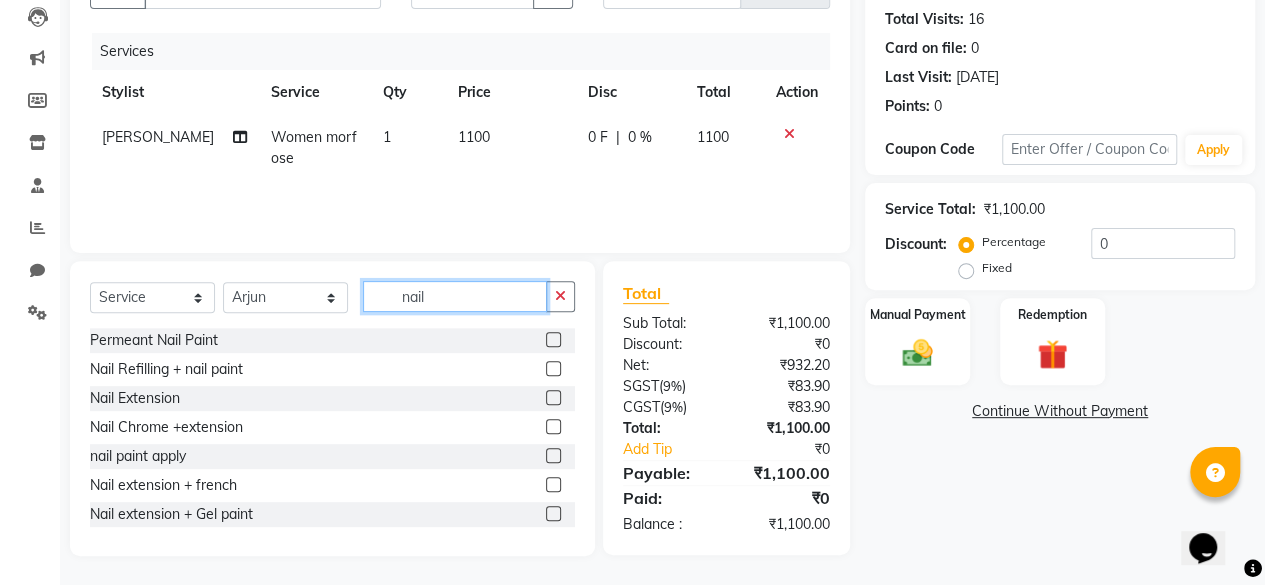 click on "nail" 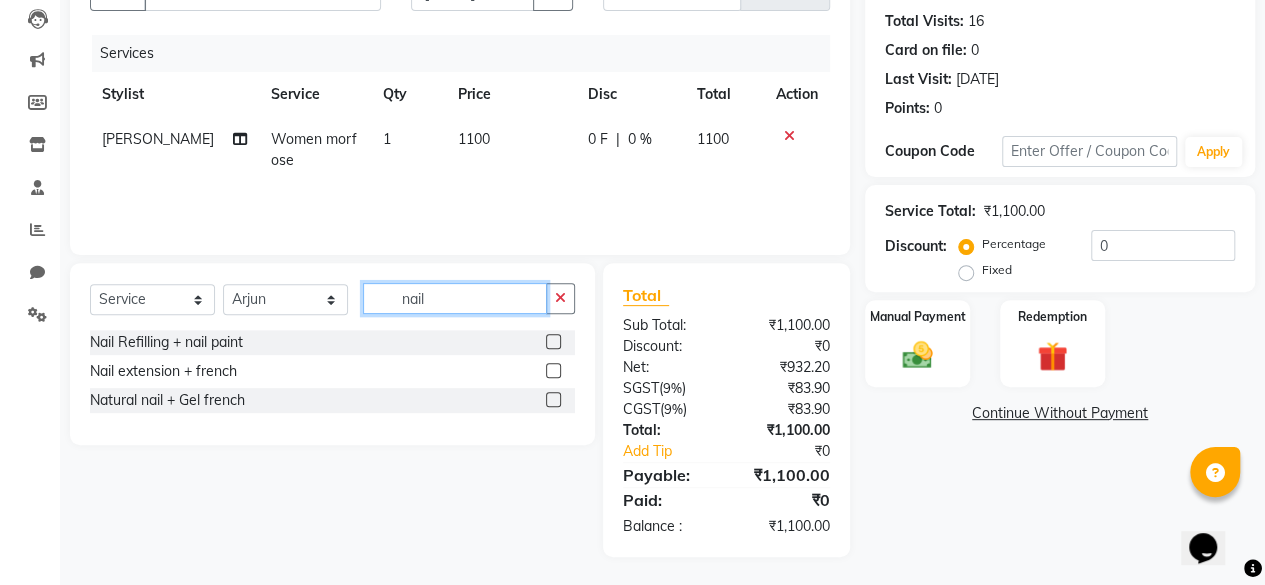 scroll, scrollTop: 215, scrollLeft: 0, axis: vertical 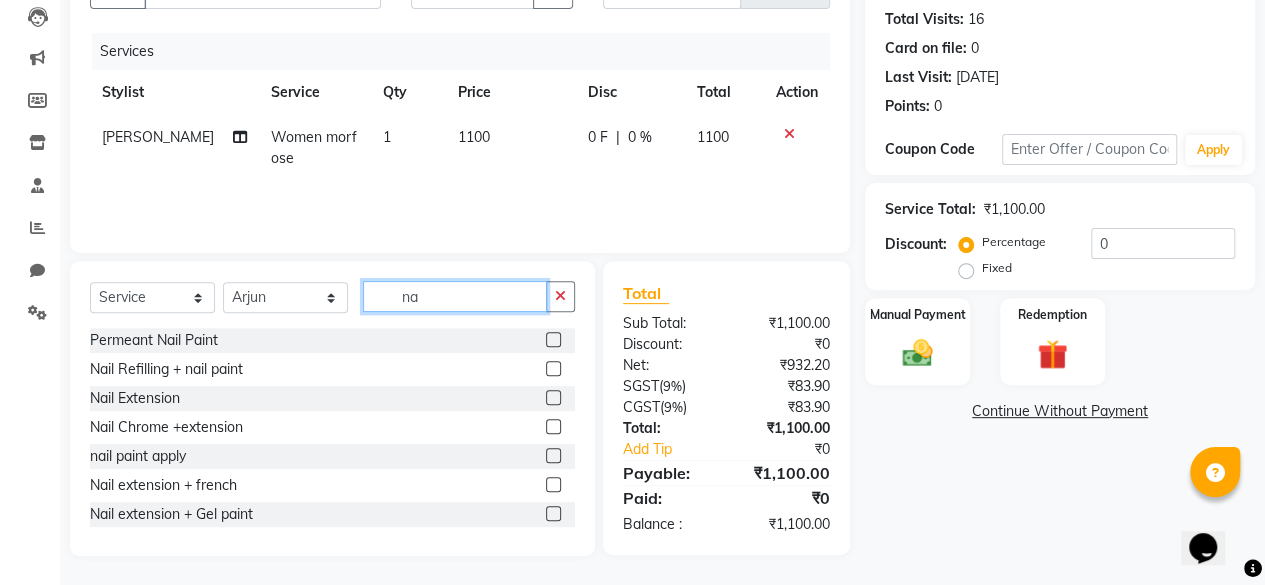 type on "n" 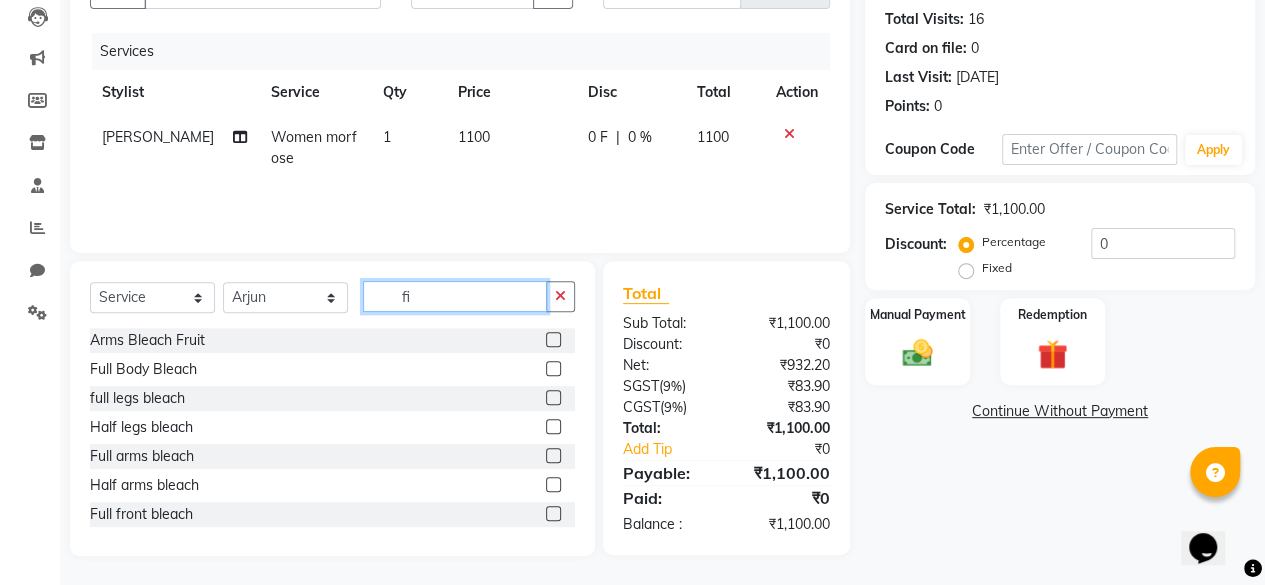scroll, scrollTop: 213, scrollLeft: 0, axis: vertical 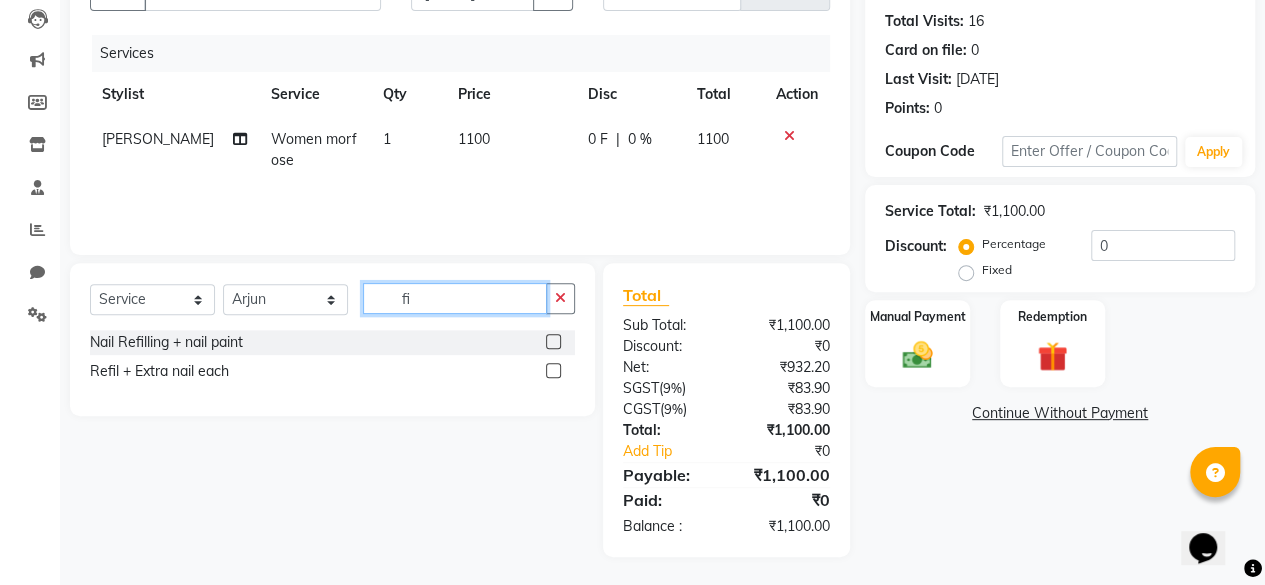 type on "f" 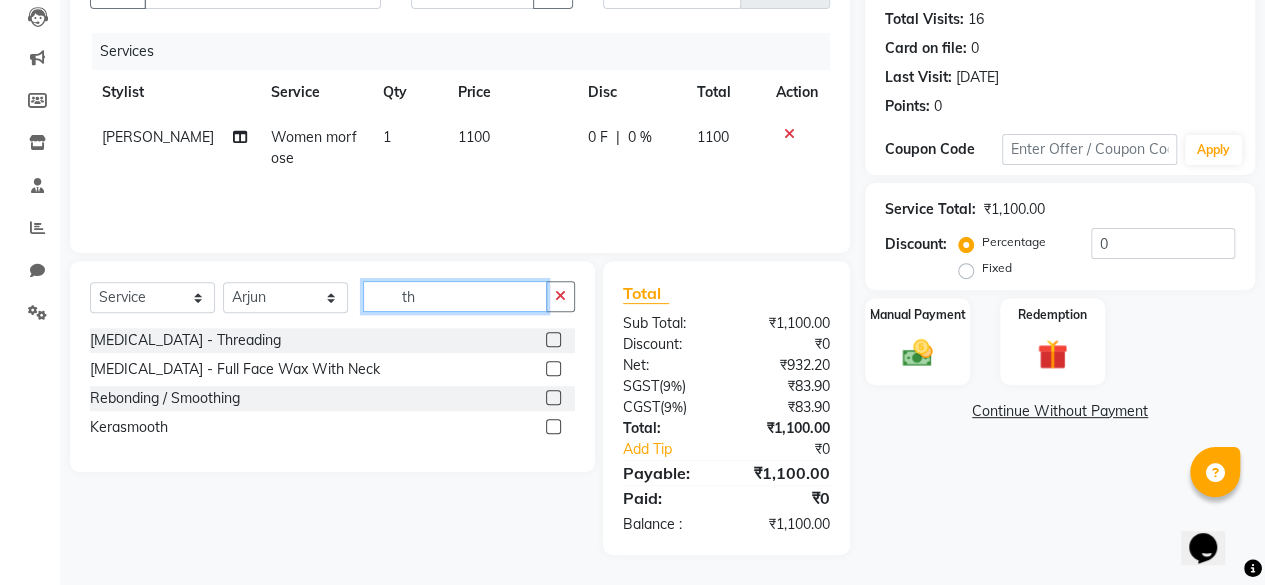 scroll, scrollTop: 213, scrollLeft: 0, axis: vertical 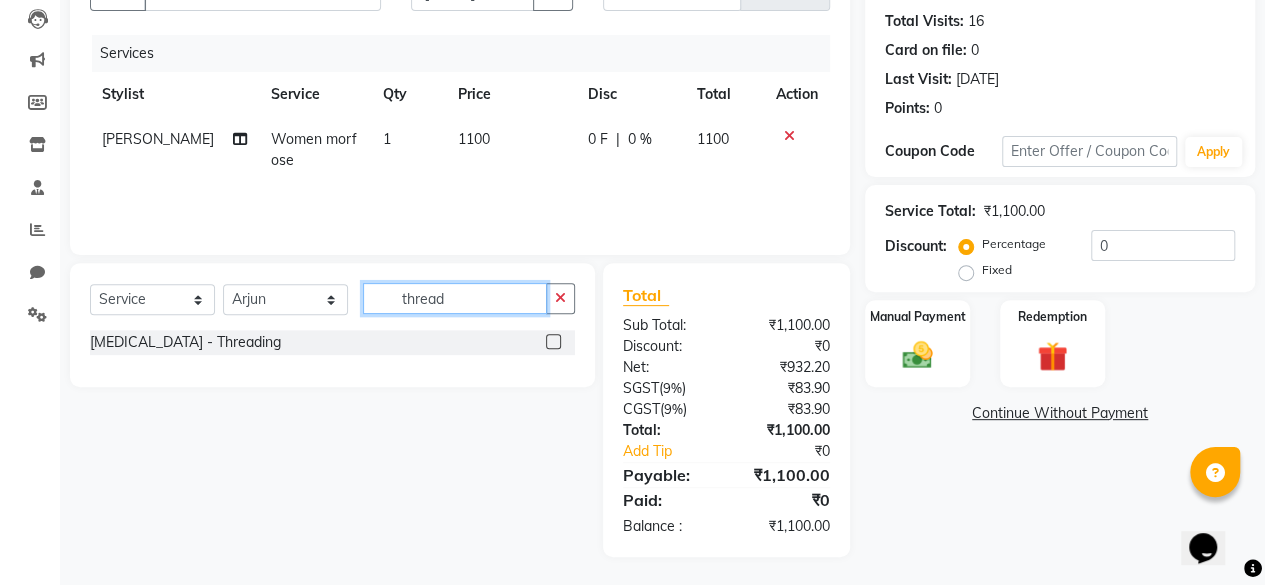 type on "thread" 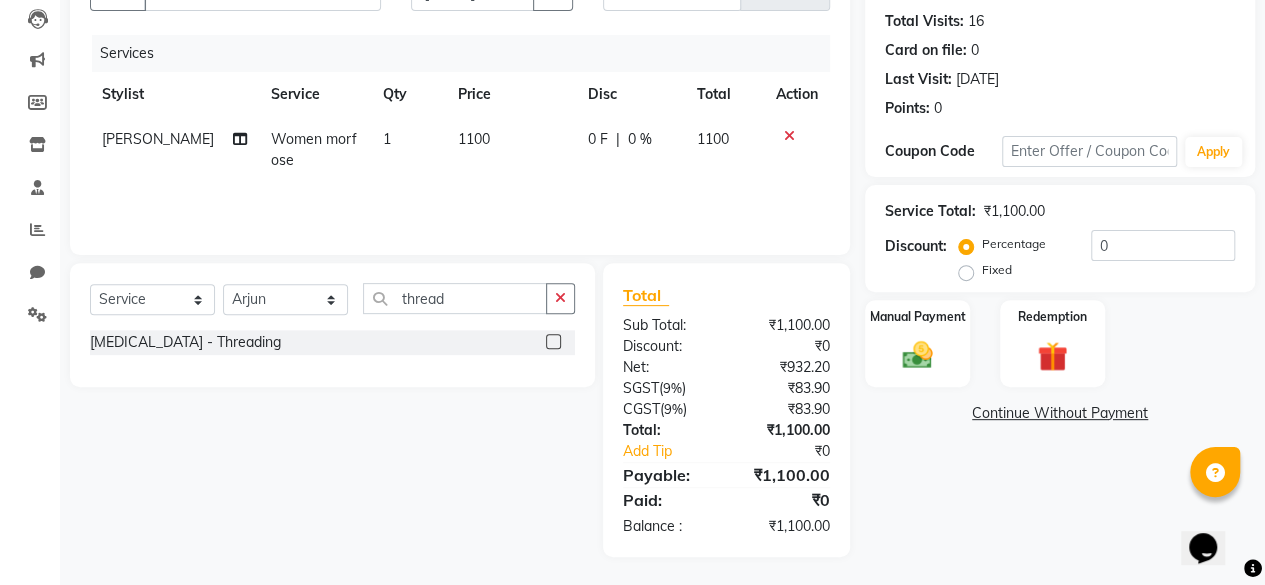 click 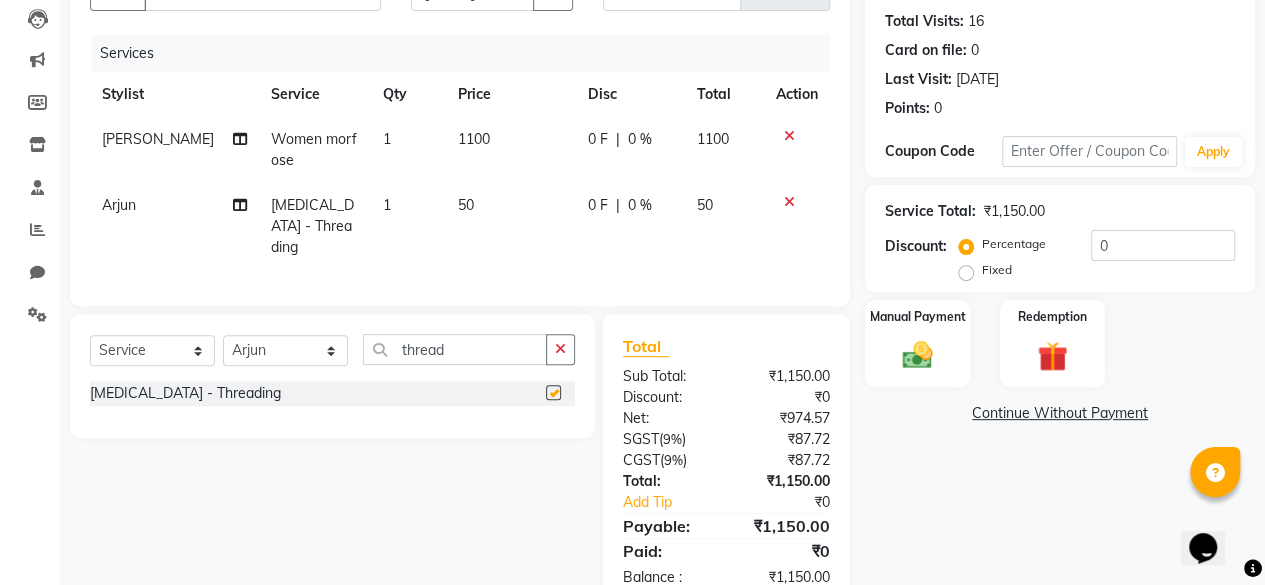 checkbox on "false" 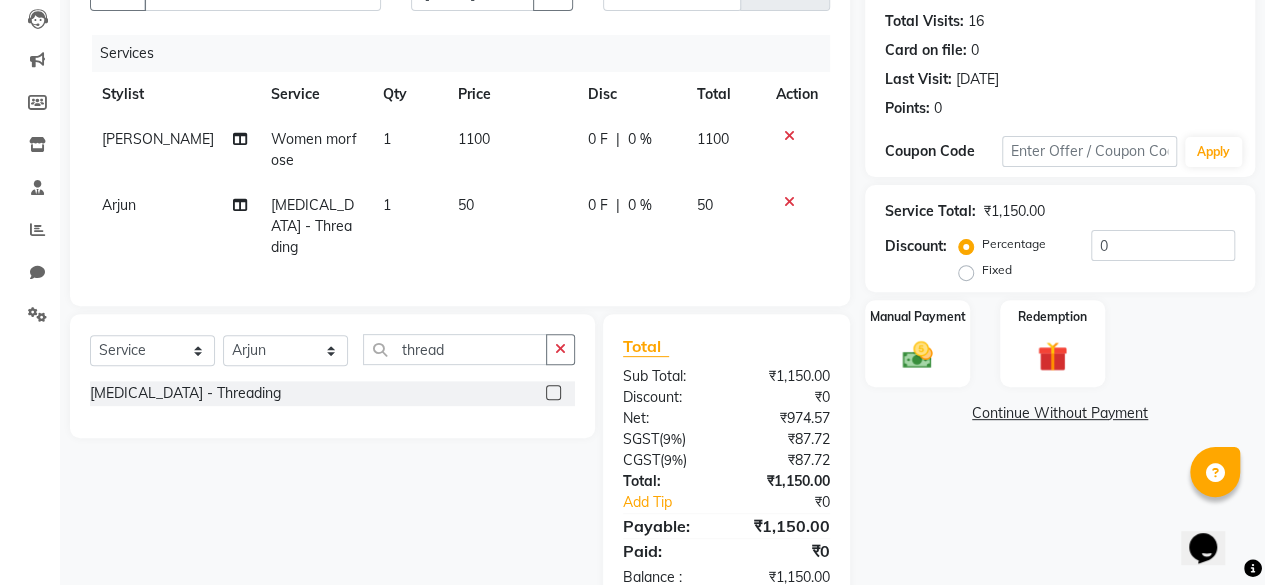 click on "50" 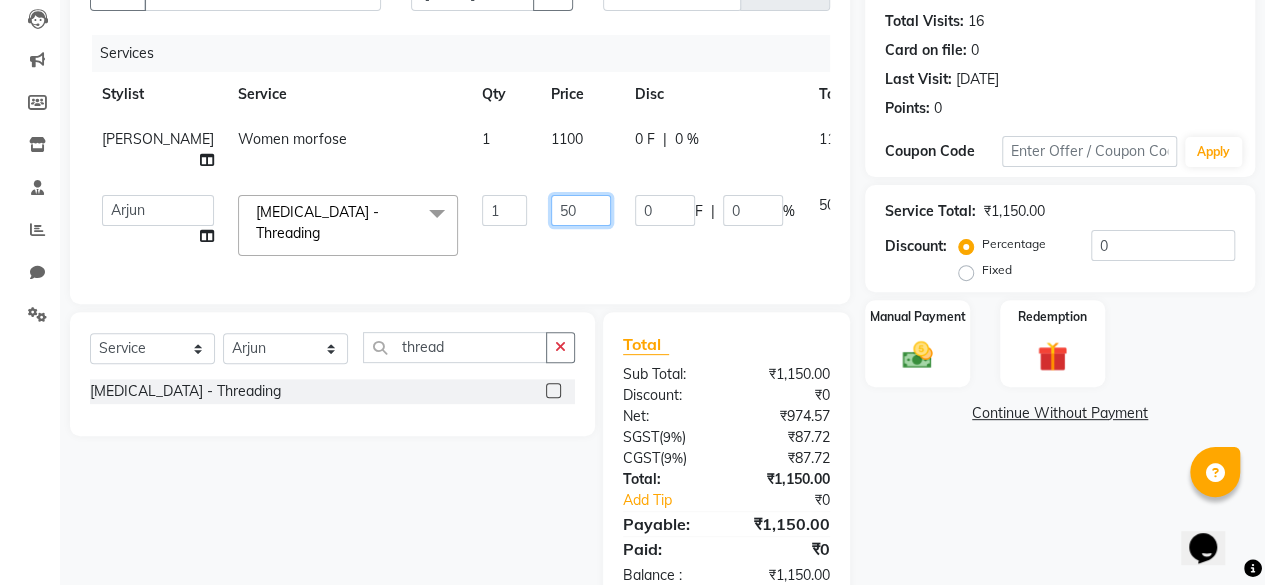 click on "50" 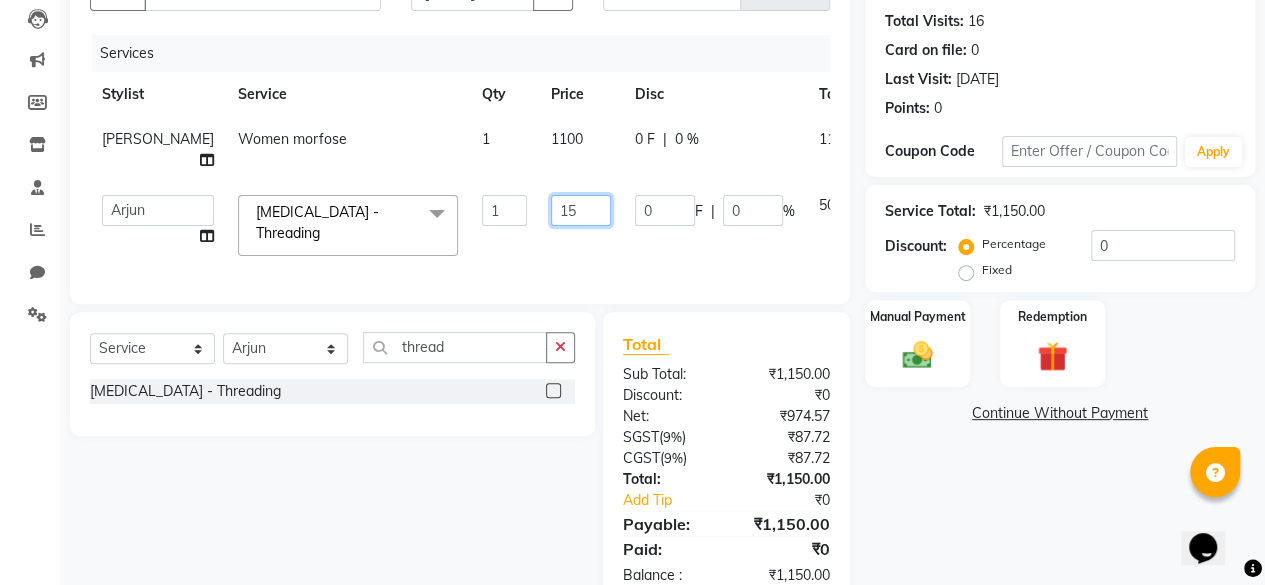 type on "150" 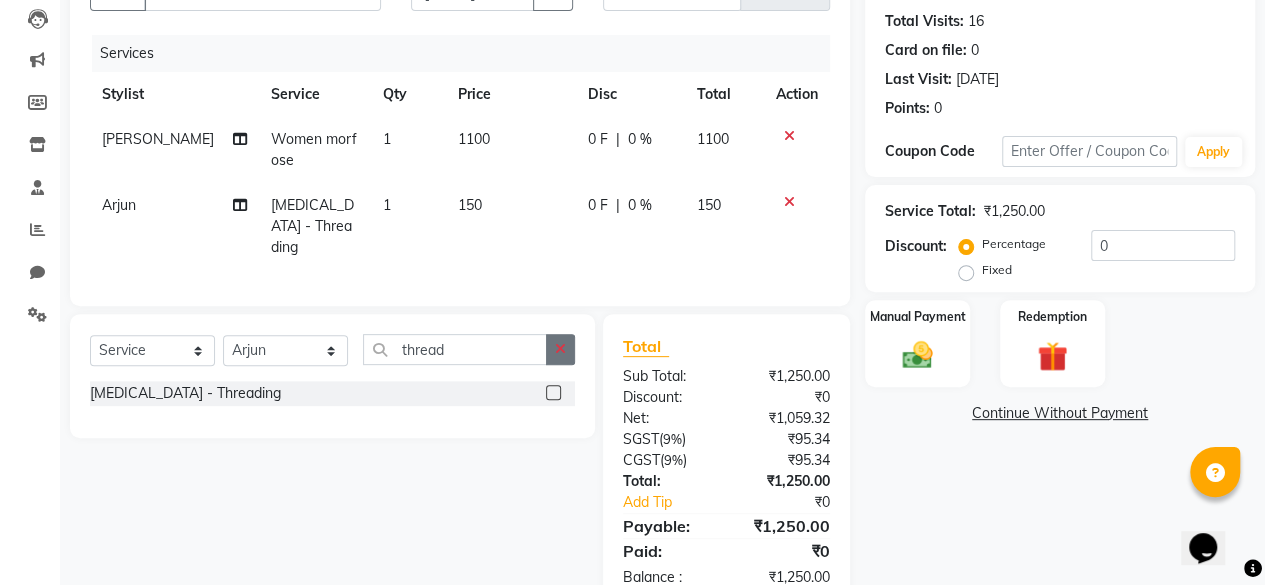 click 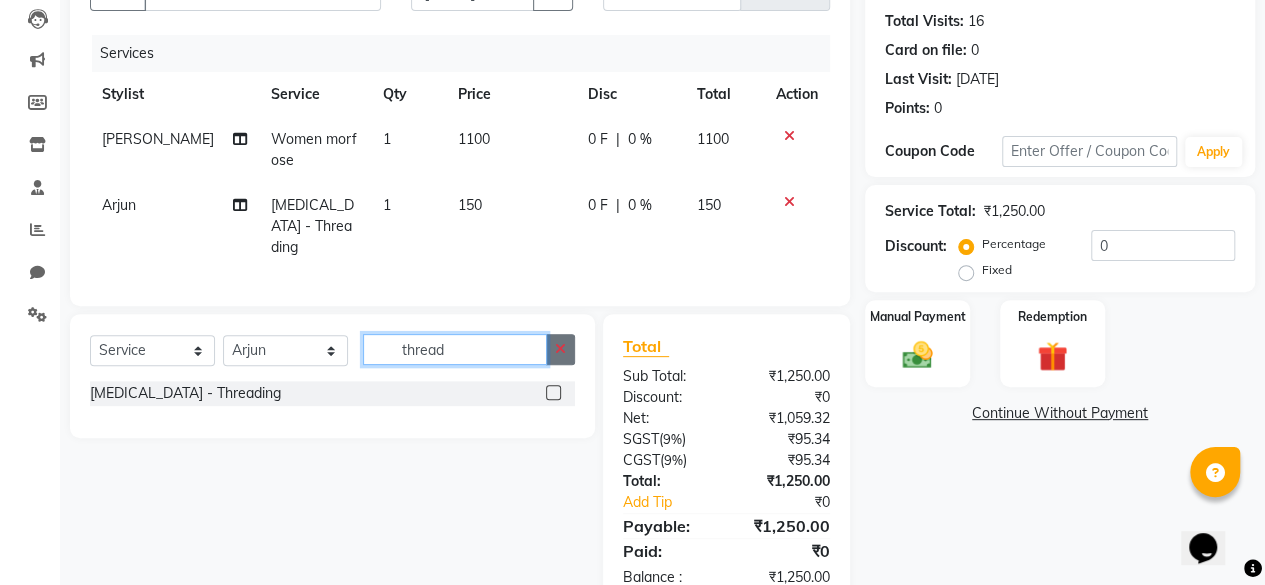 type 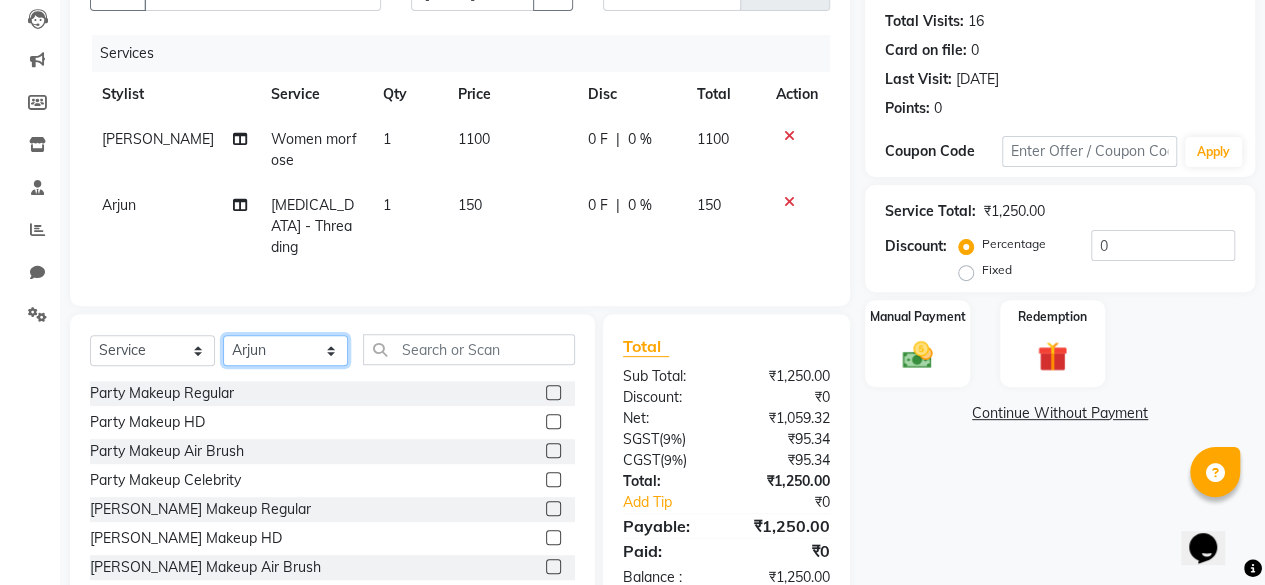 click on "Select Stylist ⁠Agnies ⁠[PERSON_NAME] [PERSON_NAME] [PERSON_NAME] kunal [PERSON_NAME] mercy ⁠Minto ⁠[PERSON_NAME]  [PERSON_NAME] priyanka [PERSON_NAME] ⁠[PERSON_NAME] ⁠[PERSON_NAME] [PERSON_NAME] [PERSON_NAME]  Sunny ⁠[PERSON_NAME] ⁠[PERSON_NAME]" 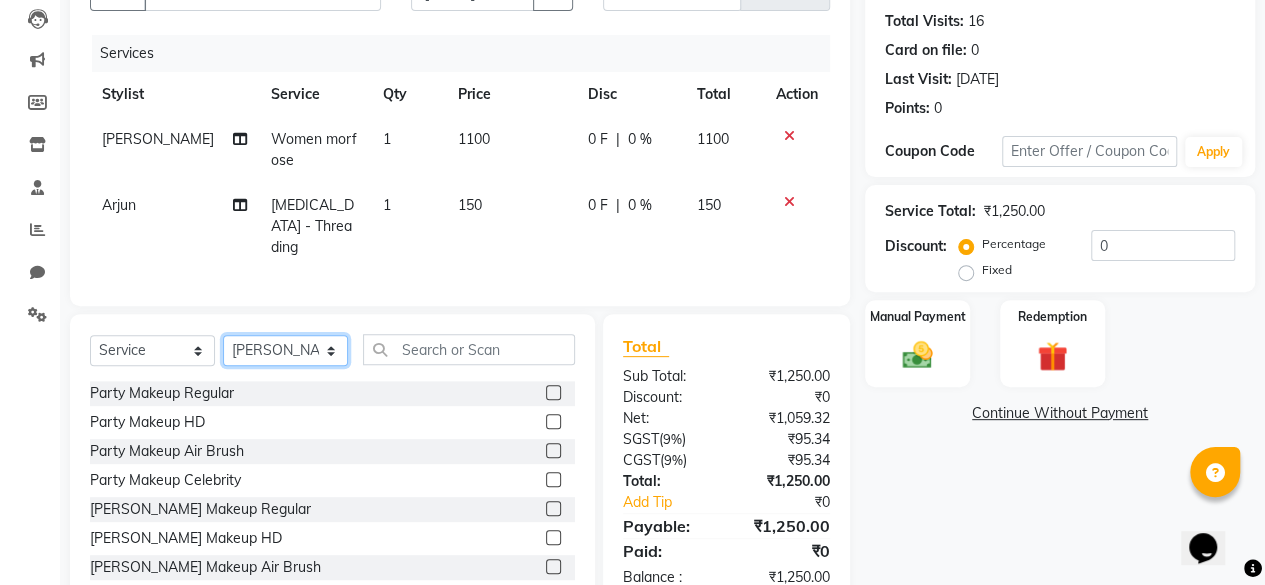 click on "Select Stylist ⁠Agnies ⁠[PERSON_NAME] [PERSON_NAME] [PERSON_NAME] kunal [PERSON_NAME] mercy ⁠Minto ⁠[PERSON_NAME]  [PERSON_NAME] priyanka [PERSON_NAME] ⁠[PERSON_NAME] ⁠[PERSON_NAME] [PERSON_NAME] [PERSON_NAME]  Sunny ⁠[PERSON_NAME] ⁠[PERSON_NAME]" 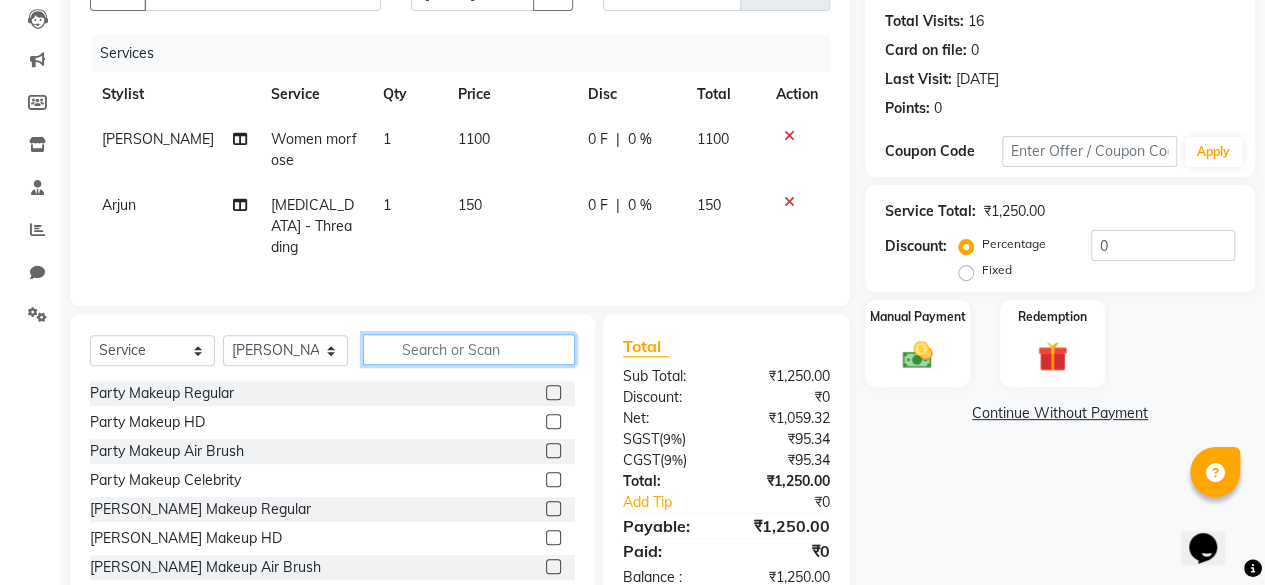 click 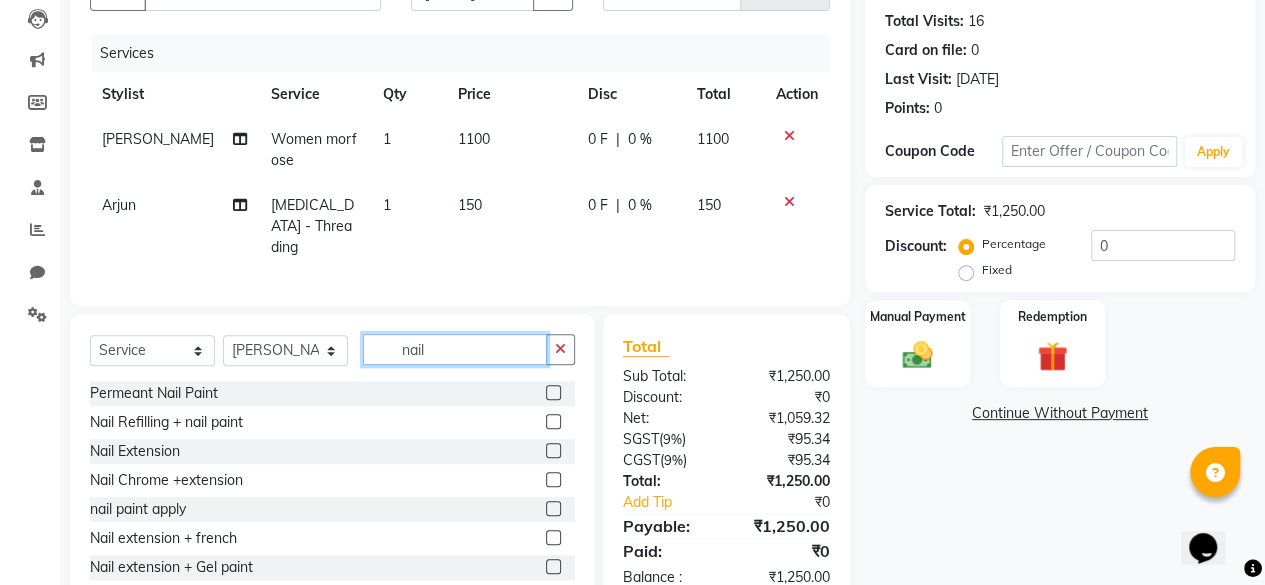 type on "nail" 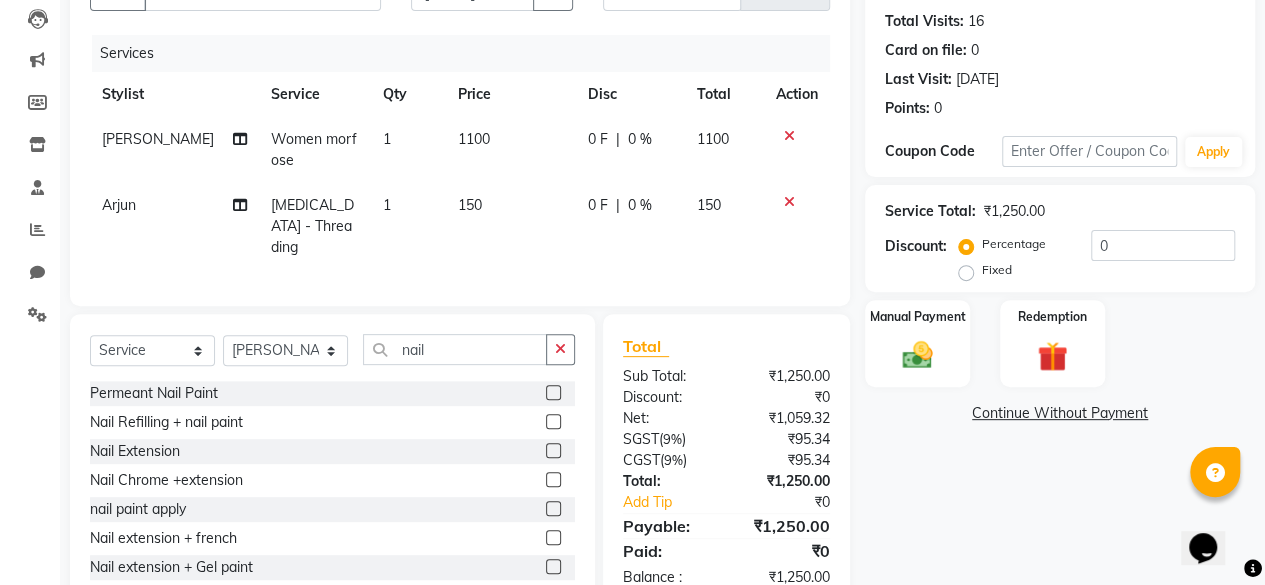 click 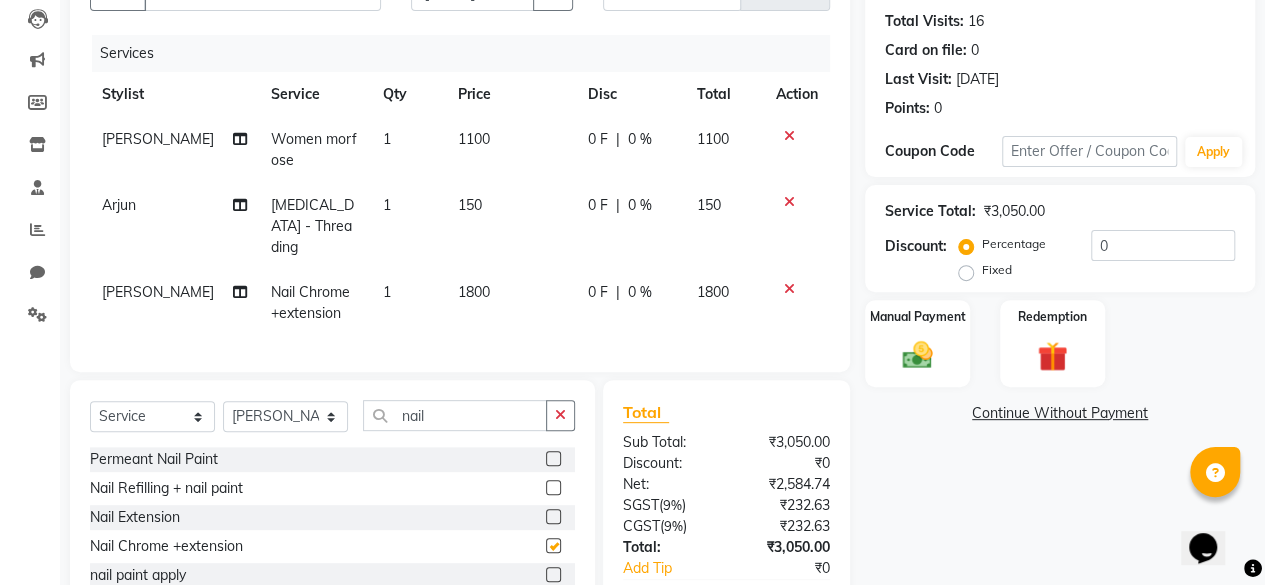 checkbox on "false" 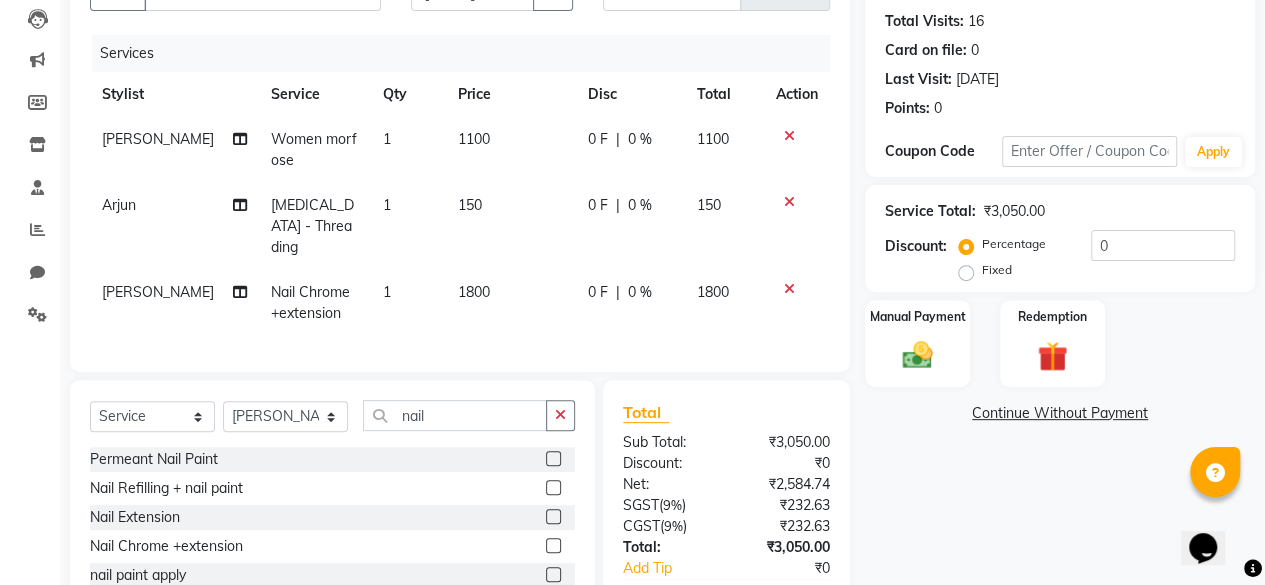 click on "1800" 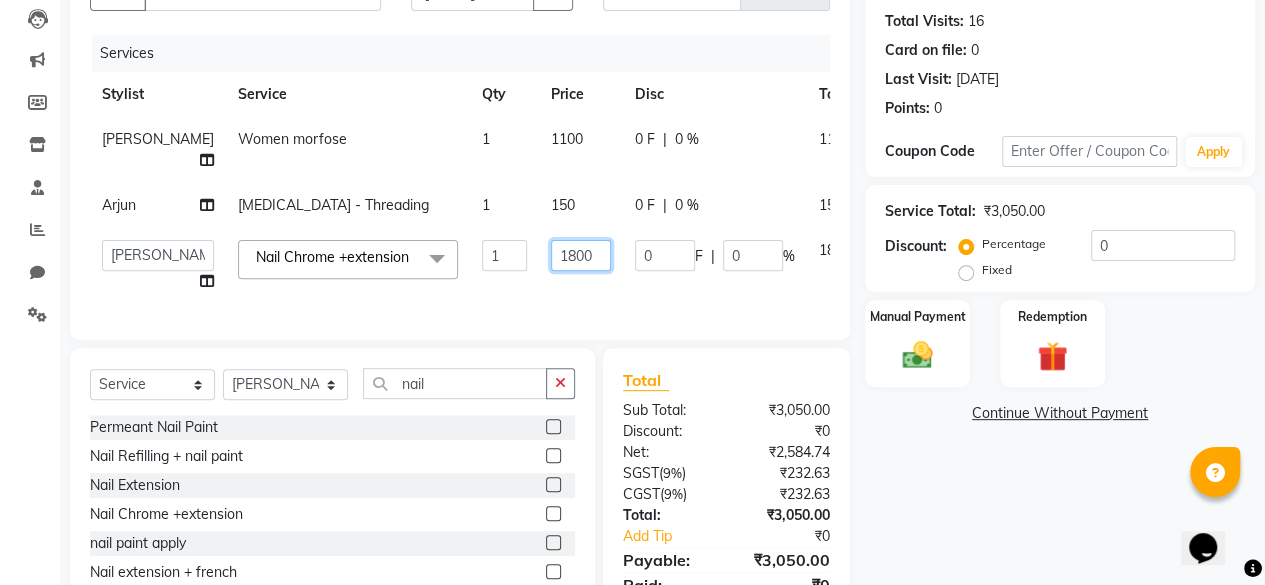 click on "1800" 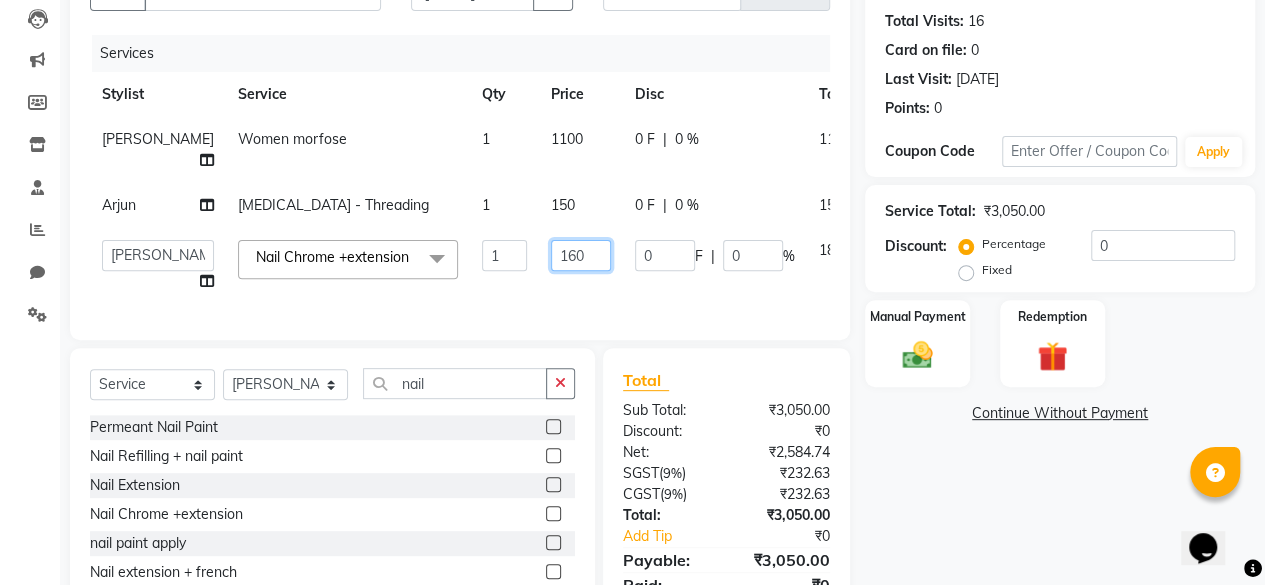 type on "1600" 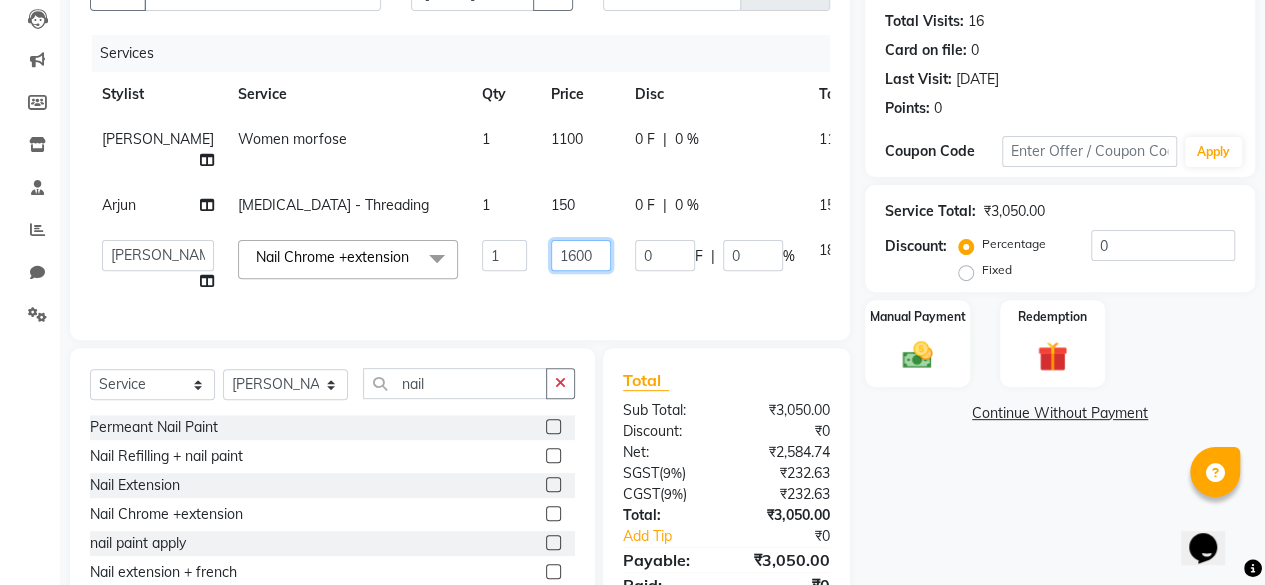 scroll, scrollTop: 344, scrollLeft: 0, axis: vertical 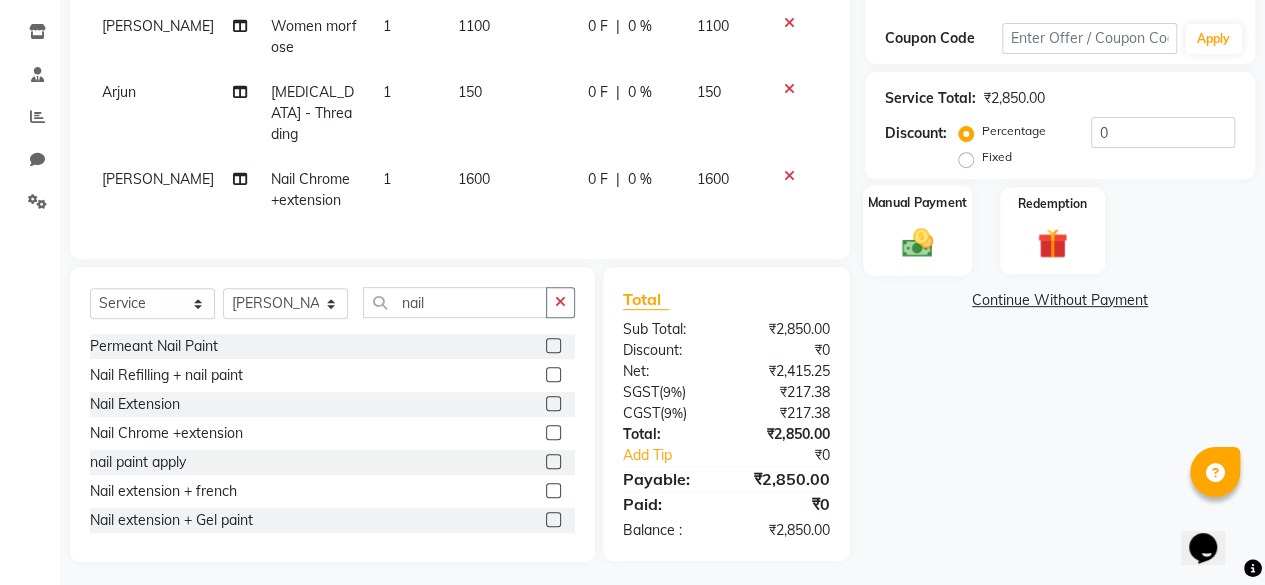 click on "Manual Payment" 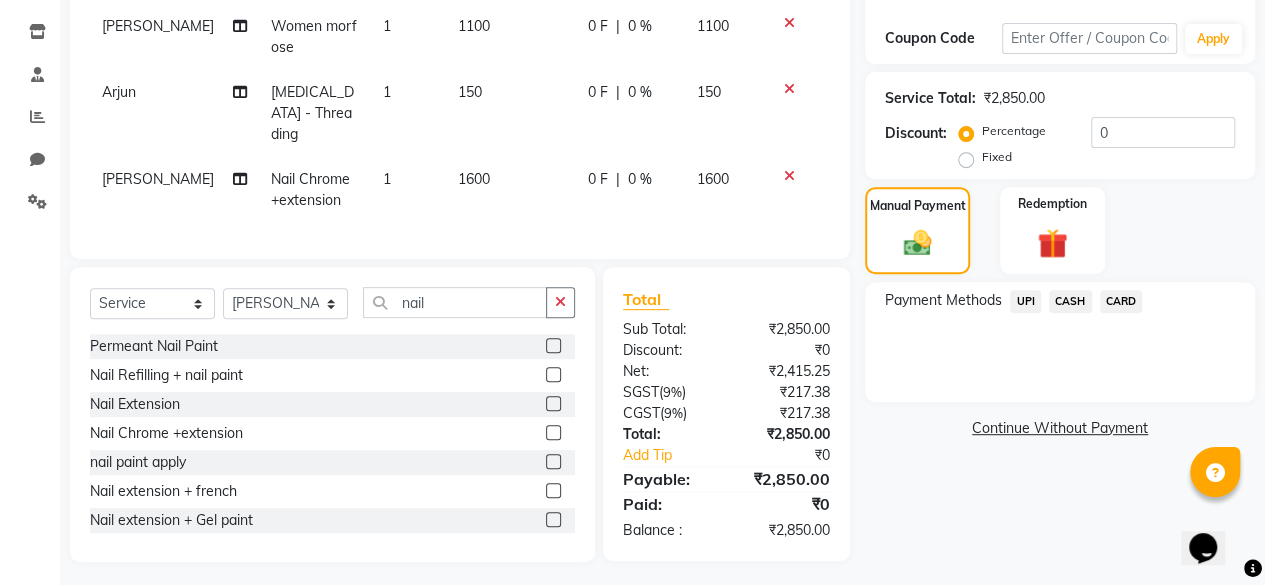 click on "UPI" 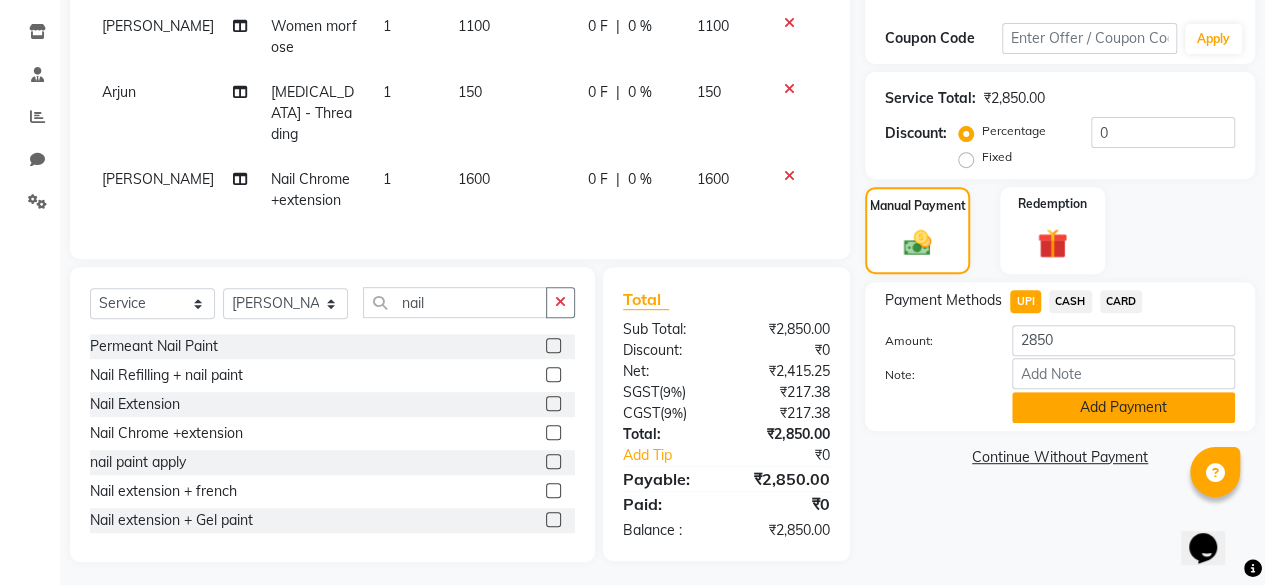 click on "Add Payment" 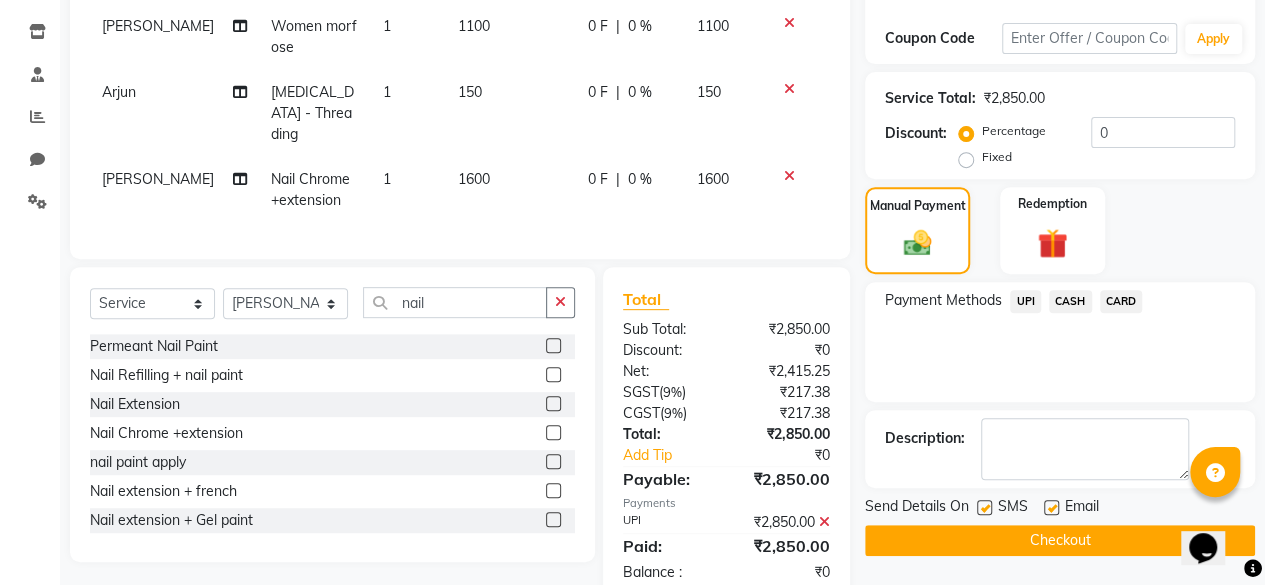 click on "Checkout" 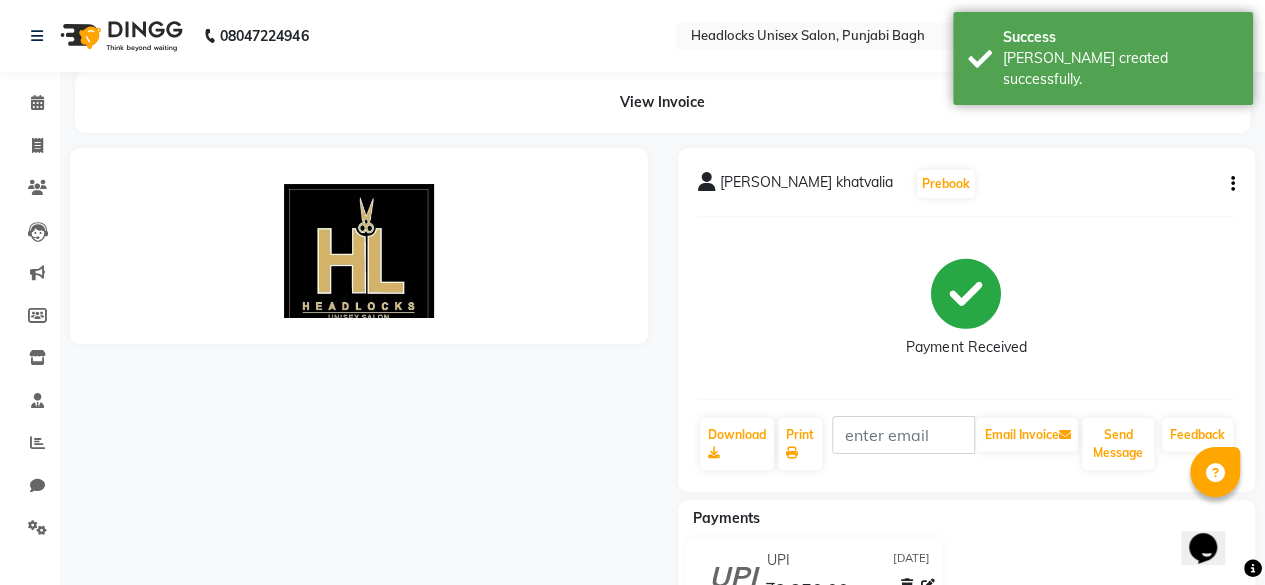 scroll, scrollTop: 0, scrollLeft: 0, axis: both 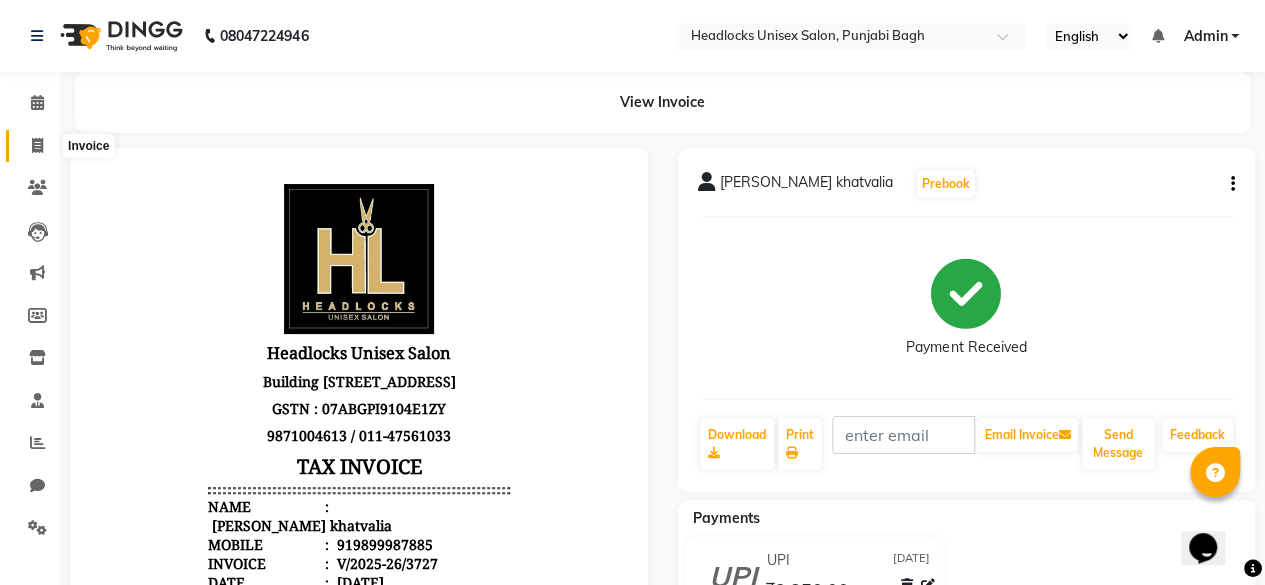 click 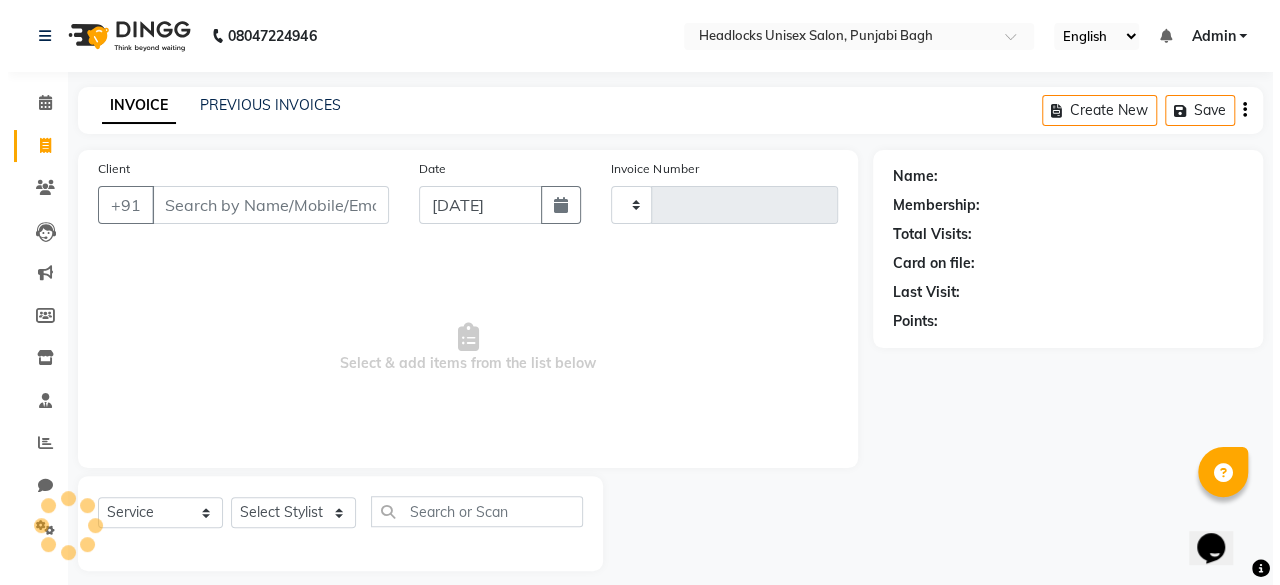 scroll, scrollTop: 15, scrollLeft: 0, axis: vertical 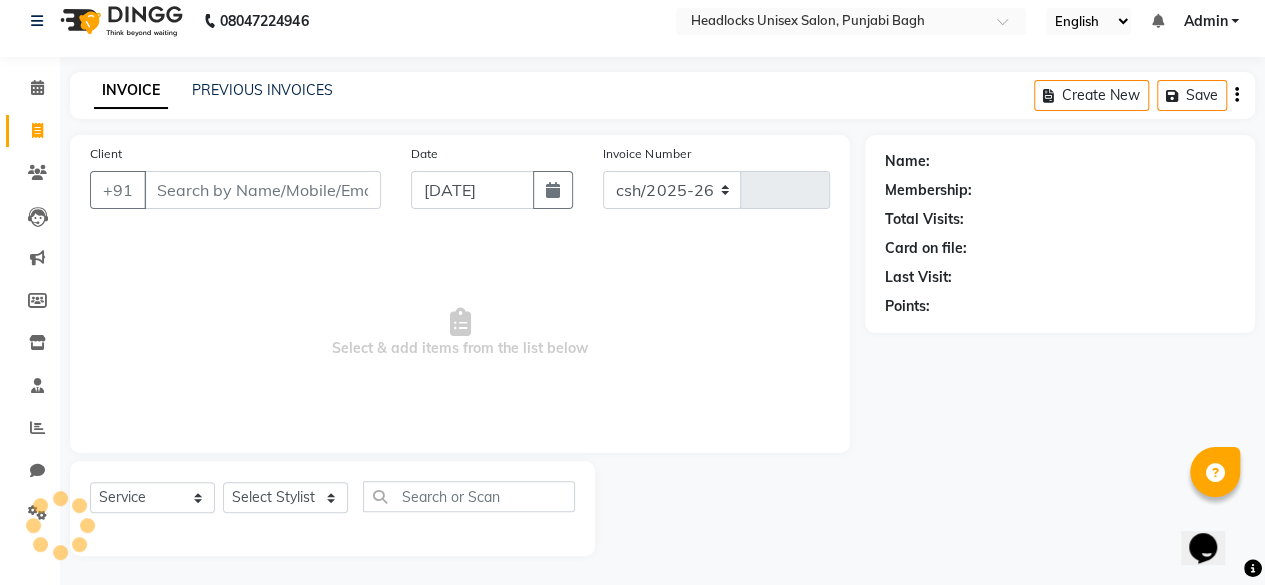 select on "7719" 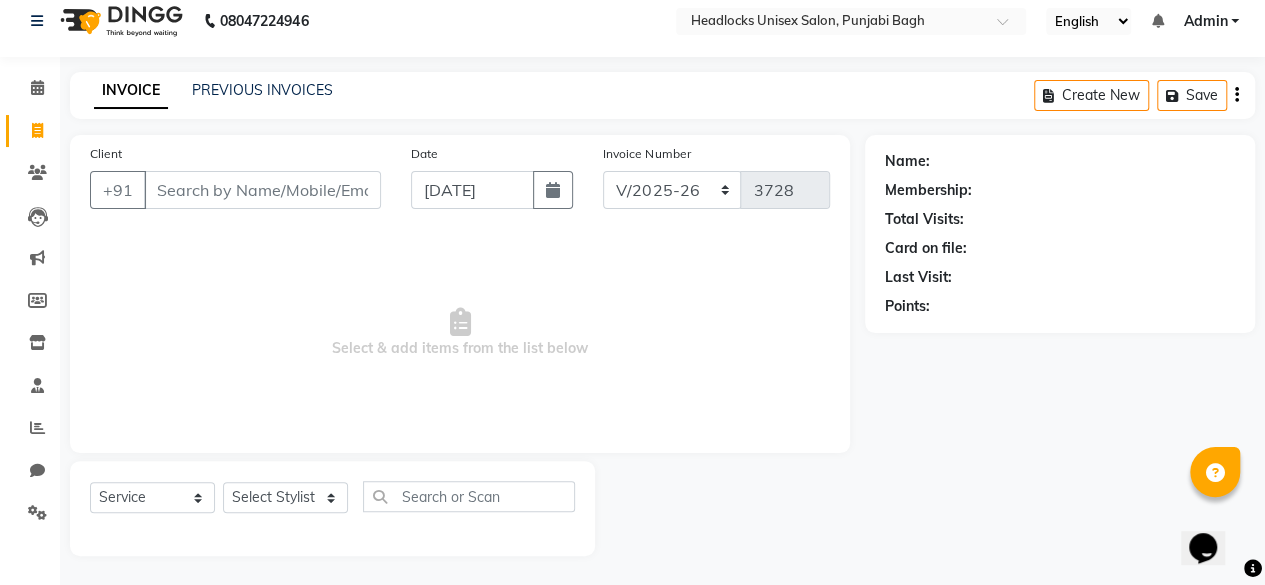 click on "Client" at bounding box center (262, 190) 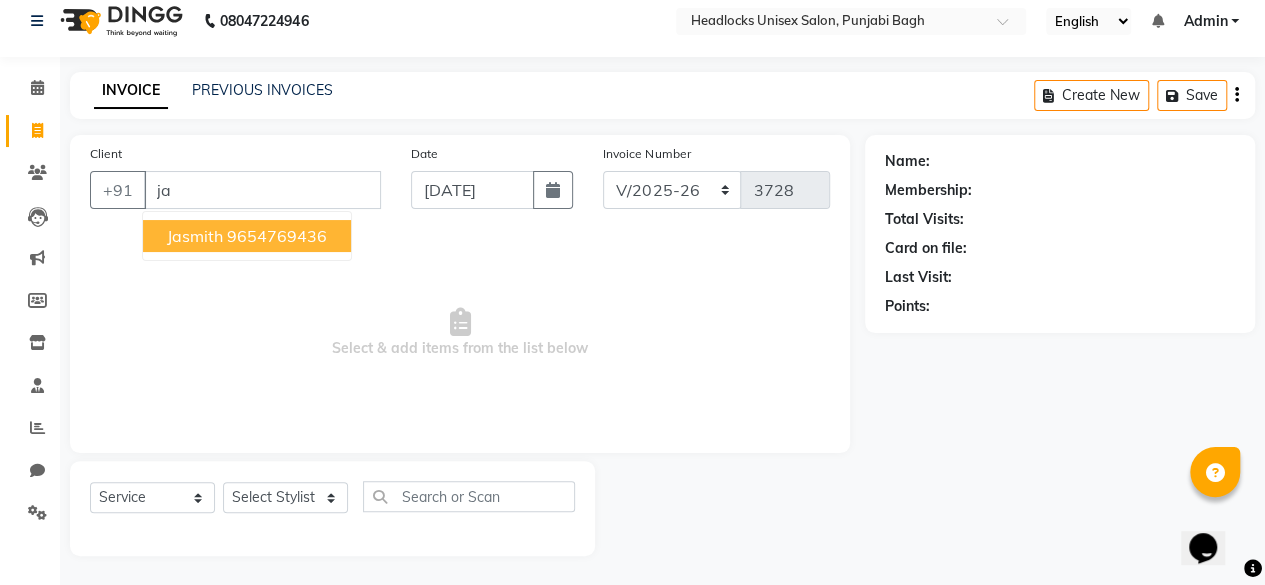 type on "j" 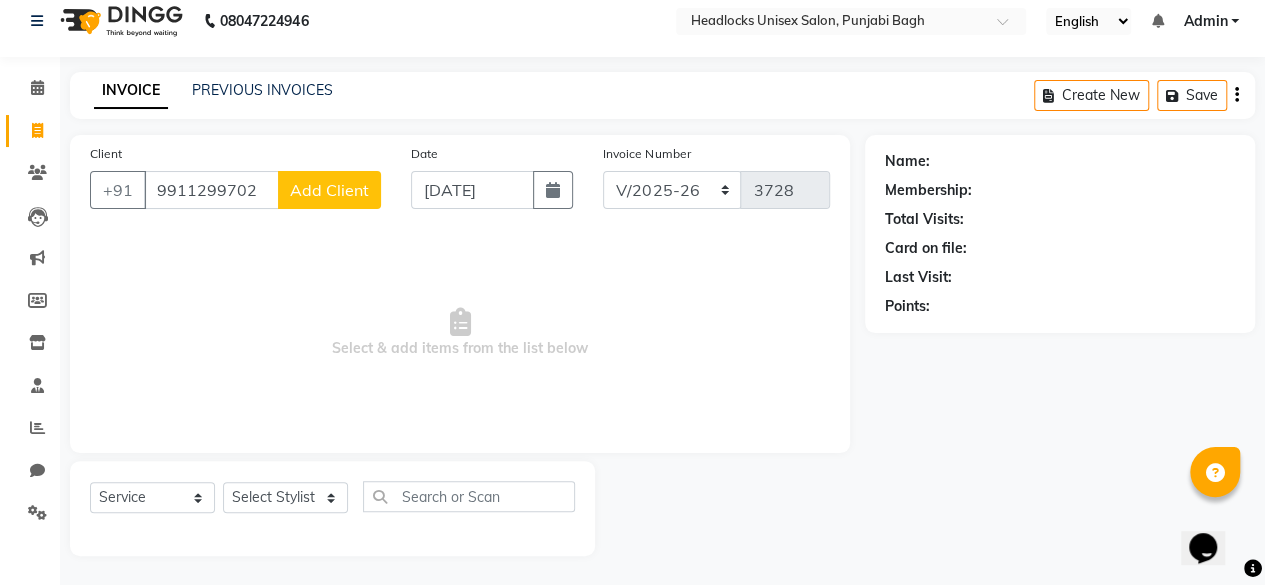 type on "9911299702" 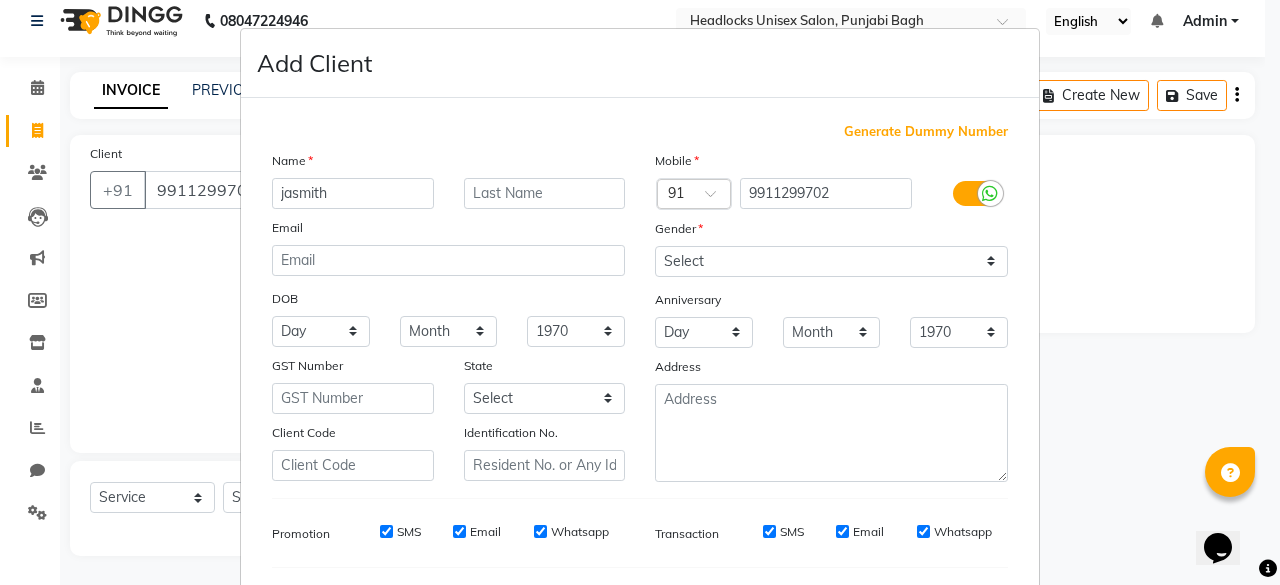 type on "jasmith" 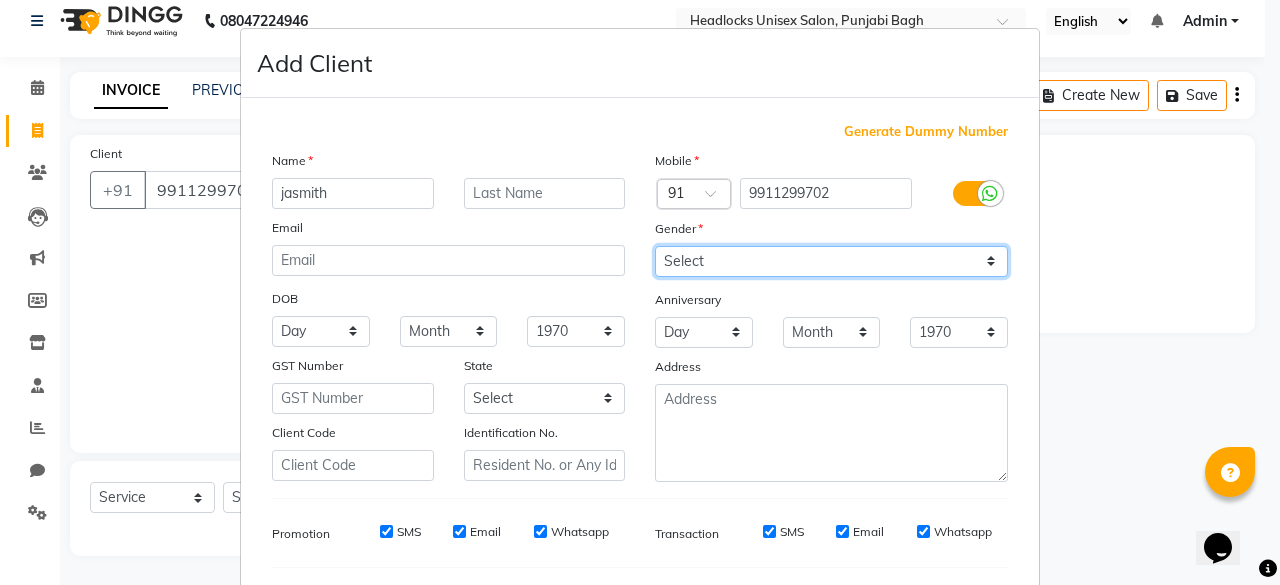 click on "Select [DEMOGRAPHIC_DATA] [DEMOGRAPHIC_DATA] Other Prefer Not To Say" at bounding box center (831, 261) 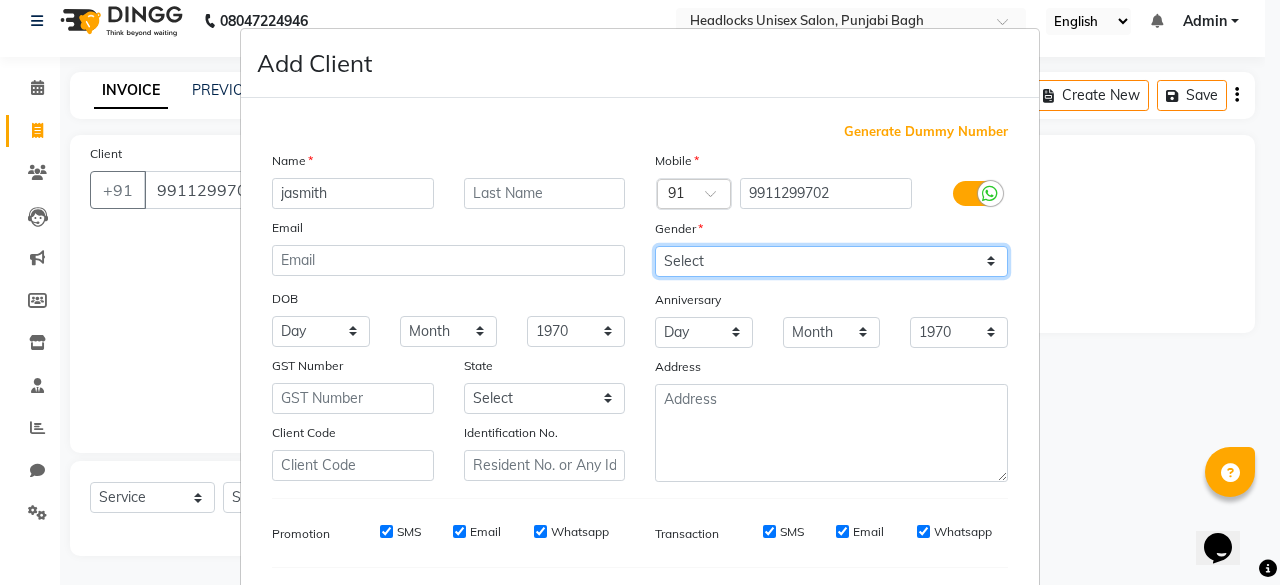 select on "[DEMOGRAPHIC_DATA]" 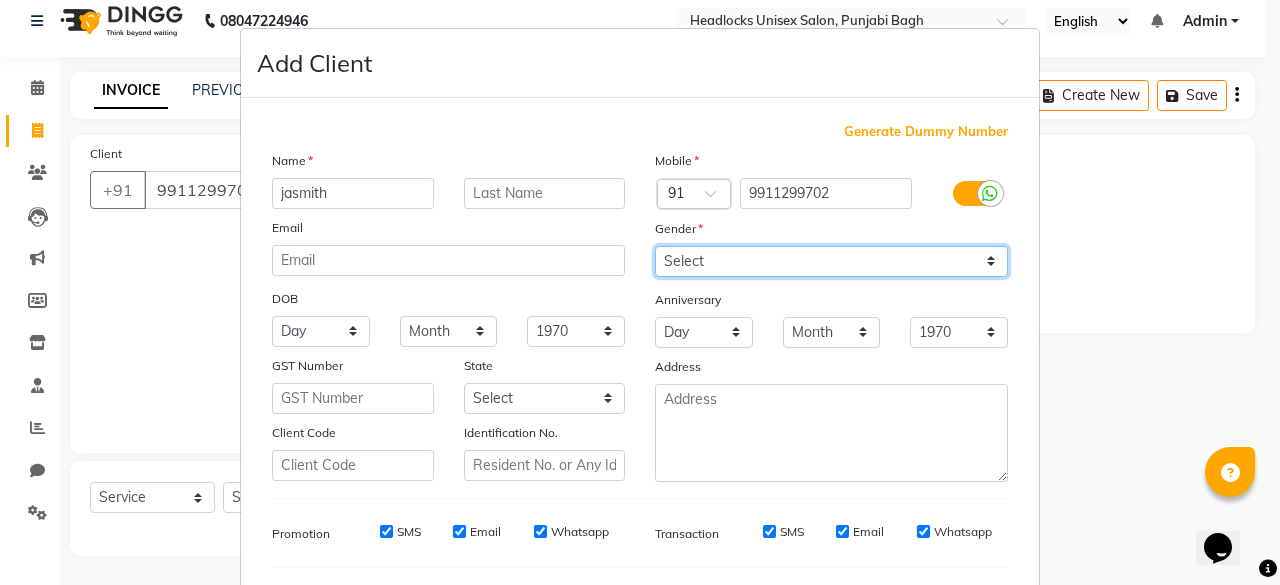 click on "Select [DEMOGRAPHIC_DATA] [DEMOGRAPHIC_DATA] Other Prefer Not To Say" at bounding box center [831, 261] 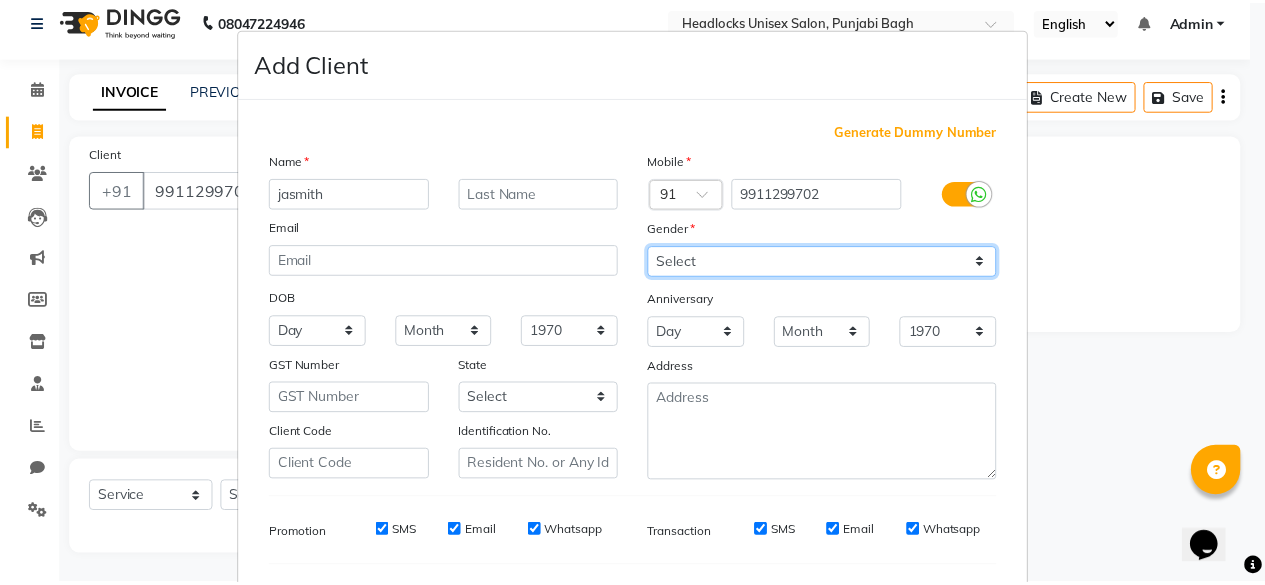 scroll, scrollTop: 260, scrollLeft: 0, axis: vertical 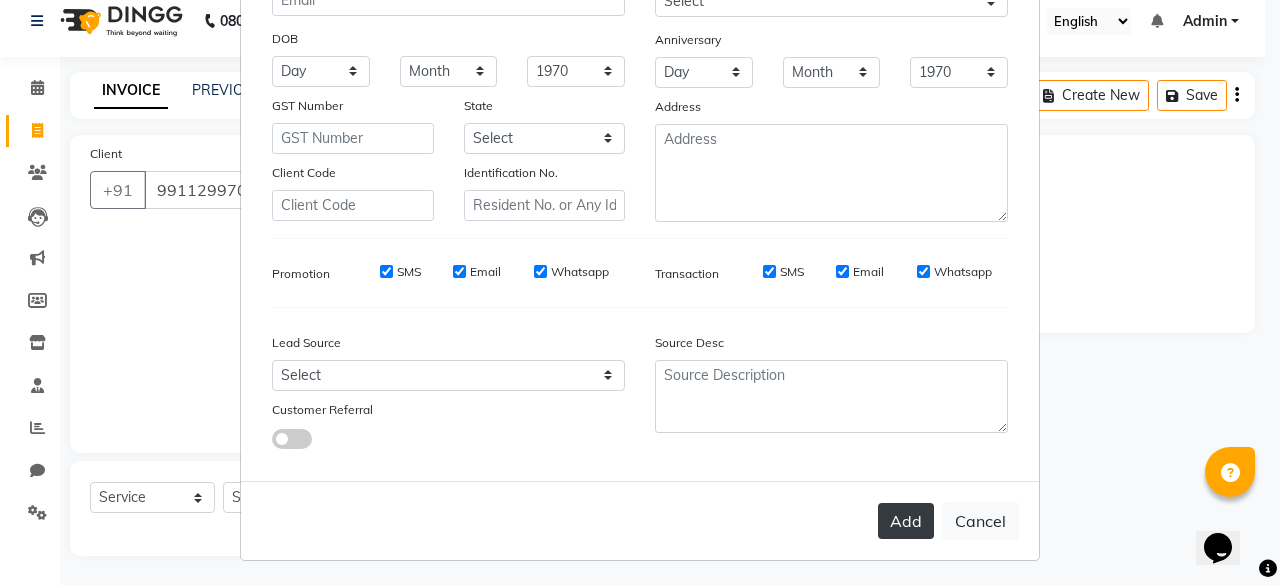 click on "Add" at bounding box center [906, 521] 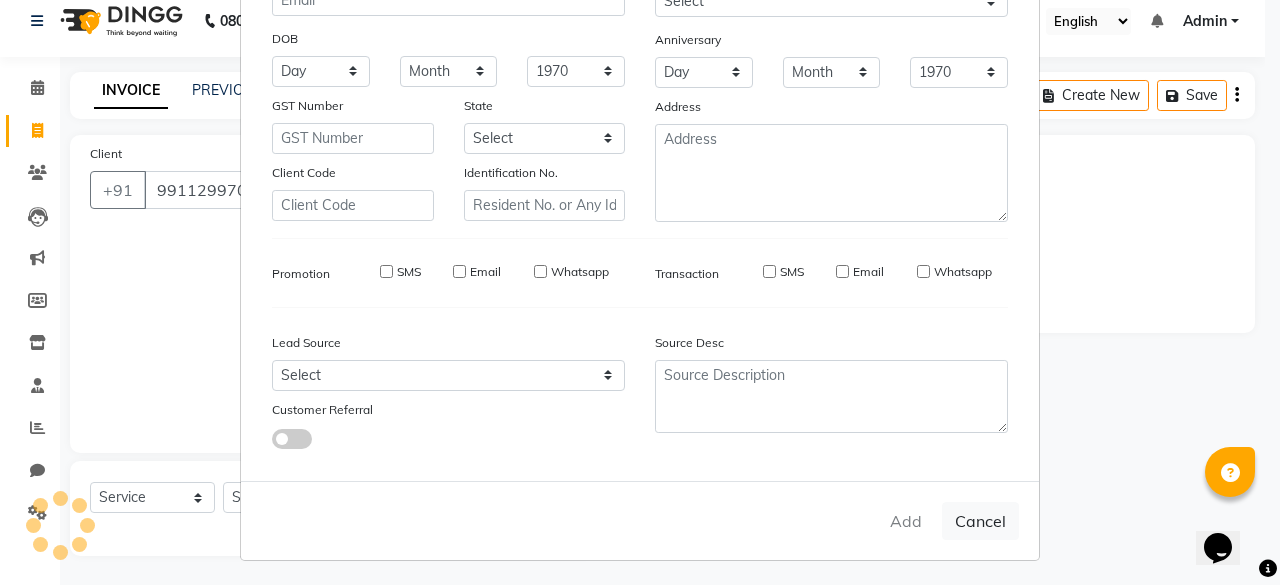 type 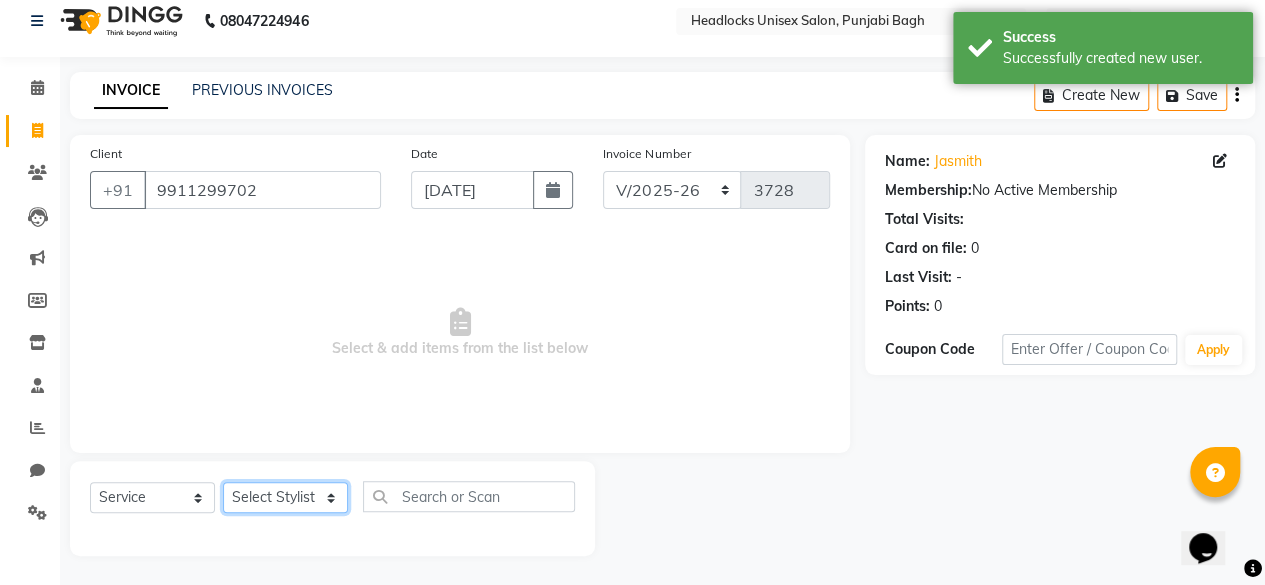 click on "Select Stylist ⁠Agnies ⁠[PERSON_NAME] [PERSON_NAME] [PERSON_NAME] kunal [PERSON_NAME] mercy ⁠Minto ⁠[PERSON_NAME]  [PERSON_NAME] priyanka [PERSON_NAME] ⁠[PERSON_NAME] ⁠[PERSON_NAME] [PERSON_NAME] [PERSON_NAME]  Sunny ⁠[PERSON_NAME] ⁠[PERSON_NAME]" 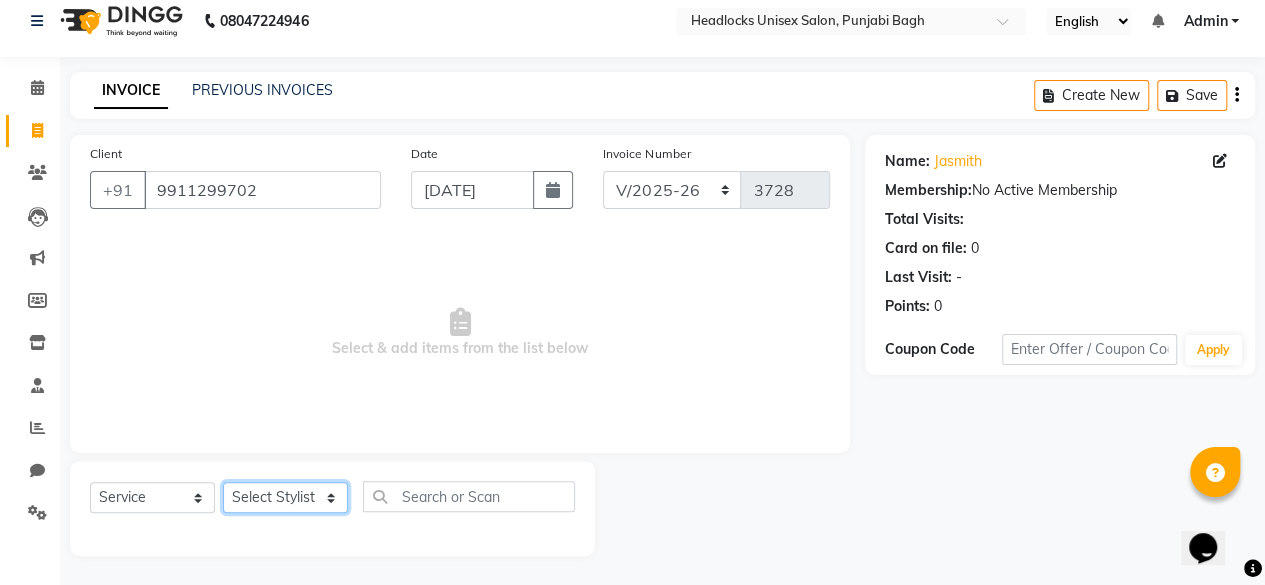 select on "69091" 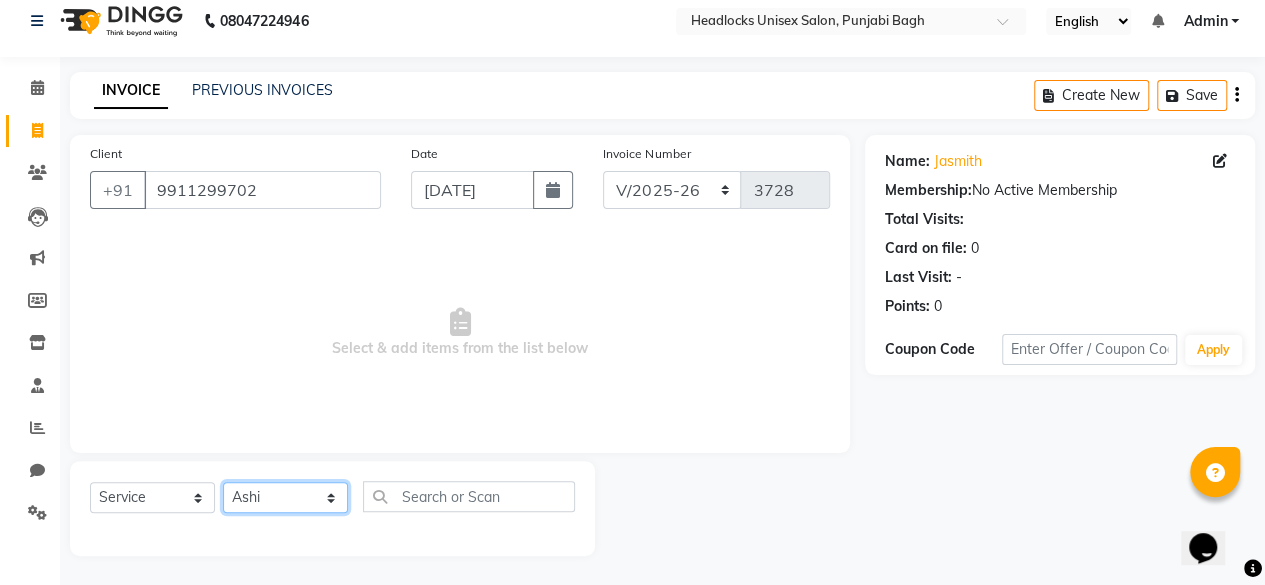click on "Select Stylist ⁠Agnies ⁠[PERSON_NAME] [PERSON_NAME] [PERSON_NAME] kunal [PERSON_NAME] mercy ⁠Minto ⁠[PERSON_NAME]  [PERSON_NAME] priyanka [PERSON_NAME] ⁠[PERSON_NAME] ⁠[PERSON_NAME] [PERSON_NAME] [PERSON_NAME]  Sunny ⁠[PERSON_NAME] ⁠[PERSON_NAME]" 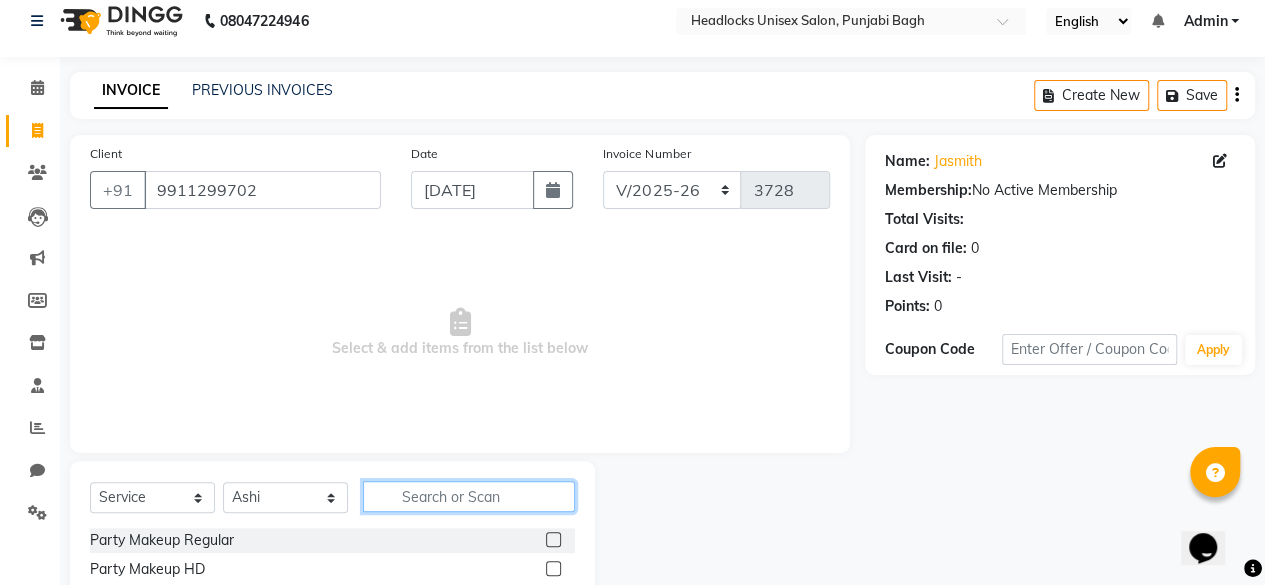 click 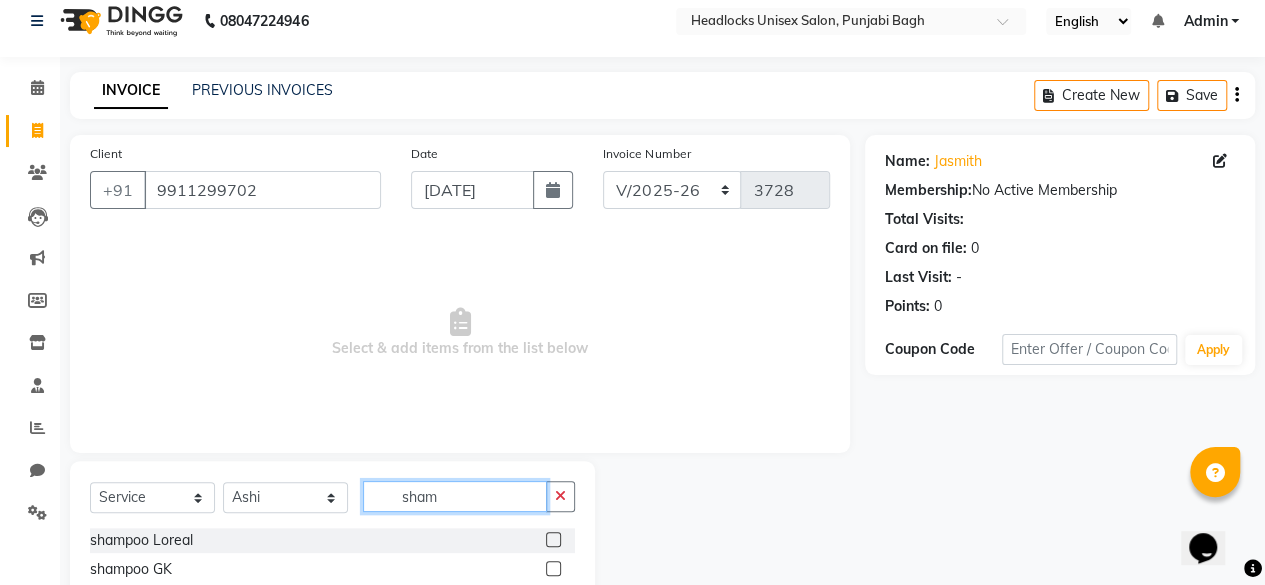 type on "sham" 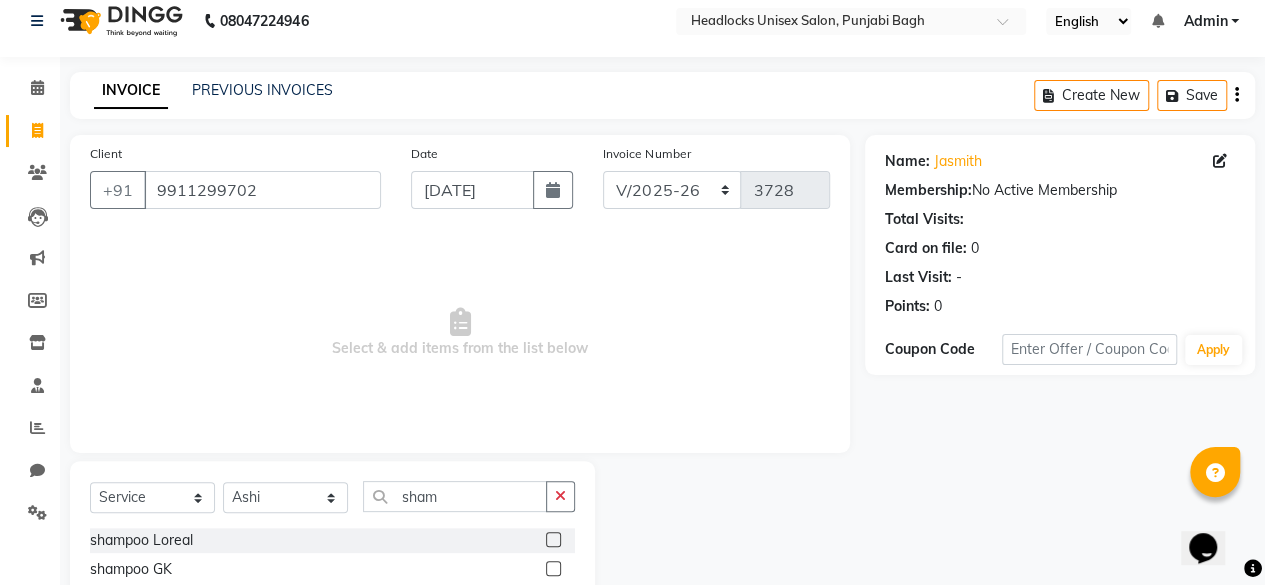 click 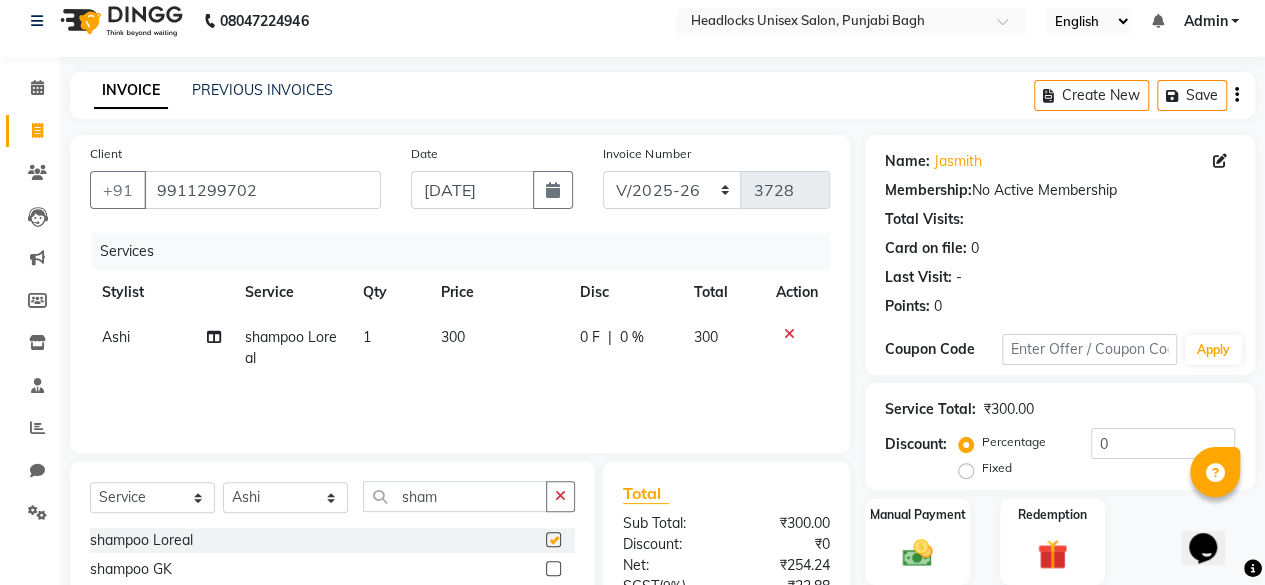 checkbox on "false" 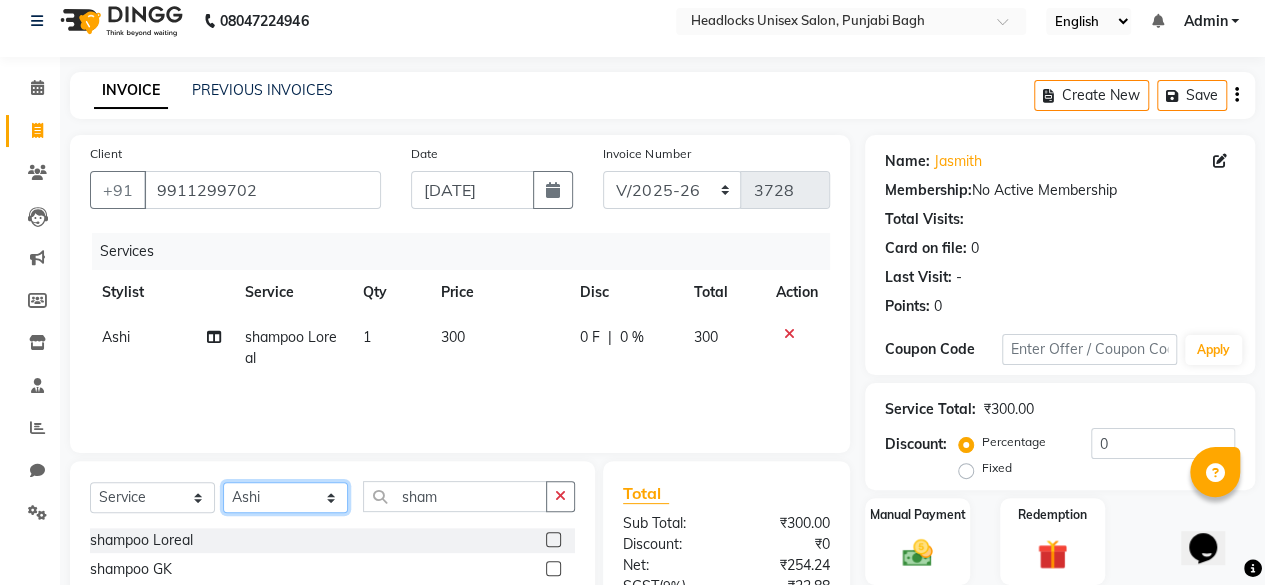 click on "Select Stylist ⁠Agnies ⁠[PERSON_NAME] [PERSON_NAME] [PERSON_NAME] kunal [PERSON_NAME] mercy ⁠Minto ⁠[PERSON_NAME]  [PERSON_NAME] priyanka [PERSON_NAME] ⁠[PERSON_NAME] ⁠[PERSON_NAME] [PERSON_NAME] [PERSON_NAME]  Sunny ⁠[PERSON_NAME] ⁠[PERSON_NAME]" 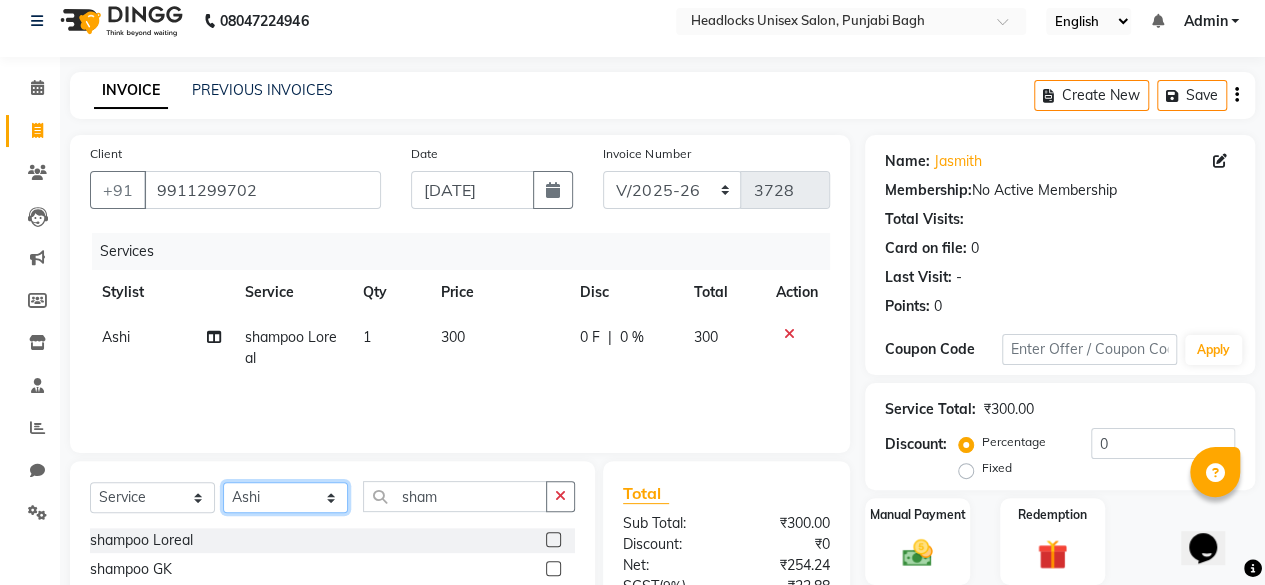 select on "69081" 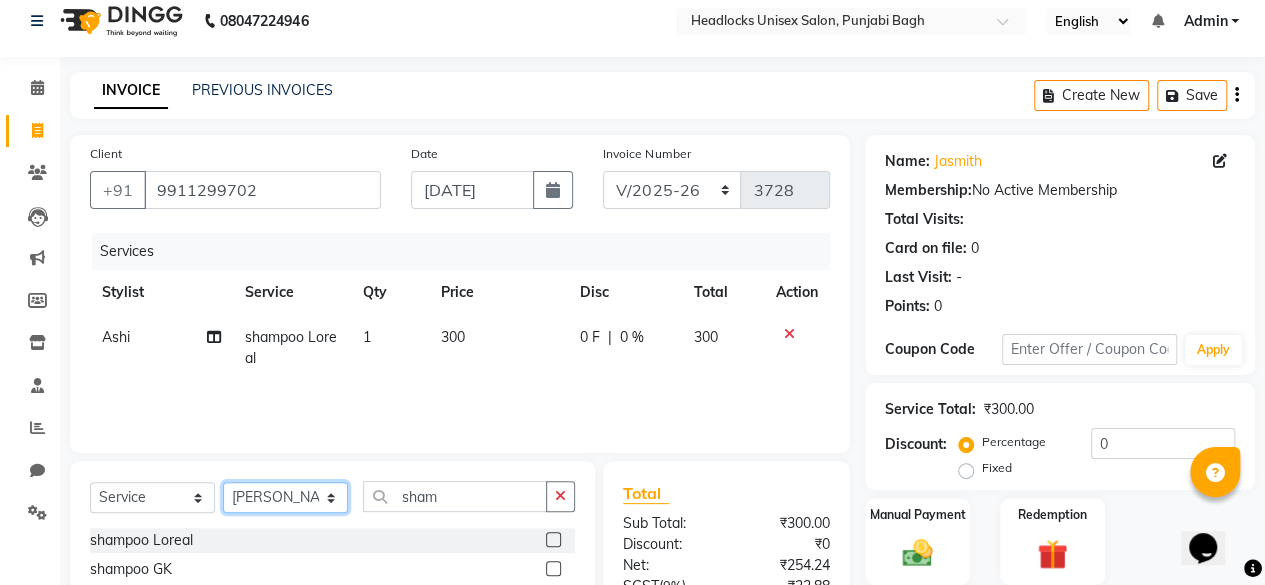 click on "Select Stylist ⁠Agnies ⁠[PERSON_NAME] [PERSON_NAME] [PERSON_NAME] kunal [PERSON_NAME] mercy ⁠Minto ⁠[PERSON_NAME]  [PERSON_NAME] priyanka [PERSON_NAME] ⁠[PERSON_NAME] ⁠[PERSON_NAME] [PERSON_NAME] [PERSON_NAME]  Sunny ⁠[PERSON_NAME] ⁠[PERSON_NAME]" 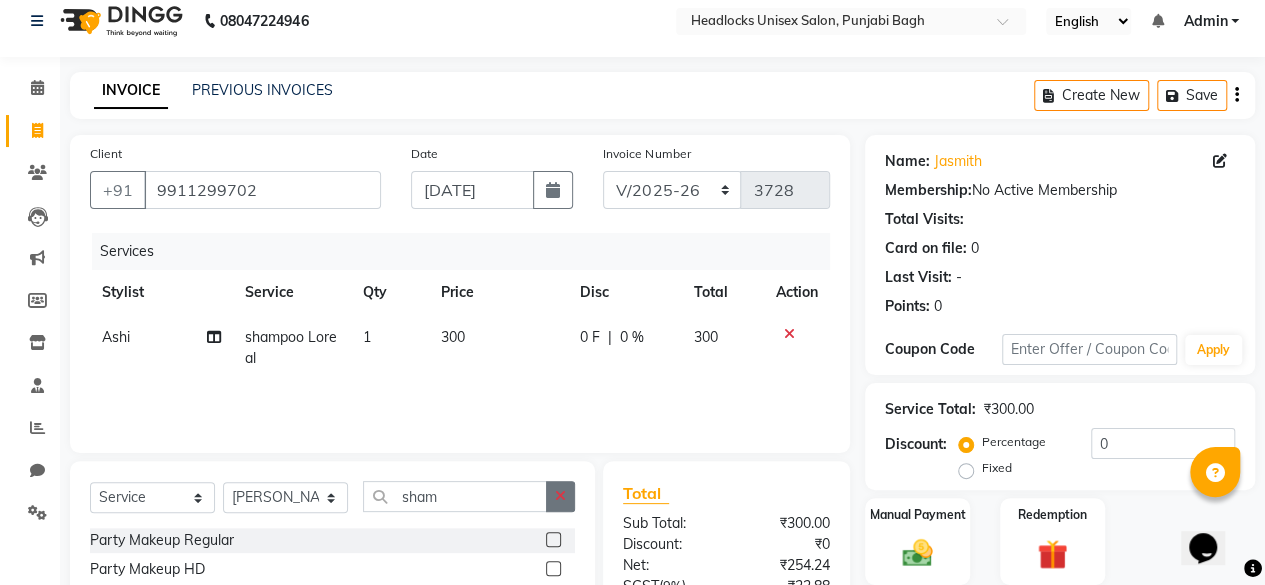 click 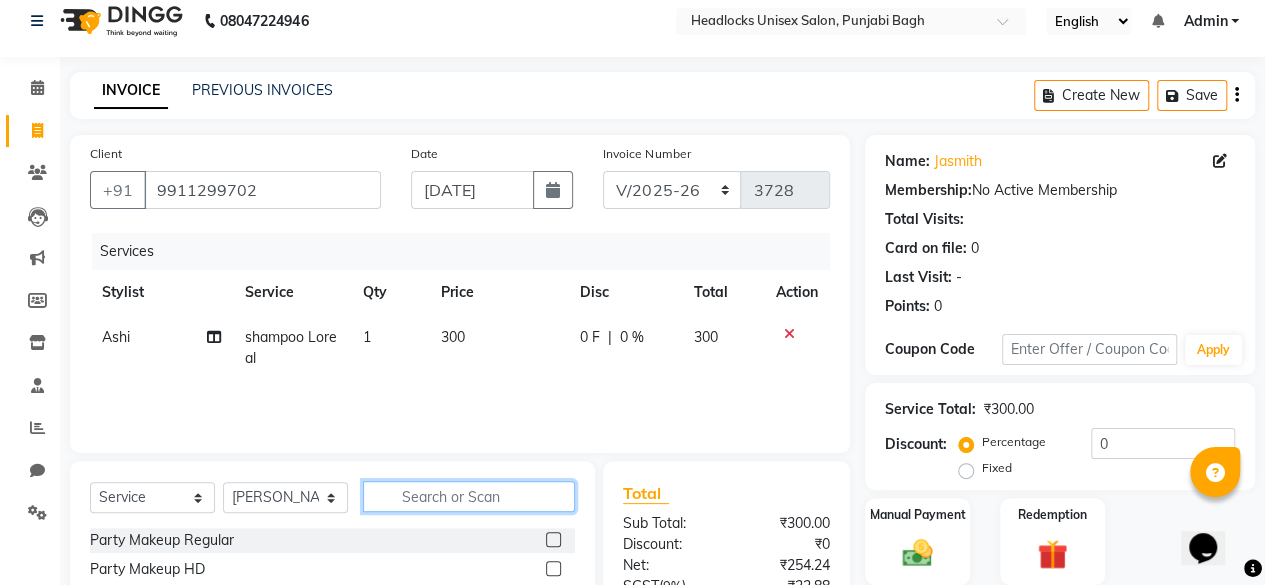 click 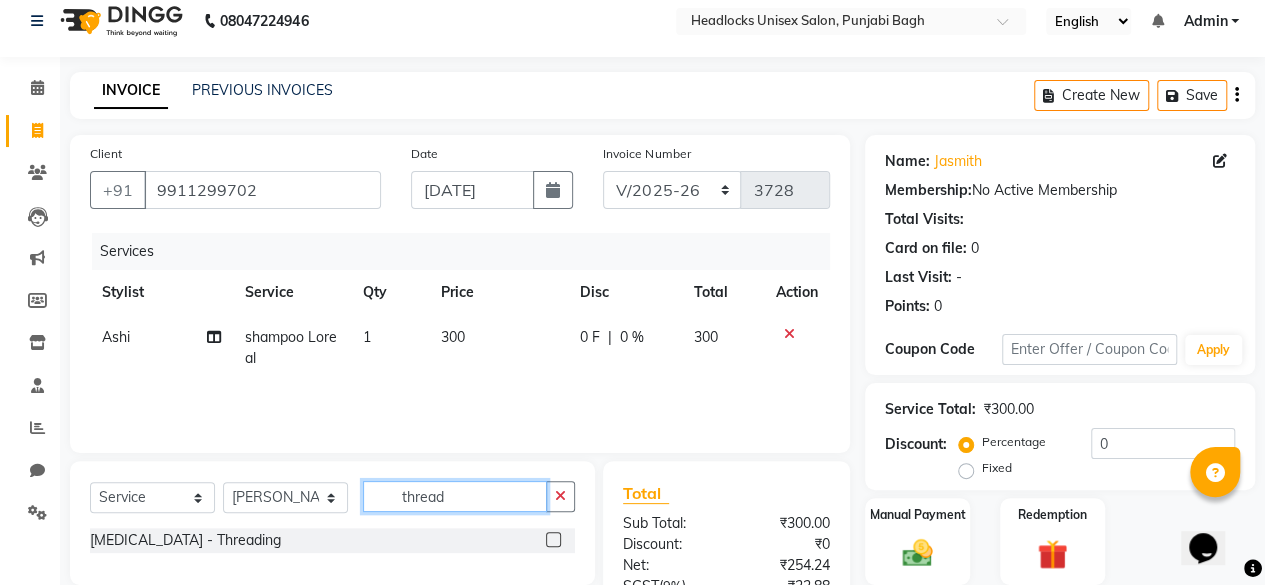 type on "thread" 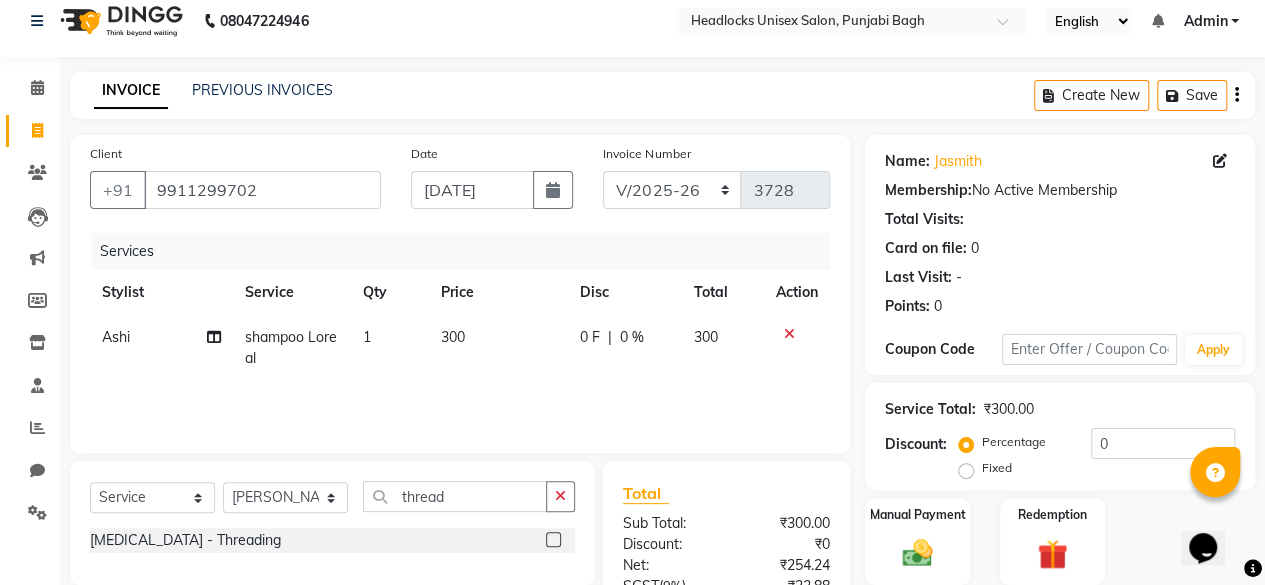 click 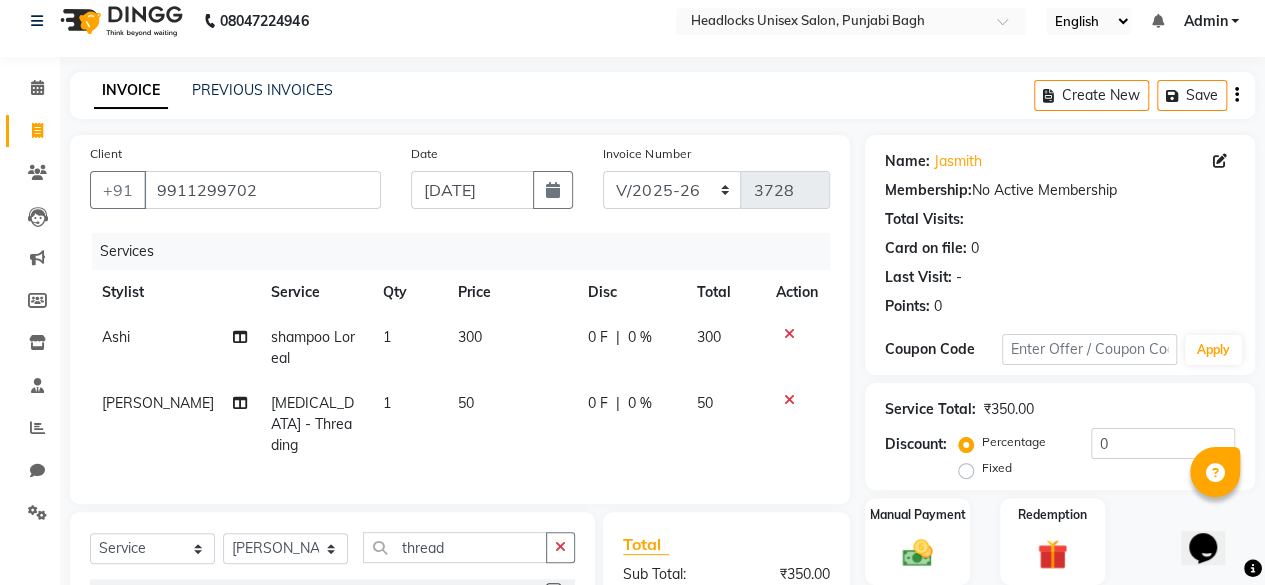 checkbox on "false" 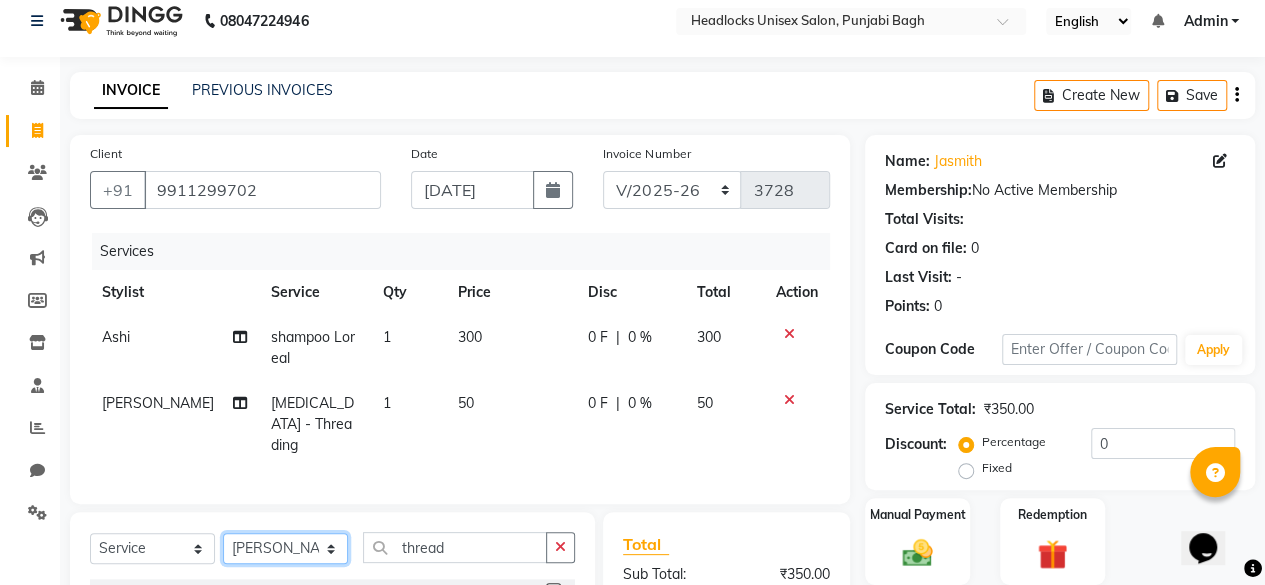 click on "Select Stylist ⁠Agnies ⁠[PERSON_NAME] [PERSON_NAME] [PERSON_NAME] kunal [PERSON_NAME] mercy ⁠Minto ⁠[PERSON_NAME]  [PERSON_NAME] priyanka [PERSON_NAME] ⁠[PERSON_NAME] ⁠[PERSON_NAME] [PERSON_NAME] [PERSON_NAME]  Sunny ⁠[PERSON_NAME] ⁠[PERSON_NAME]" 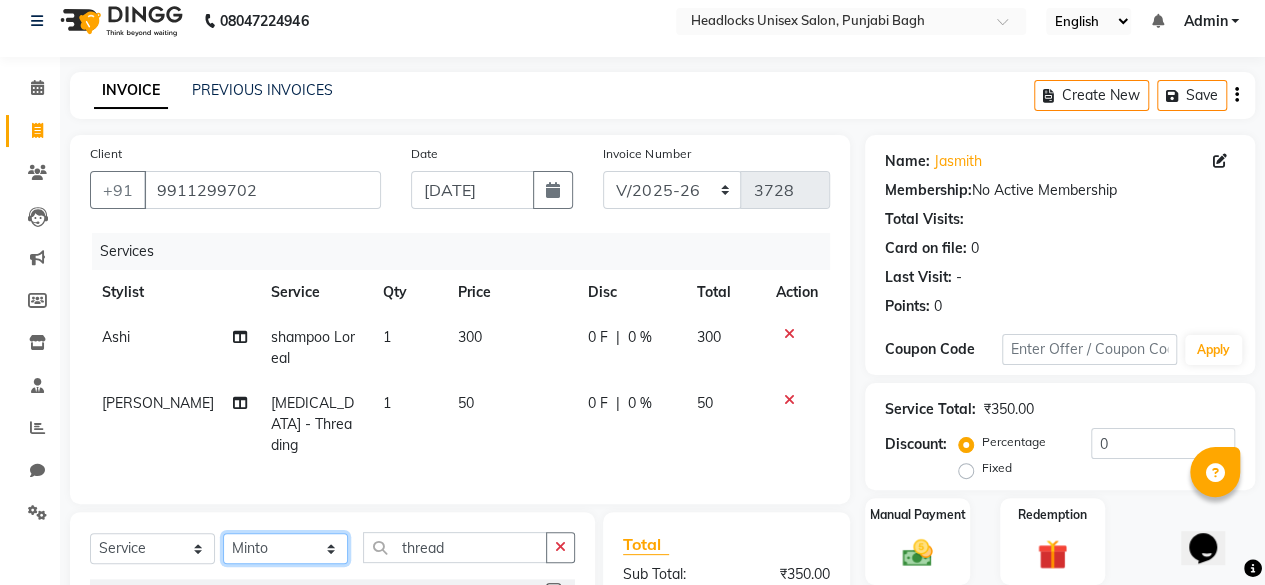 click on "Select Stylist ⁠Agnies ⁠[PERSON_NAME] [PERSON_NAME] [PERSON_NAME] kunal [PERSON_NAME] mercy ⁠Minto ⁠[PERSON_NAME]  [PERSON_NAME] priyanka [PERSON_NAME] ⁠[PERSON_NAME] ⁠[PERSON_NAME] [PERSON_NAME] [PERSON_NAME]  Sunny ⁠[PERSON_NAME] ⁠[PERSON_NAME]" 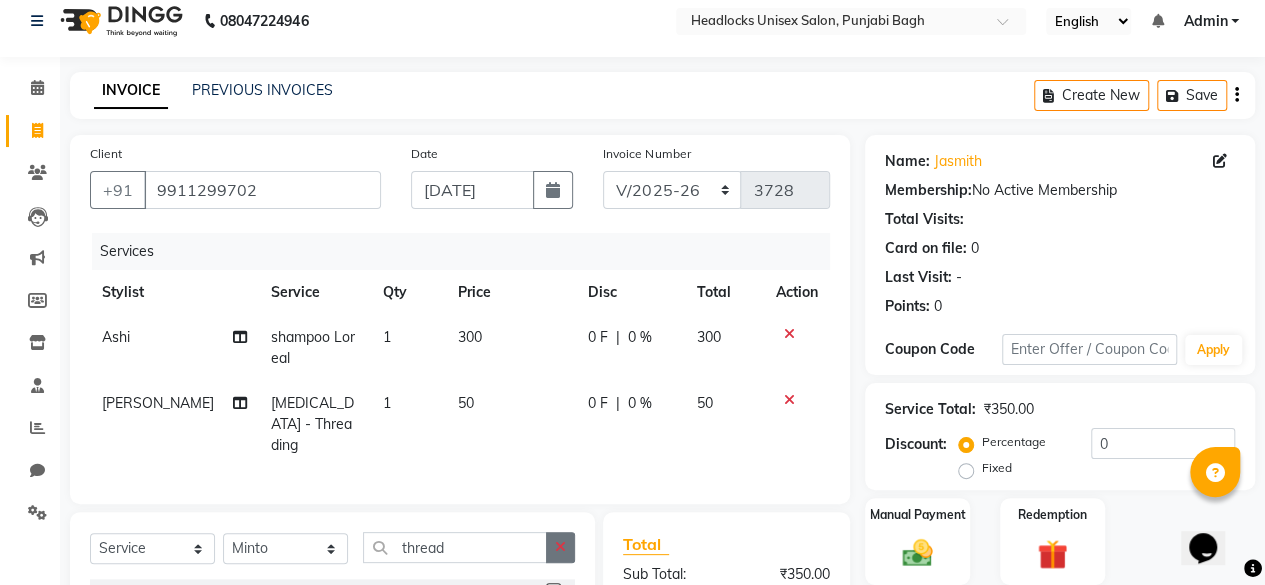 click 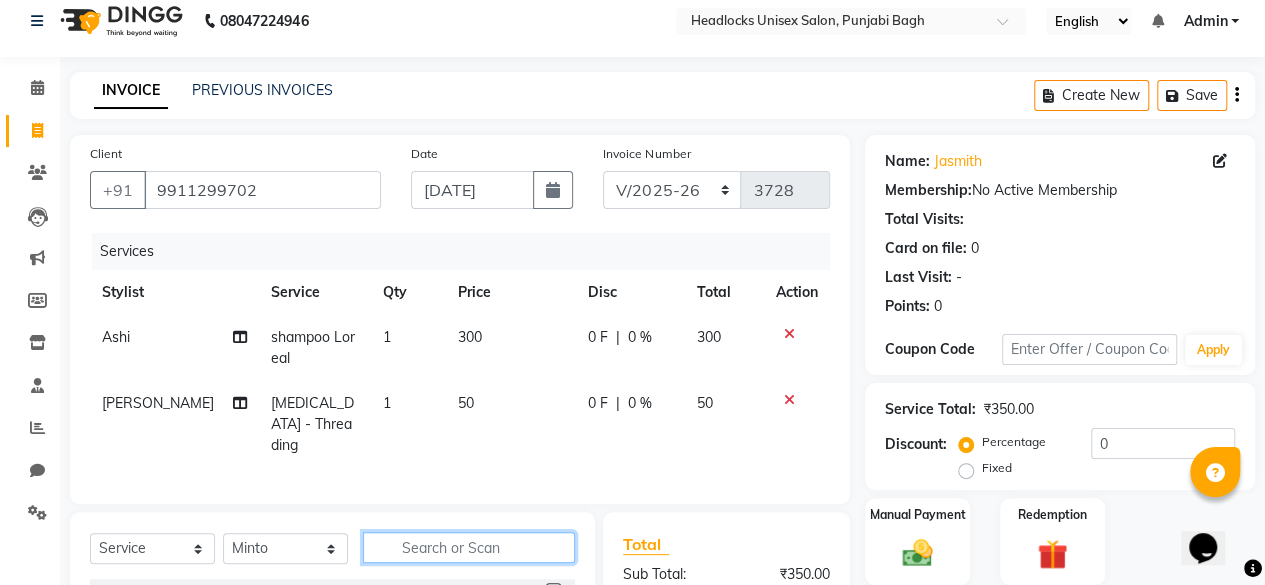 click 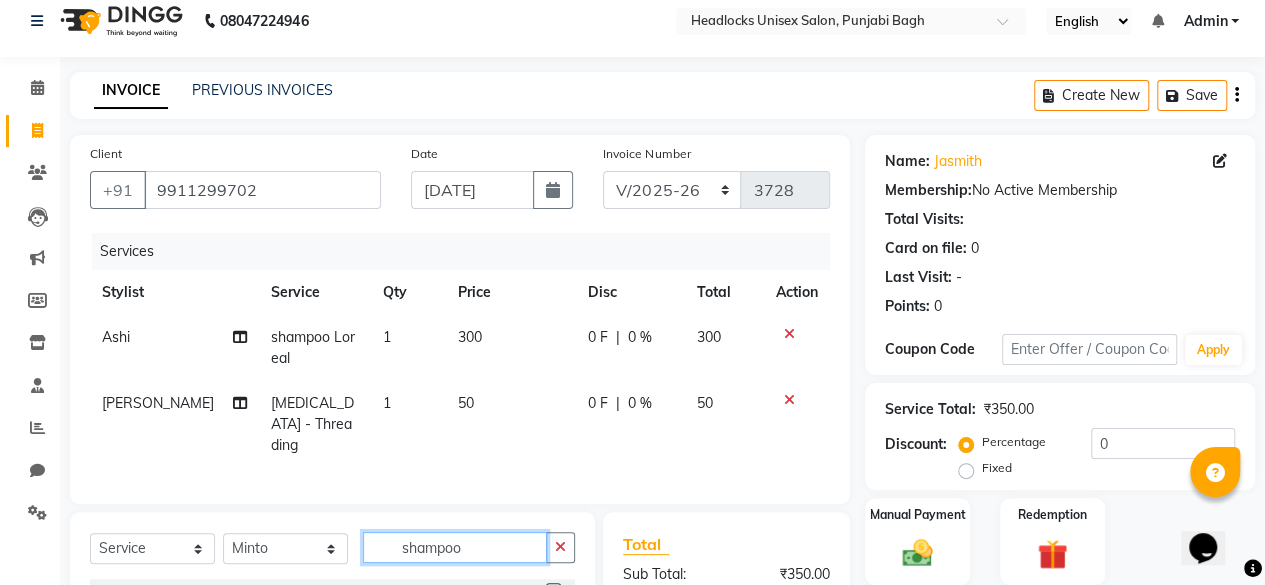 scroll, scrollTop: 260, scrollLeft: 0, axis: vertical 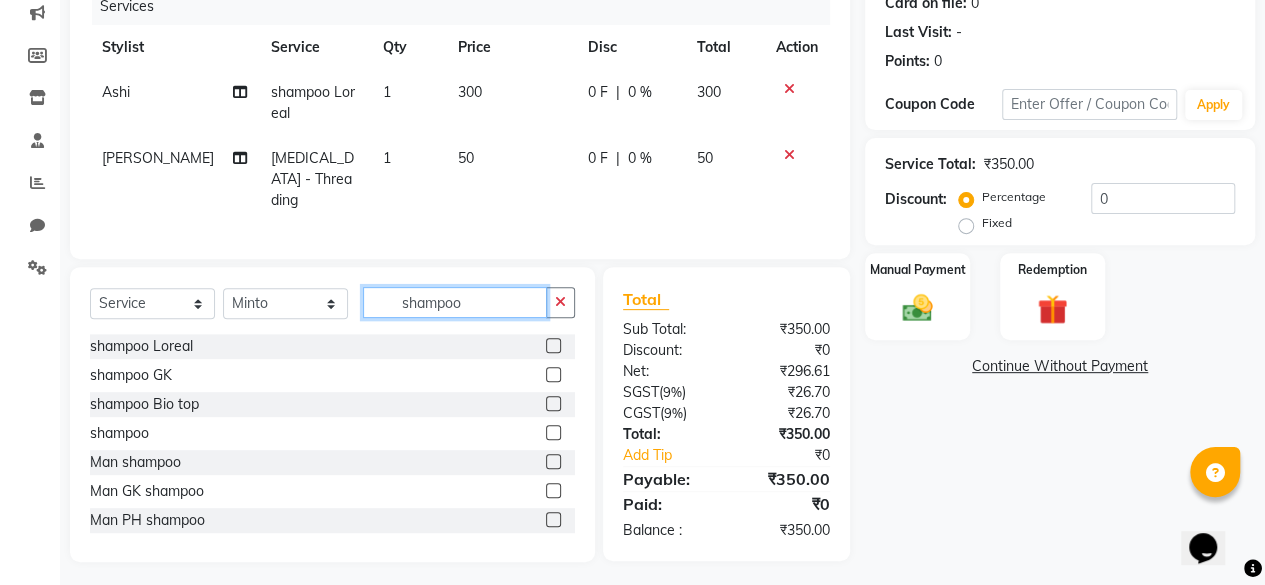 type on "shampoo" 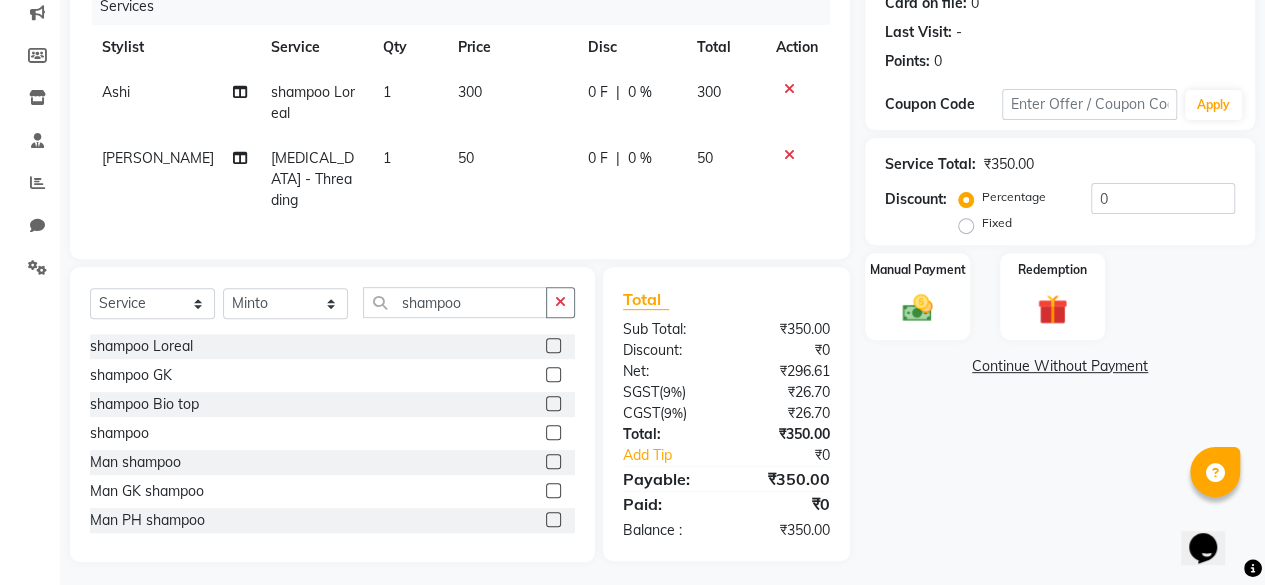 click 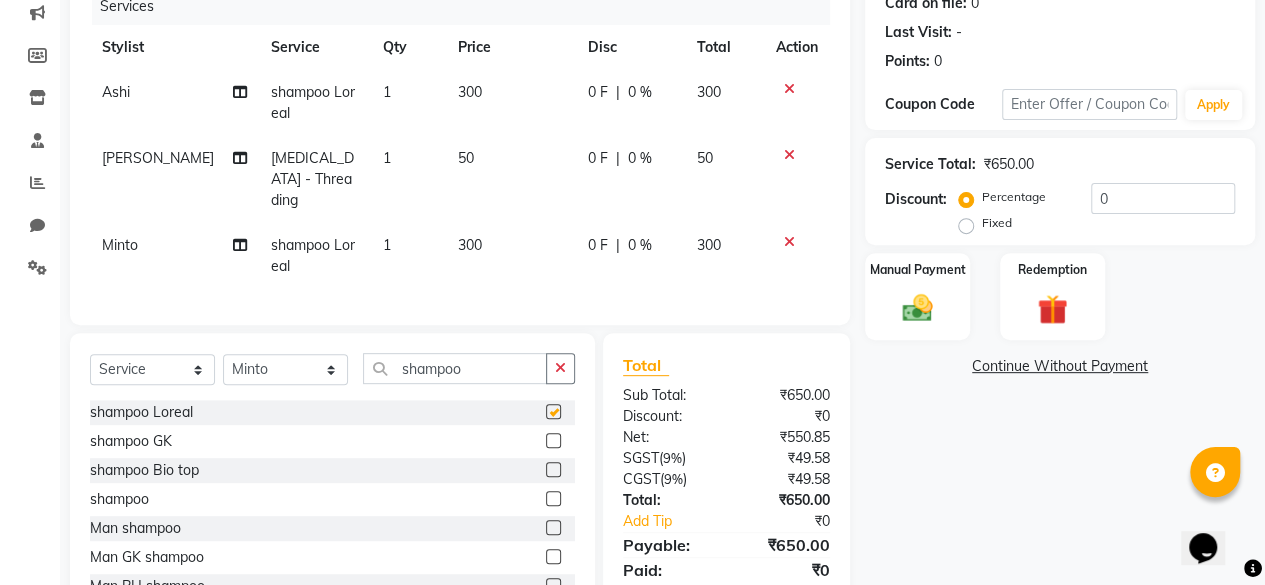 checkbox on "false" 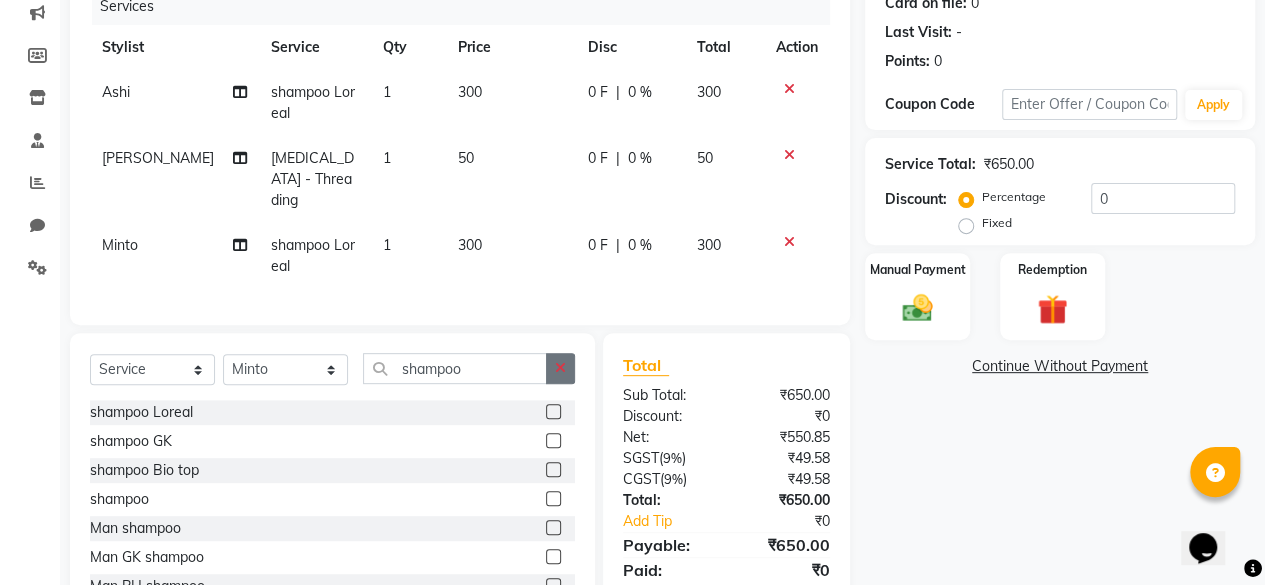 click 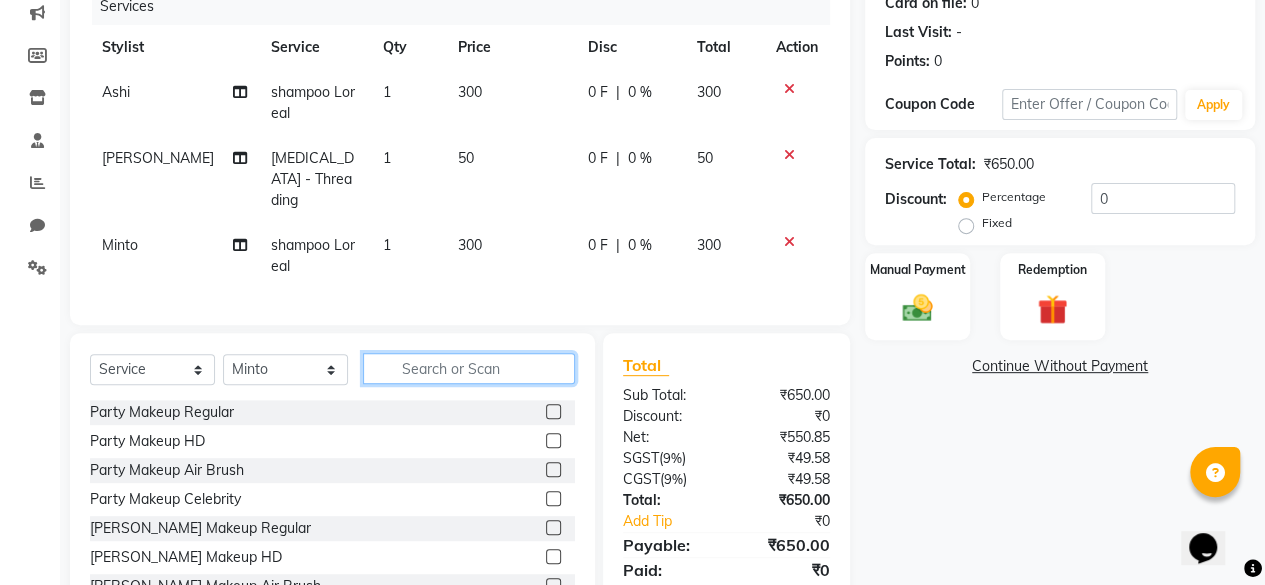 click 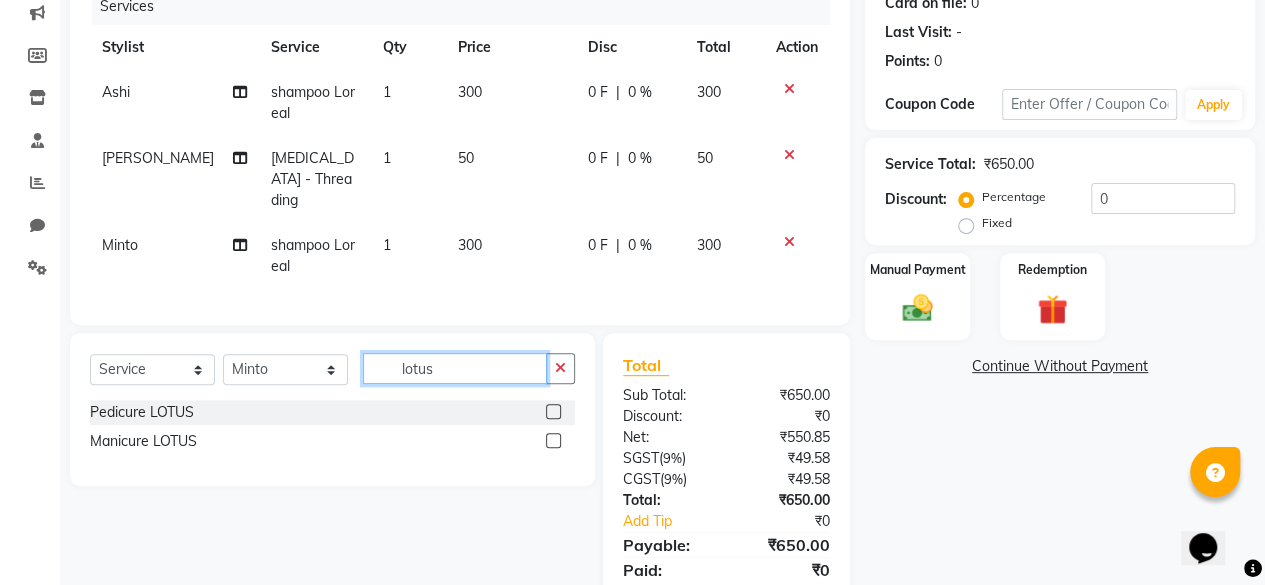 type on "lotus" 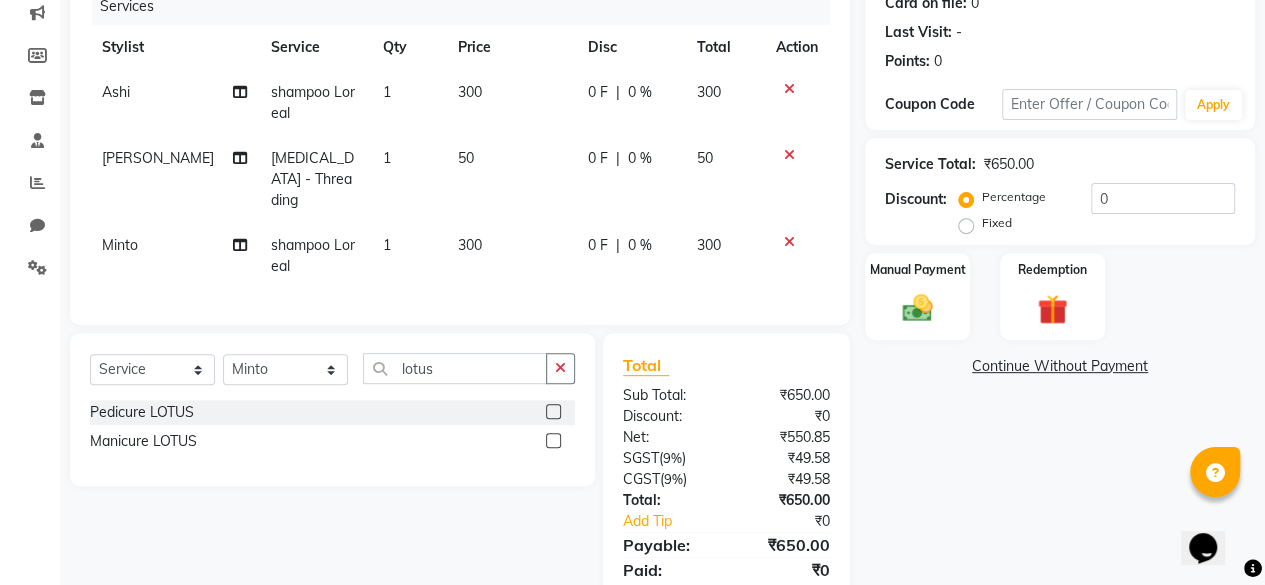 click 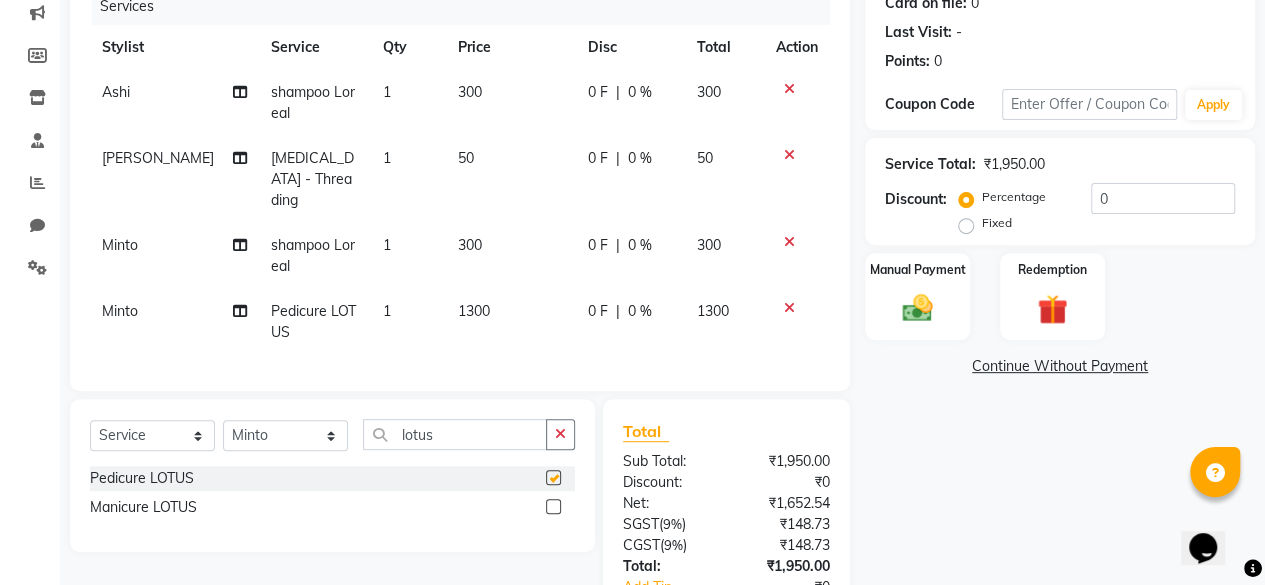 checkbox on "false" 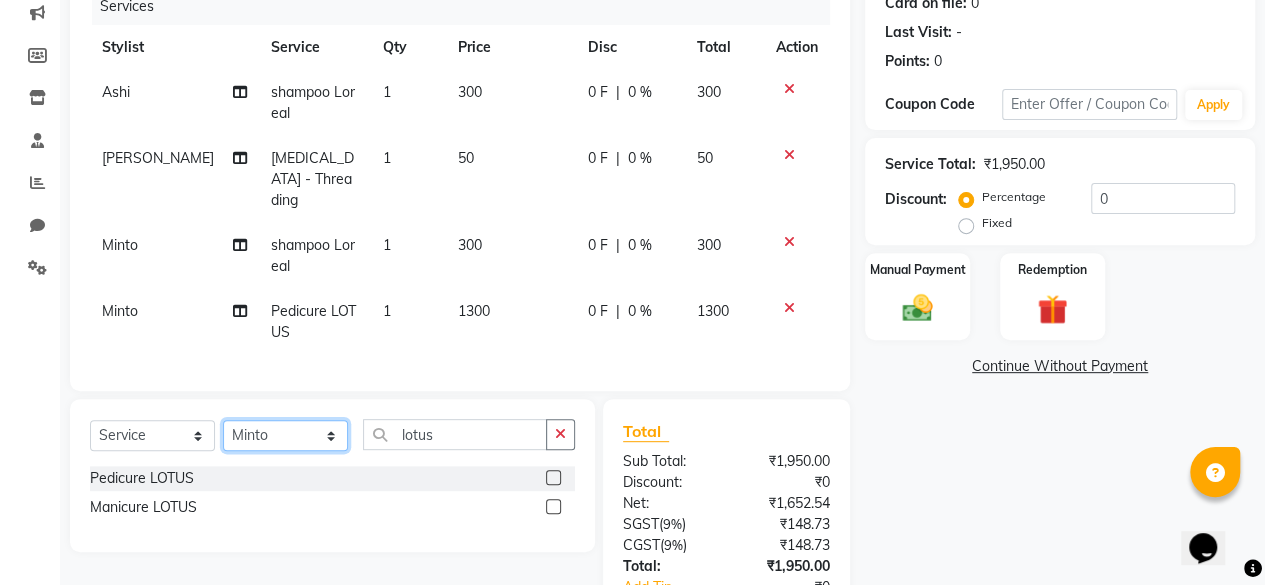 click on "Select Stylist ⁠Agnies ⁠[PERSON_NAME] [PERSON_NAME] [PERSON_NAME] kunal [PERSON_NAME] mercy ⁠Minto ⁠[PERSON_NAME]  [PERSON_NAME] priyanka [PERSON_NAME] ⁠[PERSON_NAME] ⁠[PERSON_NAME] [PERSON_NAME] [PERSON_NAME]  Sunny ⁠[PERSON_NAME] ⁠[PERSON_NAME]" 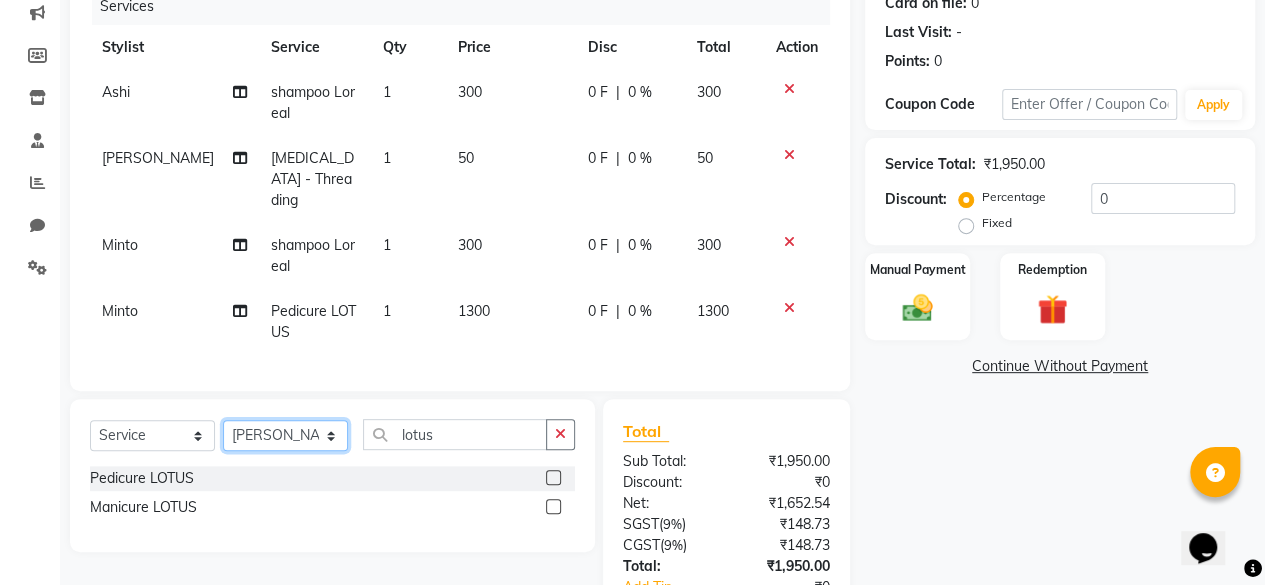 click on "Select Stylist ⁠Agnies ⁠[PERSON_NAME] [PERSON_NAME] [PERSON_NAME] kunal [PERSON_NAME] mercy ⁠Minto ⁠[PERSON_NAME]  [PERSON_NAME] priyanka [PERSON_NAME] ⁠[PERSON_NAME] ⁠[PERSON_NAME] [PERSON_NAME] [PERSON_NAME]  Sunny ⁠[PERSON_NAME] ⁠[PERSON_NAME]" 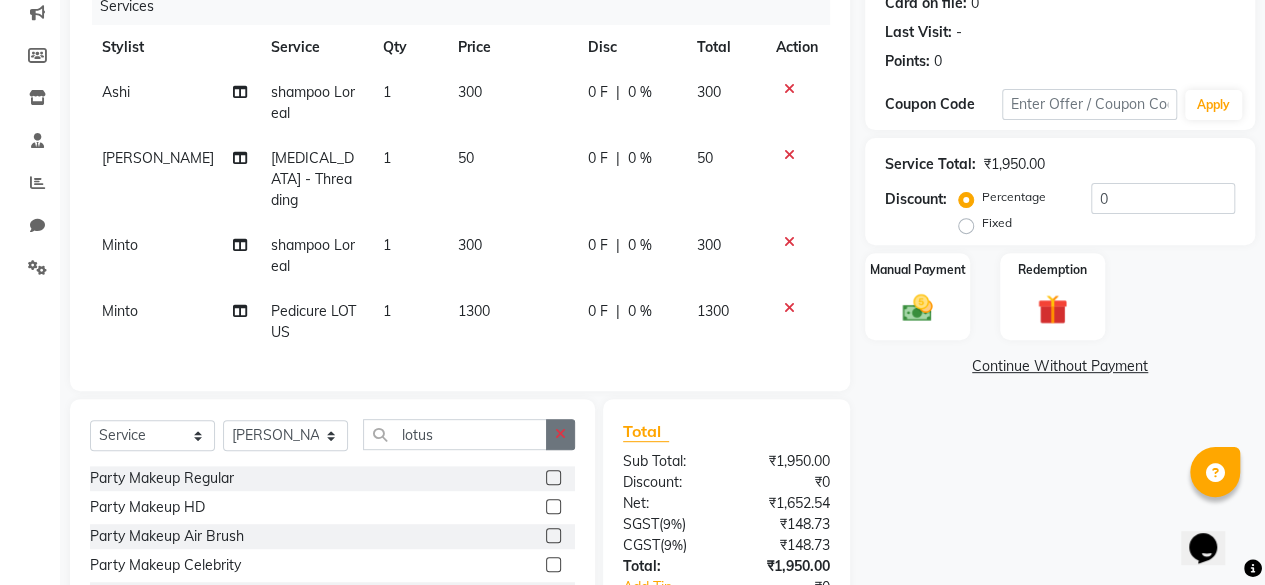 click 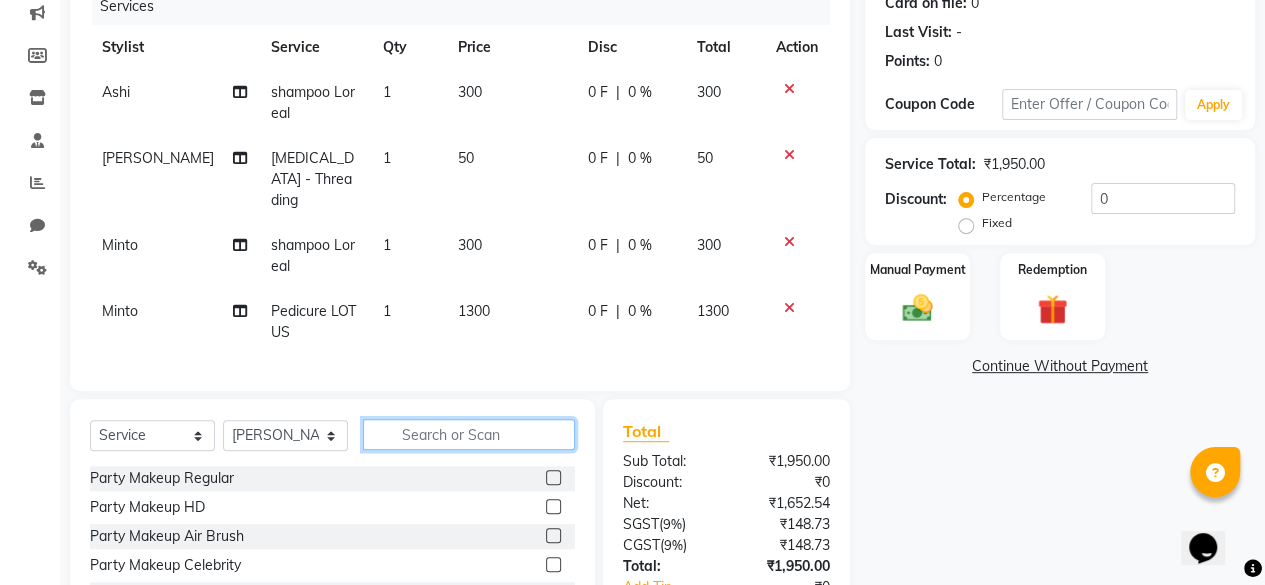 click 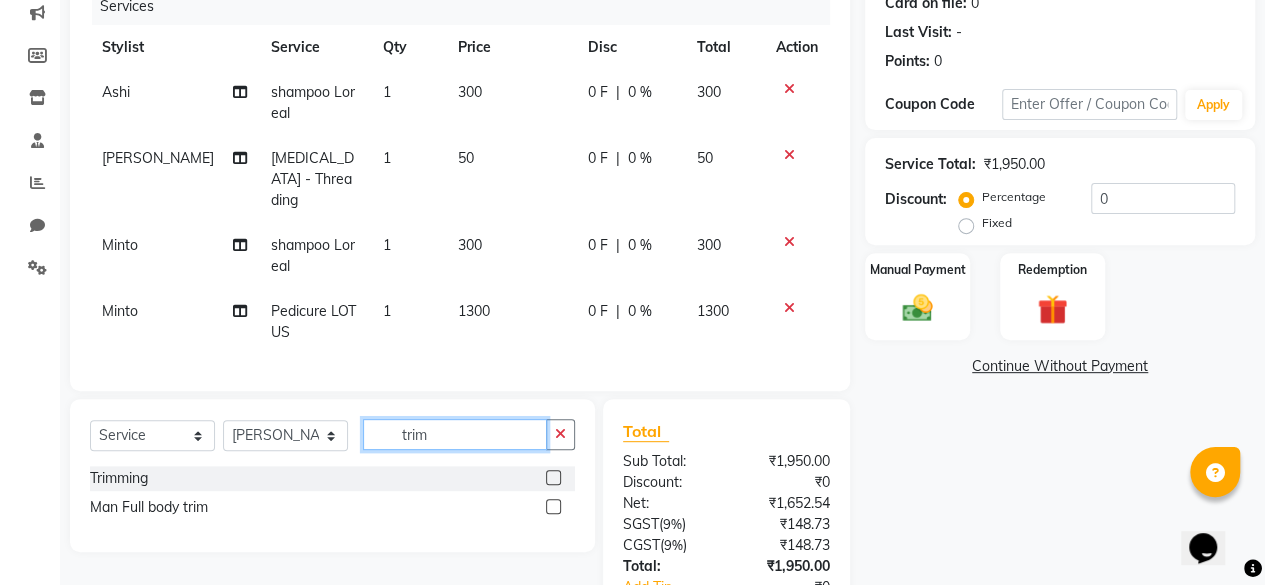 type on "trim" 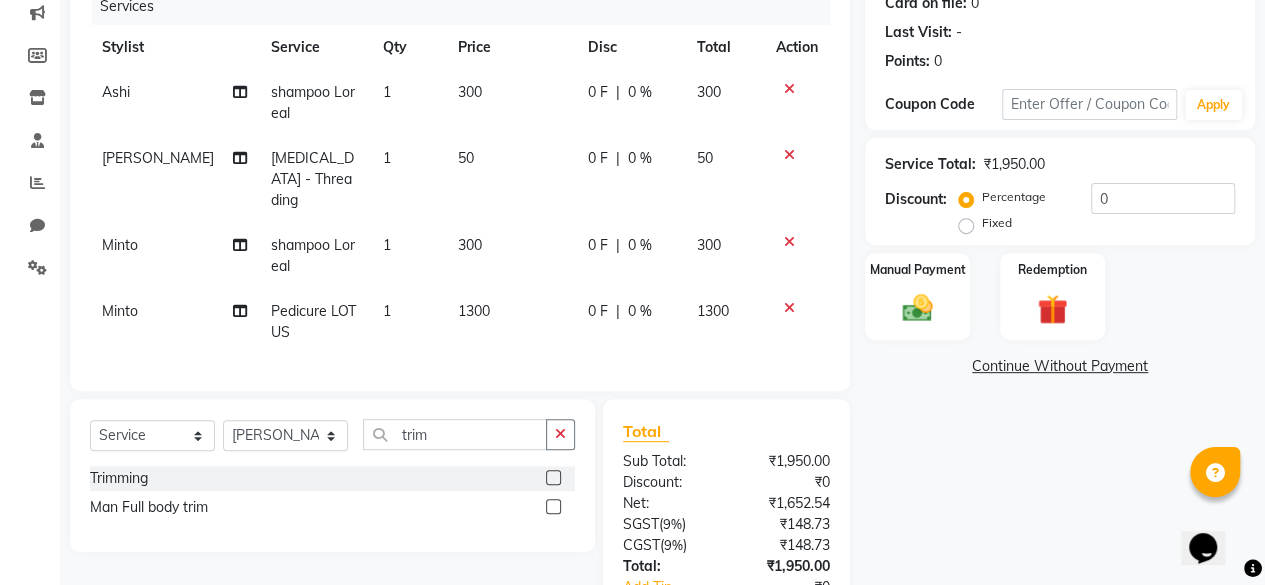 click 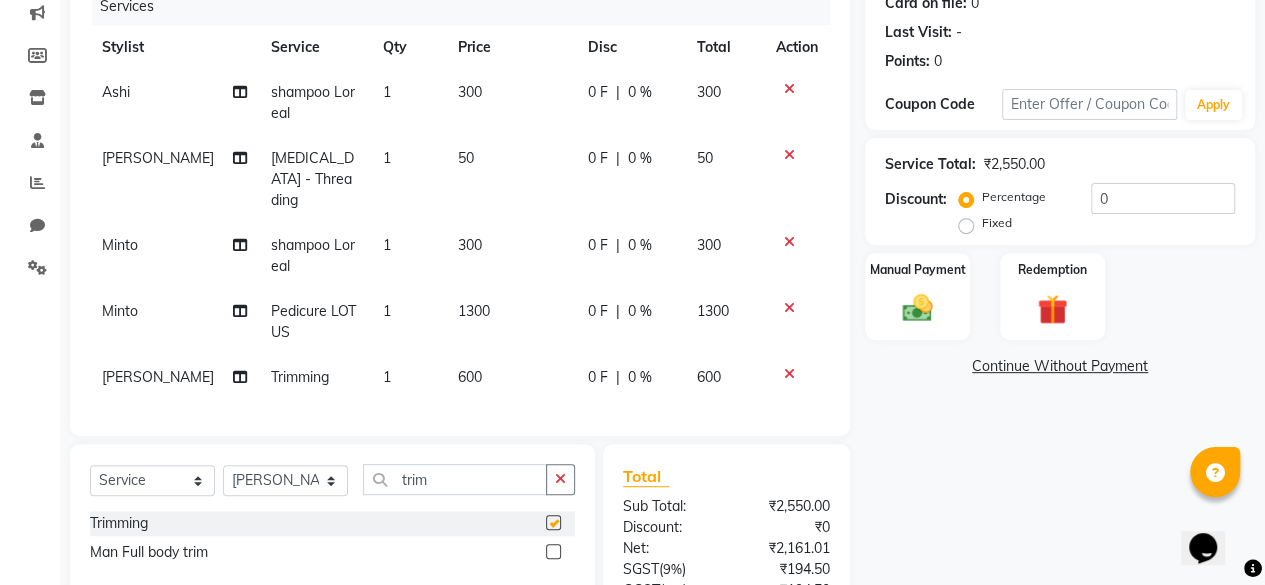 checkbox on "false" 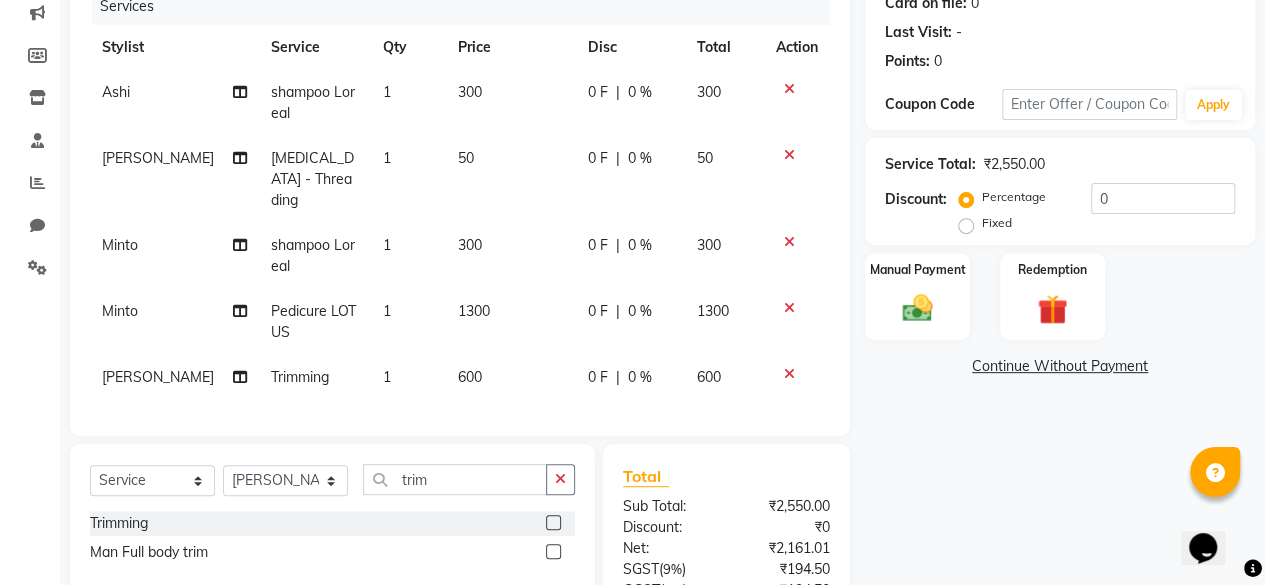 click on "600" 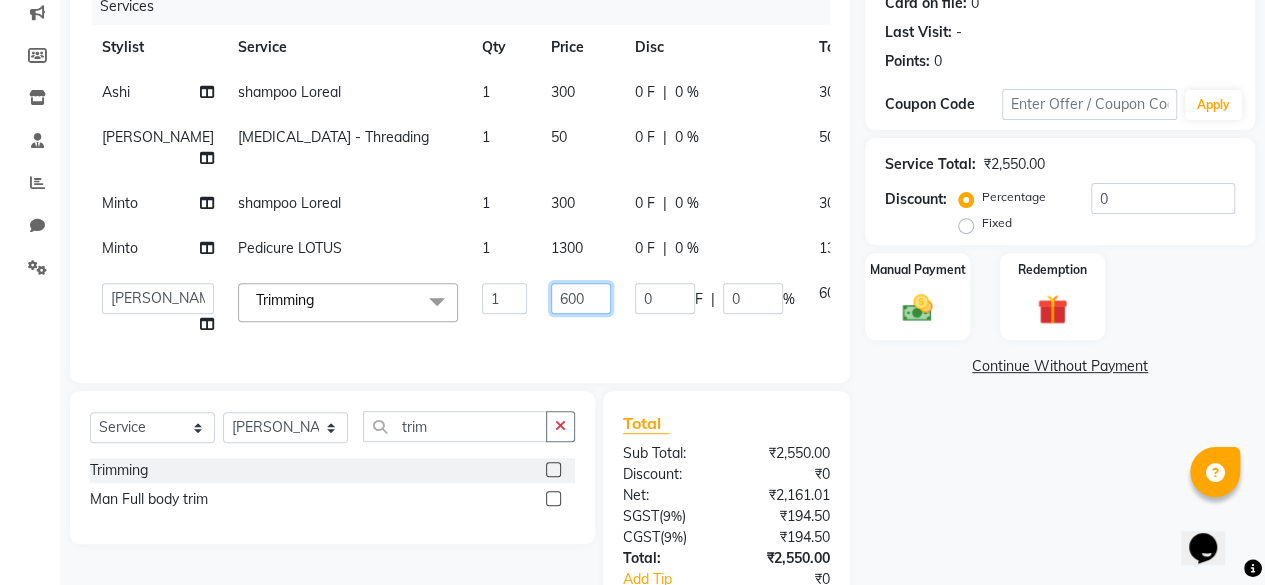 click on "600" 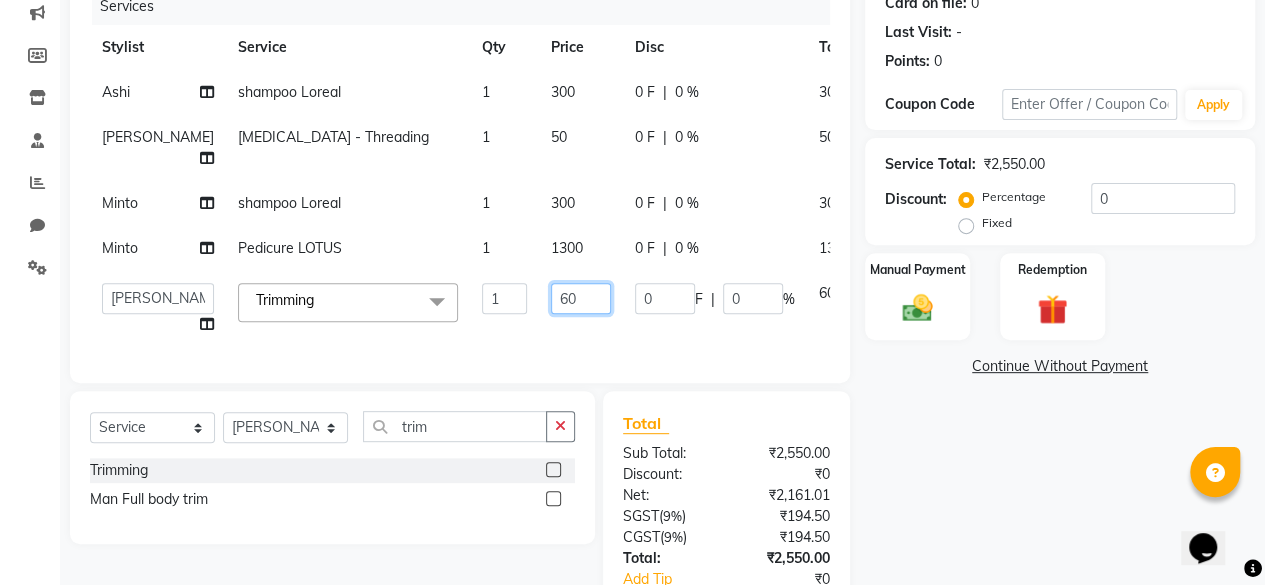 type on "6" 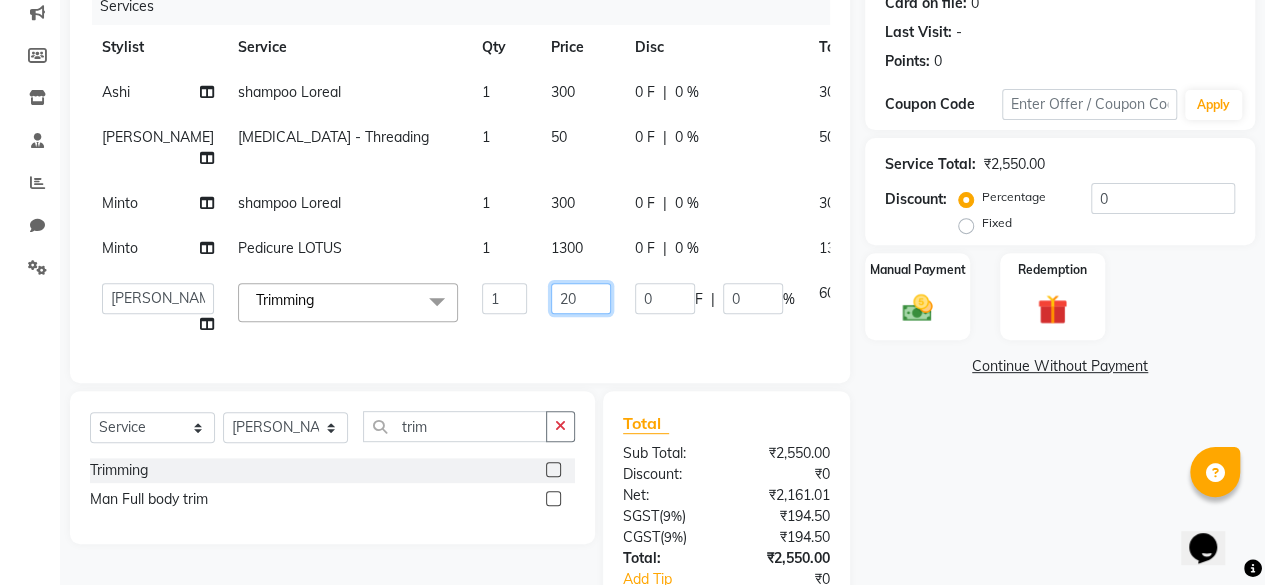 type on "200" 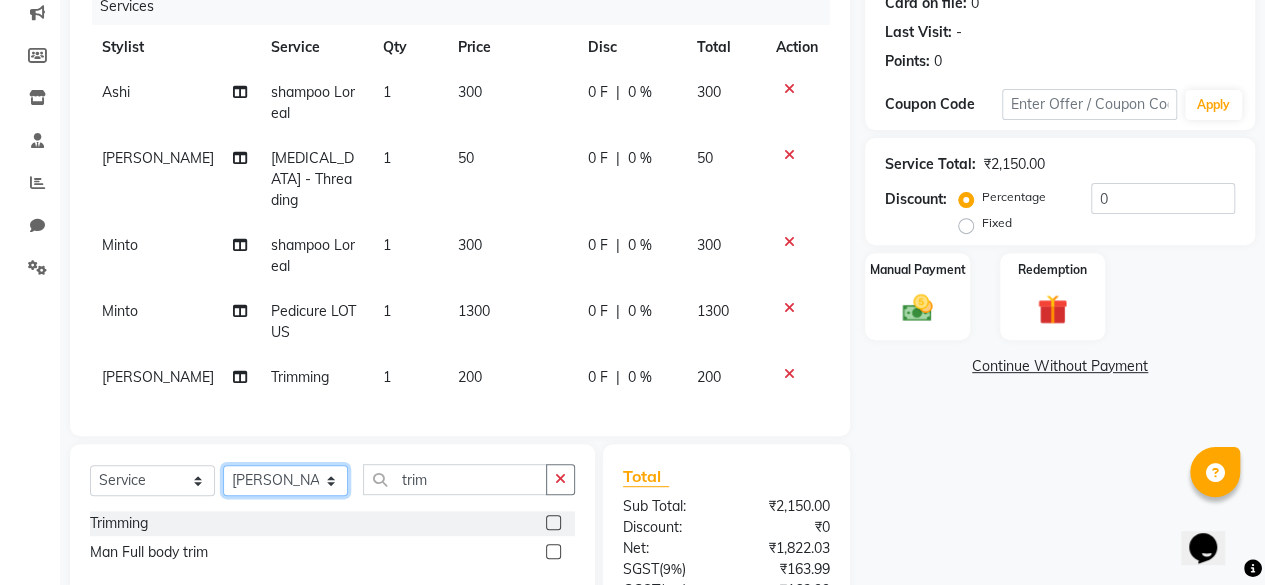click on "Select  Service  Product  Membership  Package Voucher Prepaid Gift Card  Select Stylist ⁠Agnies ⁠Akash [PERSON_NAME] [PERSON_NAME] [PERSON_NAME] kunal [PERSON_NAME] mercy ⁠Minto ⁠[PERSON_NAME]  [PERSON_NAME] priyanka [PERSON_NAME] ⁠[PERSON_NAME] ⁠[PERSON_NAME] [PERSON_NAME] [PERSON_NAME]  Sunny ⁠[PERSON_NAME]  ⁠Usman ⁠Vikas Vikram trim" 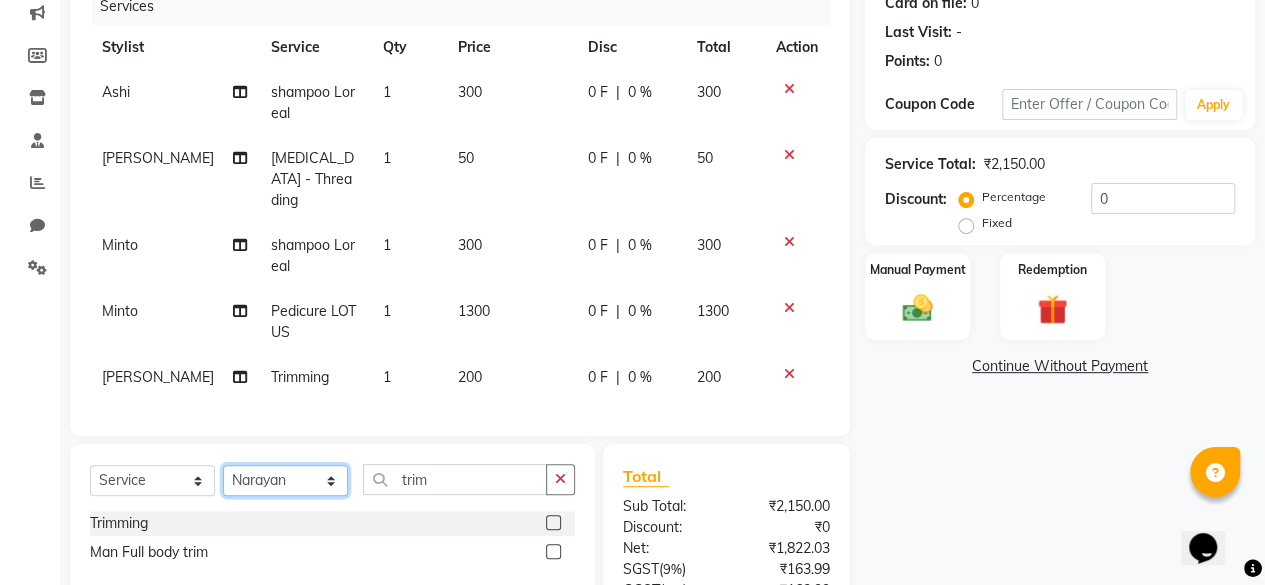 click on "Select Stylist ⁠Agnies ⁠[PERSON_NAME] [PERSON_NAME] [PERSON_NAME] kunal [PERSON_NAME] mercy ⁠Minto ⁠[PERSON_NAME]  [PERSON_NAME] priyanka [PERSON_NAME] ⁠[PERSON_NAME] ⁠[PERSON_NAME] [PERSON_NAME] [PERSON_NAME]  Sunny ⁠[PERSON_NAME] ⁠[PERSON_NAME]" 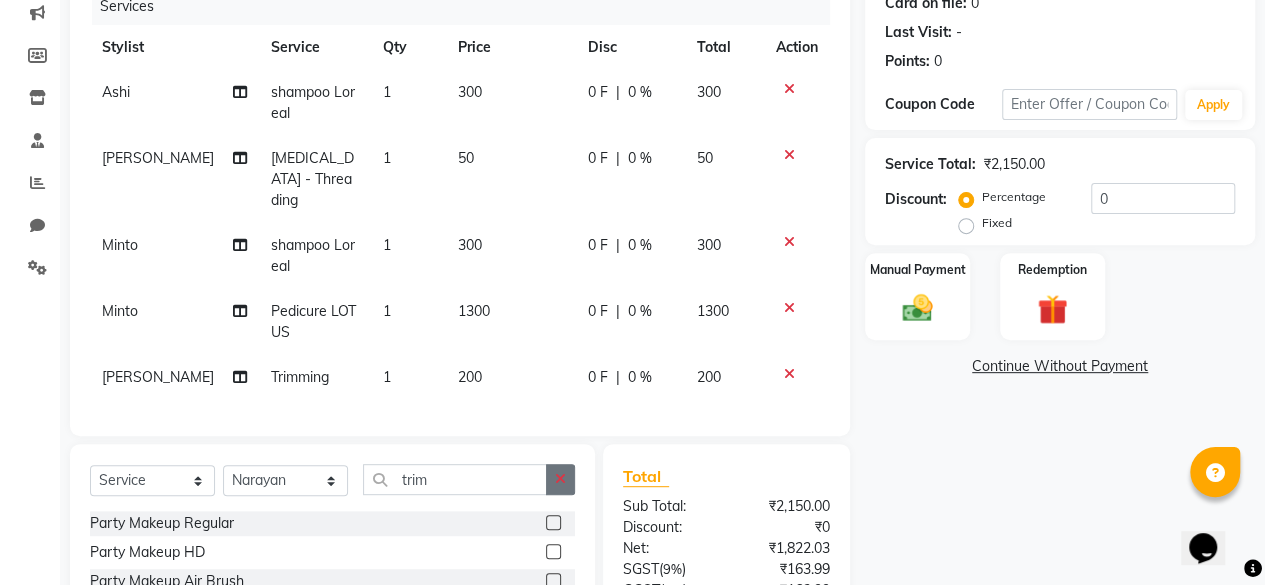 click 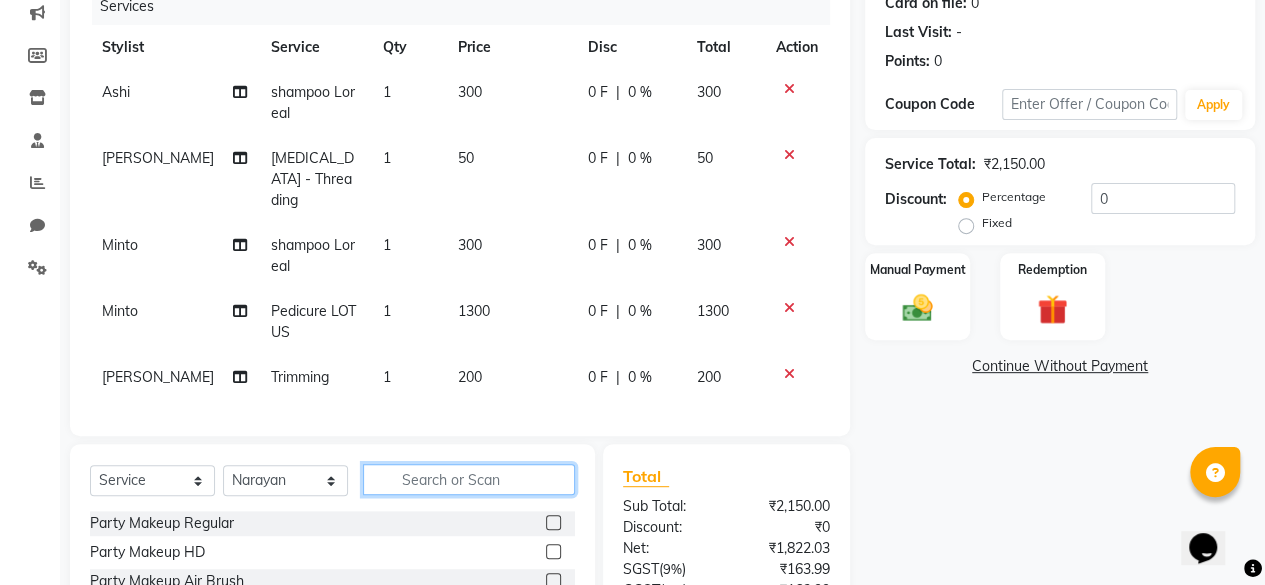 click 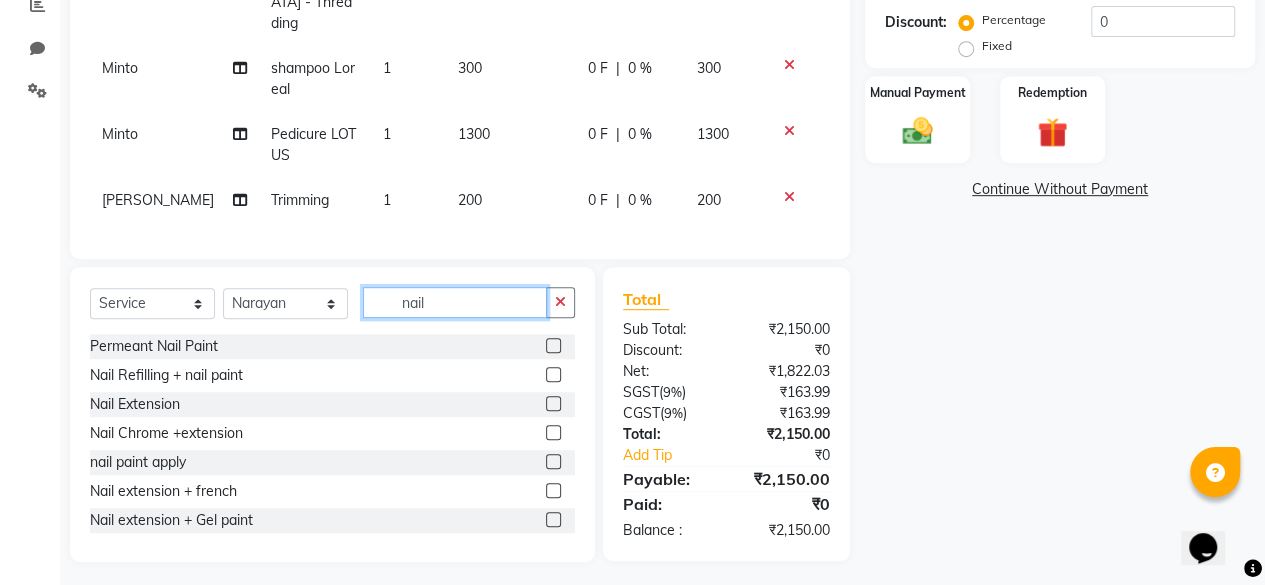 scroll, scrollTop: 436, scrollLeft: 0, axis: vertical 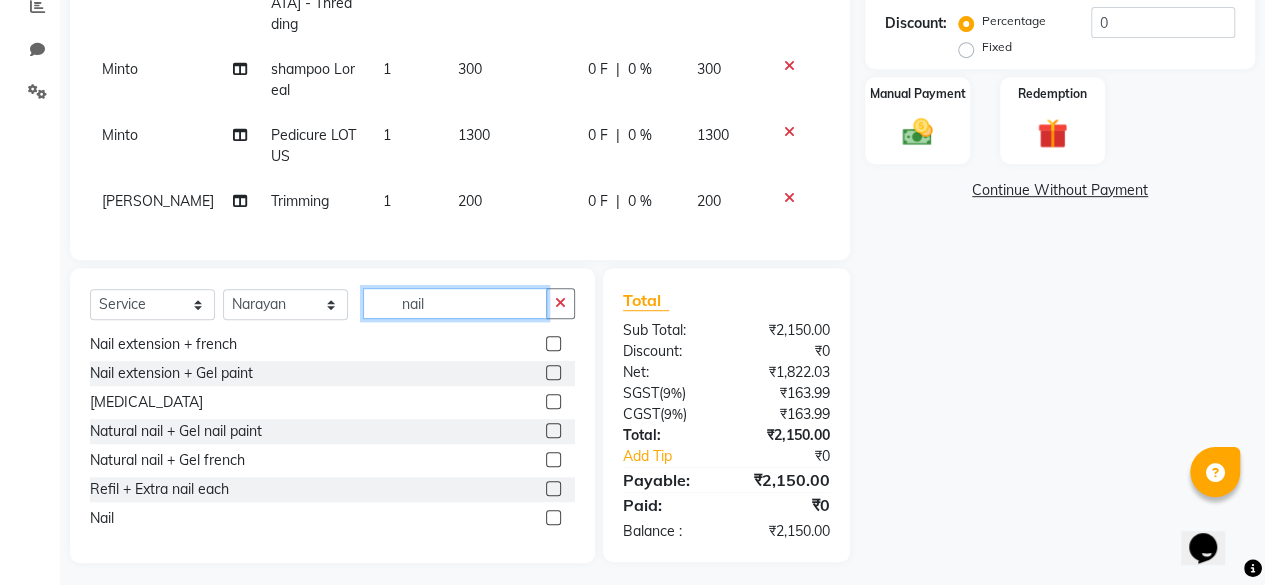 type on "nail" 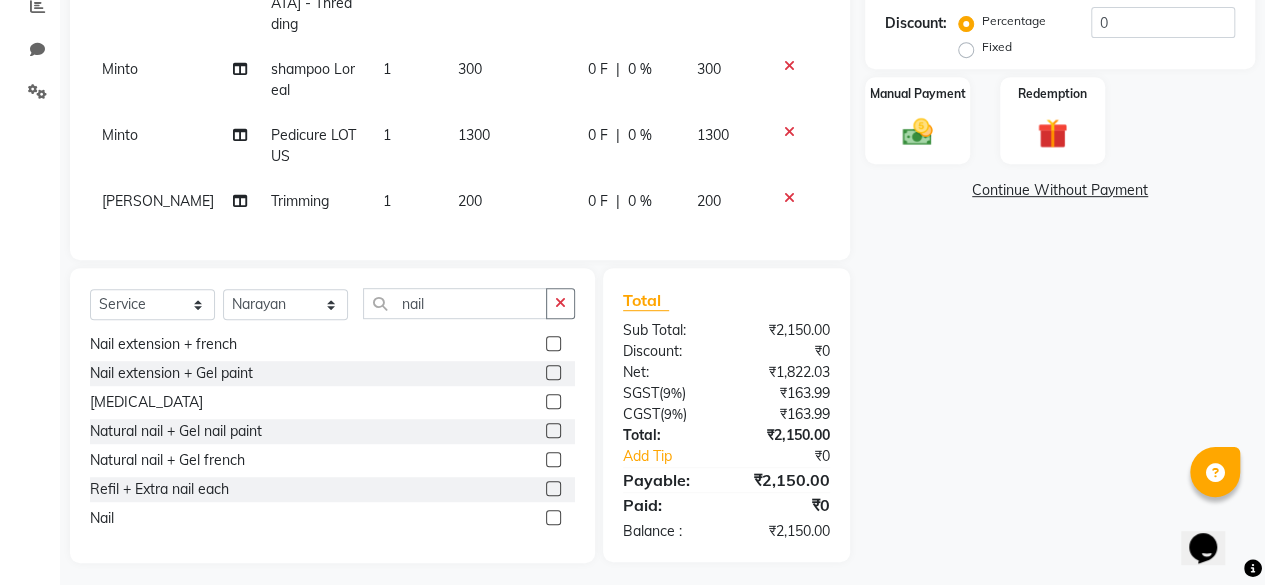 click 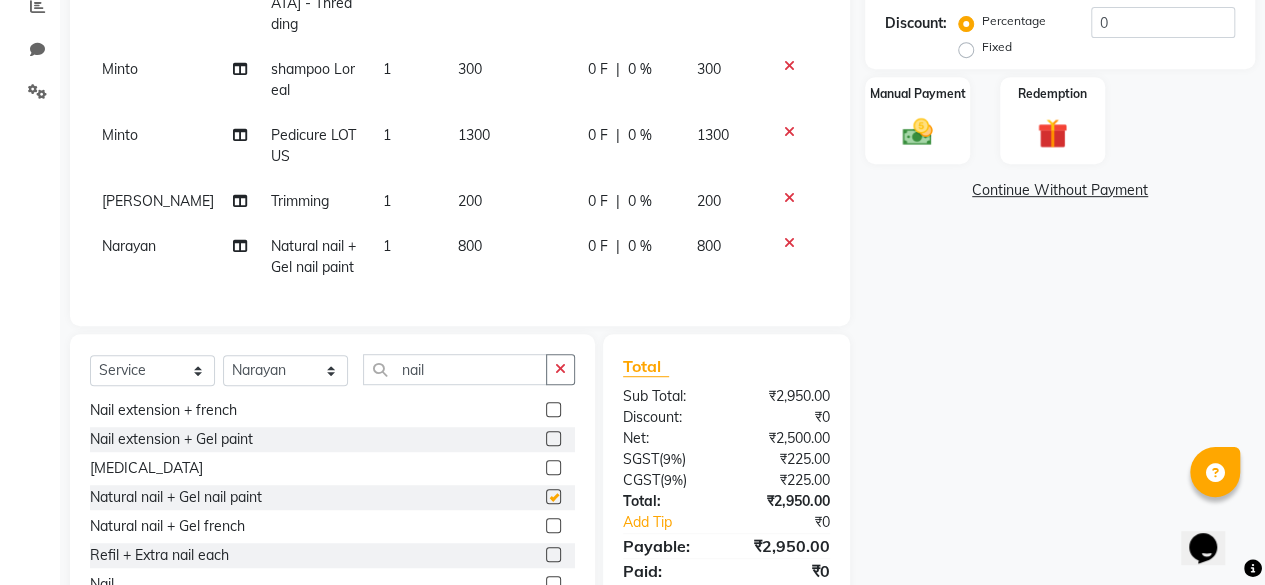 checkbox on "false" 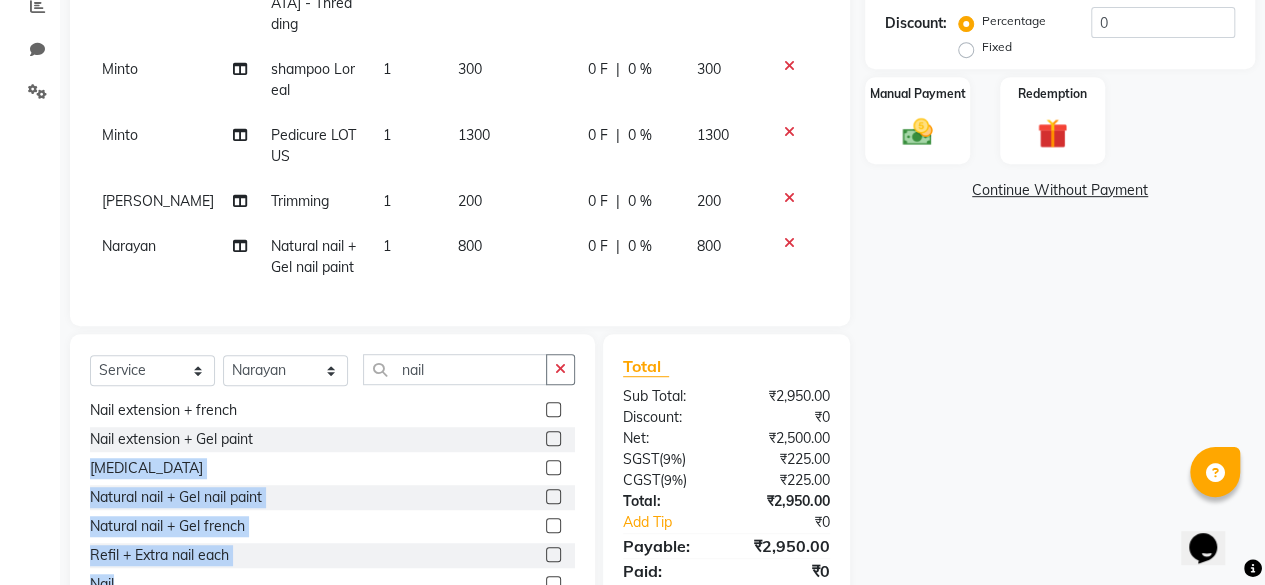 scroll, scrollTop: 0, scrollLeft: 0, axis: both 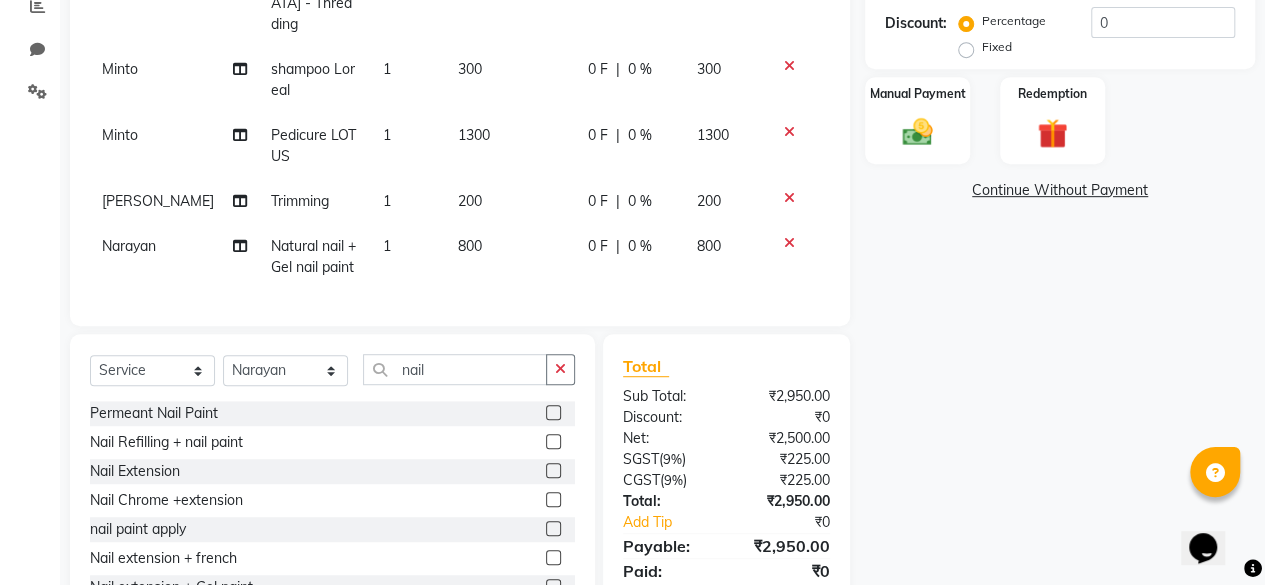 drag, startPoint x: 542, startPoint y: 423, endPoint x: 926, endPoint y: 293, distance: 405.40845 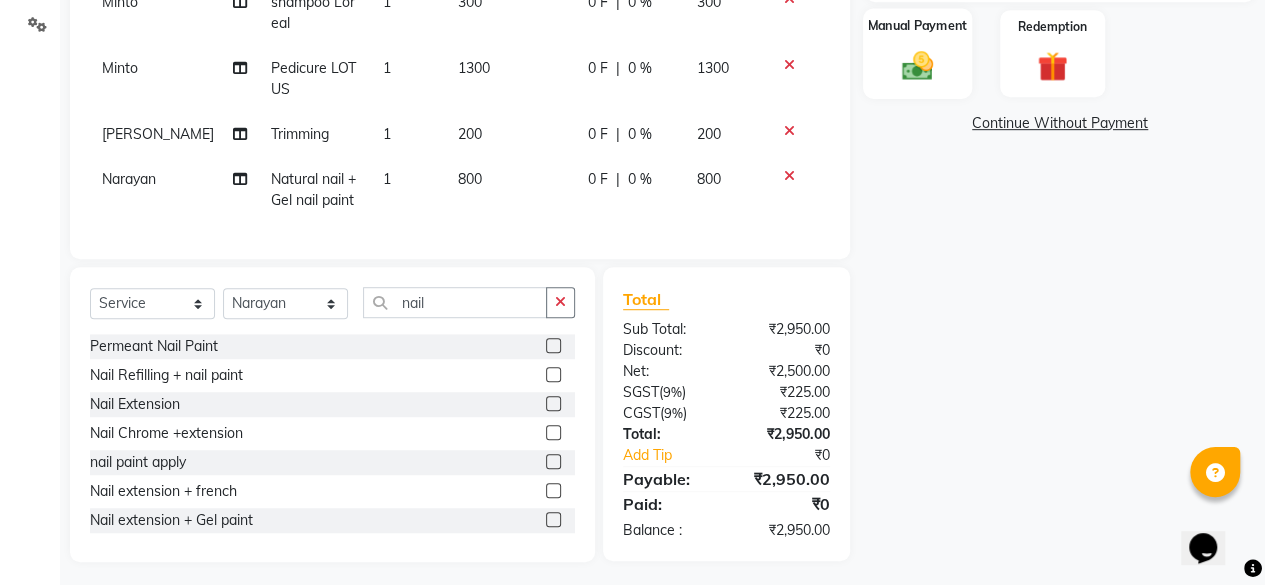 click 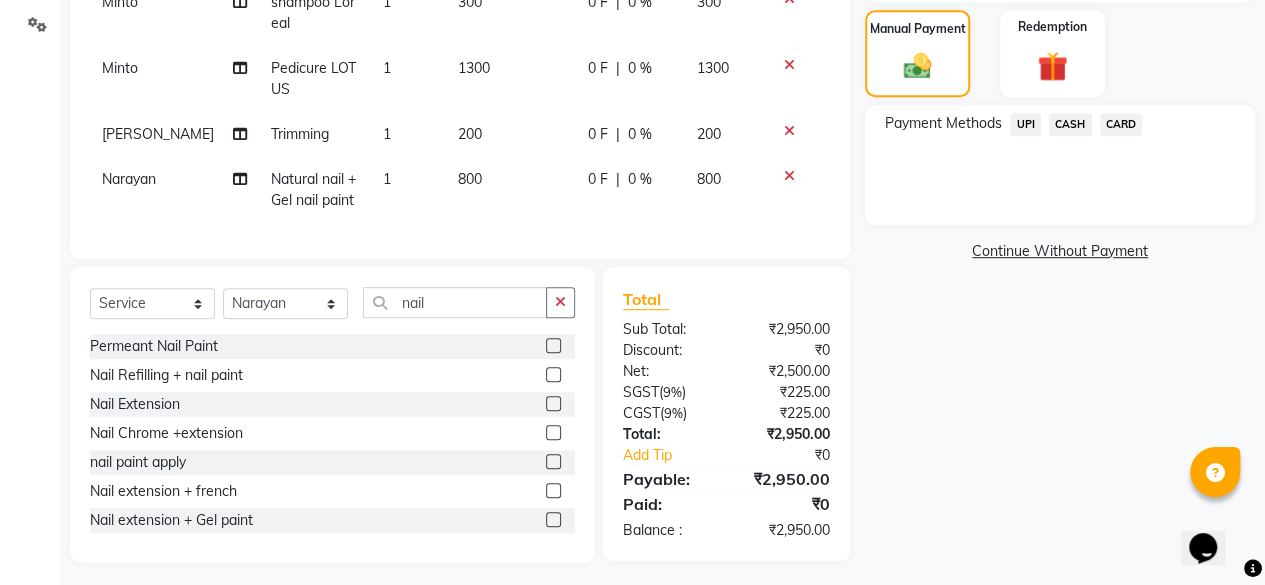 click on "UPI" 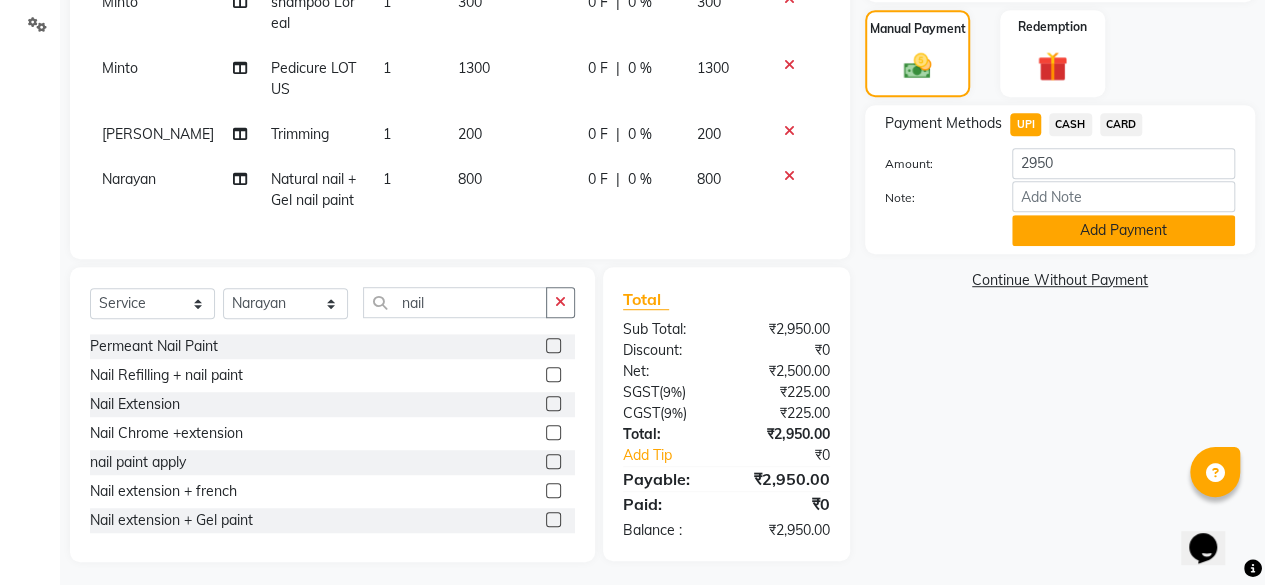 click on "Add Payment" 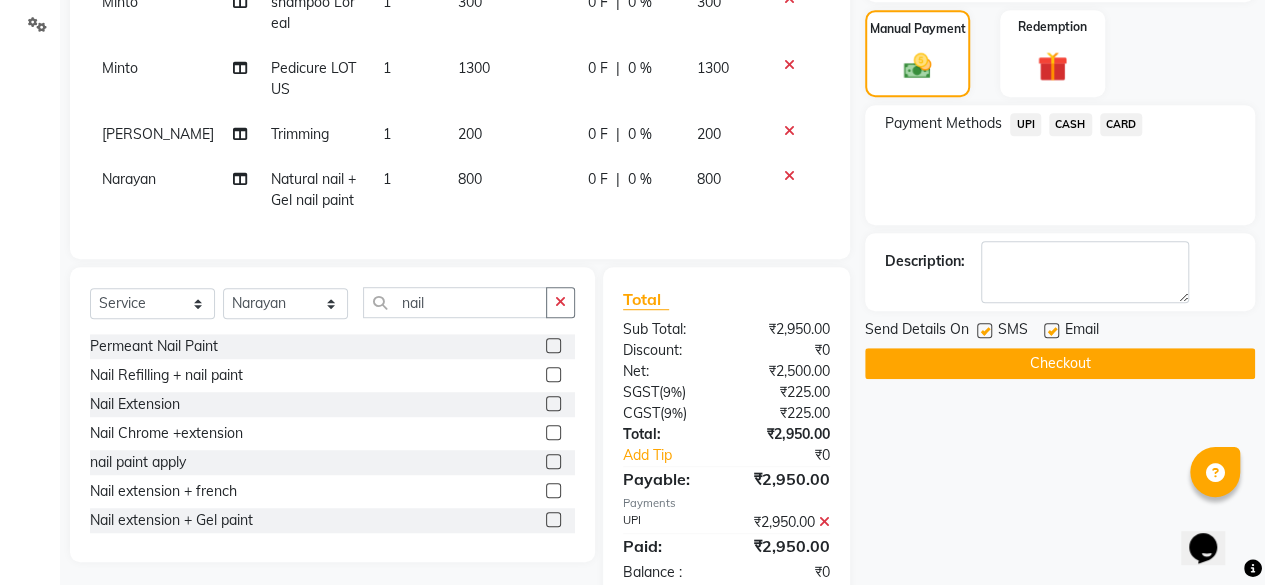 click on "Checkout" 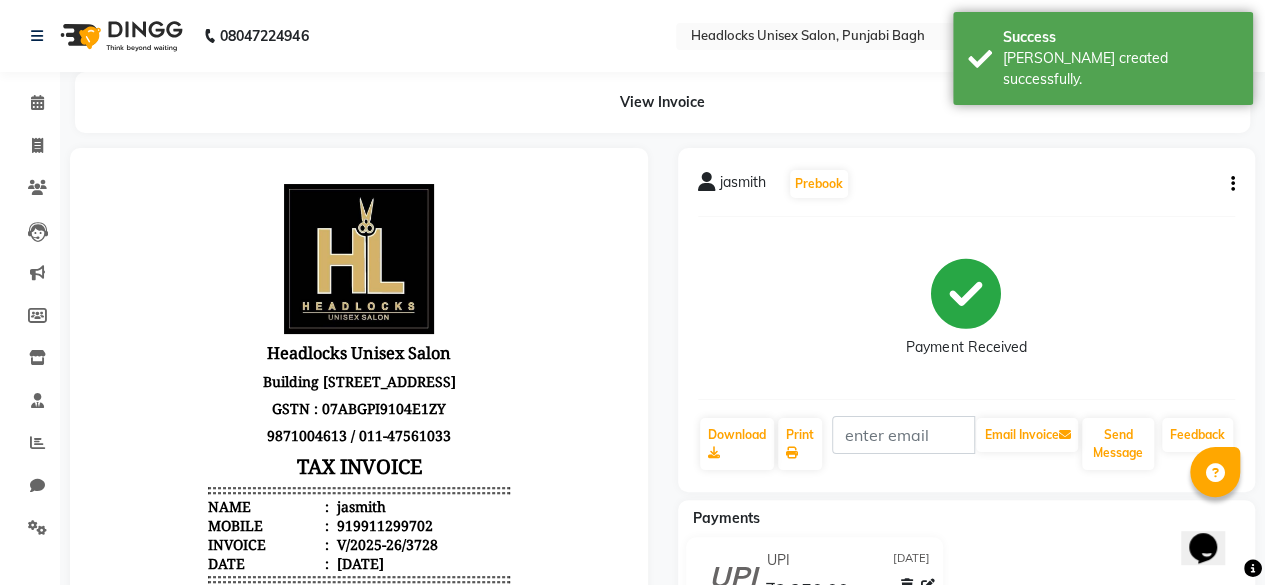 scroll, scrollTop: 0, scrollLeft: 0, axis: both 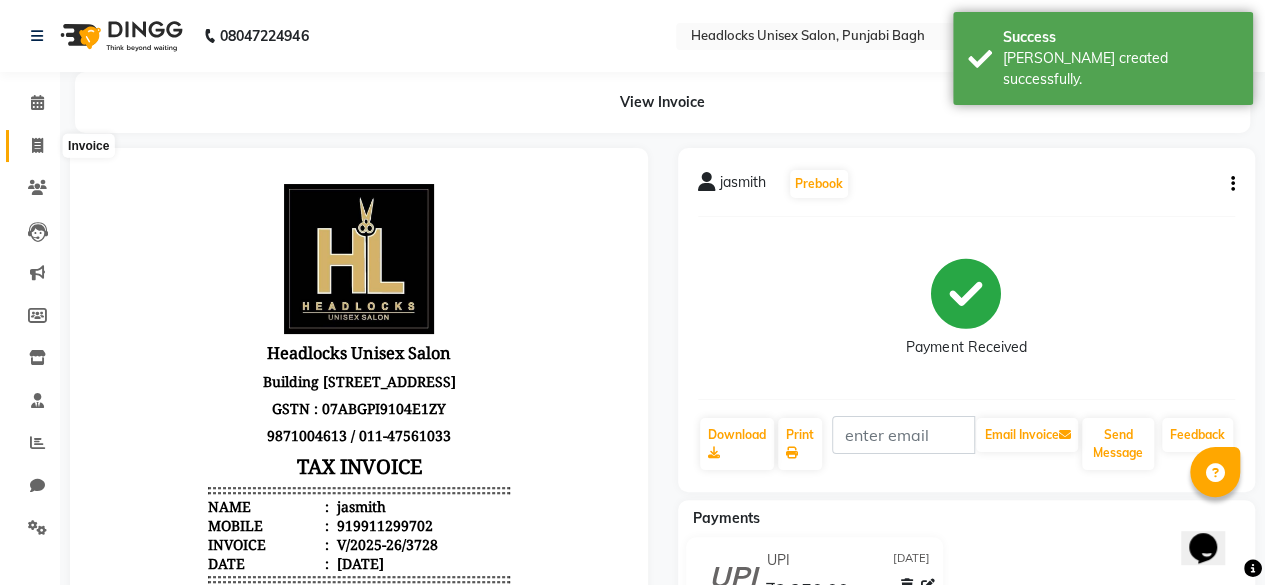 click 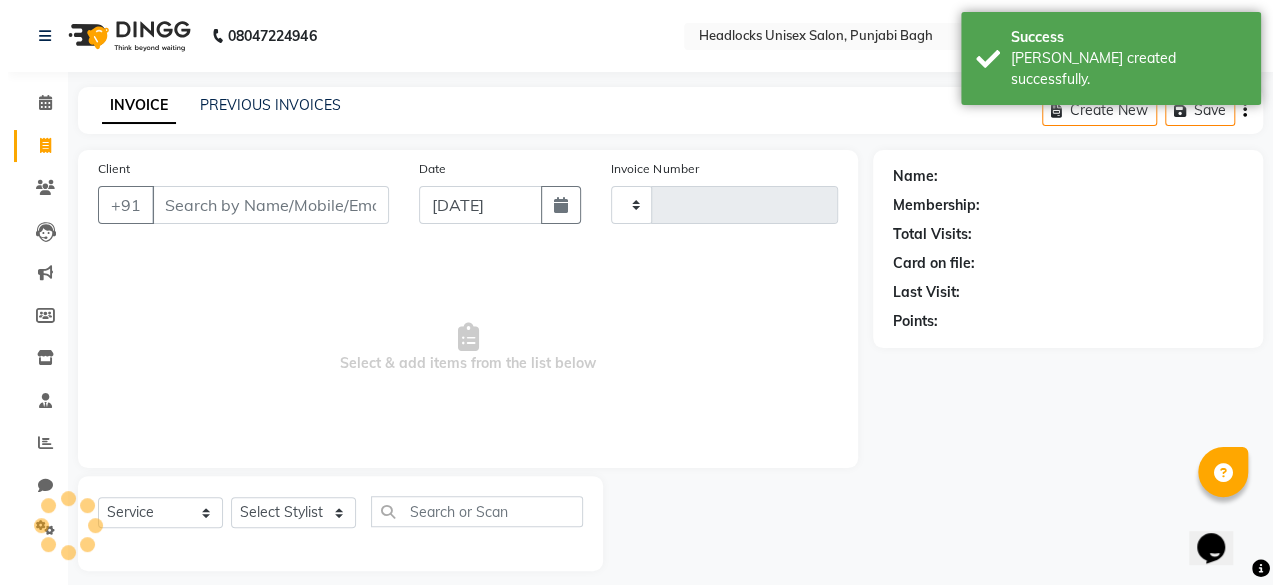 scroll, scrollTop: 15, scrollLeft: 0, axis: vertical 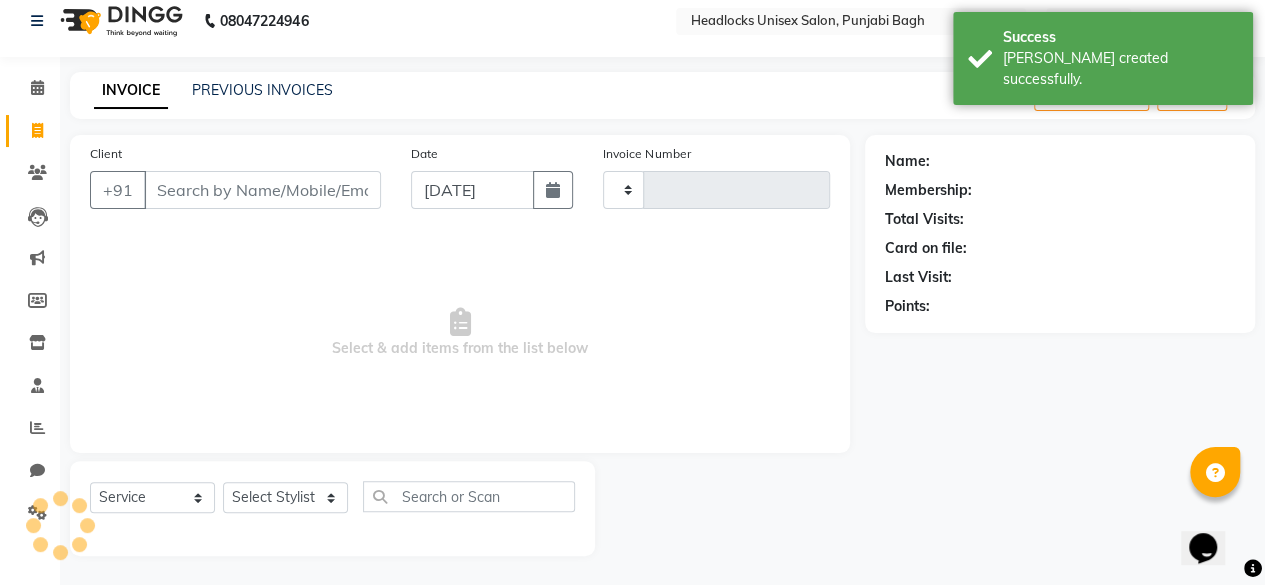 type on "3729" 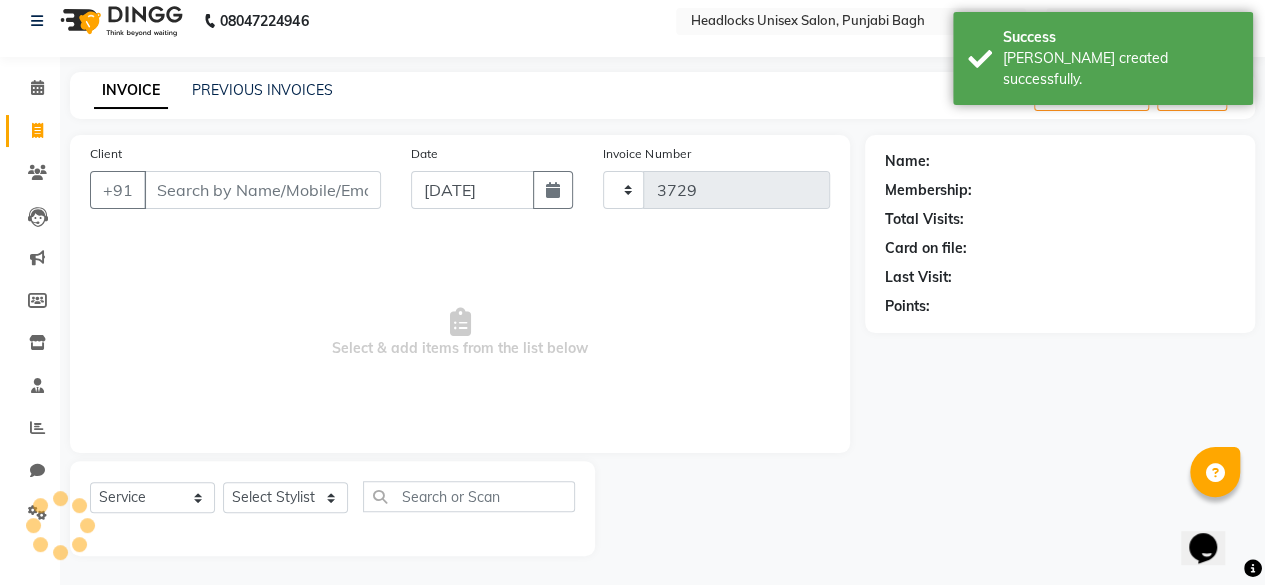 select on "7719" 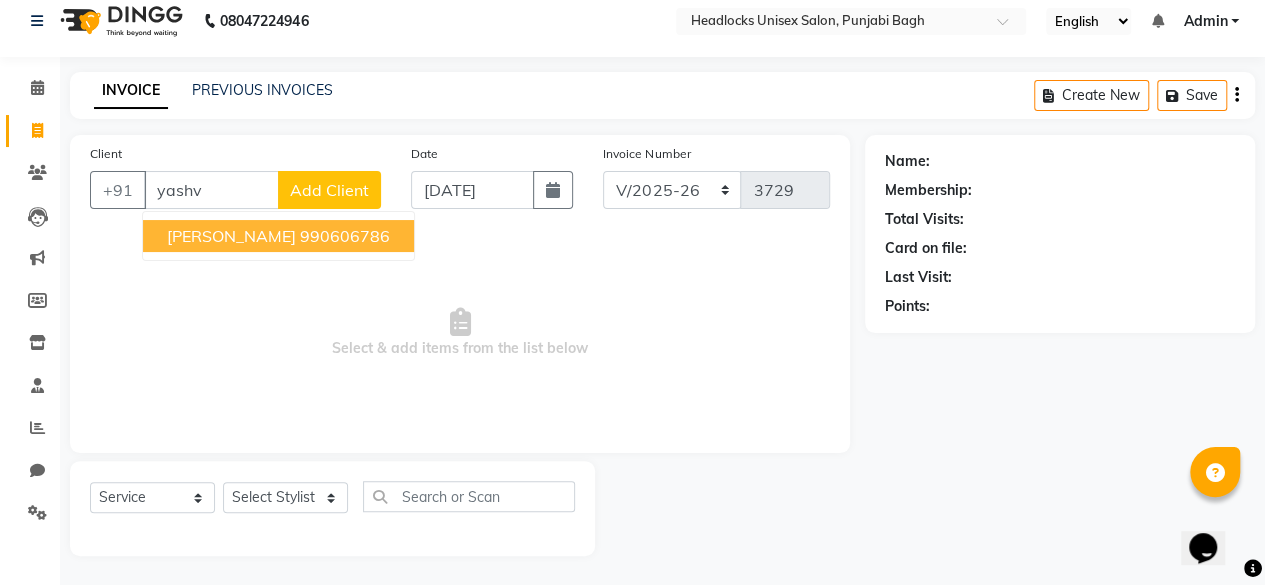 type on "yashv" 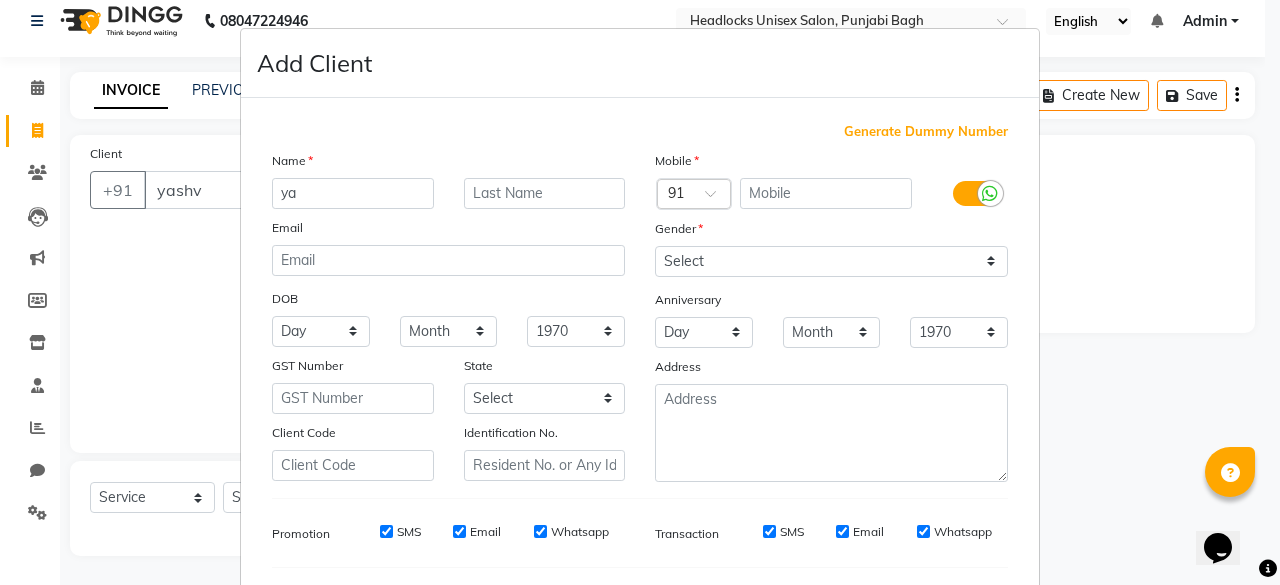 type on "y" 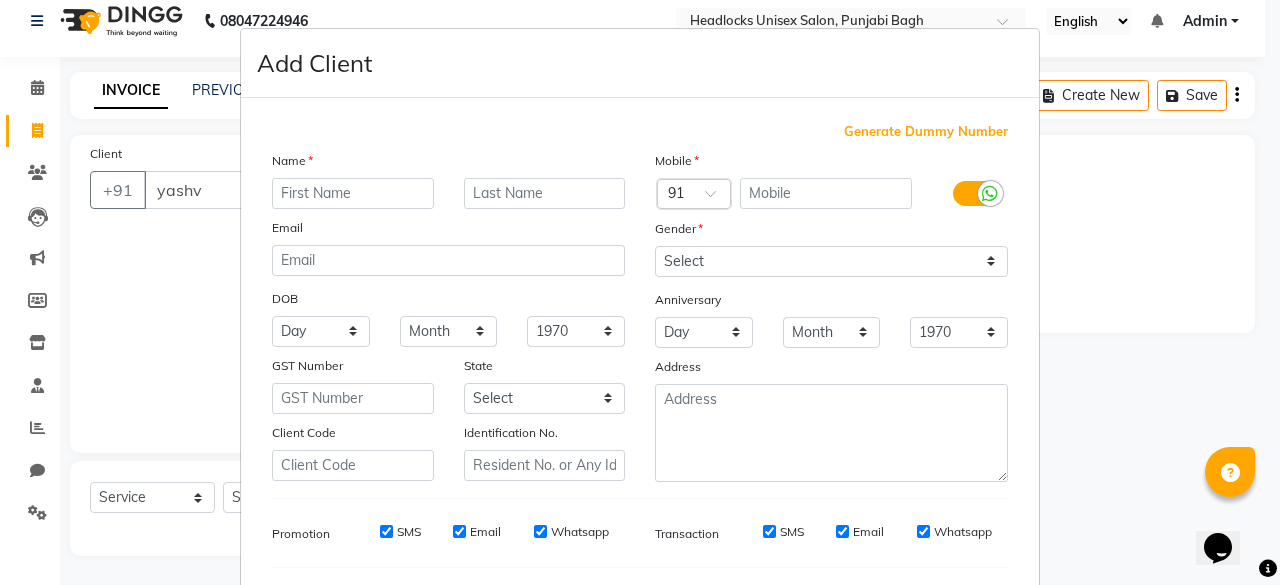 type 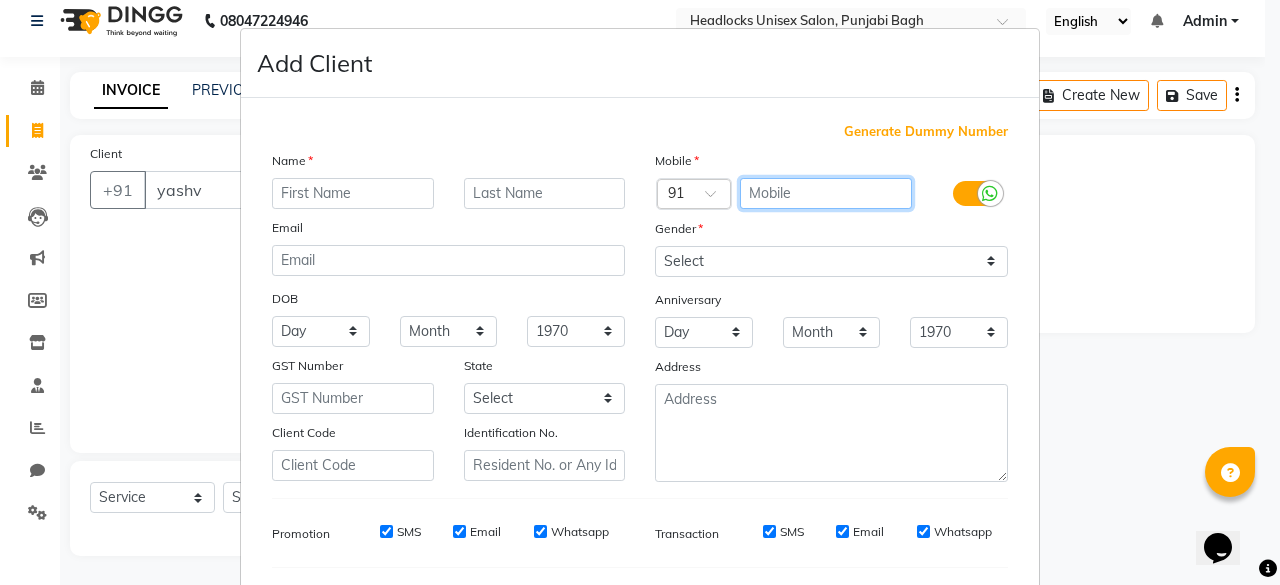 click at bounding box center [826, 193] 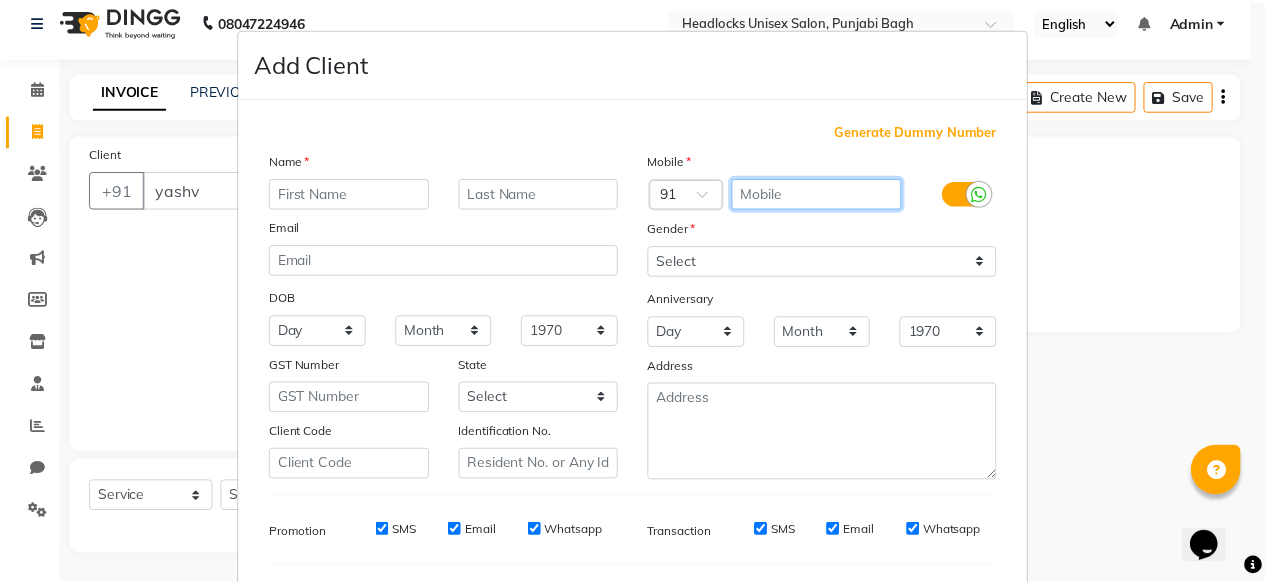 scroll, scrollTop: 260, scrollLeft: 0, axis: vertical 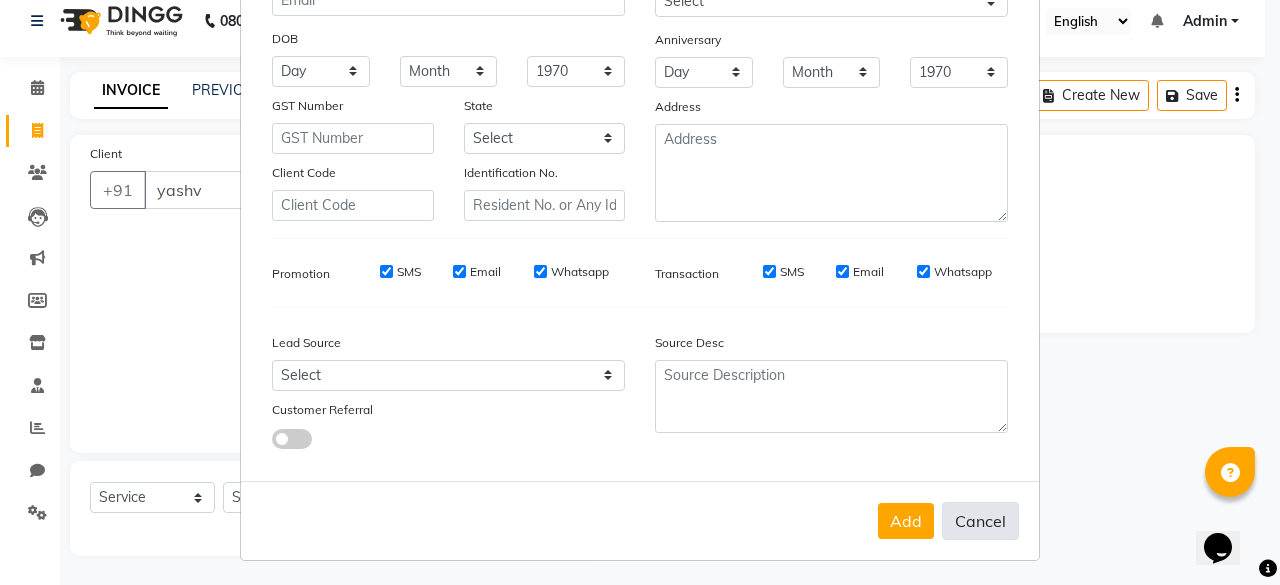 click on "Cancel" at bounding box center [980, 521] 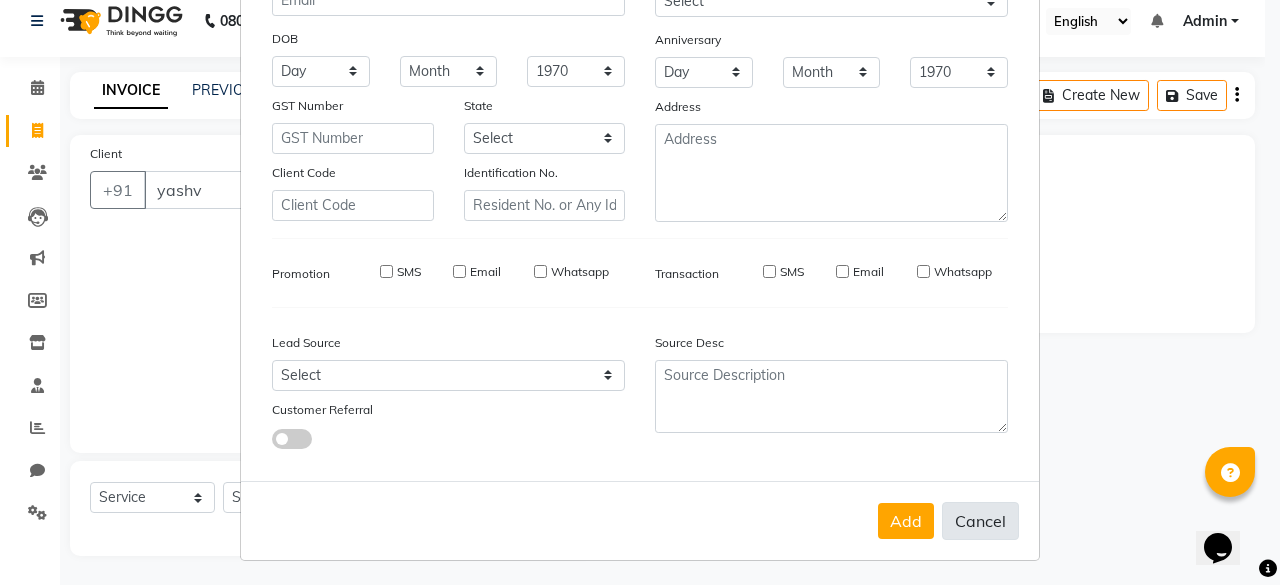 select 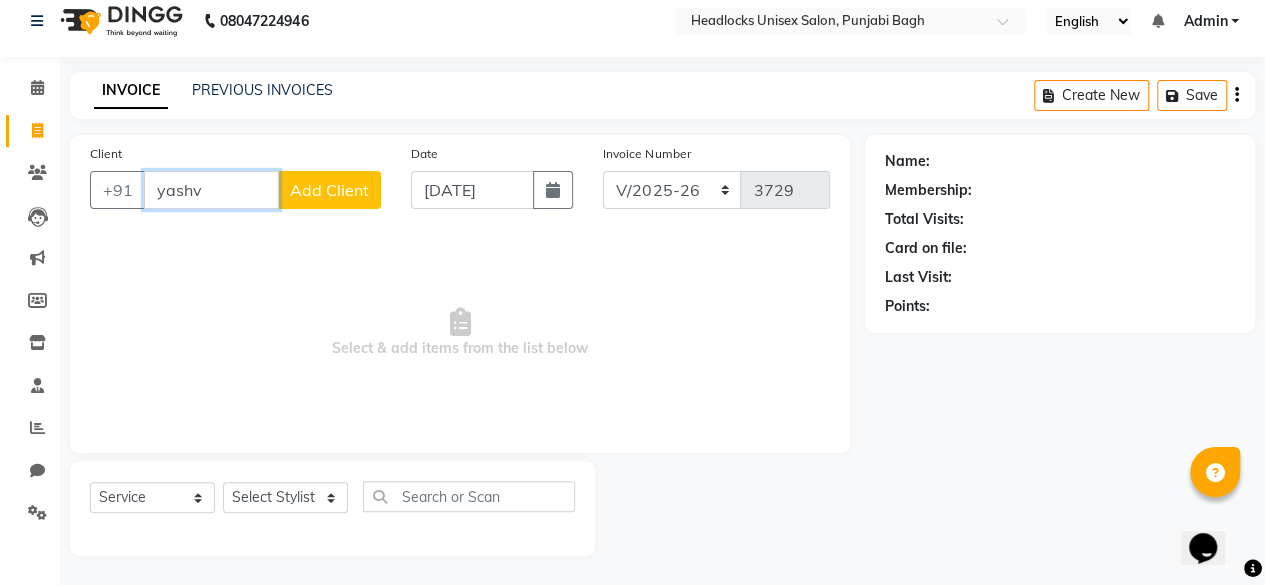 click on "yashv" at bounding box center (211, 190) 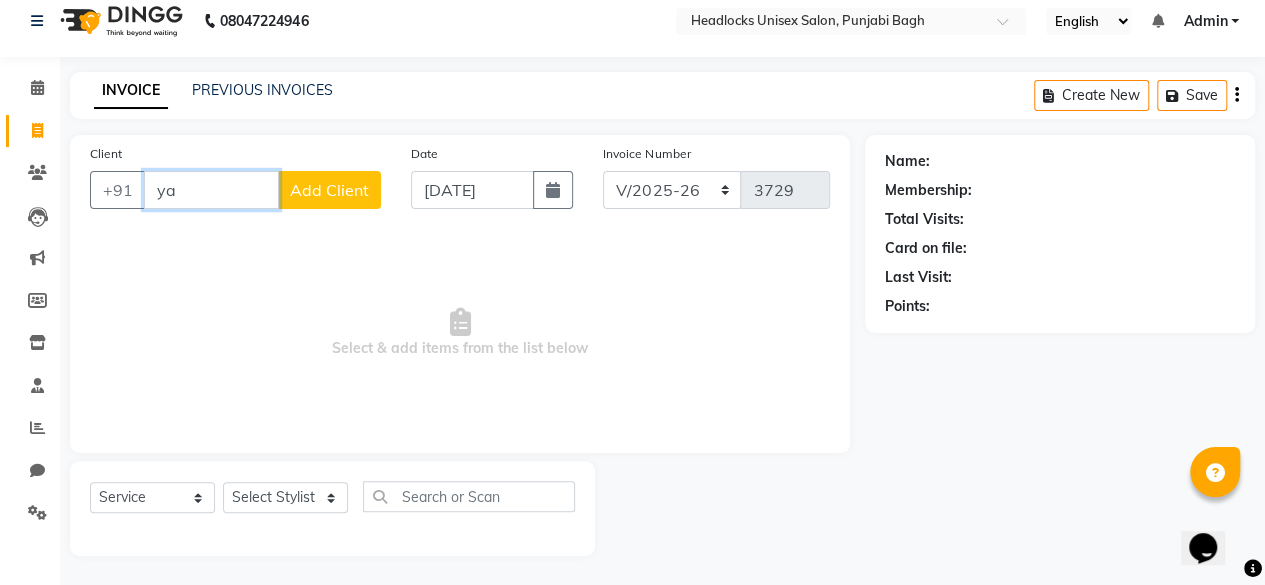 type on "y" 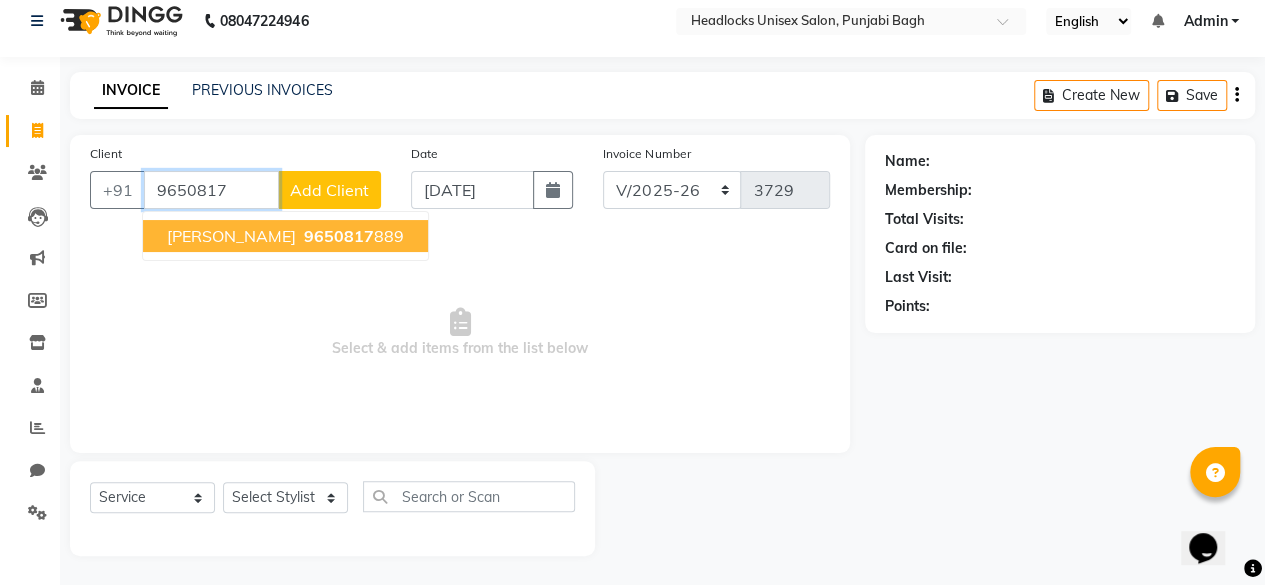 click on "9650817" at bounding box center (339, 236) 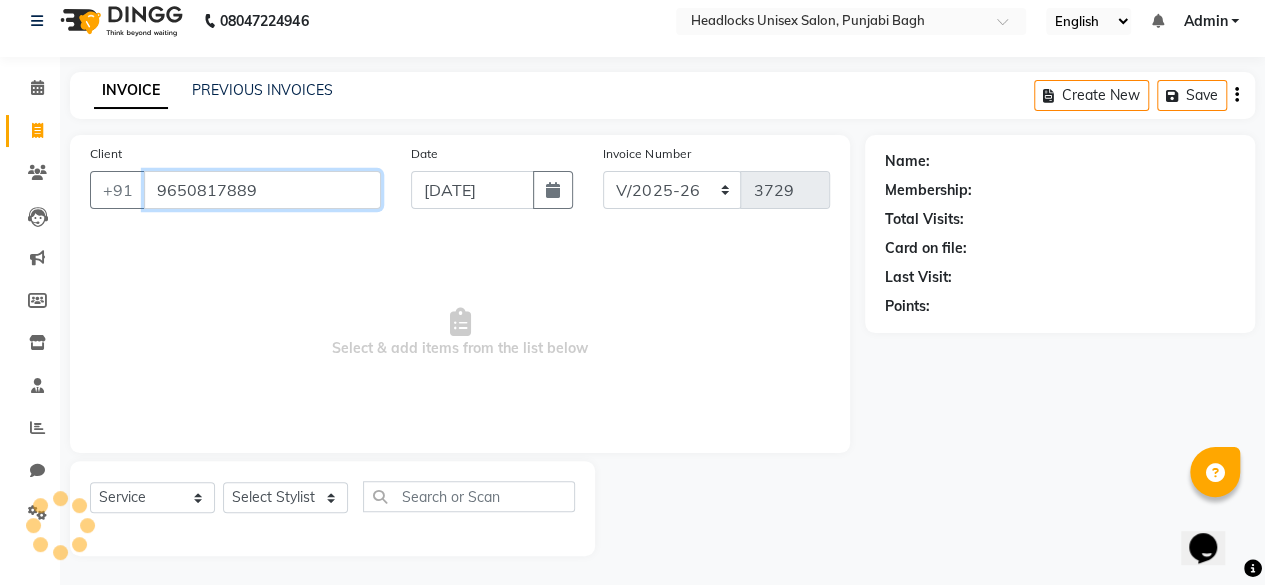 type on "9650817889" 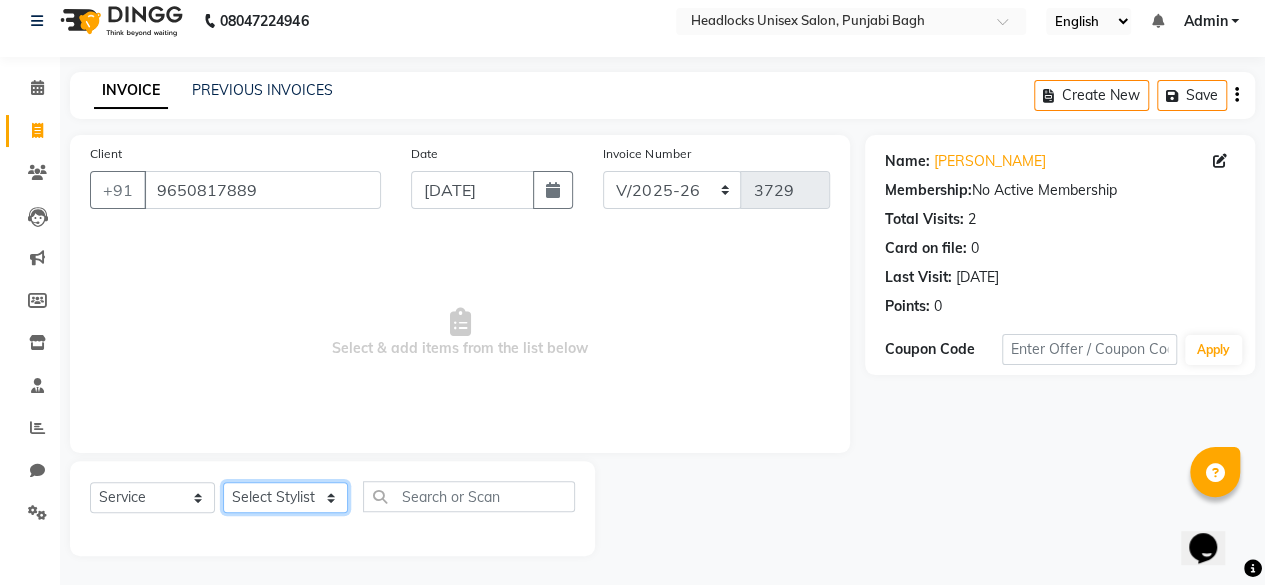 click on "Select Stylist ⁠Agnies ⁠[PERSON_NAME] [PERSON_NAME] [PERSON_NAME] kunal [PERSON_NAME] mercy ⁠Minto ⁠[PERSON_NAME]  [PERSON_NAME] priyanka [PERSON_NAME] ⁠[PERSON_NAME] ⁠[PERSON_NAME] [PERSON_NAME] [PERSON_NAME]  Sunny ⁠[PERSON_NAME] ⁠[PERSON_NAME]" 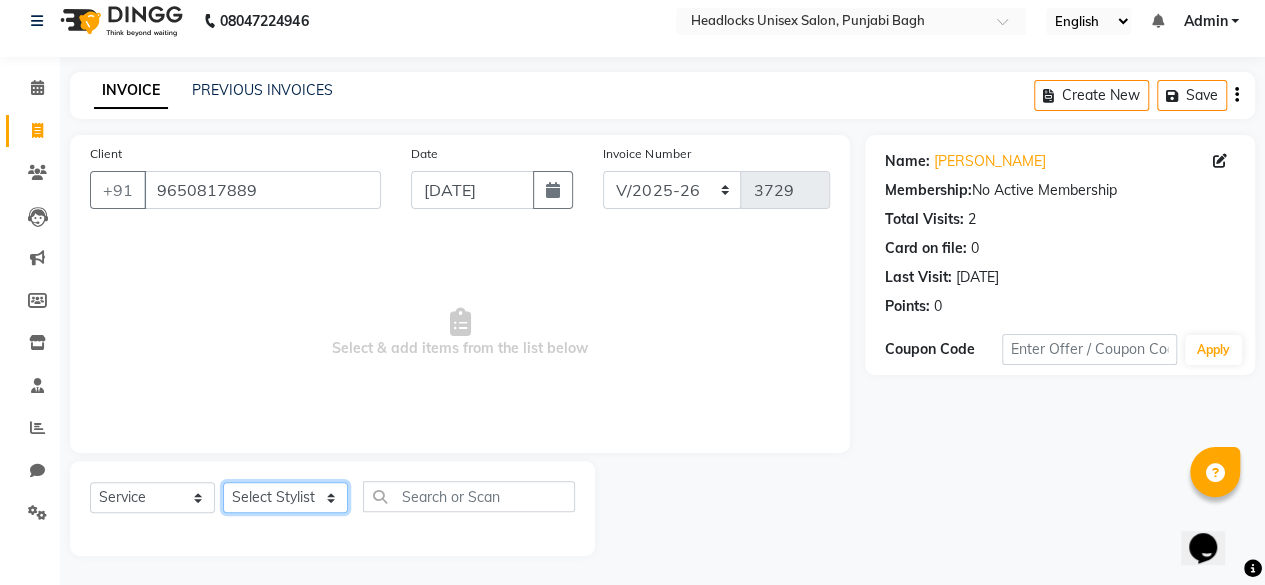 select on "69050" 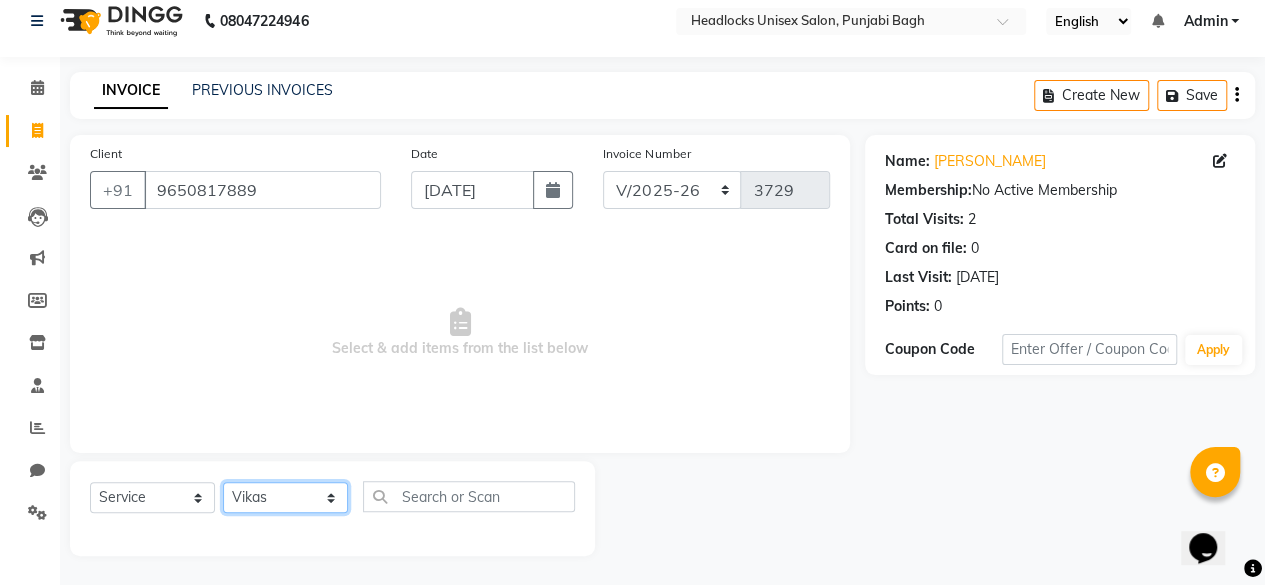 click on "Select Stylist ⁠Agnies ⁠[PERSON_NAME] [PERSON_NAME] [PERSON_NAME] kunal [PERSON_NAME] mercy ⁠Minto ⁠[PERSON_NAME]  [PERSON_NAME] priyanka [PERSON_NAME] ⁠[PERSON_NAME] ⁠[PERSON_NAME] [PERSON_NAME] [PERSON_NAME]  Sunny ⁠[PERSON_NAME] ⁠[PERSON_NAME]" 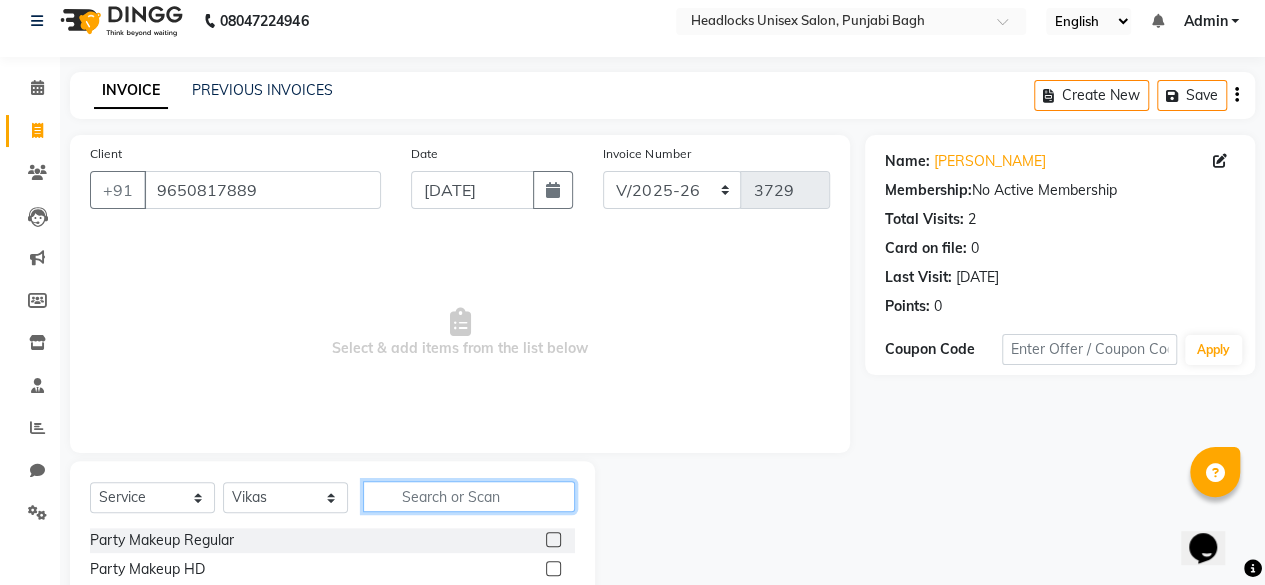 click 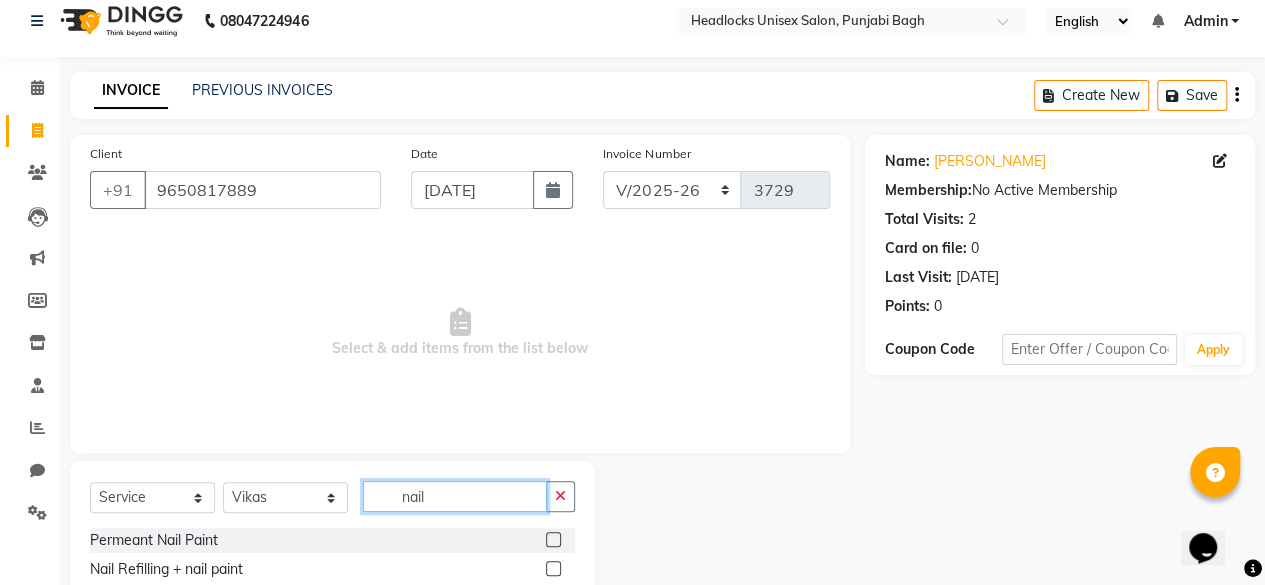 scroll, scrollTop: 215, scrollLeft: 0, axis: vertical 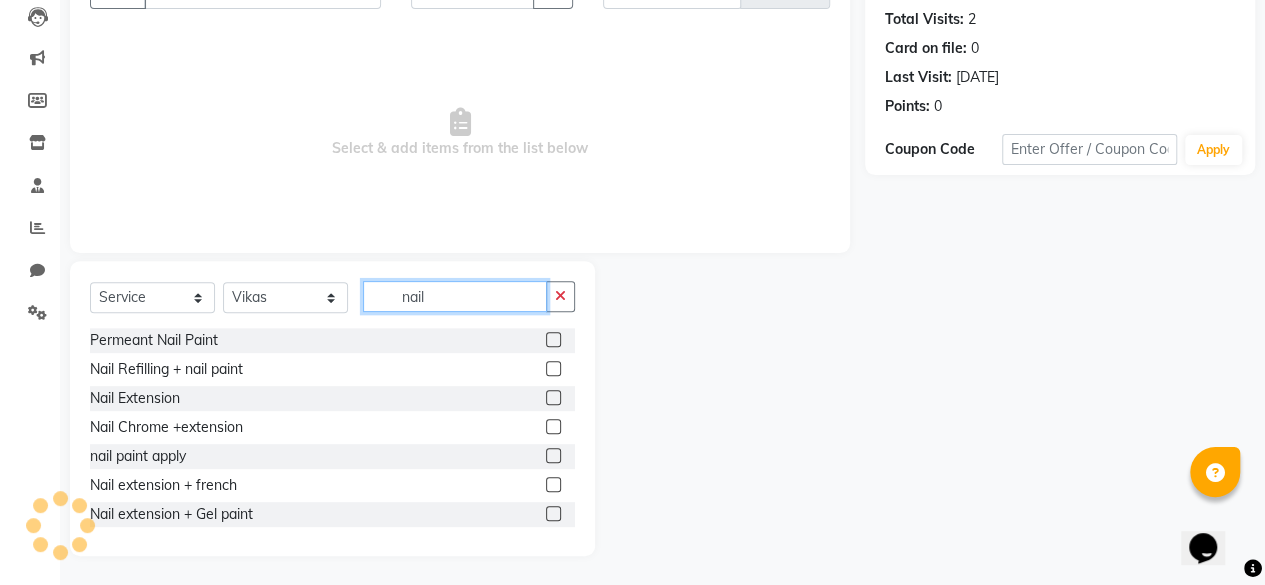 type on "nail" 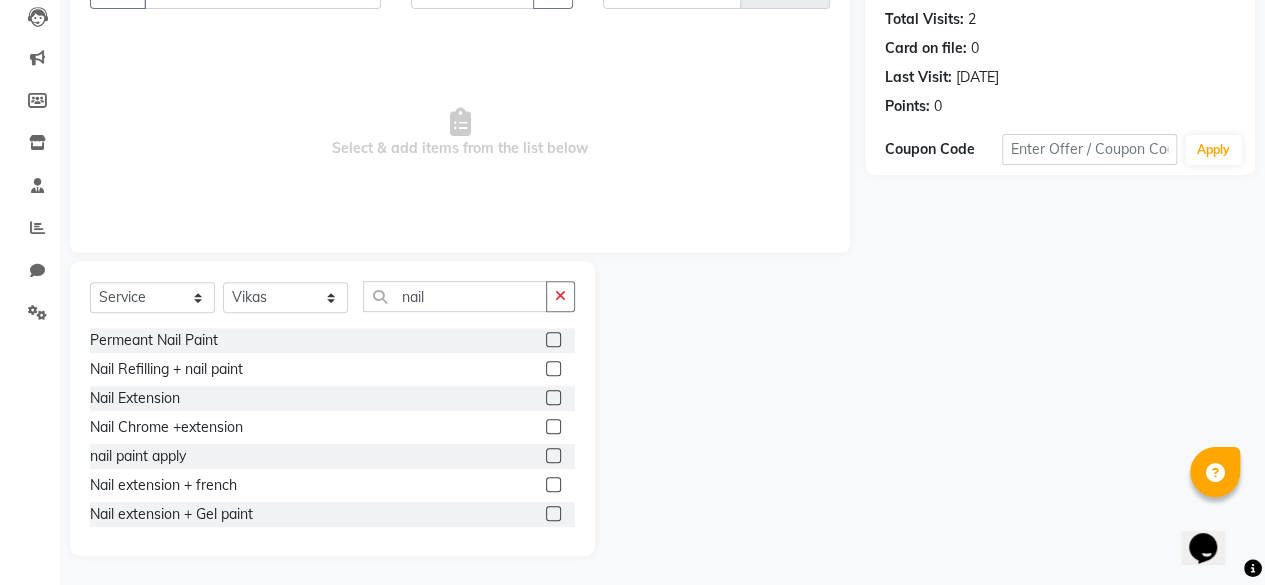 click 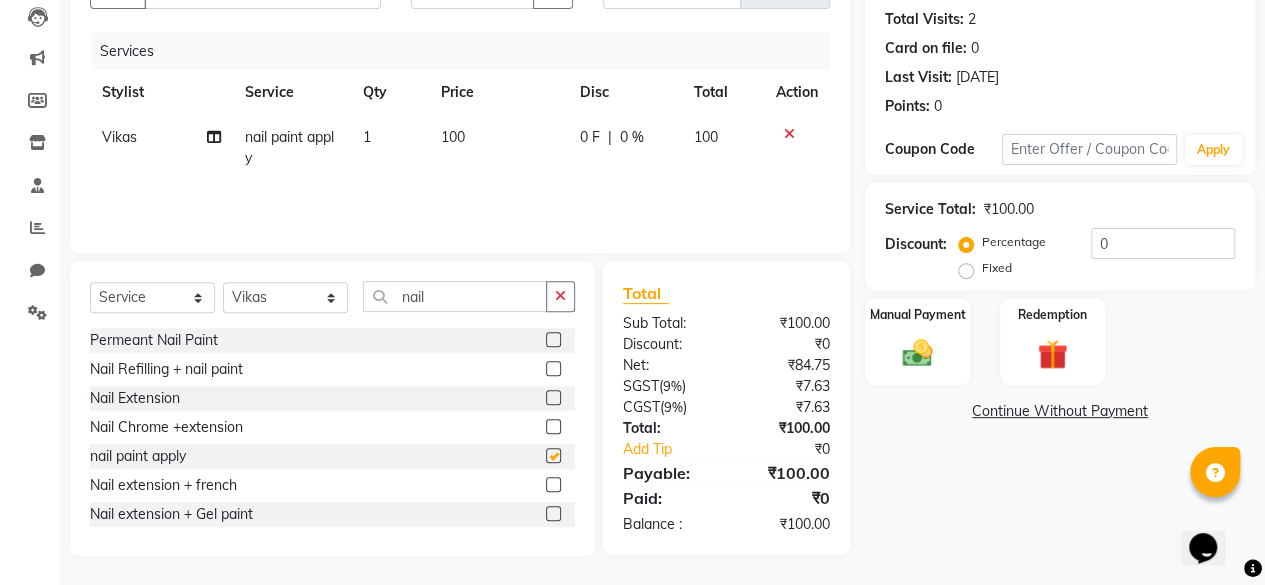 checkbox on "false" 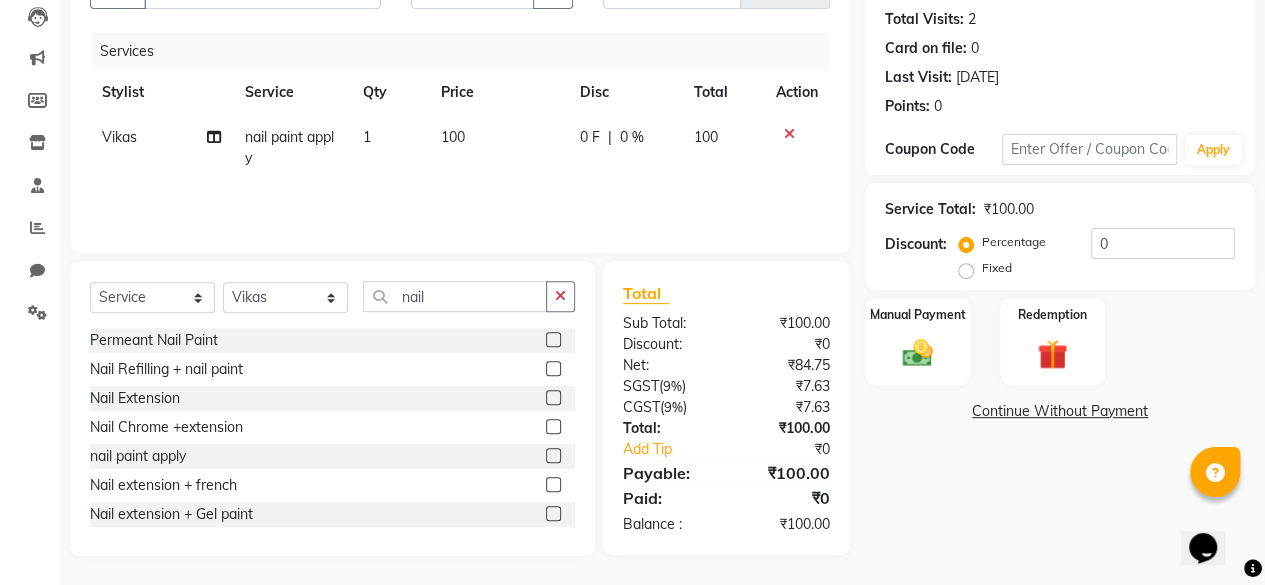 click 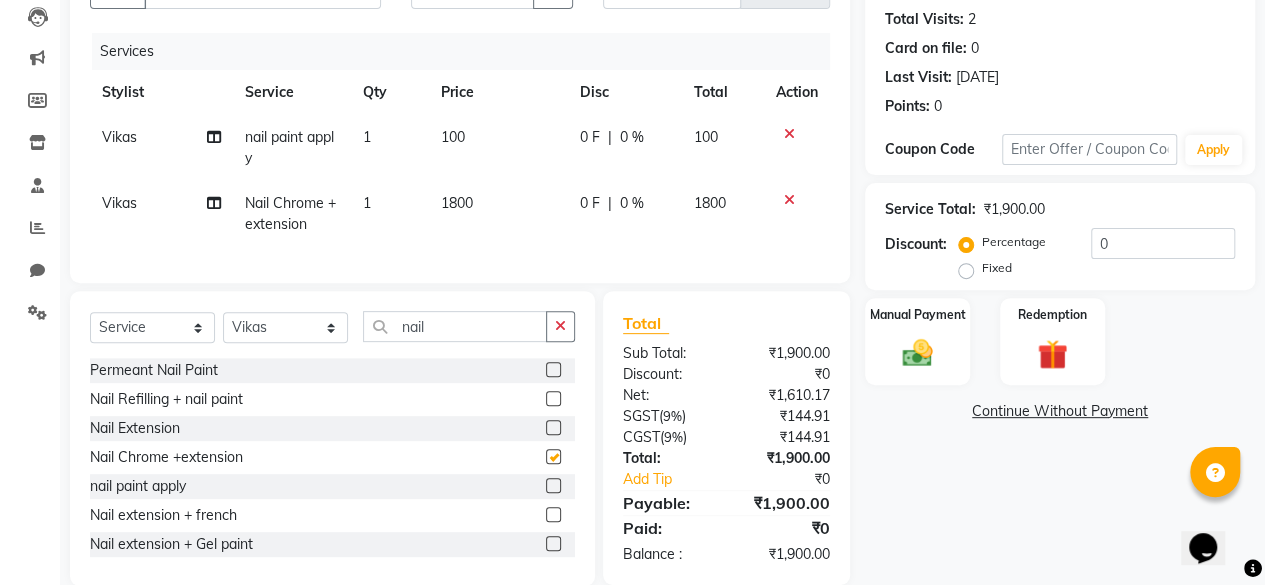 checkbox on "false" 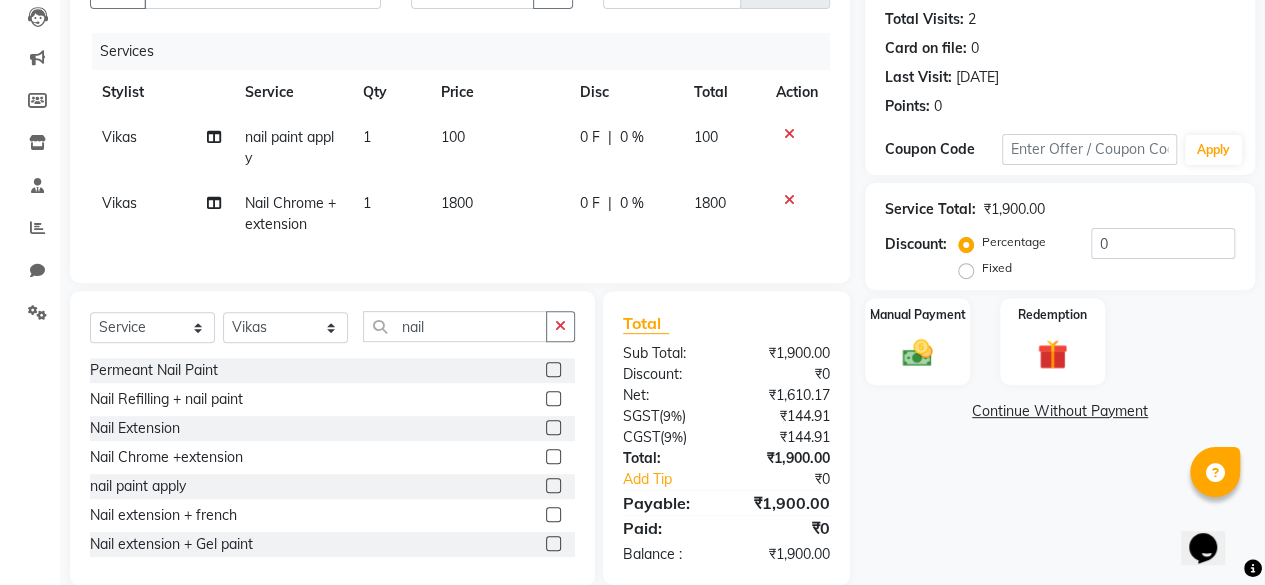 click 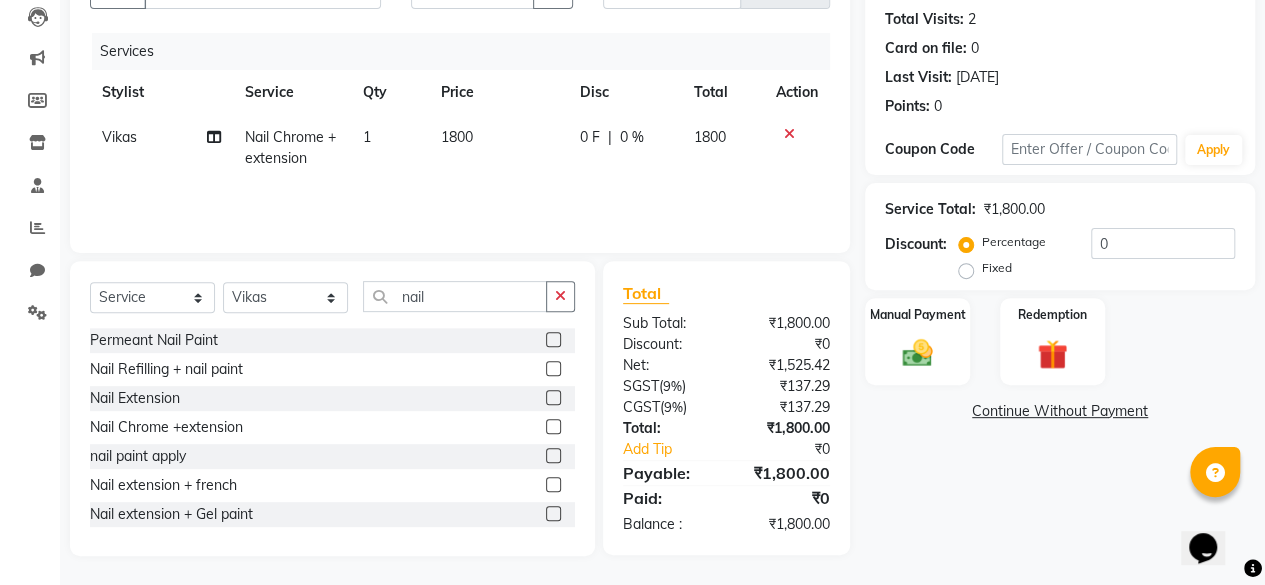 click on "1800" 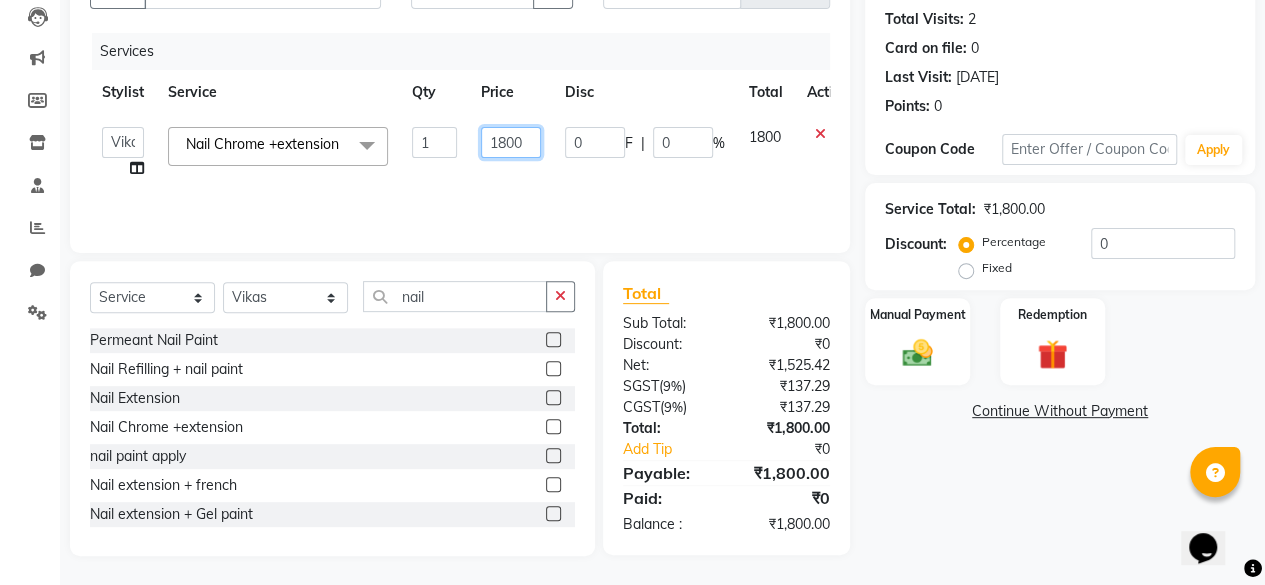 click on "1800" 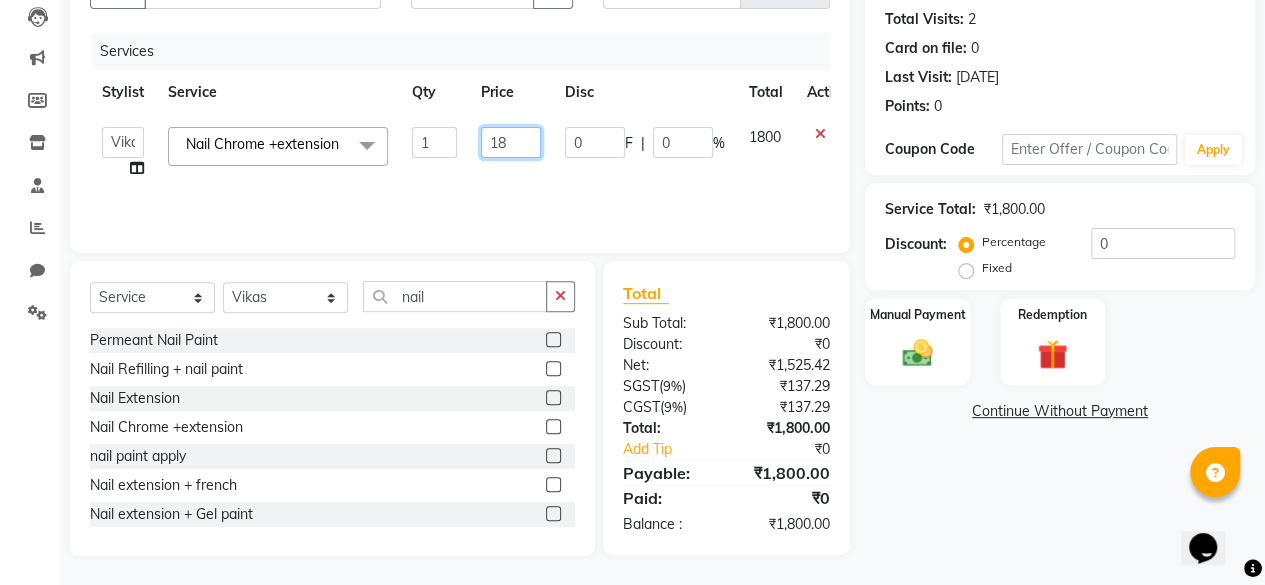 type on "1" 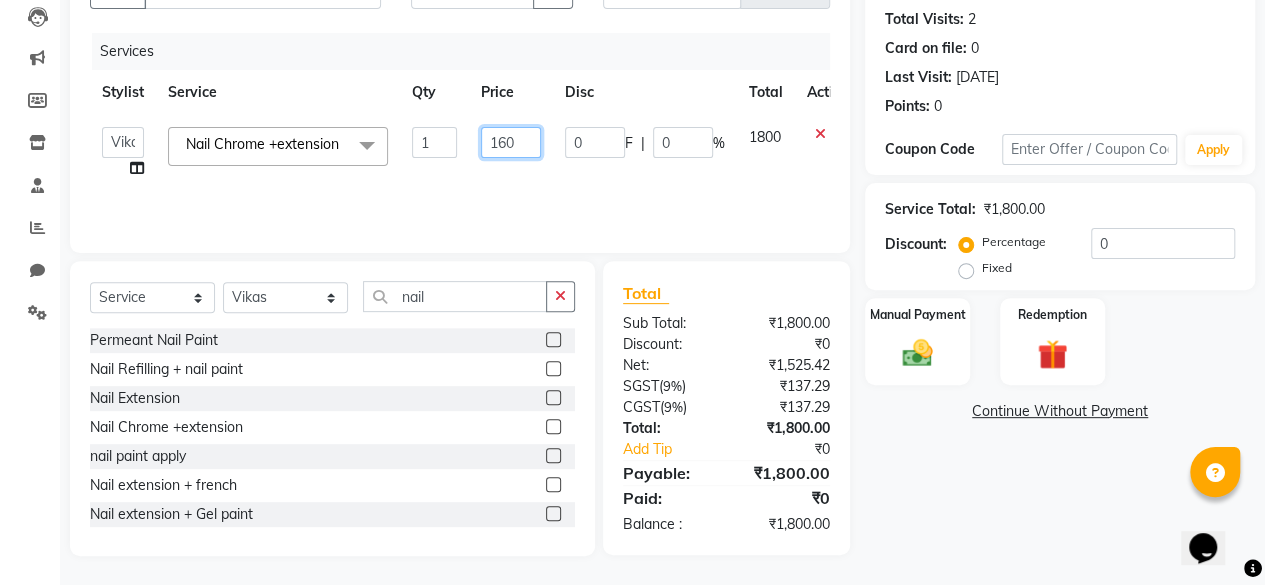 type on "1600" 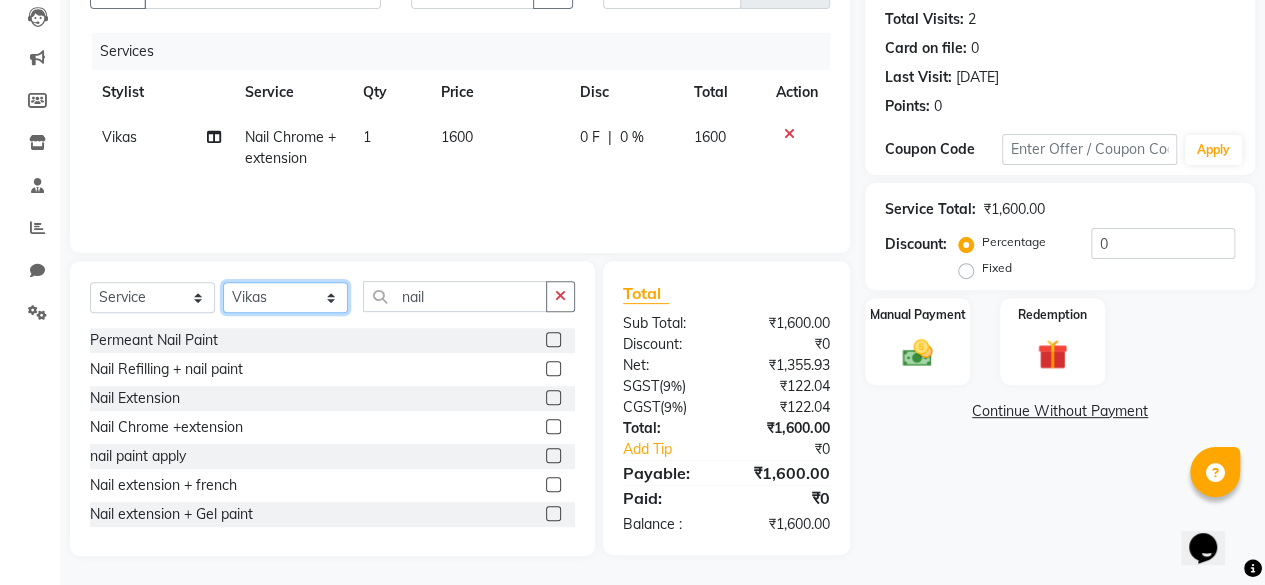 click on "Select Stylist ⁠Agnies ⁠[PERSON_NAME] [PERSON_NAME] [PERSON_NAME] kunal [PERSON_NAME] mercy ⁠Minto ⁠[PERSON_NAME]  [PERSON_NAME] priyanka [PERSON_NAME] ⁠[PERSON_NAME] ⁠[PERSON_NAME] [PERSON_NAME] [PERSON_NAME]  Sunny ⁠[PERSON_NAME] ⁠[PERSON_NAME]" 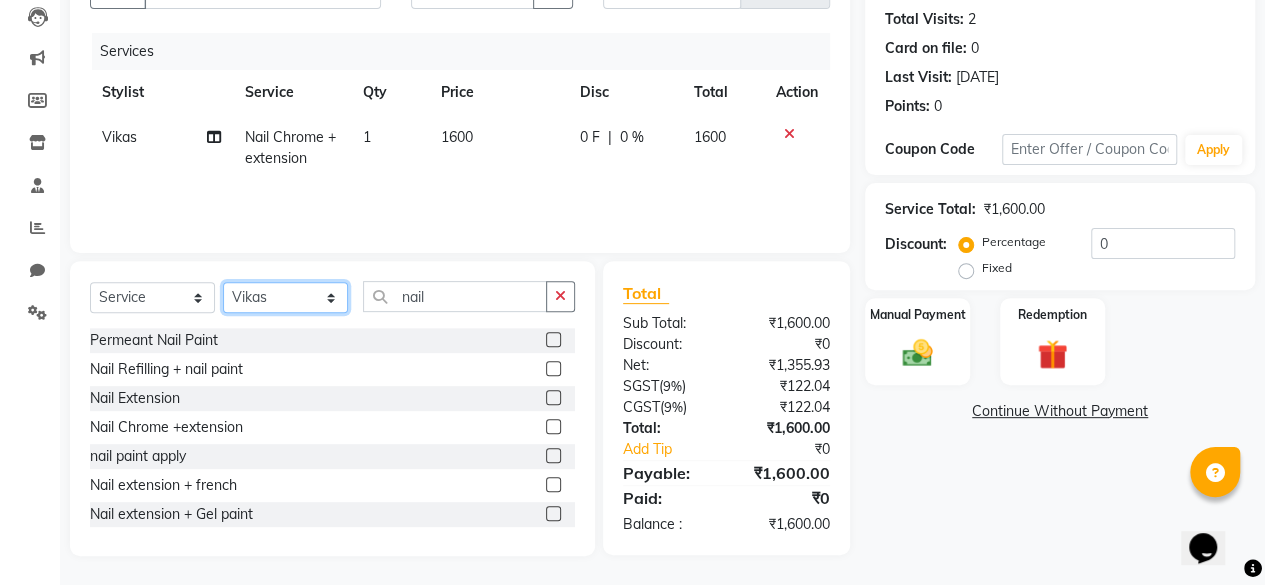 select on "69081" 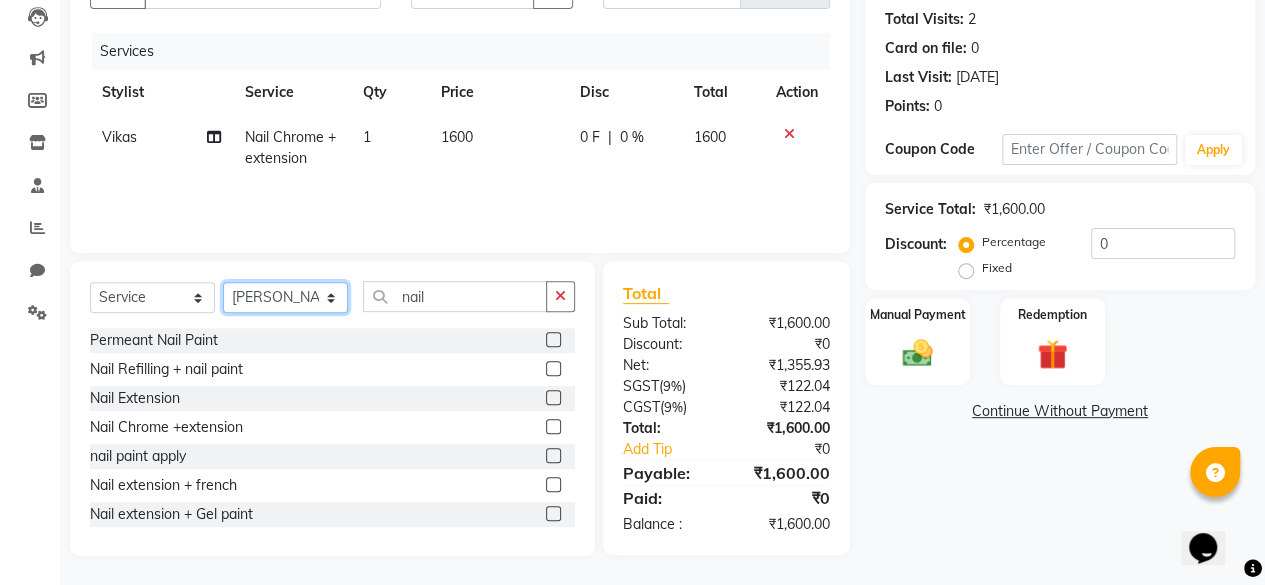 click on "Select Stylist ⁠Agnies ⁠[PERSON_NAME] [PERSON_NAME] [PERSON_NAME] kunal [PERSON_NAME] mercy ⁠Minto ⁠[PERSON_NAME]  [PERSON_NAME] priyanka [PERSON_NAME] ⁠[PERSON_NAME] ⁠[PERSON_NAME] [PERSON_NAME] [PERSON_NAME]  Sunny ⁠[PERSON_NAME] ⁠[PERSON_NAME]" 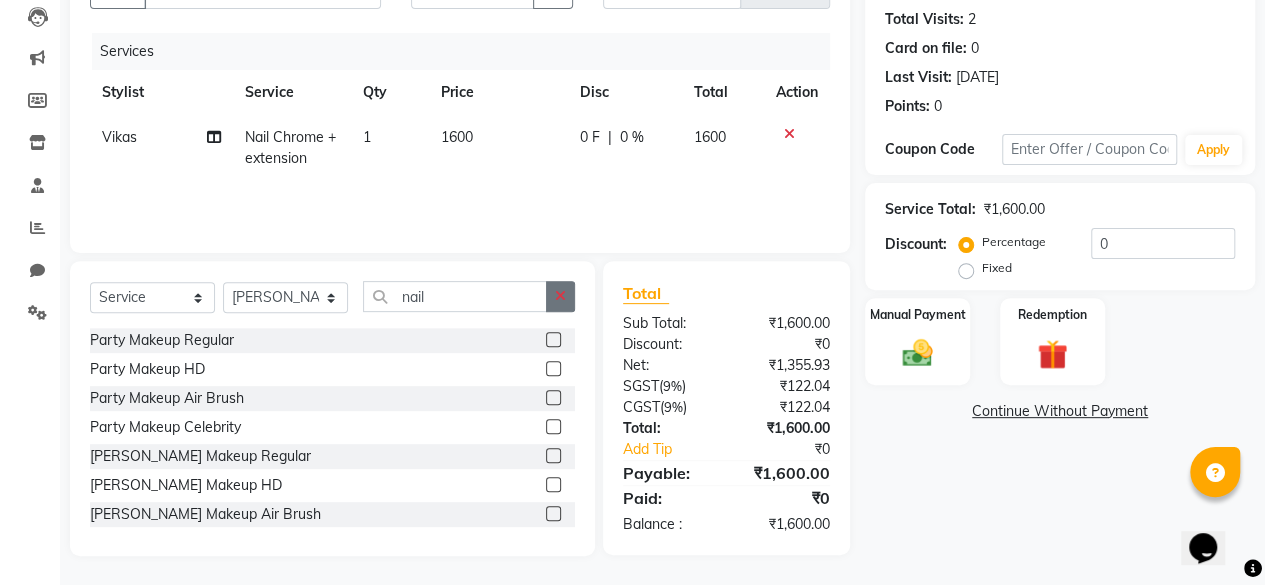 click 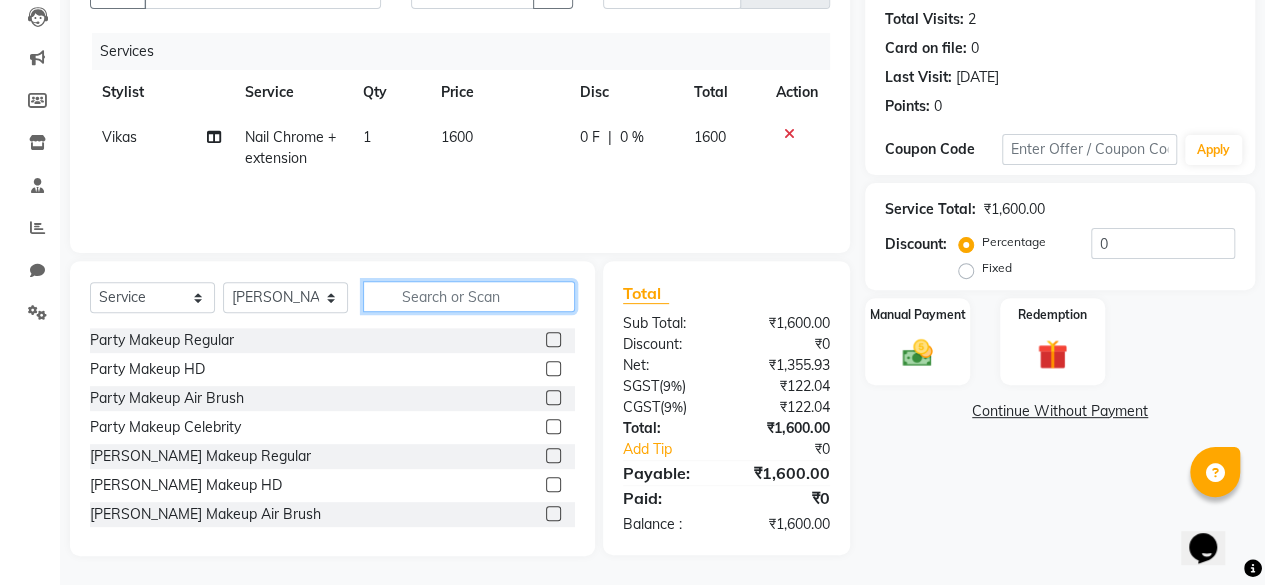 click 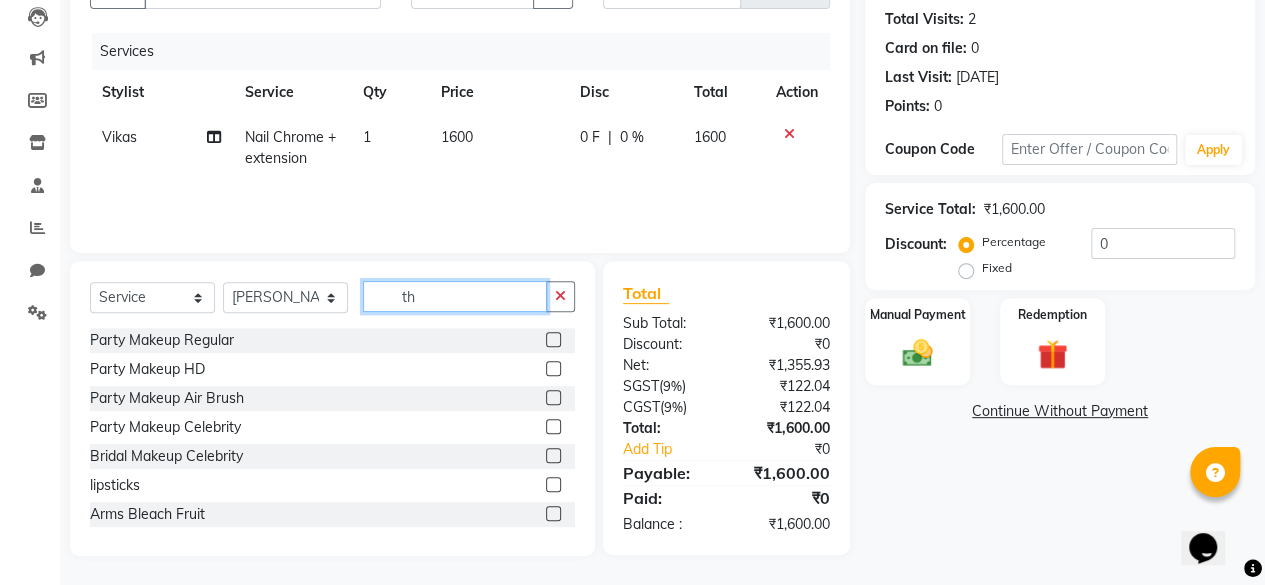 scroll, scrollTop: 213, scrollLeft: 0, axis: vertical 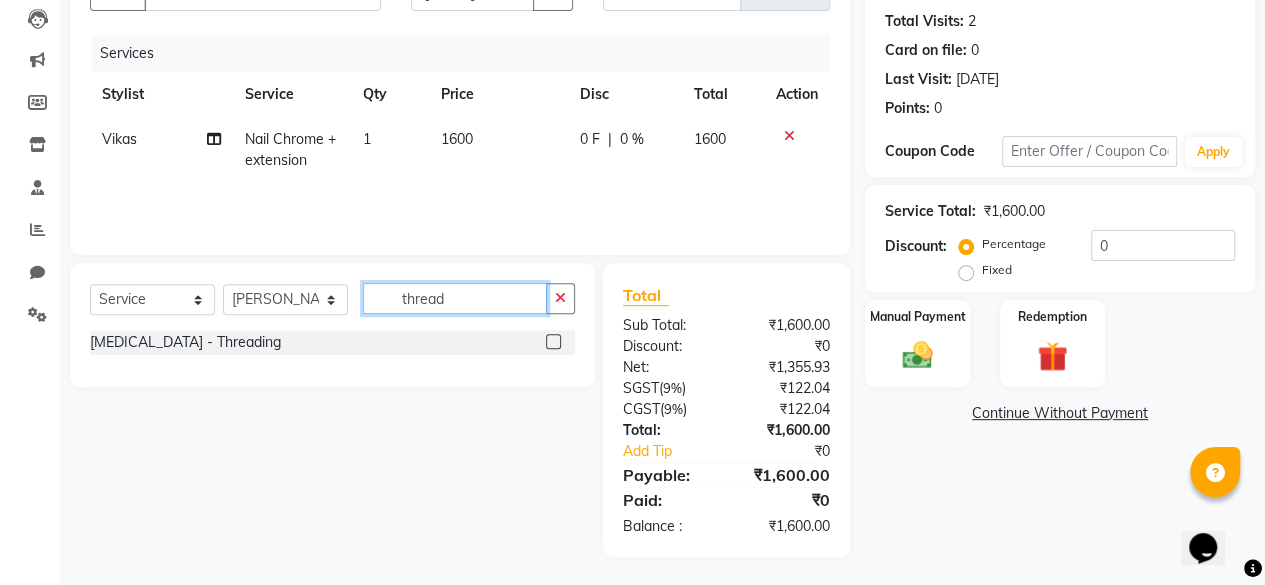 type on "thread" 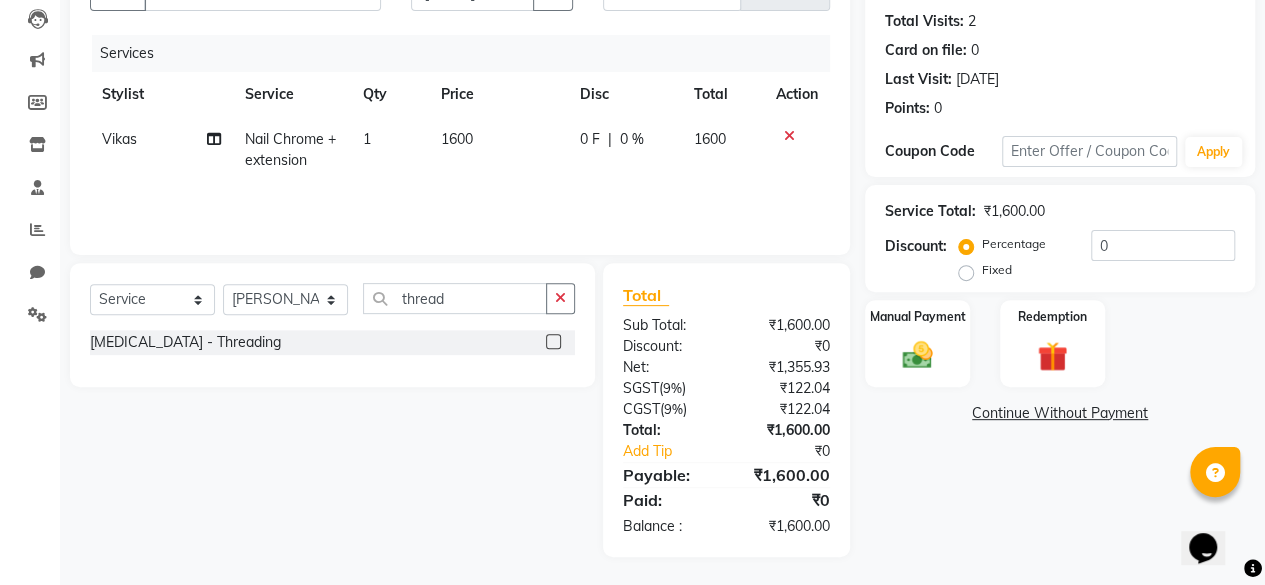 click 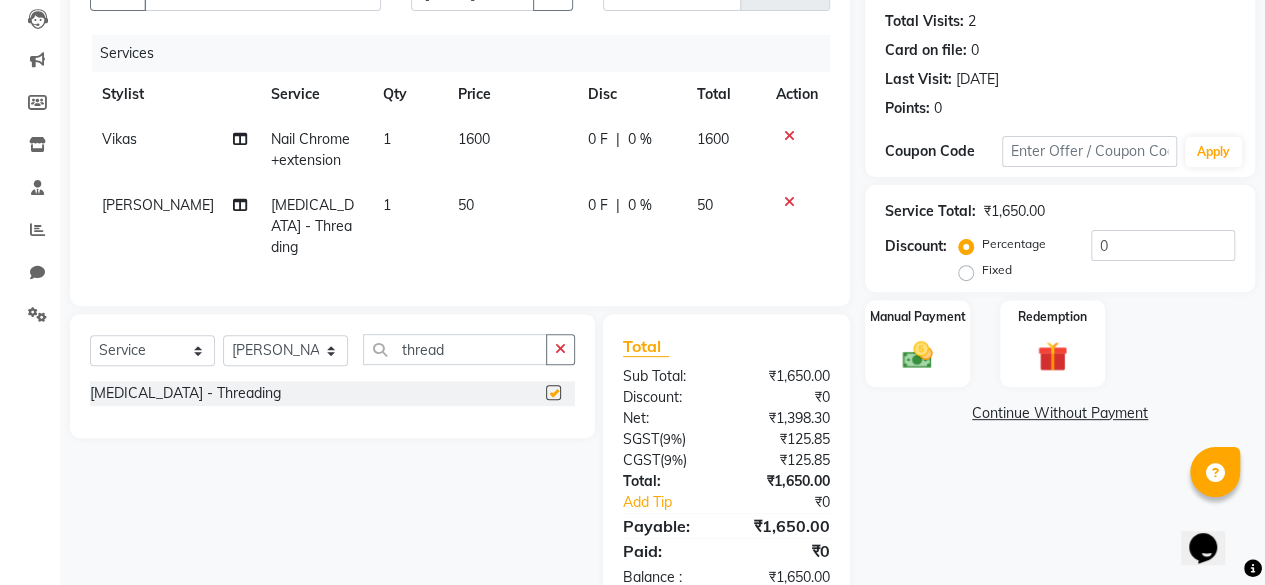 checkbox on "false" 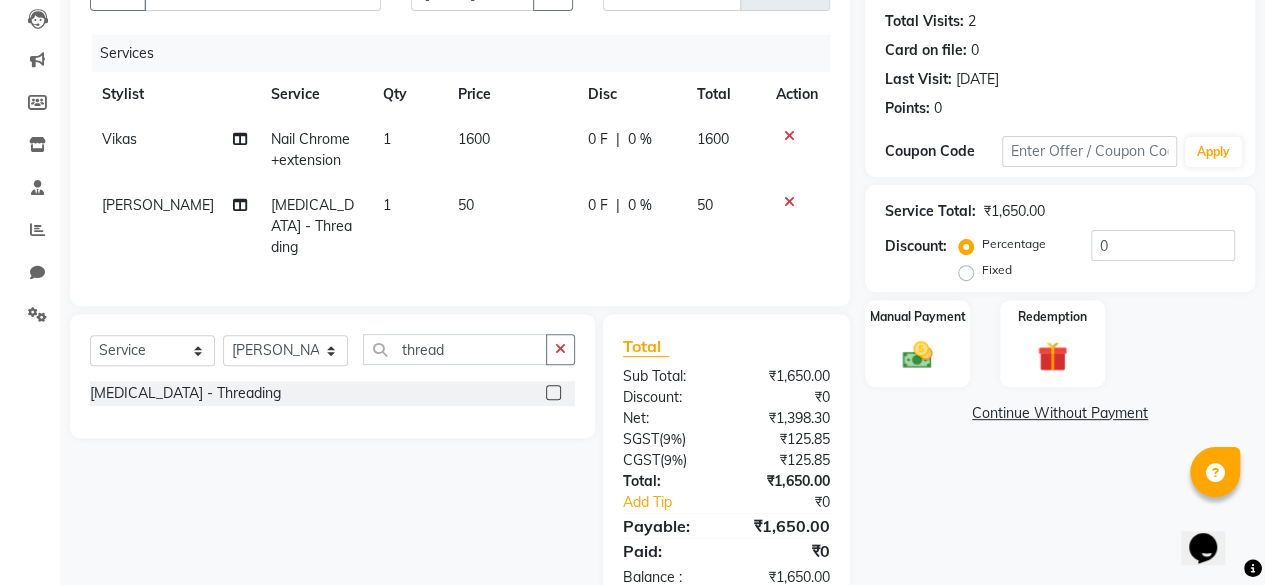 click on "50" 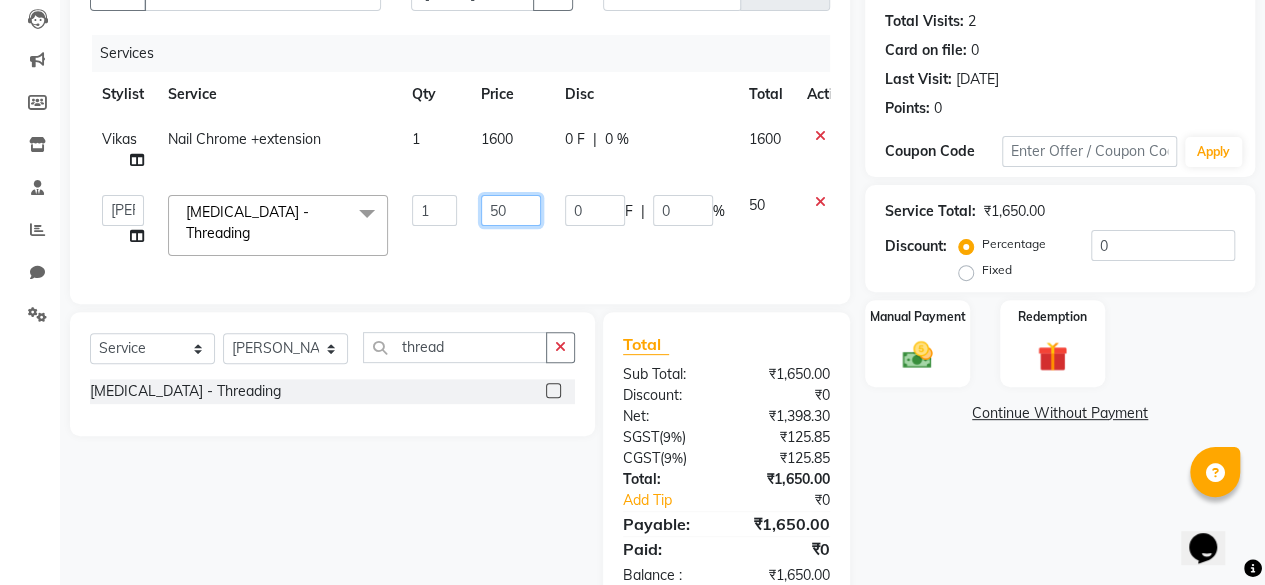 click on "50" 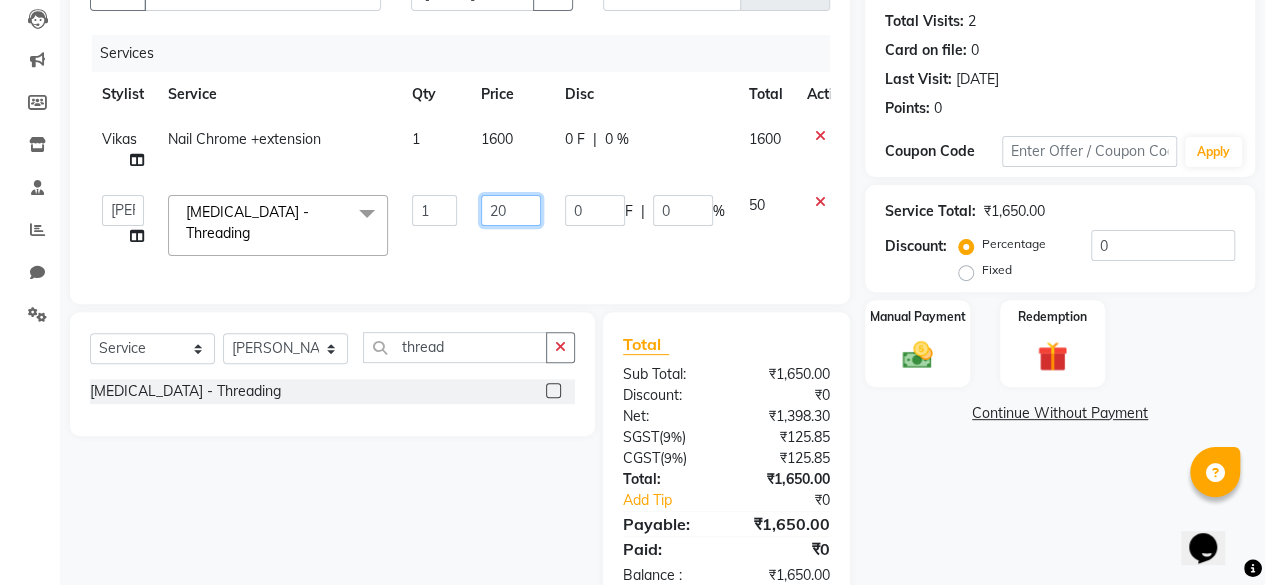type on "200" 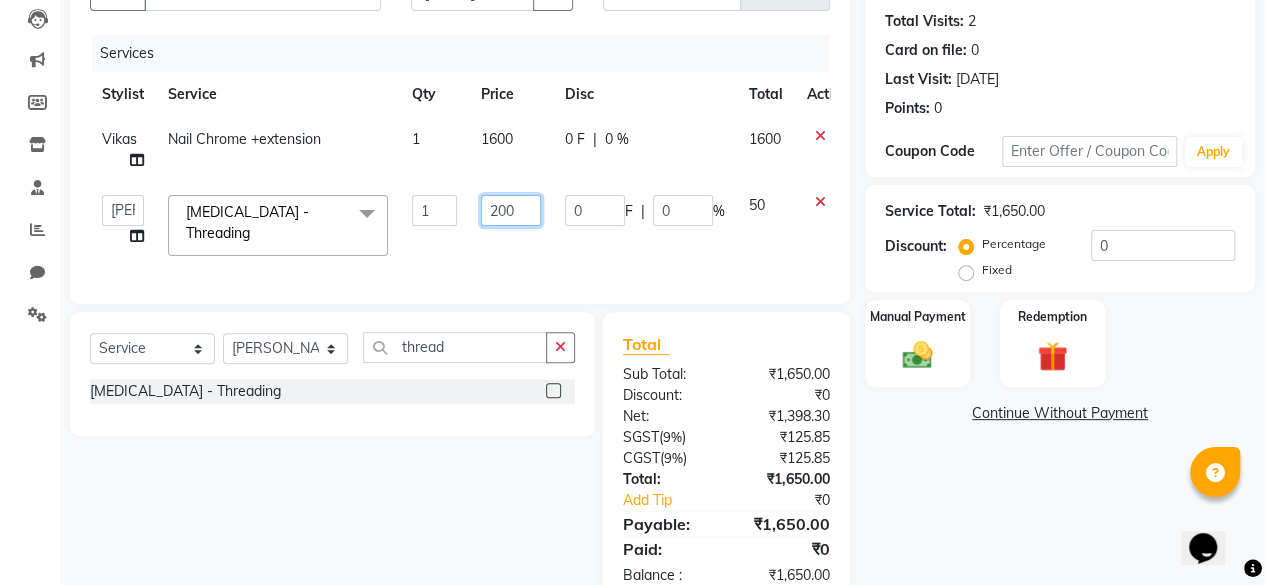 scroll, scrollTop: 268, scrollLeft: 0, axis: vertical 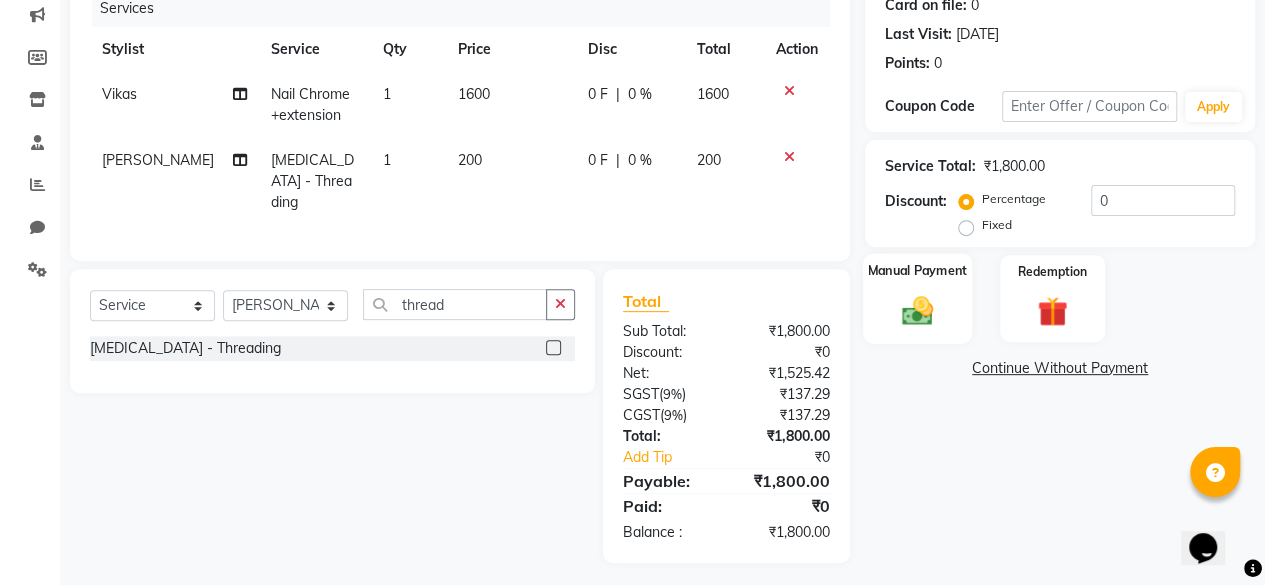 click on "Manual Payment" 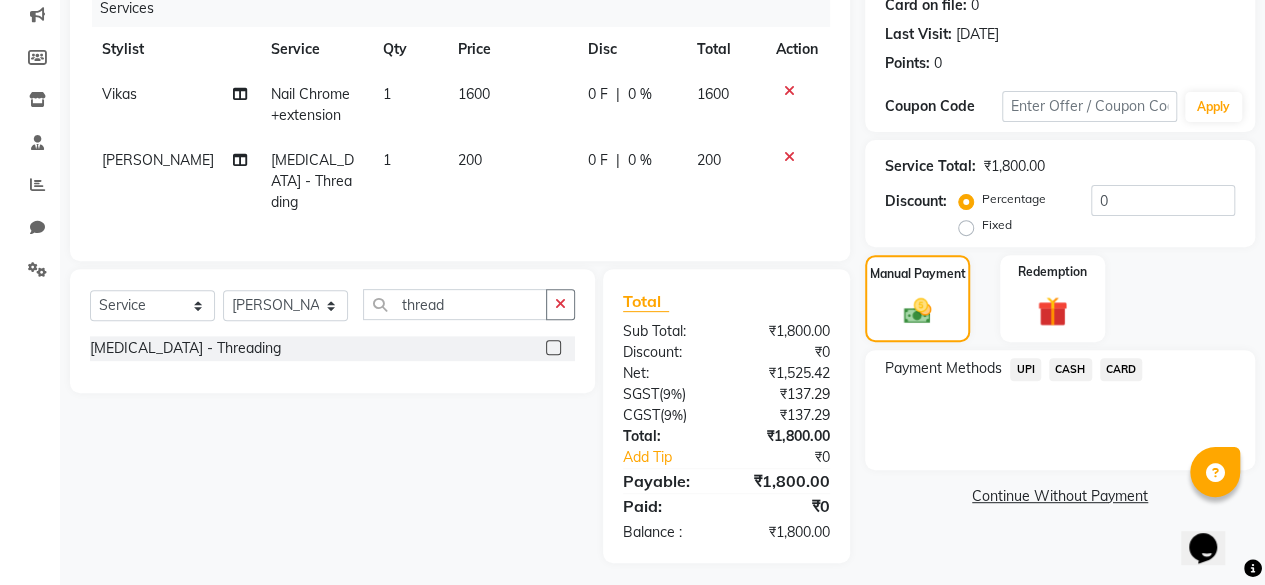 click on "CARD" 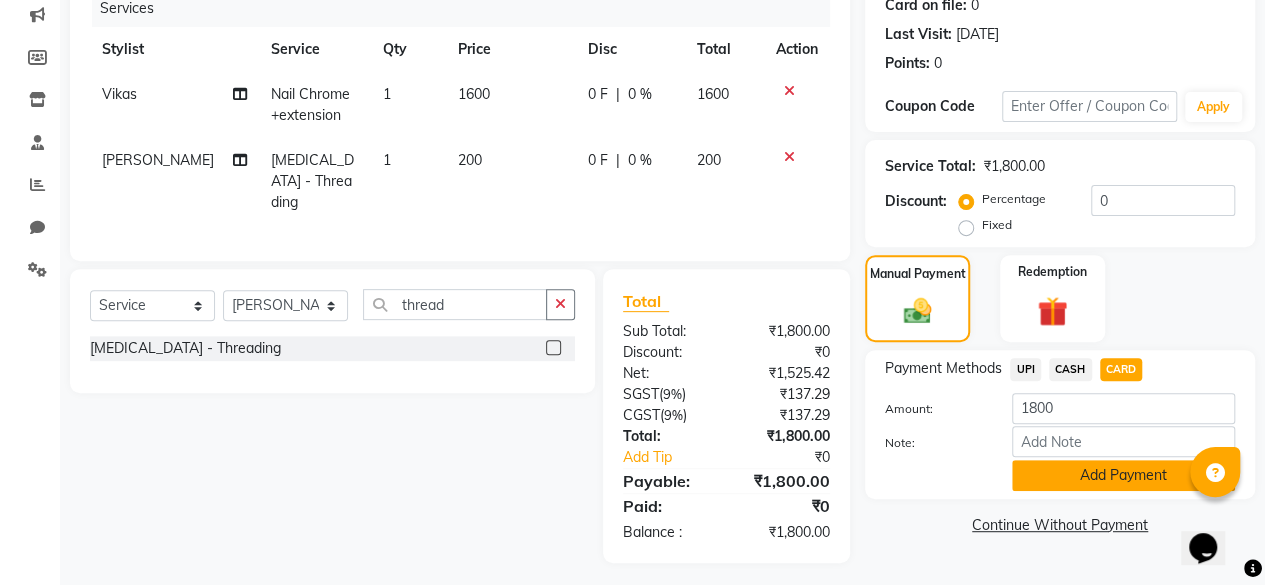 click on "Add Payment" 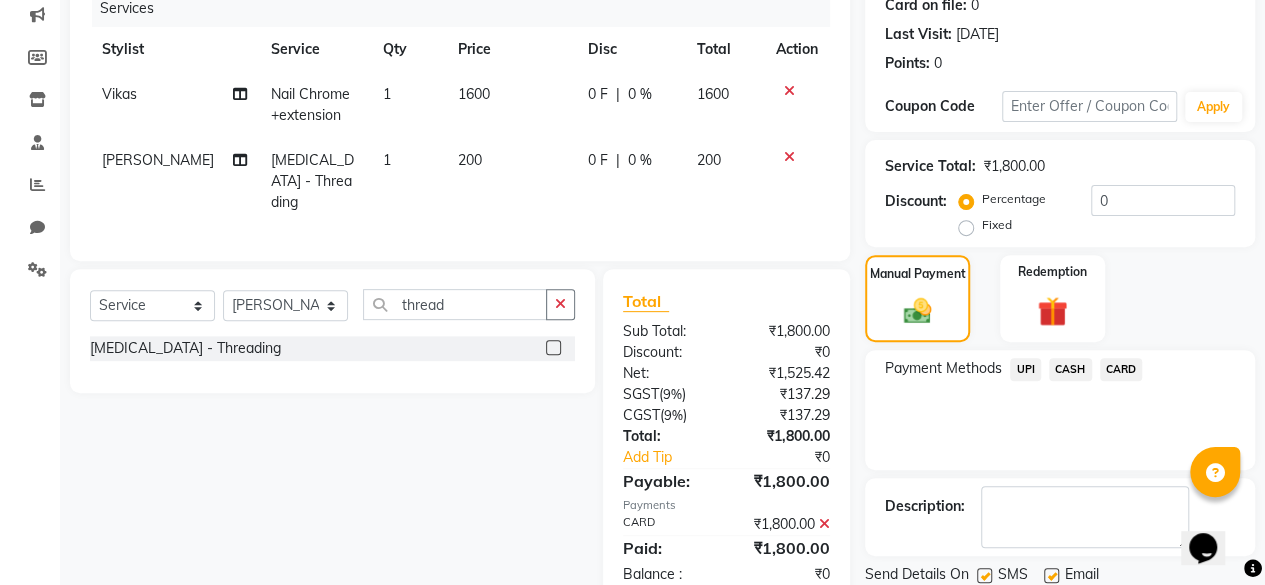 scroll, scrollTop: 324, scrollLeft: 0, axis: vertical 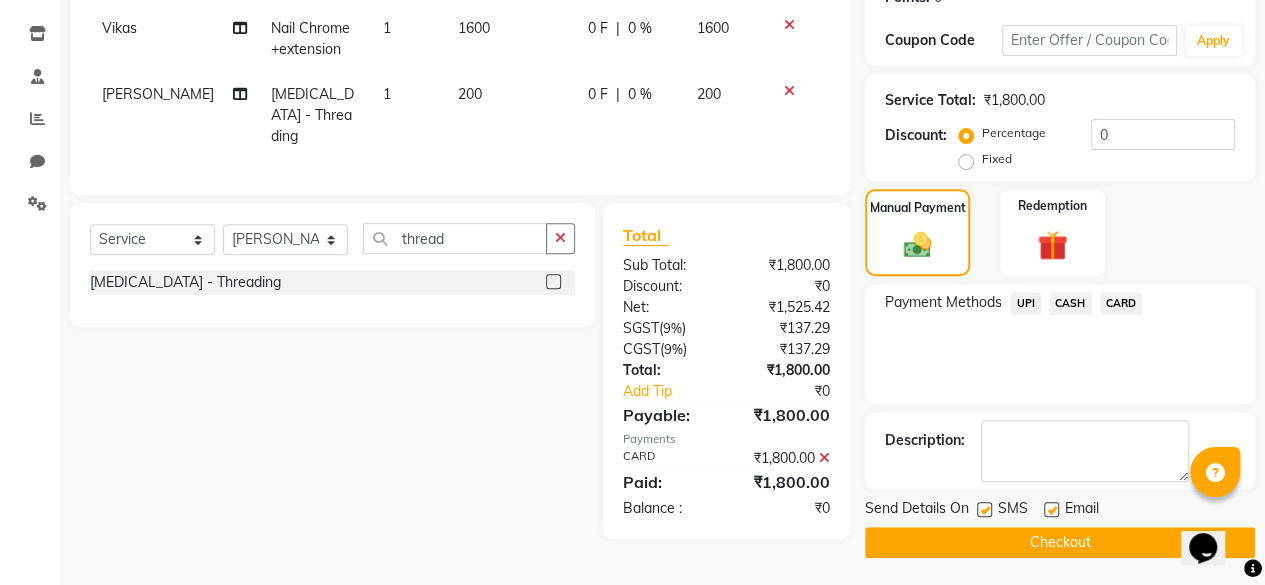 click on "Checkout" 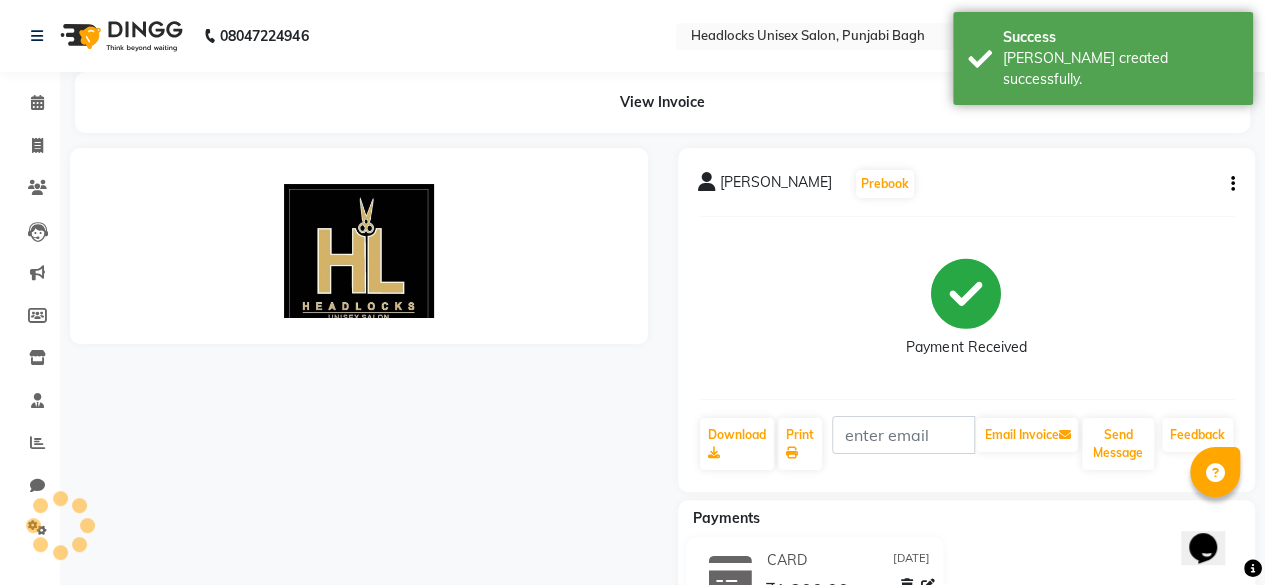 scroll, scrollTop: 0, scrollLeft: 0, axis: both 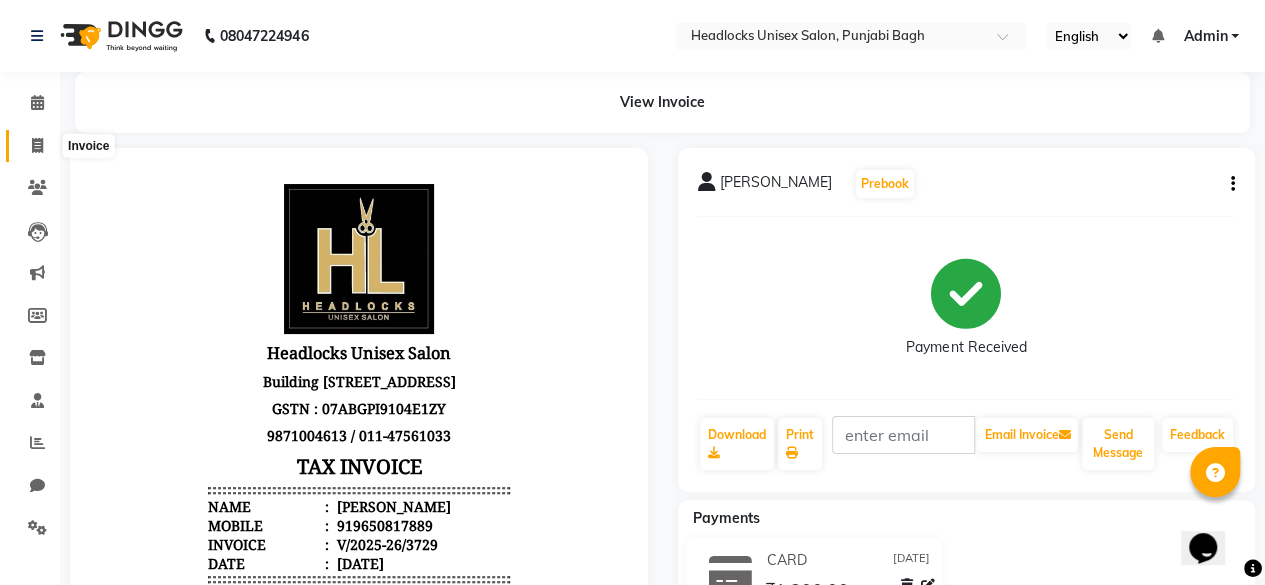 click 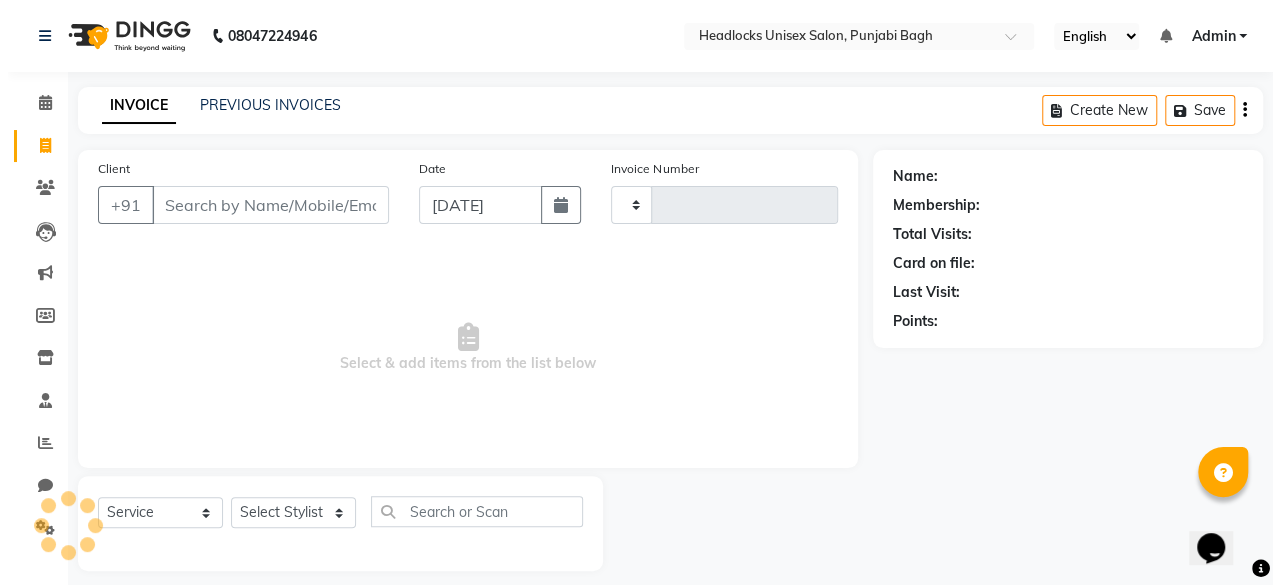 scroll, scrollTop: 15, scrollLeft: 0, axis: vertical 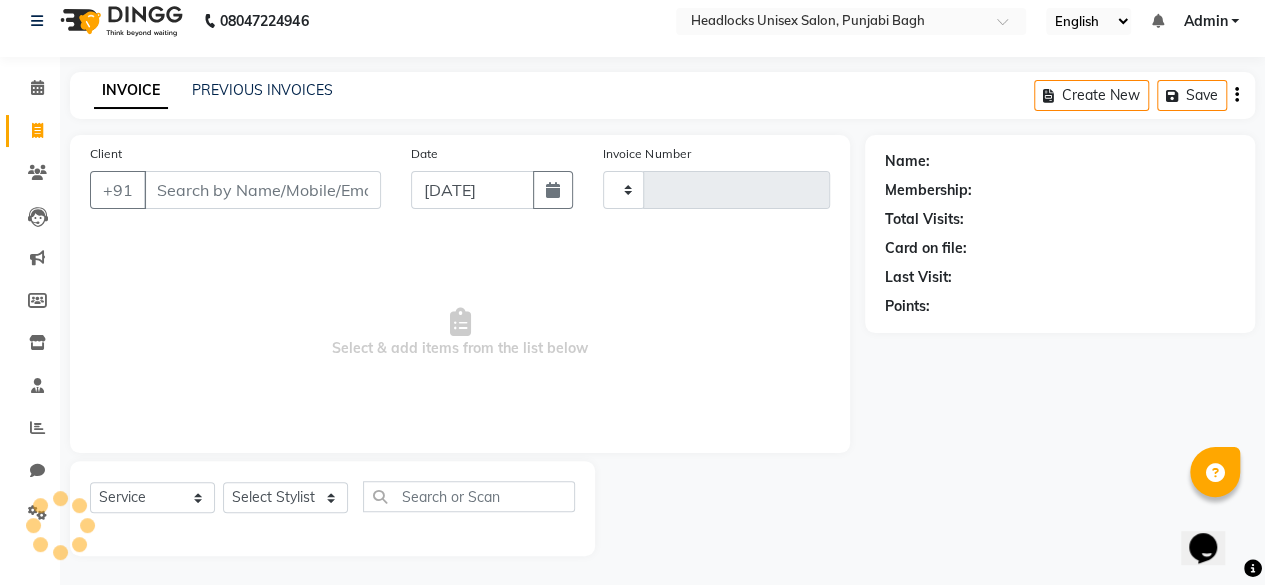 type on "3730" 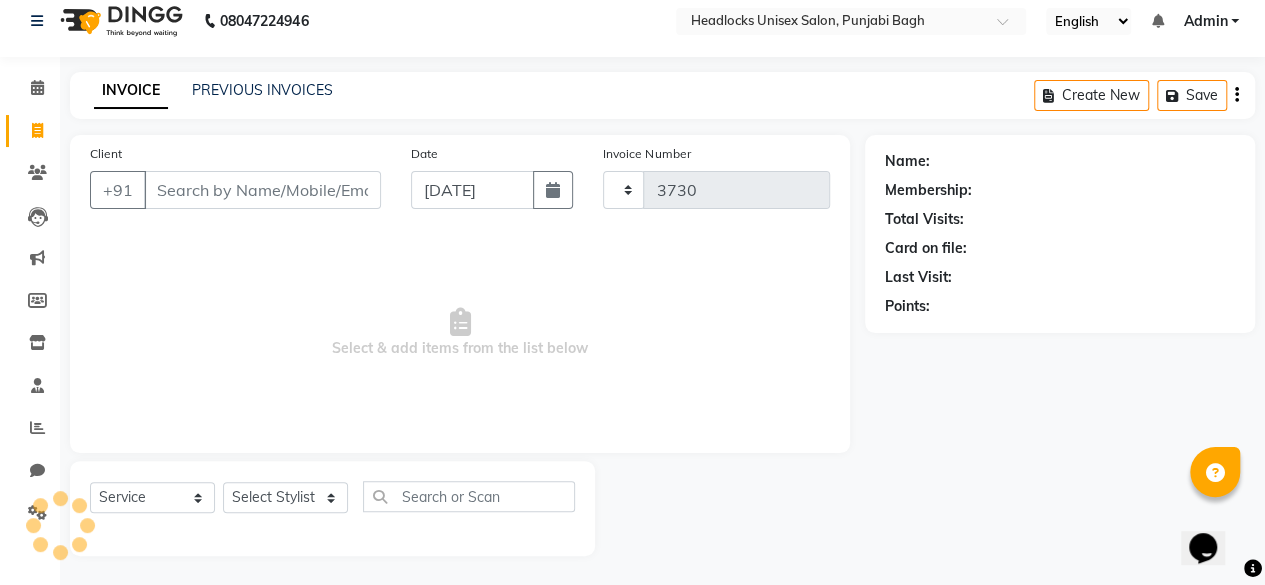select on "7719" 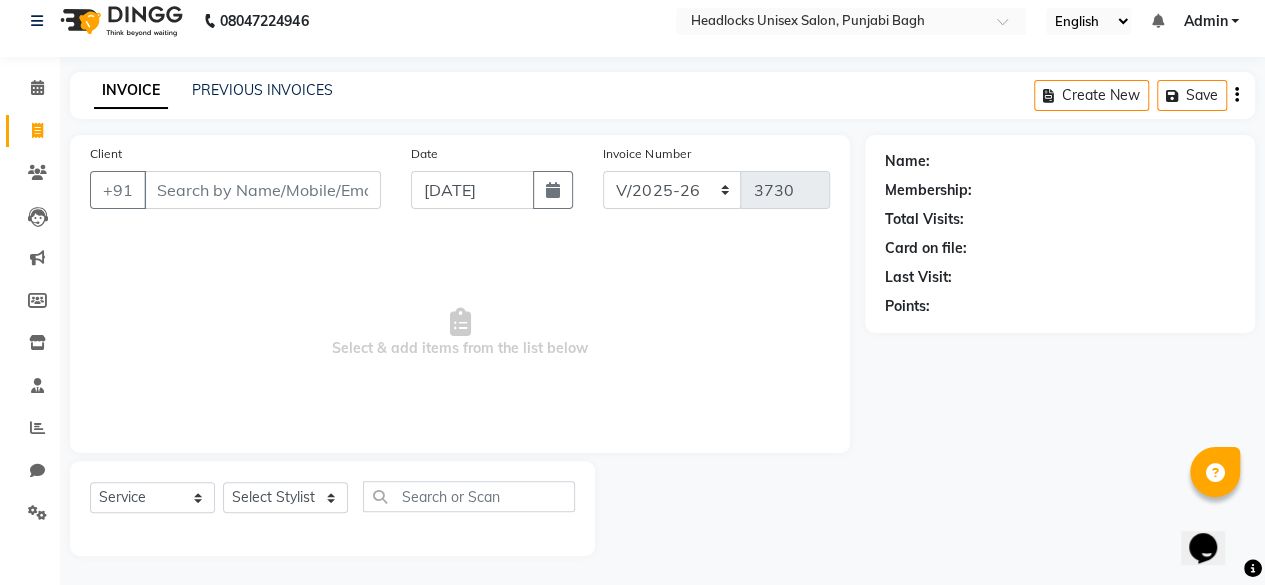 click on "Client" at bounding box center [262, 190] 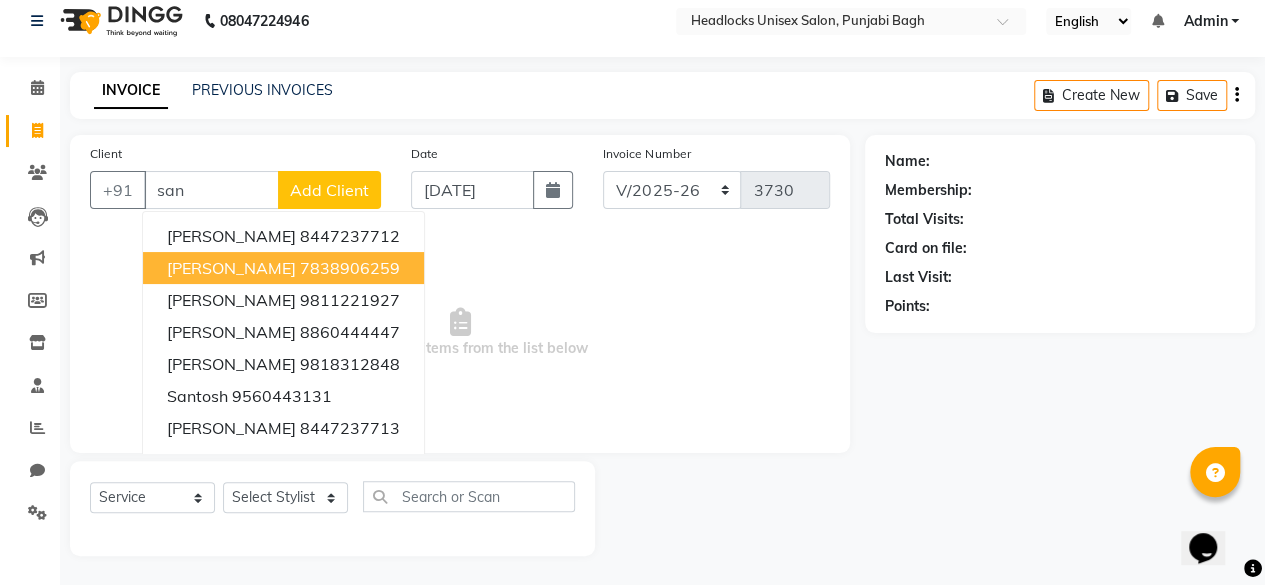 click on "san" at bounding box center [211, 190] 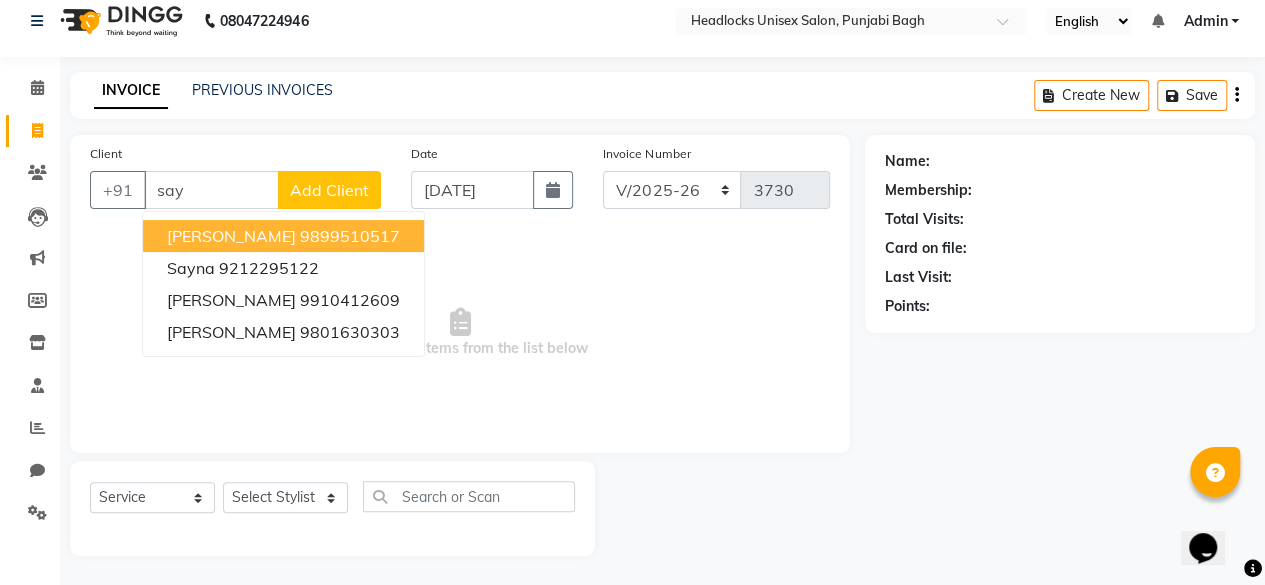 drag, startPoint x: 194, startPoint y: 243, endPoint x: 545, endPoint y: 293, distance: 354.54337 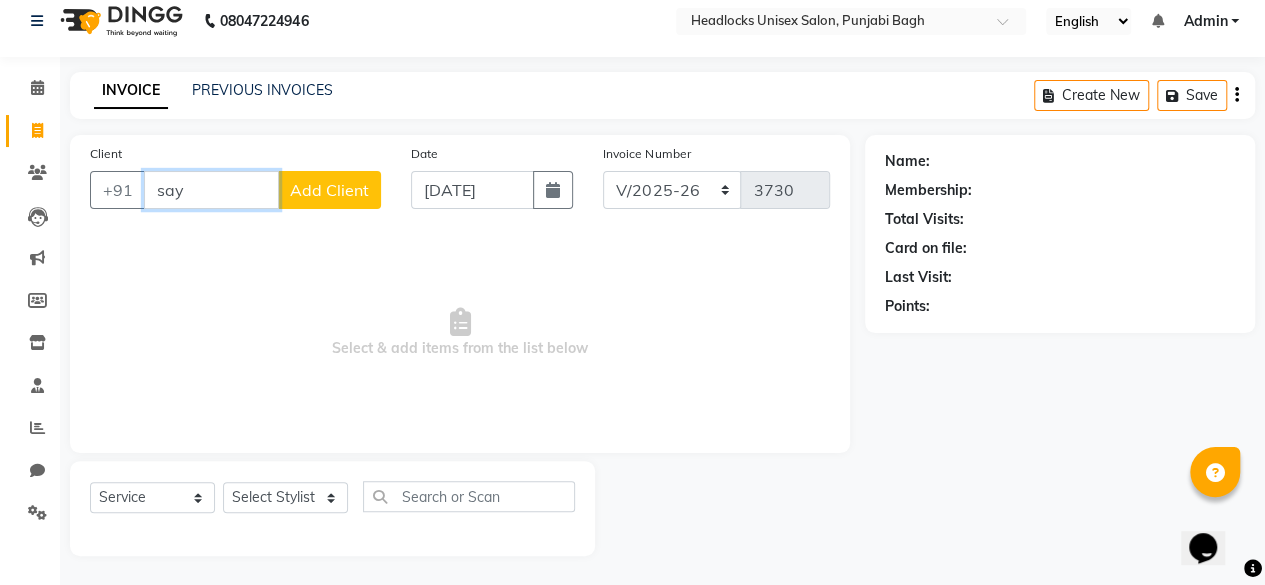 click on "say" at bounding box center [211, 190] 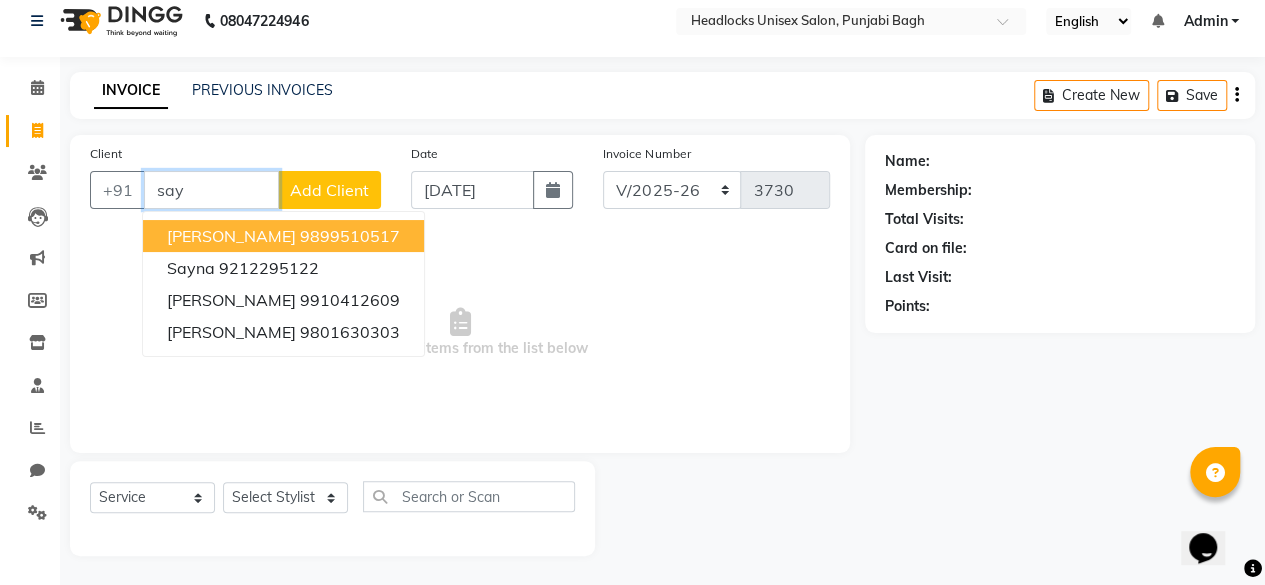 click on "9899510517" at bounding box center (350, 236) 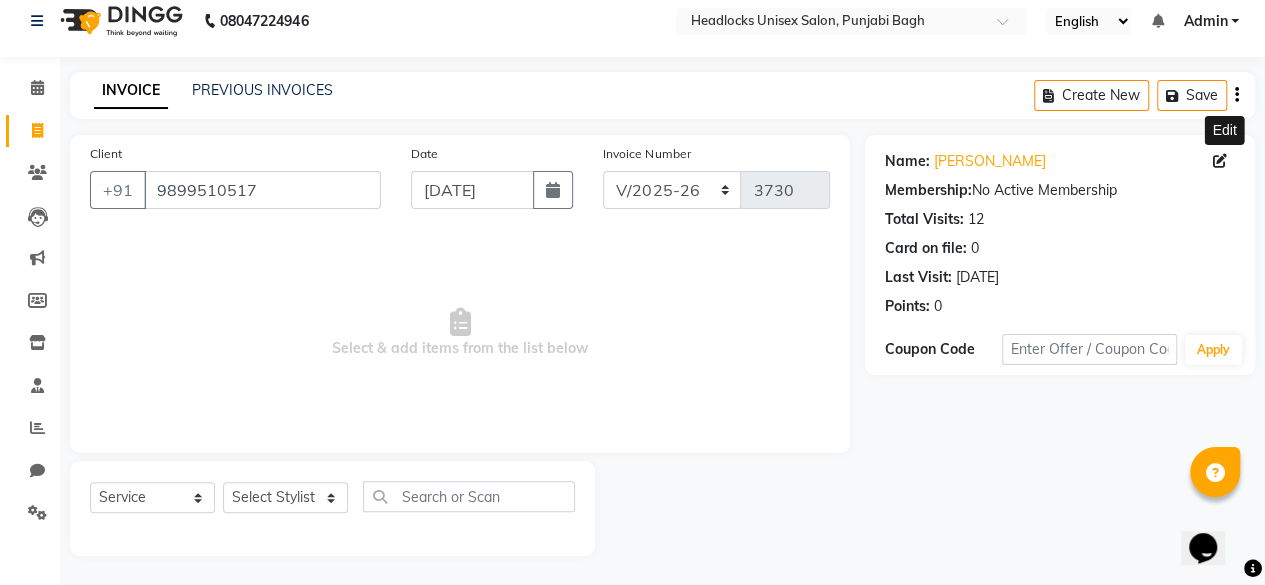 click 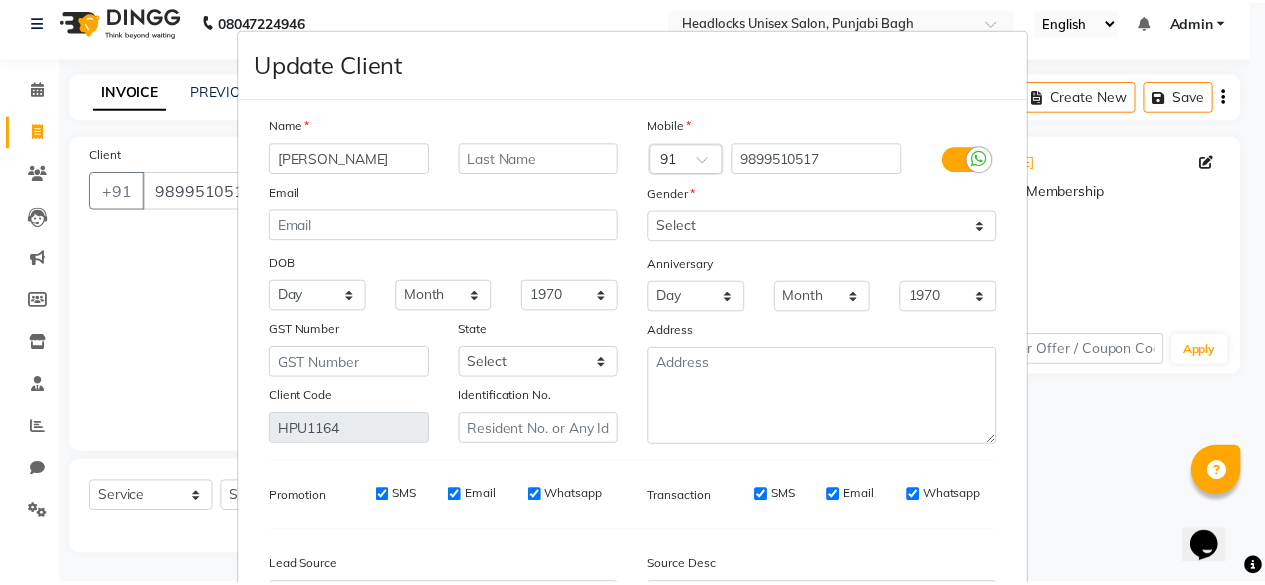 scroll, scrollTop: 224, scrollLeft: 0, axis: vertical 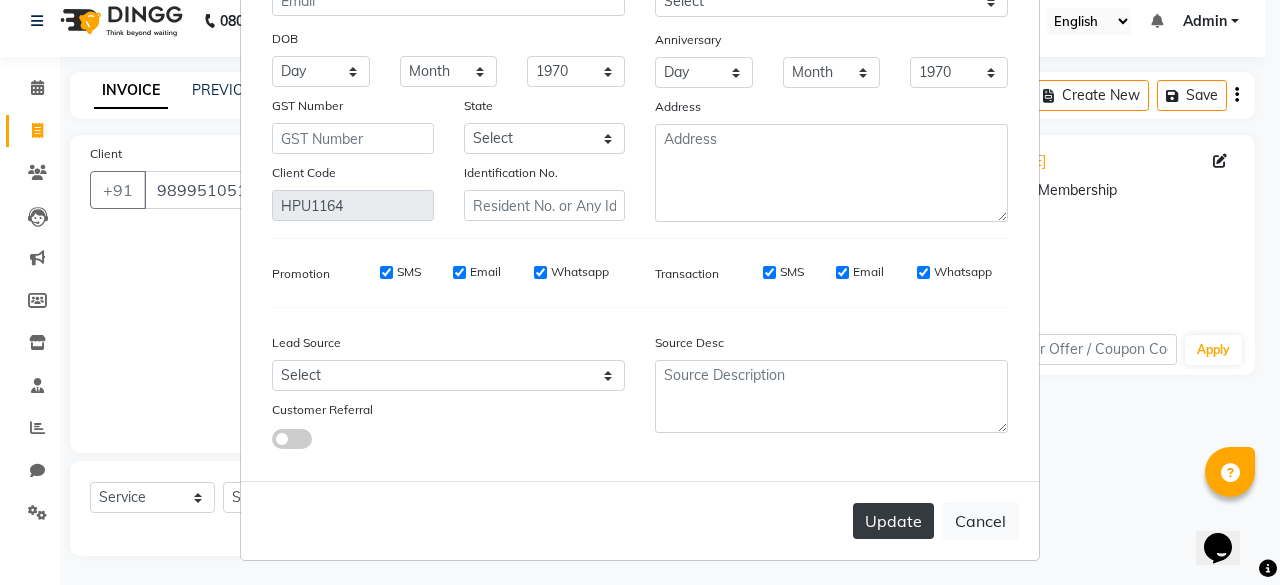 type on "[PERSON_NAME]" 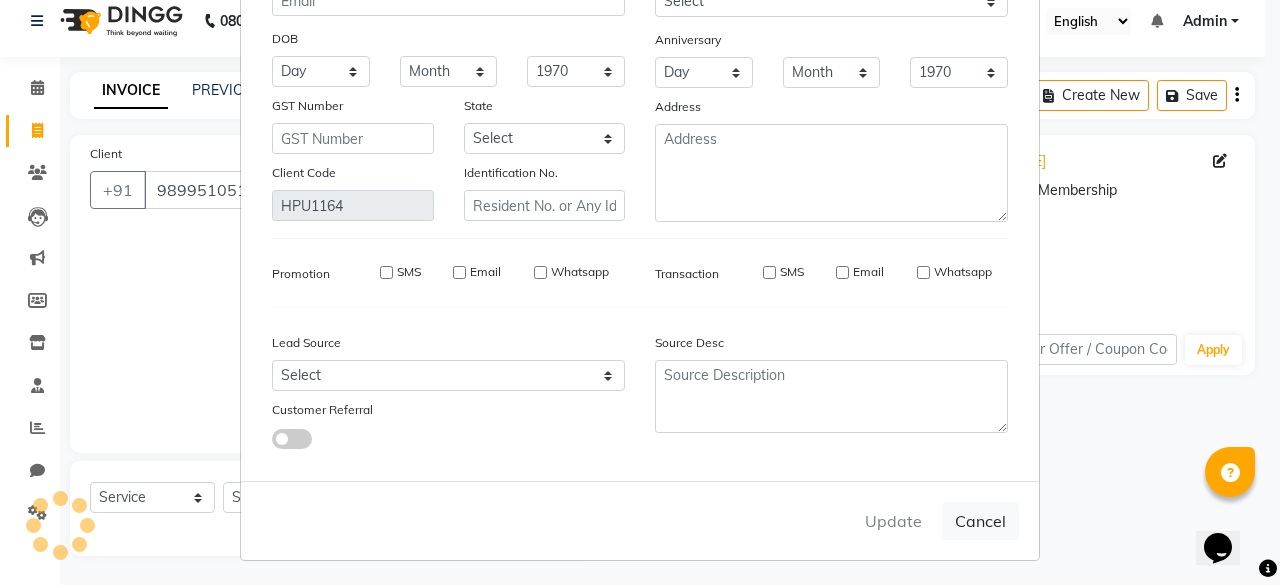type 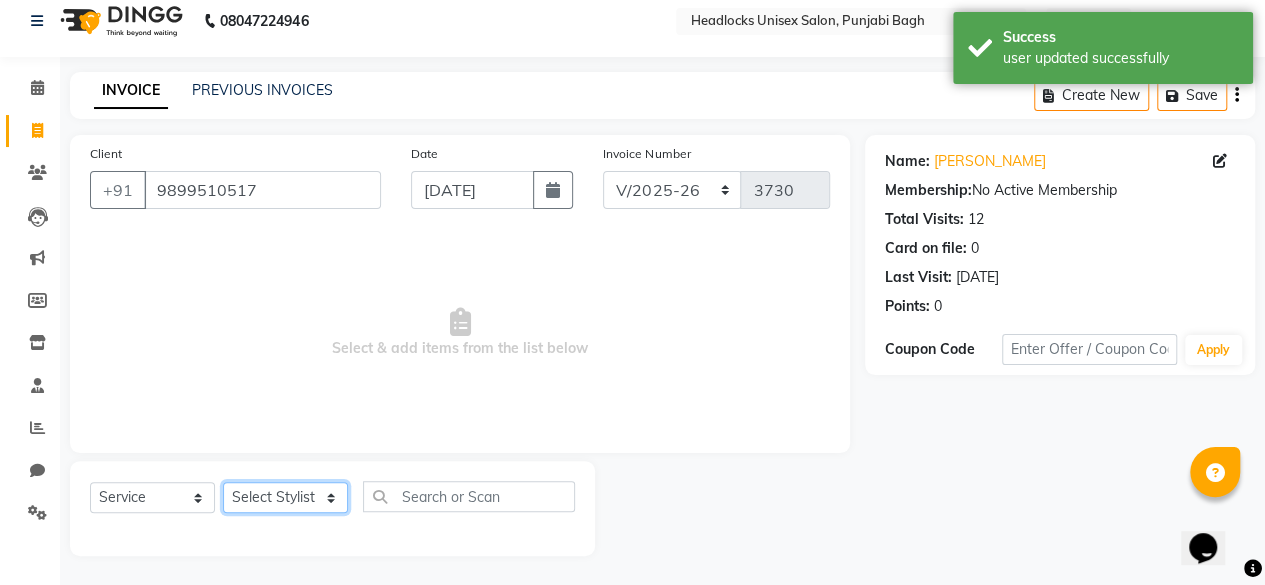 click on "Select Stylist ⁠Agnies ⁠[PERSON_NAME] [PERSON_NAME] [PERSON_NAME] kunal [PERSON_NAME] mercy ⁠Minto ⁠[PERSON_NAME]  [PERSON_NAME] priyanka [PERSON_NAME] ⁠[PERSON_NAME] ⁠[PERSON_NAME] [PERSON_NAME] [PERSON_NAME]  Sunny ⁠[PERSON_NAME] ⁠[PERSON_NAME]" 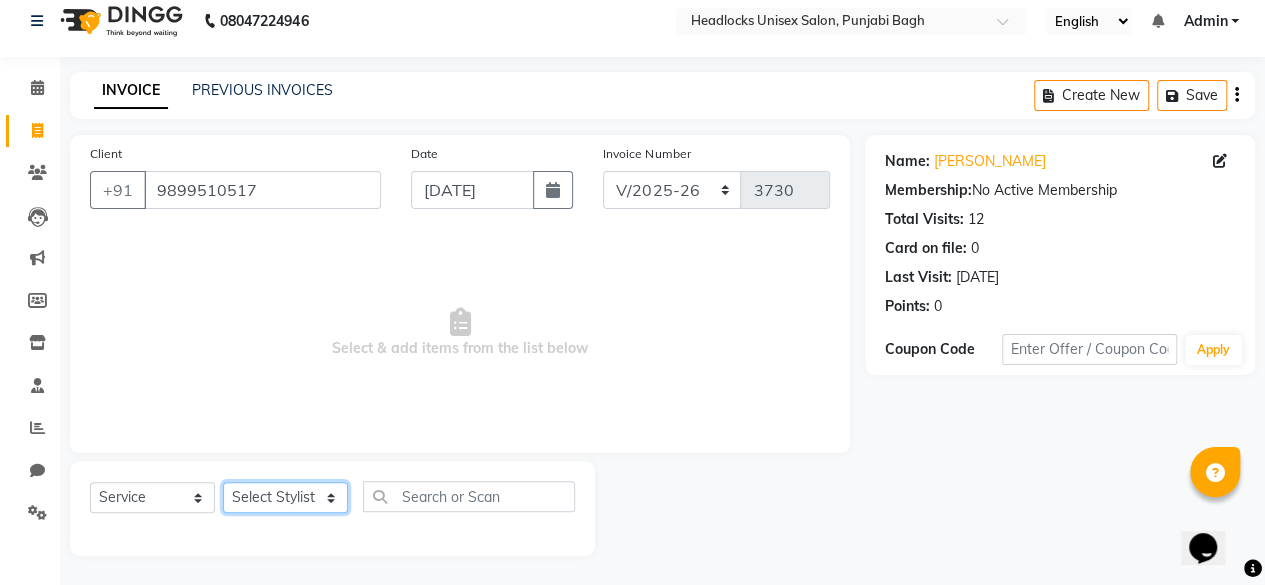 select on "69081" 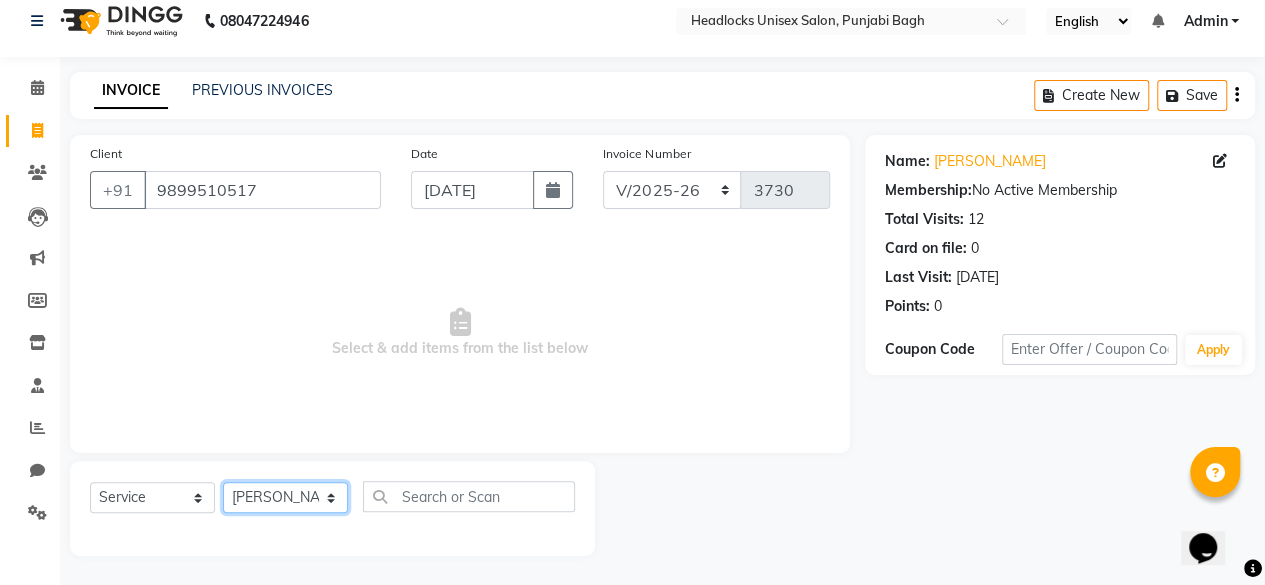click on "Select Stylist ⁠Agnies ⁠[PERSON_NAME] [PERSON_NAME] [PERSON_NAME] kunal [PERSON_NAME] mercy ⁠Minto ⁠[PERSON_NAME]  [PERSON_NAME] priyanka [PERSON_NAME] ⁠[PERSON_NAME] ⁠[PERSON_NAME] [PERSON_NAME] [PERSON_NAME]  Sunny ⁠[PERSON_NAME] ⁠[PERSON_NAME]" 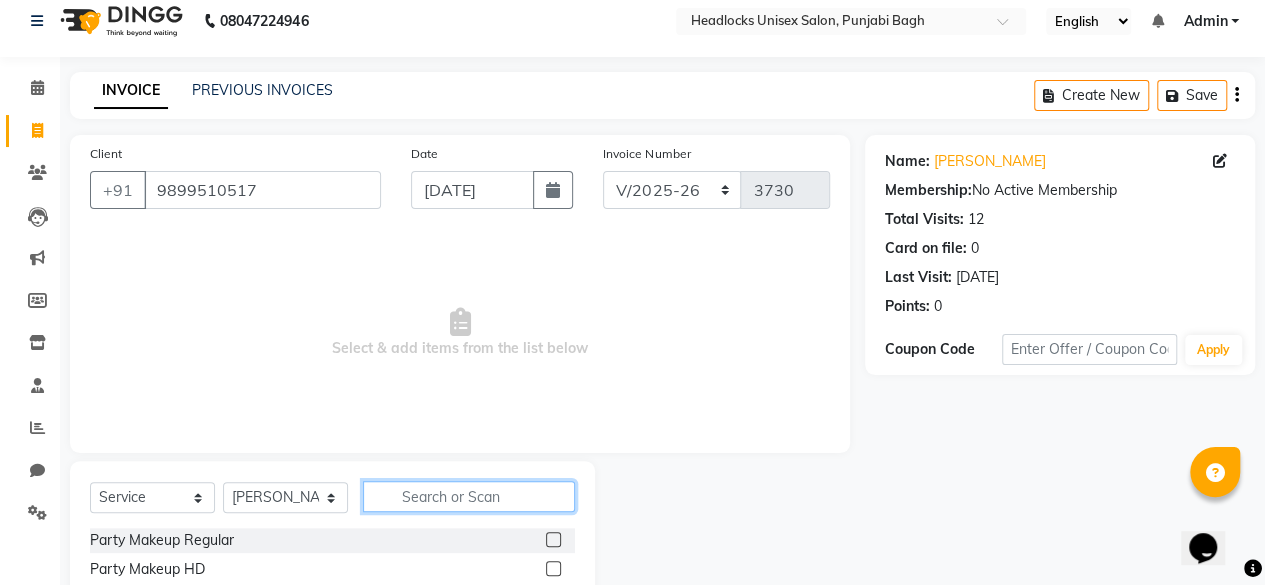 click 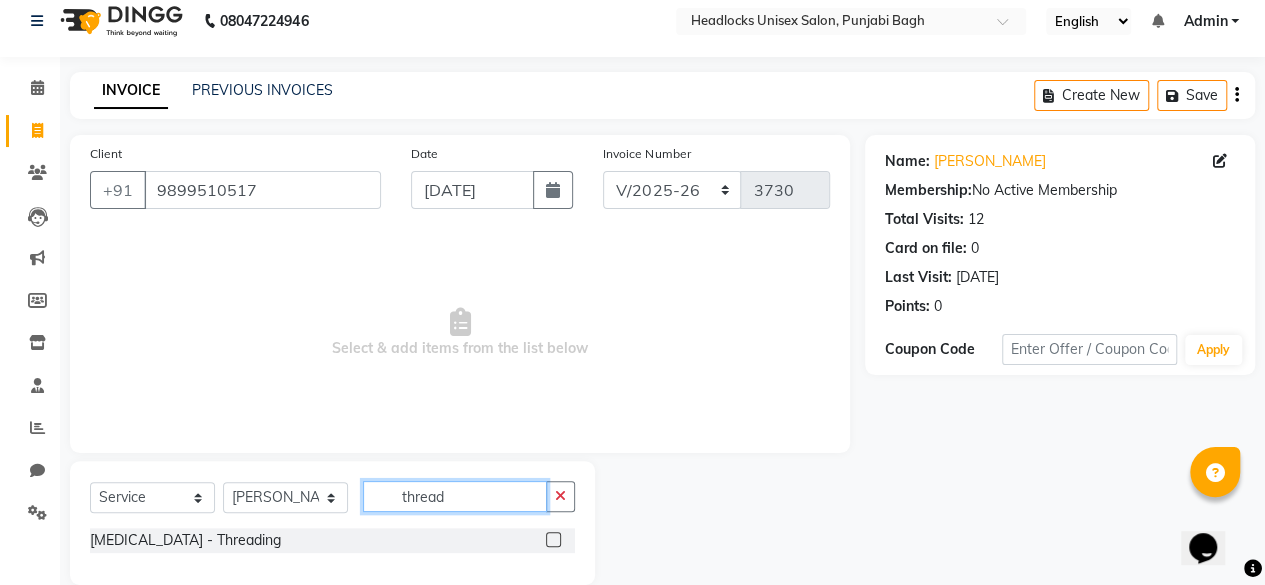 type on "thread" 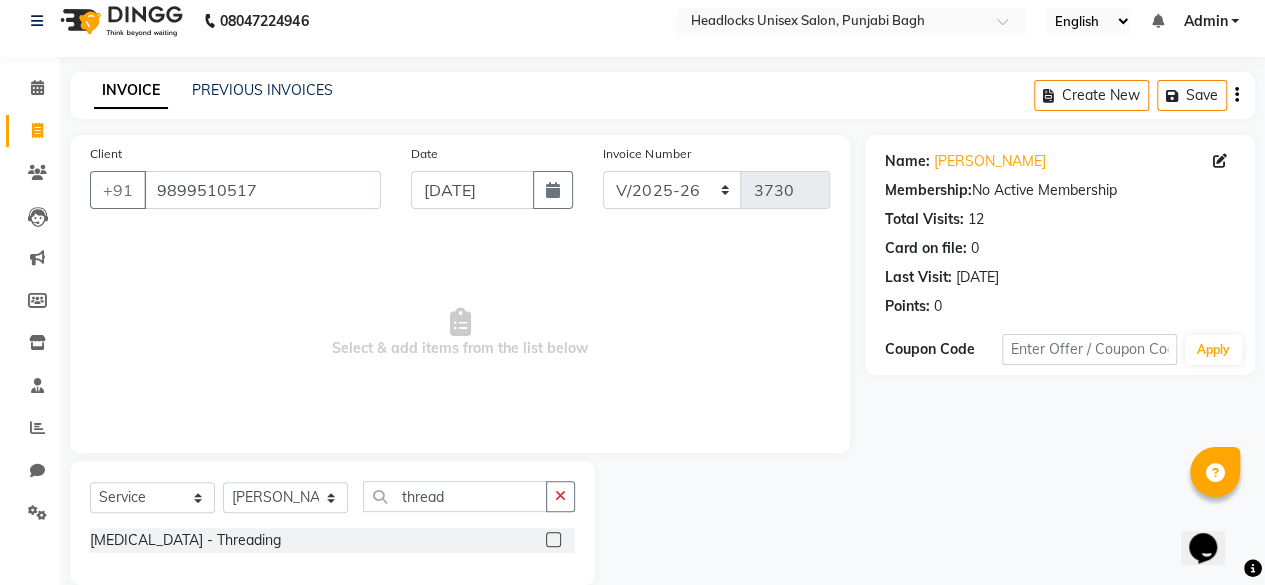 click 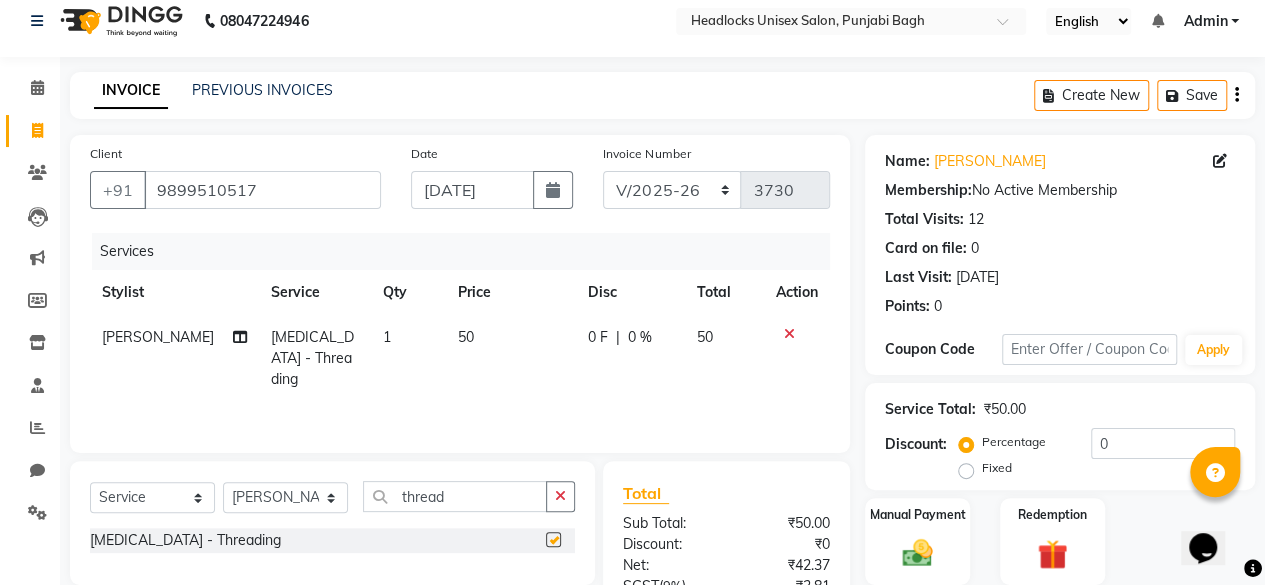 checkbox on "false" 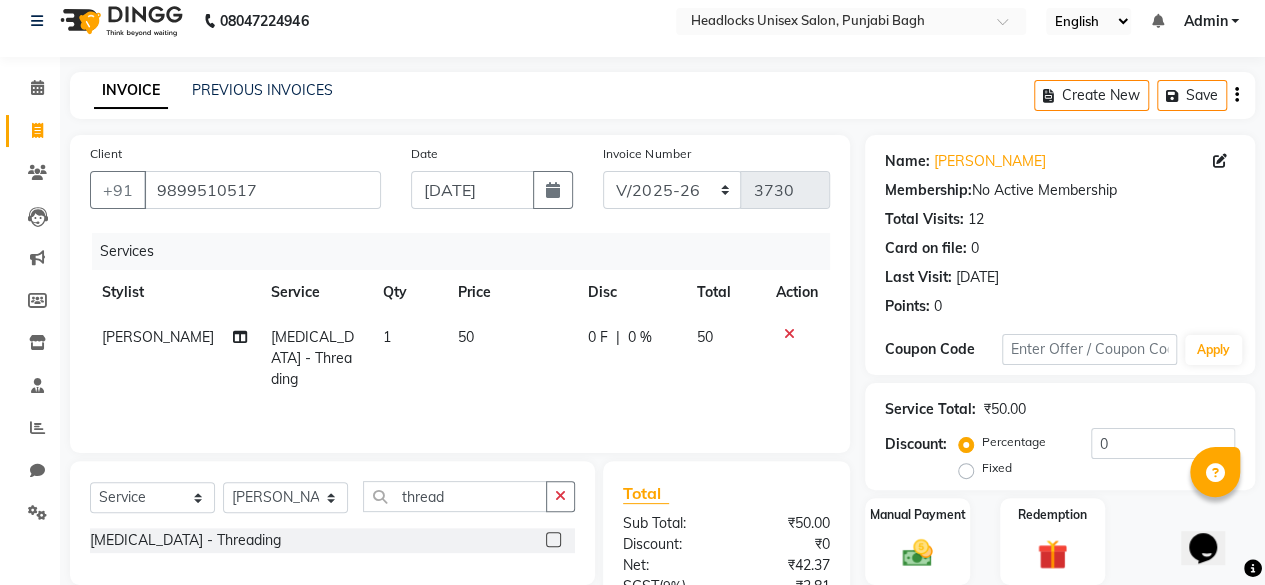 click on "50" 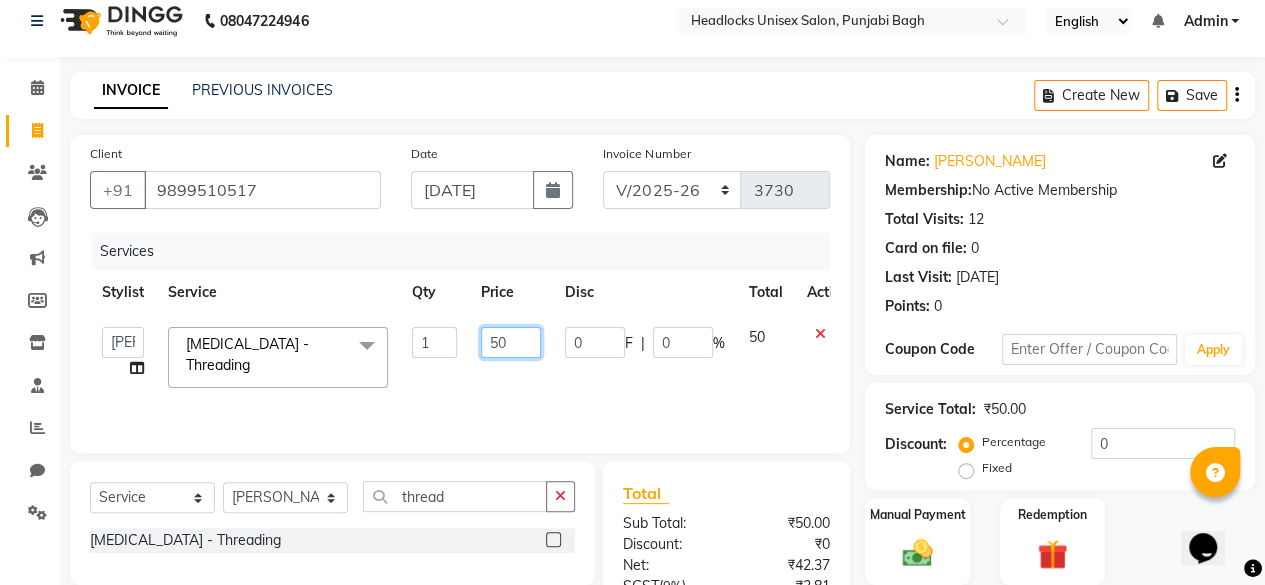 click on "50" 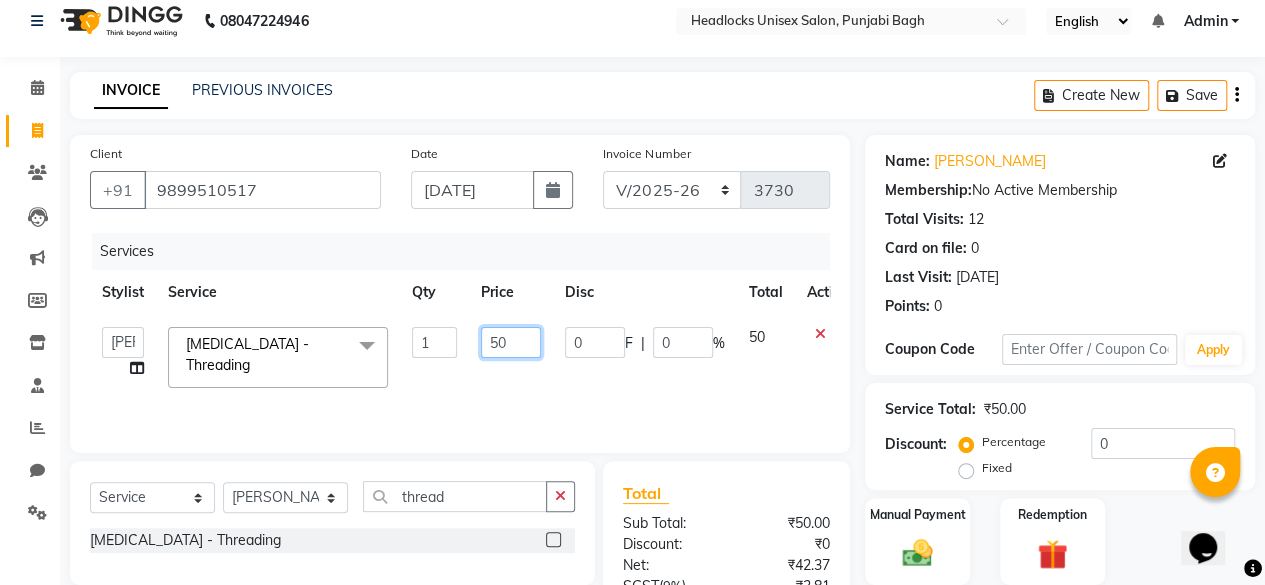 type on "5" 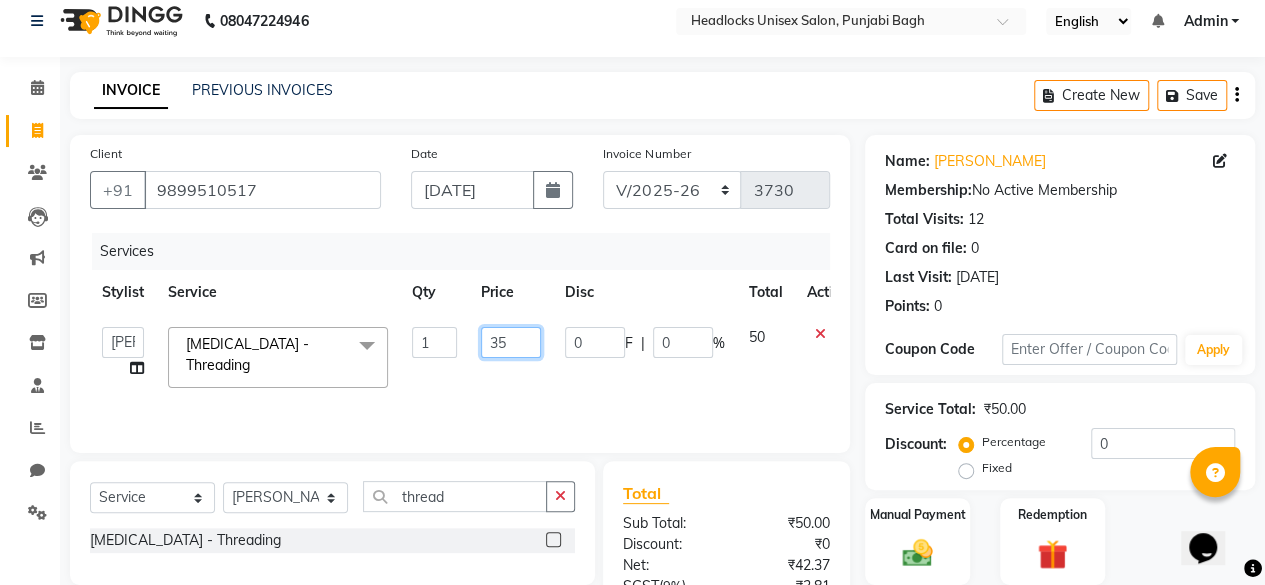 type on "350" 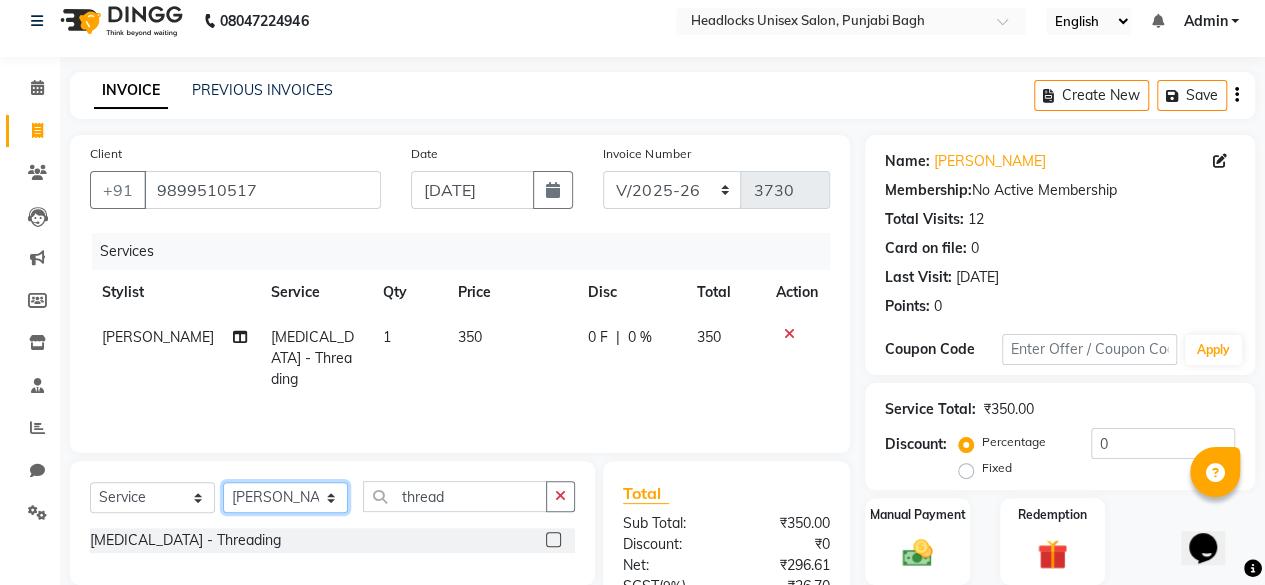 click on "Select Stylist ⁠Agnies ⁠[PERSON_NAME] [PERSON_NAME] [PERSON_NAME] kunal [PERSON_NAME] mercy ⁠Minto ⁠[PERSON_NAME]  [PERSON_NAME] priyanka [PERSON_NAME] ⁠[PERSON_NAME] ⁠[PERSON_NAME] [PERSON_NAME] [PERSON_NAME]  Sunny ⁠[PERSON_NAME] ⁠[PERSON_NAME]" 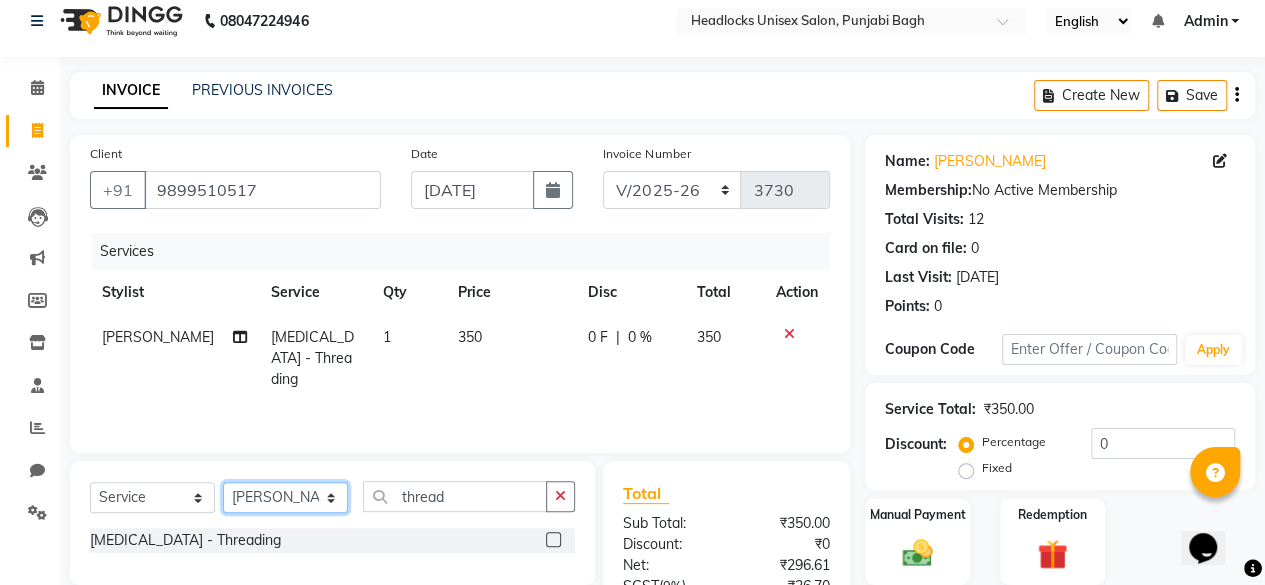 select on "69050" 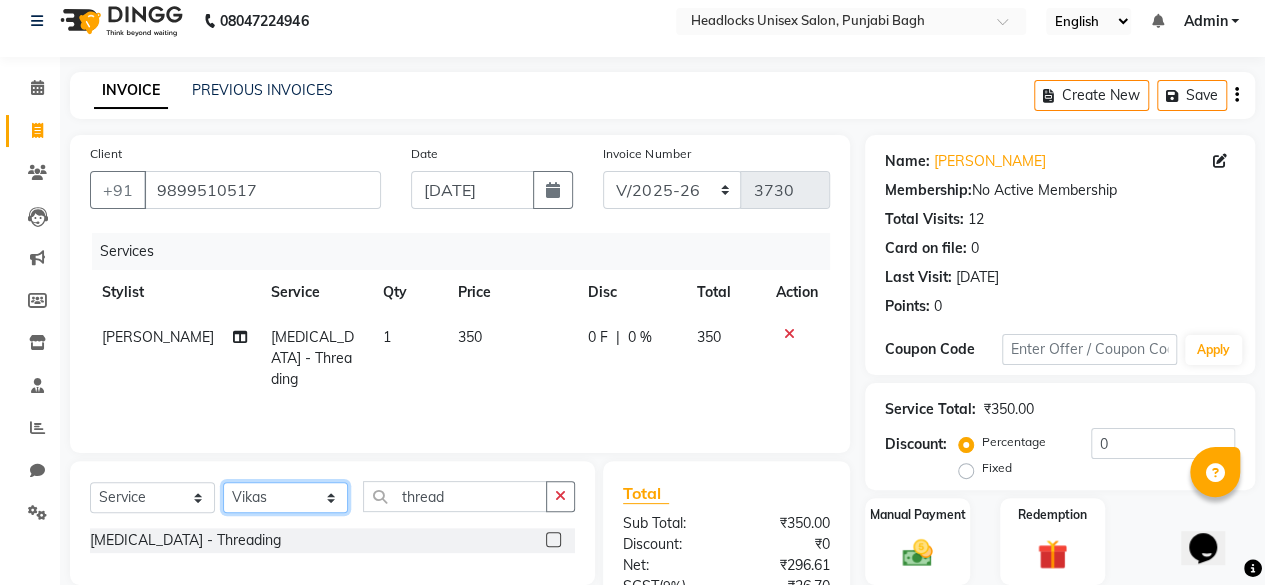 click on "Select Stylist ⁠Agnies ⁠[PERSON_NAME] [PERSON_NAME] [PERSON_NAME] kunal [PERSON_NAME] mercy ⁠Minto ⁠[PERSON_NAME]  [PERSON_NAME] priyanka [PERSON_NAME] ⁠[PERSON_NAME] ⁠[PERSON_NAME] [PERSON_NAME] [PERSON_NAME]  Sunny ⁠[PERSON_NAME] ⁠[PERSON_NAME]" 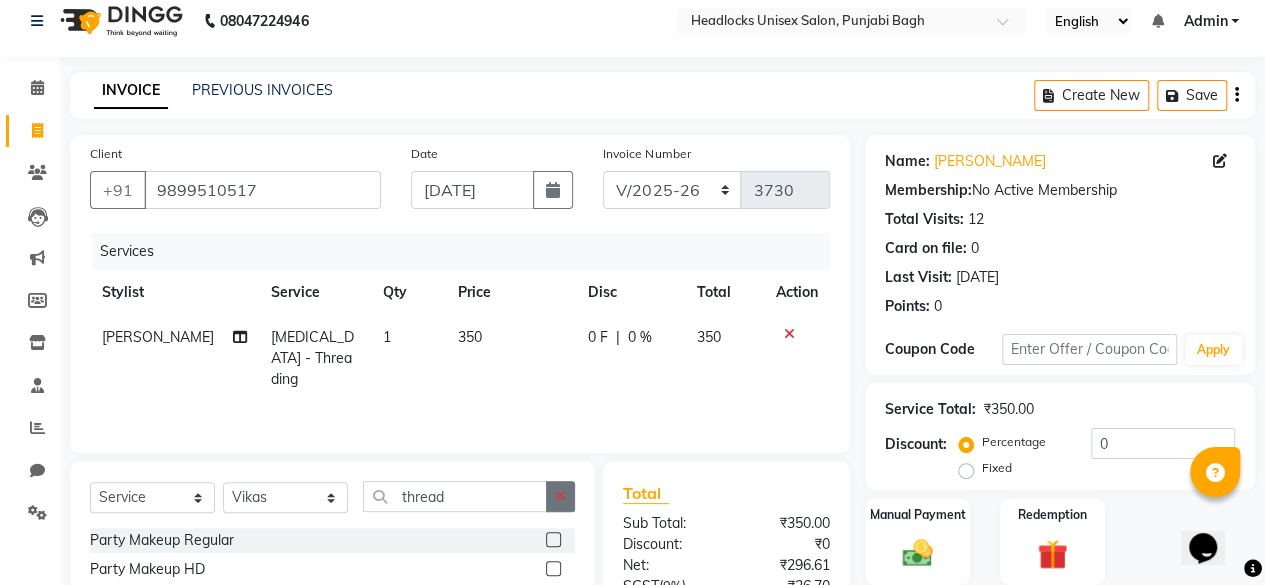 click 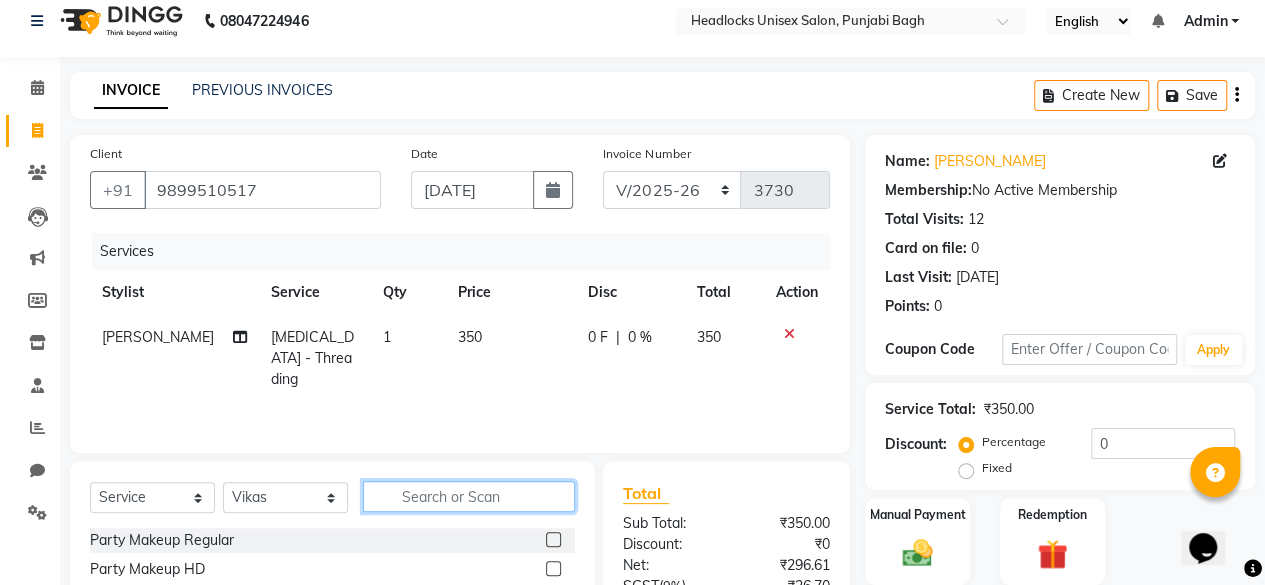 click 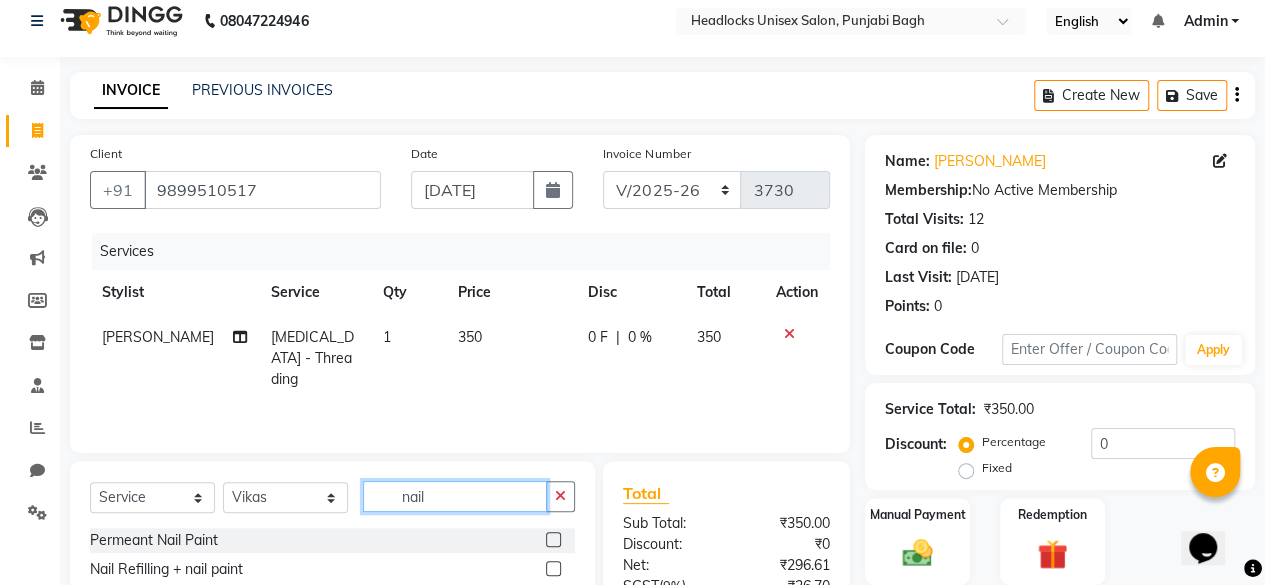 scroll, scrollTop: 215, scrollLeft: 0, axis: vertical 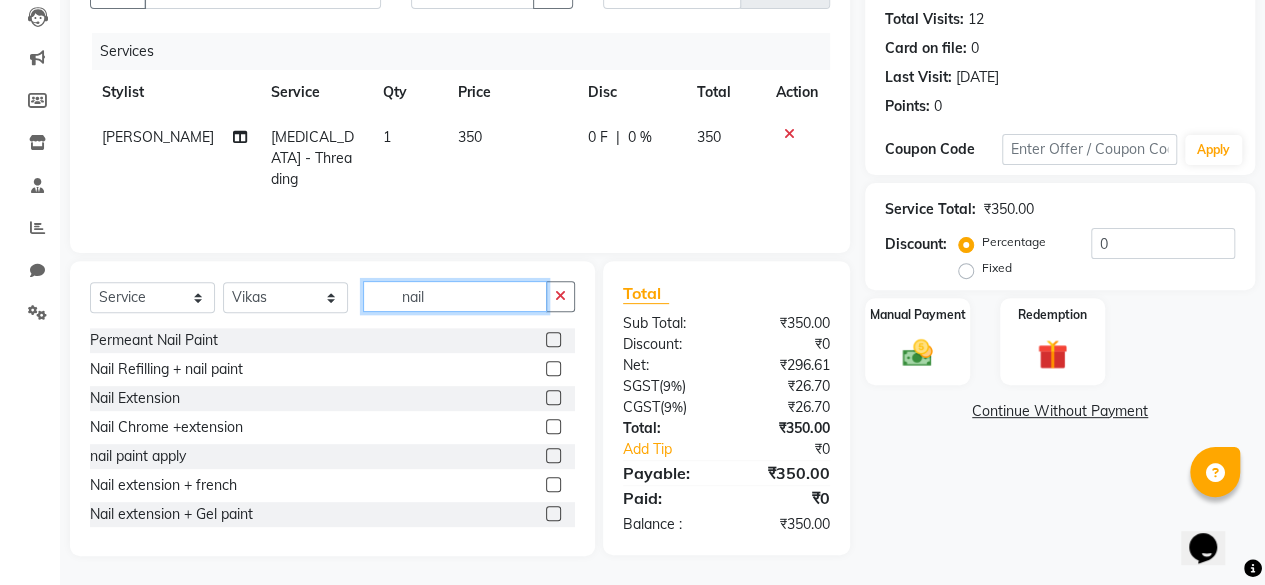 type on "nail" 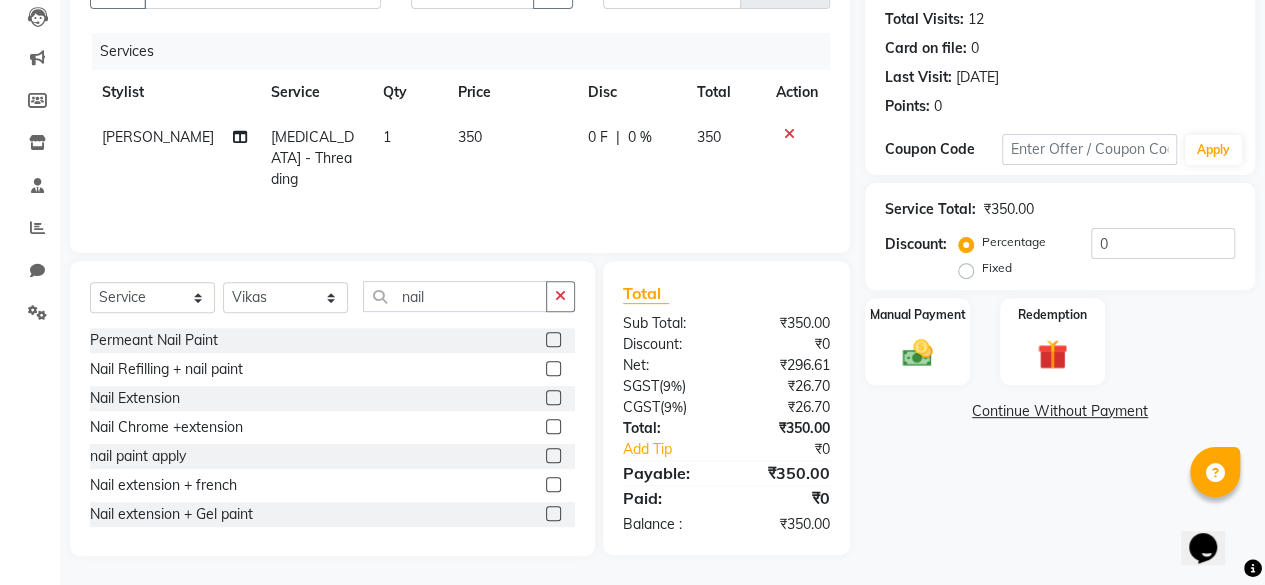 click 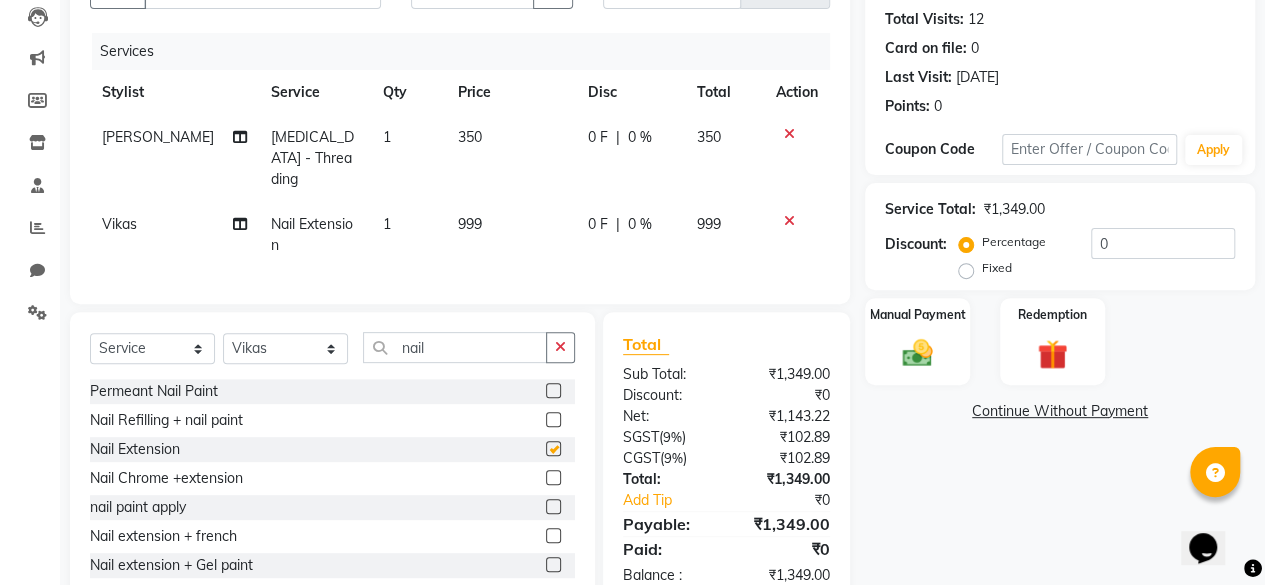 checkbox on "false" 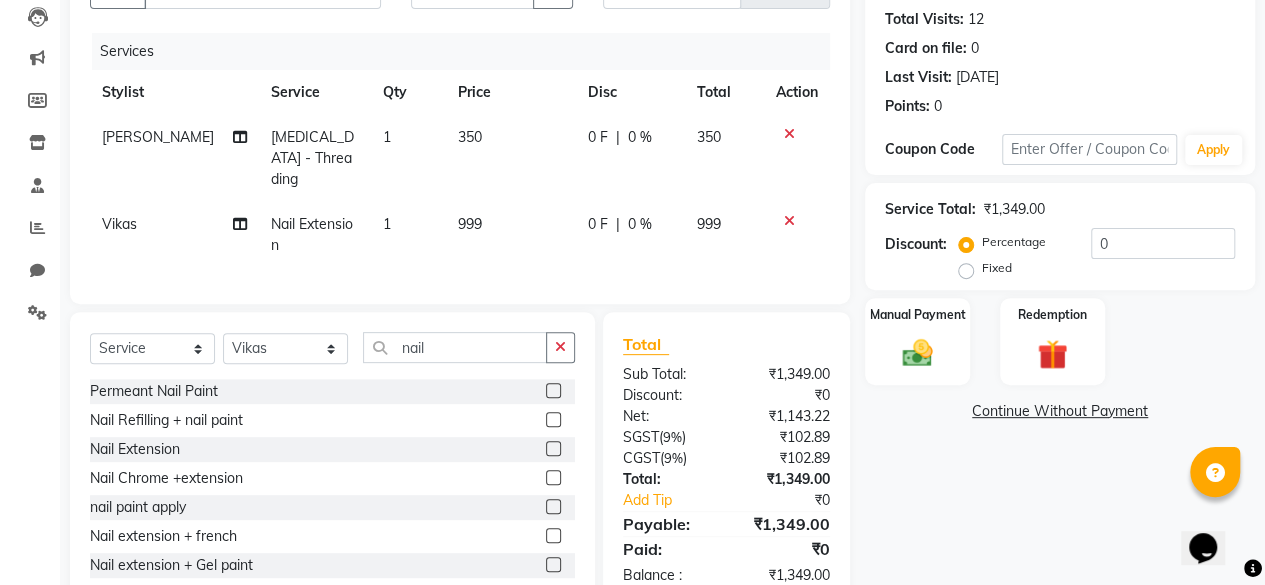 click on "999" 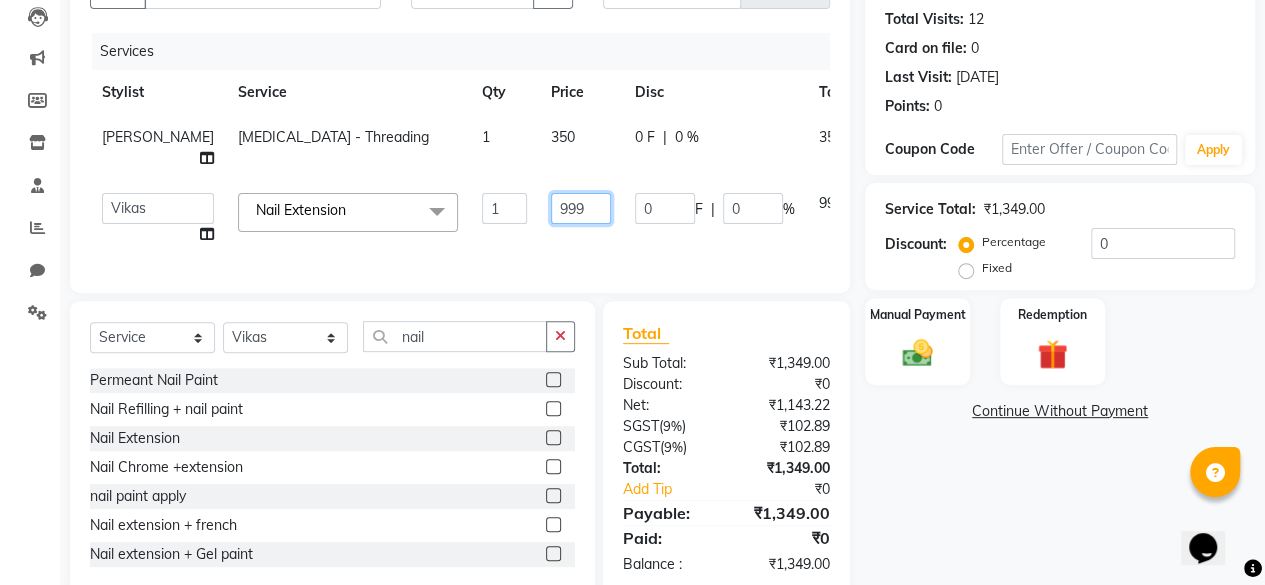 click on "999" 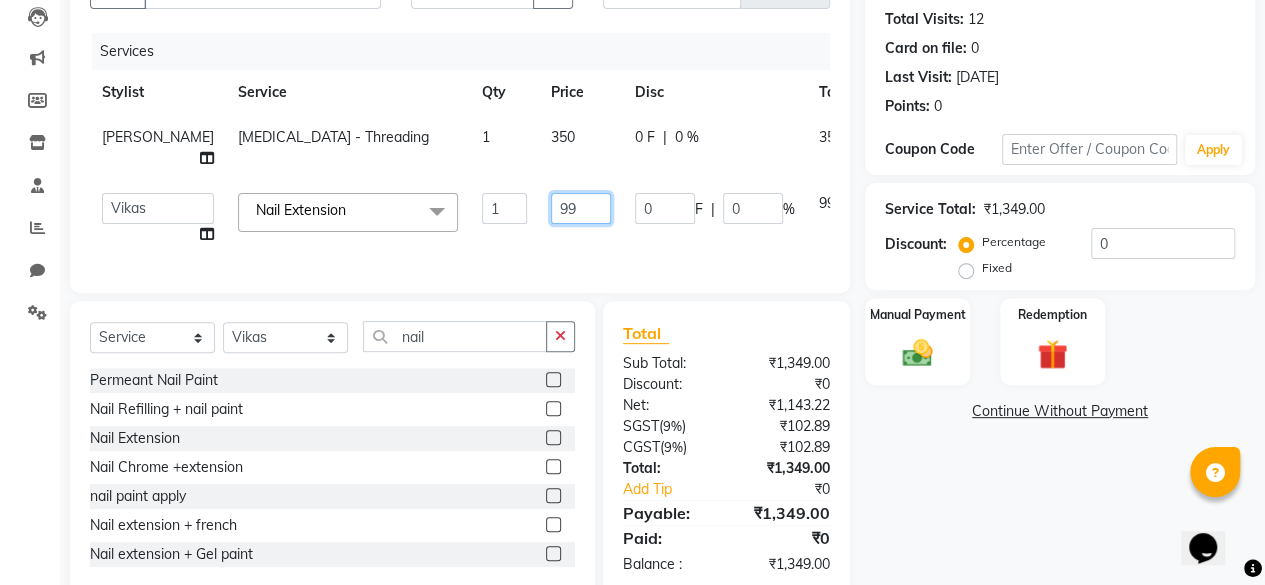 type on "9" 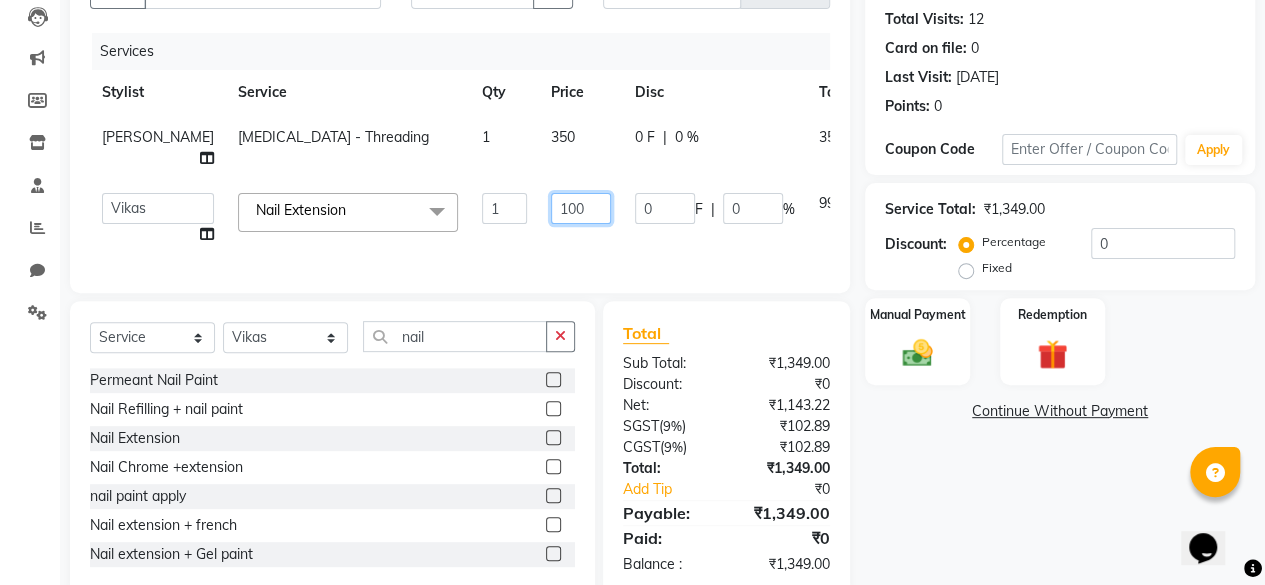 type on "1000" 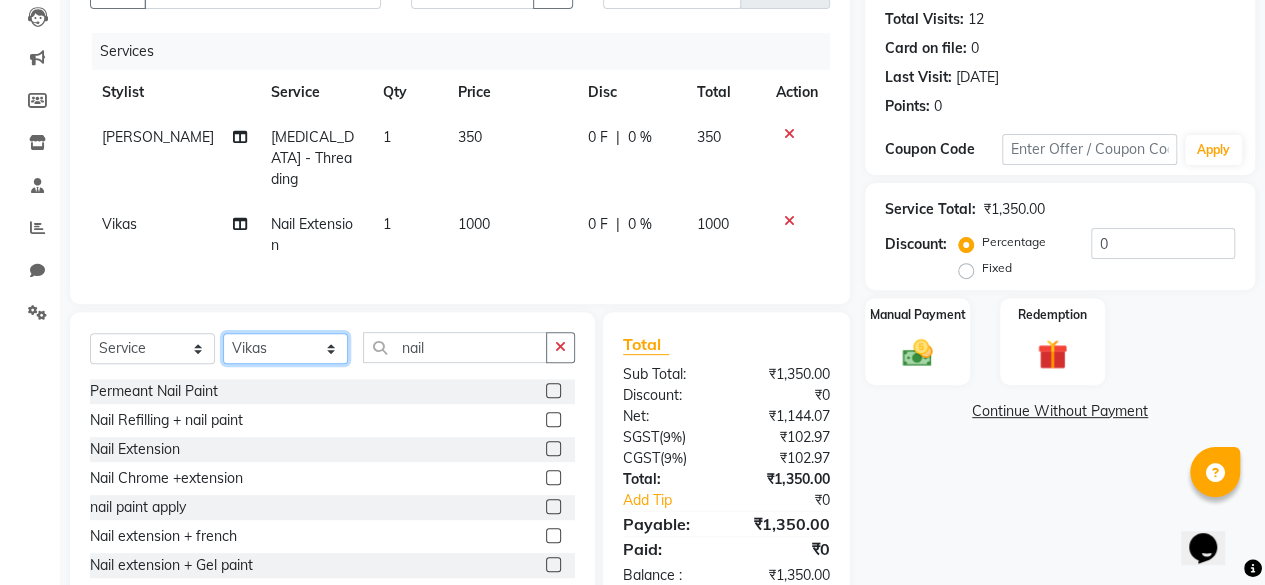 click on "Select  Service  Product  Membership  Package Voucher Prepaid Gift Card  Select Stylist ⁠Agnies ⁠Akash Arjun  Ashi Cefrina  [PERSON_NAME] [PERSON_NAME] [PERSON_NAME] kunal [PERSON_NAME] mercy ⁠Minto ⁠[PERSON_NAME]  [PERSON_NAME] priyanka [PERSON_NAME] ⁠[PERSON_NAME] ⁠[PERSON_NAME] [PERSON_NAME] [PERSON_NAME]  Sunny ⁠[PERSON_NAME]  ⁠Usman ⁠[PERSON_NAME] nail Permeant Nail Paint  Nail Refilling + nail paint  Nail Extension  Nail Chrome +extension   nail paint apply  Nail extension + french  Nail extension + Gel paint  [MEDICAL_DATA]  Natural nail + Gel nail paint  Natural nail + Gel french  Refil + Extra nail each  Nail" 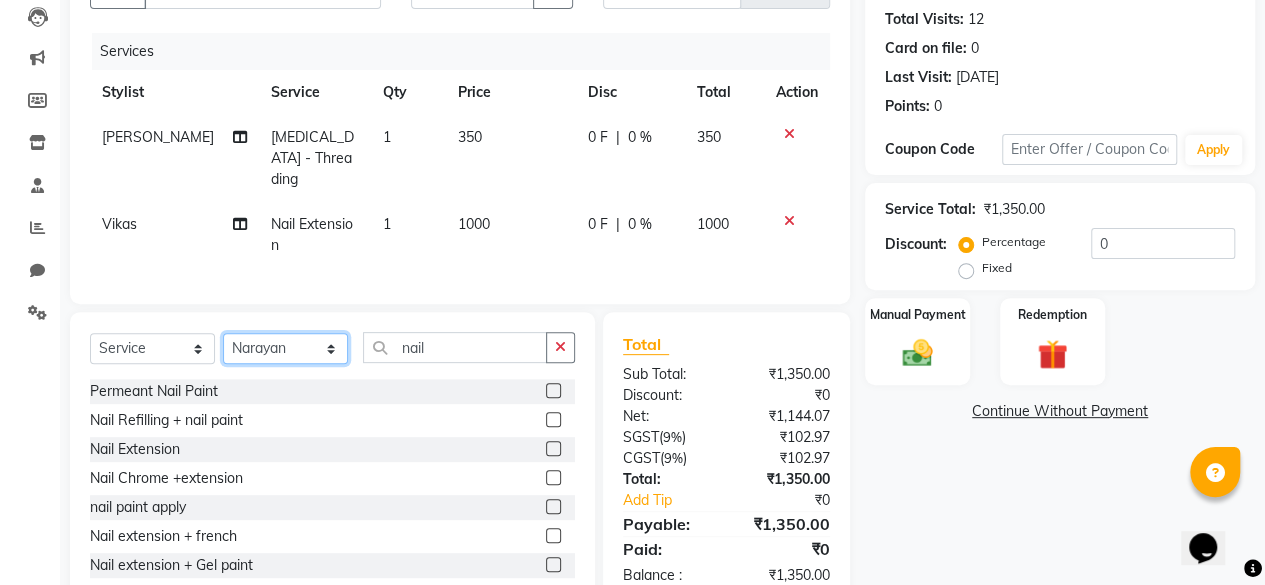 click on "Select Stylist ⁠Agnies ⁠[PERSON_NAME] [PERSON_NAME] [PERSON_NAME] kunal [PERSON_NAME] mercy ⁠Minto ⁠[PERSON_NAME]  [PERSON_NAME] priyanka [PERSON_NAME] ⁠[PERSON_NAME] ⁠[PERSON_NAME] [PERSON_NAME] [PERSON_NAME]  Sunny ⁠[PERSON_NAME] ⁠[PERSON_NAME]" 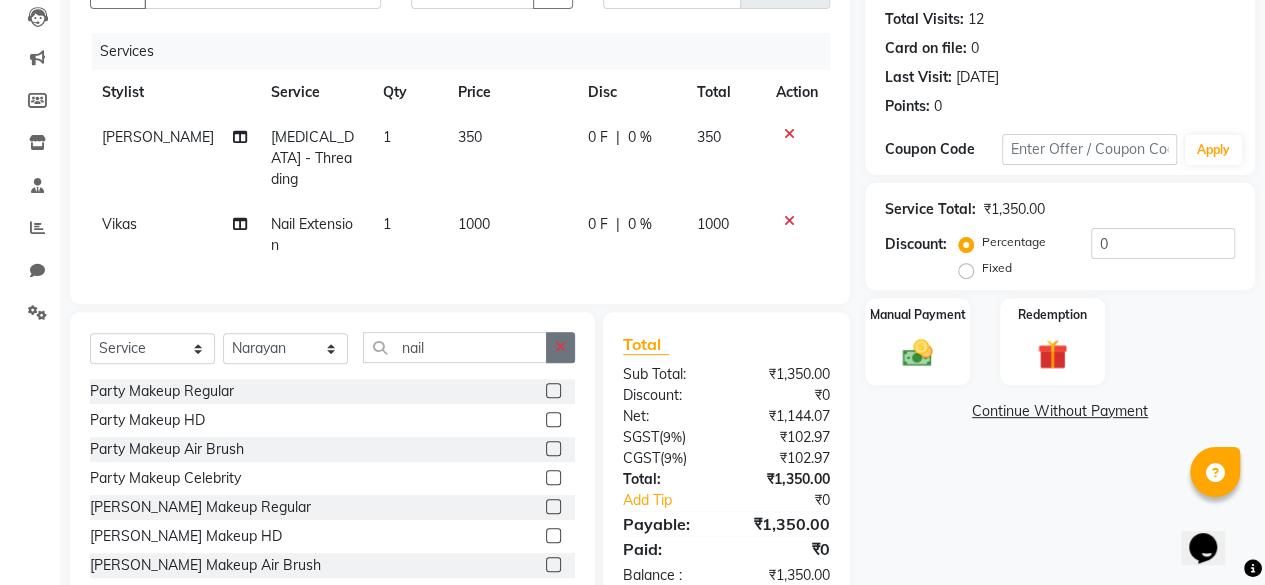 click 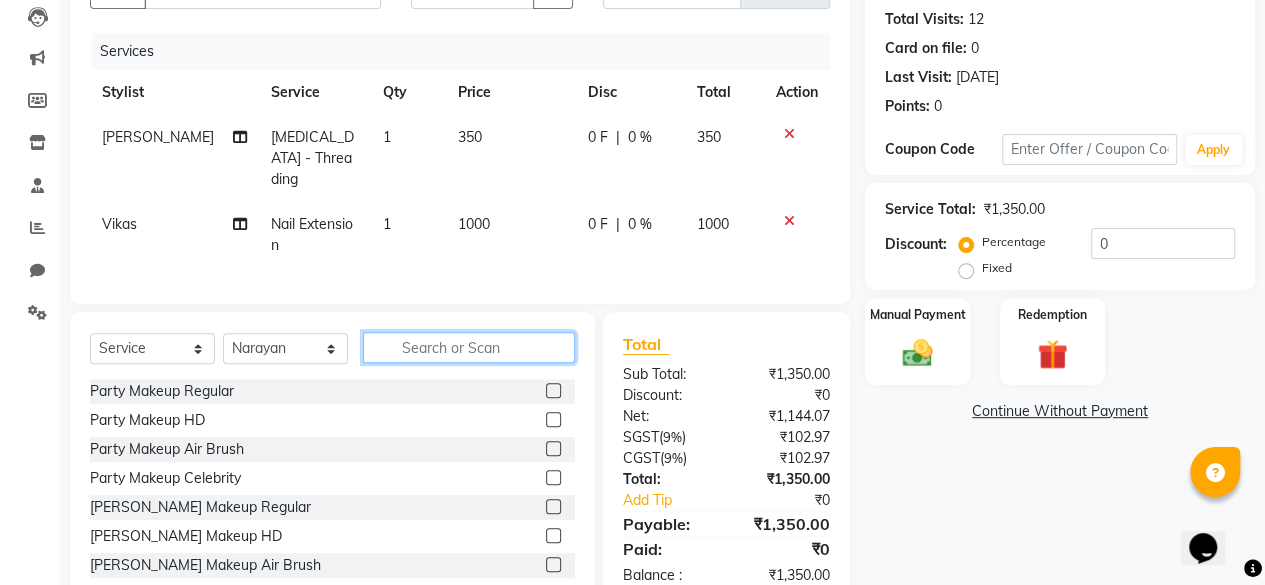 click 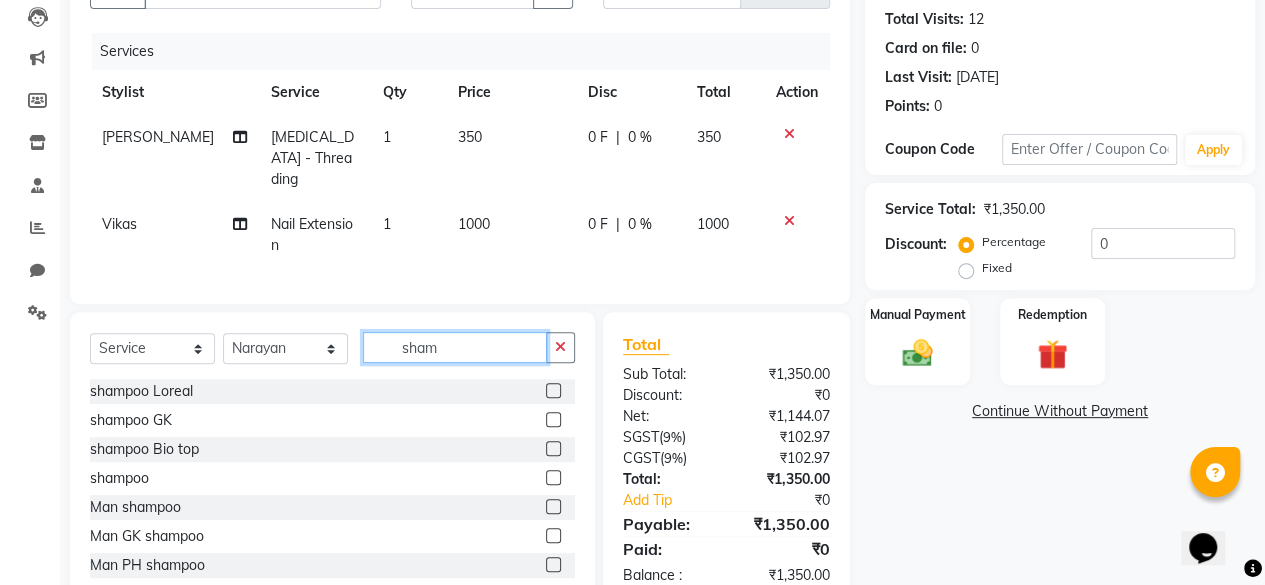 type on "sham" 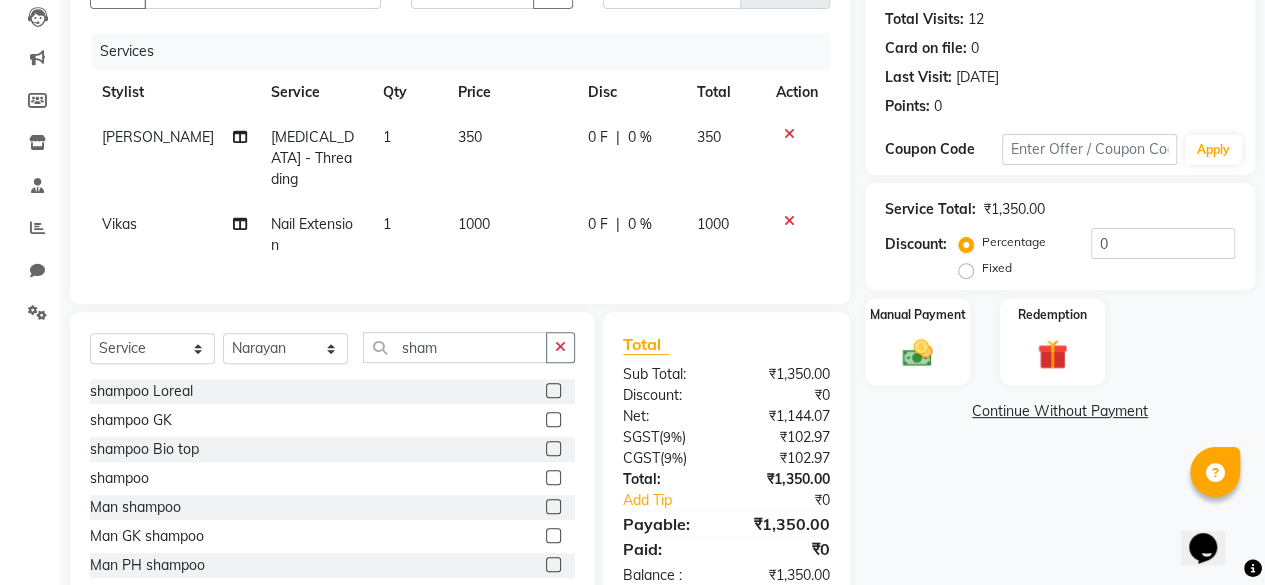 click 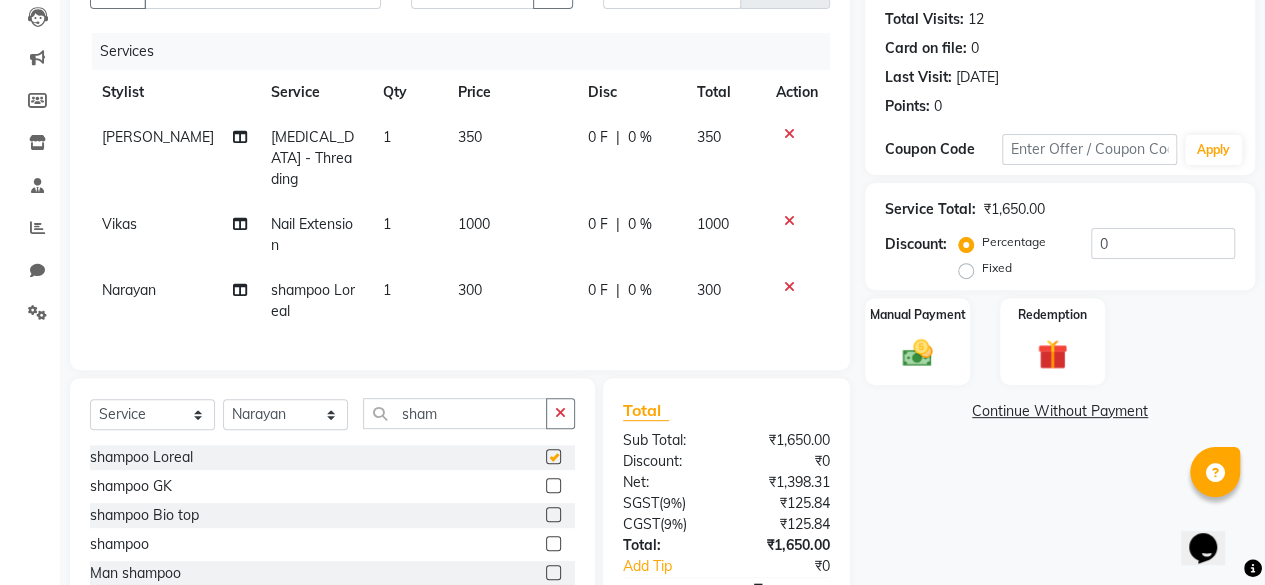 checkbox on "false" 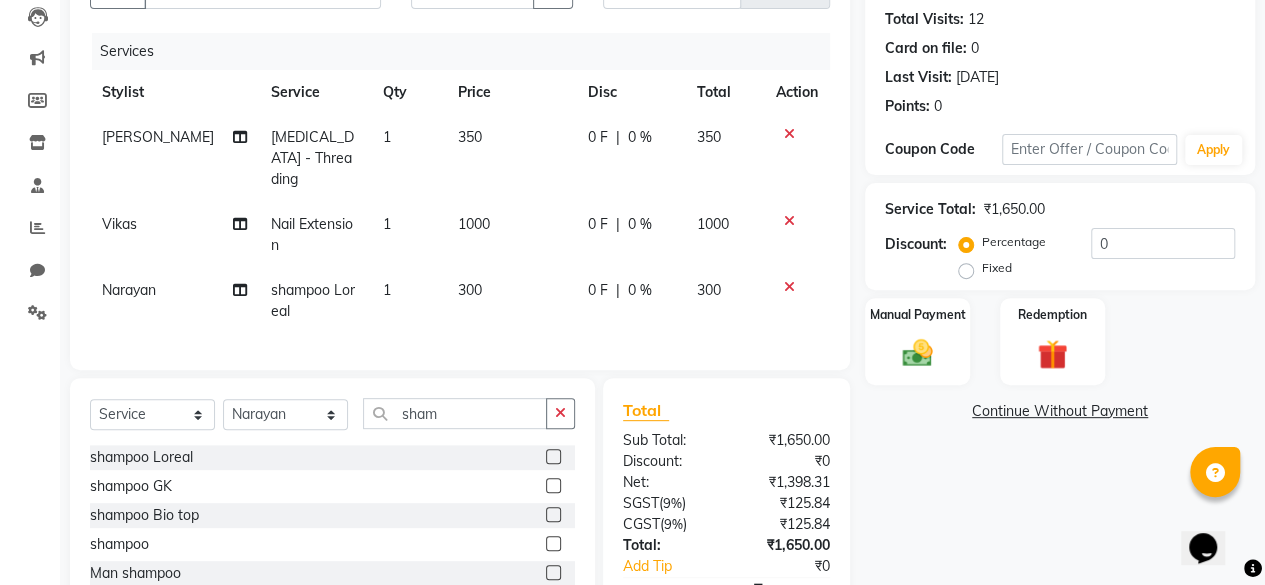 scroll, scrollTop: 305, scrollLeft: 0, axis: vertical 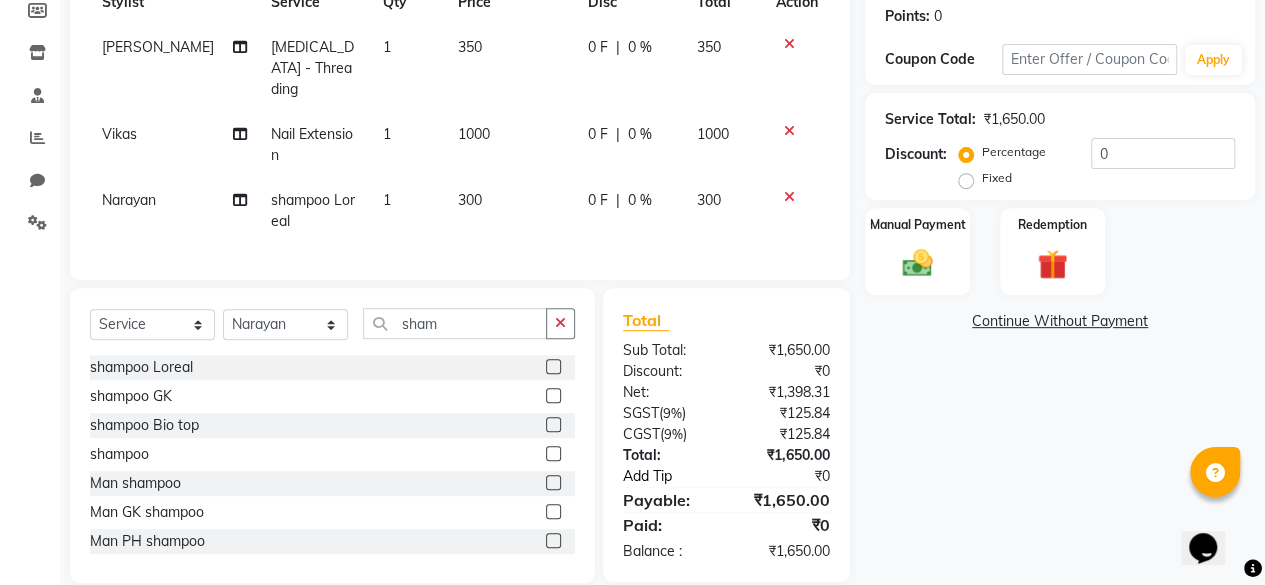 click on "Add Tip" 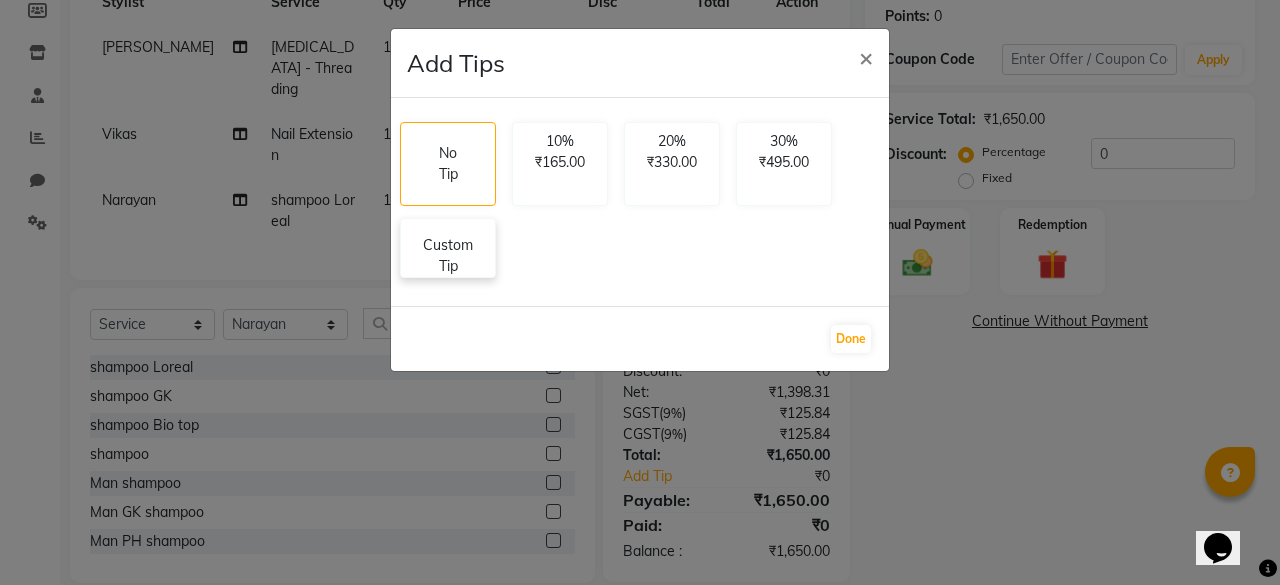 click on "Custom Tip" 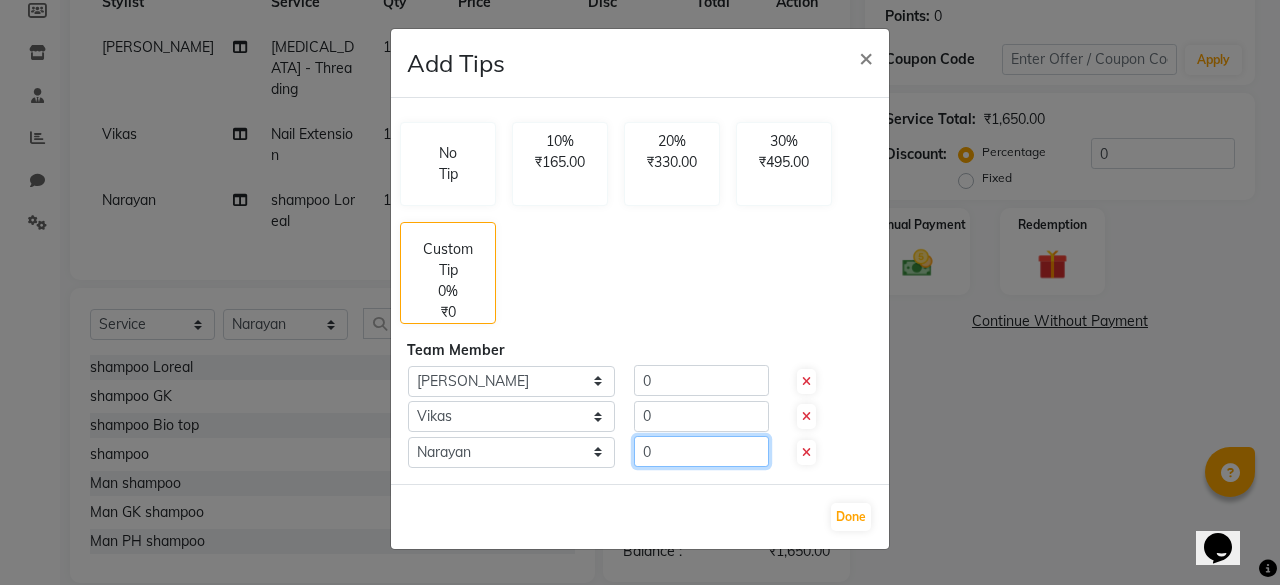 click on "0" 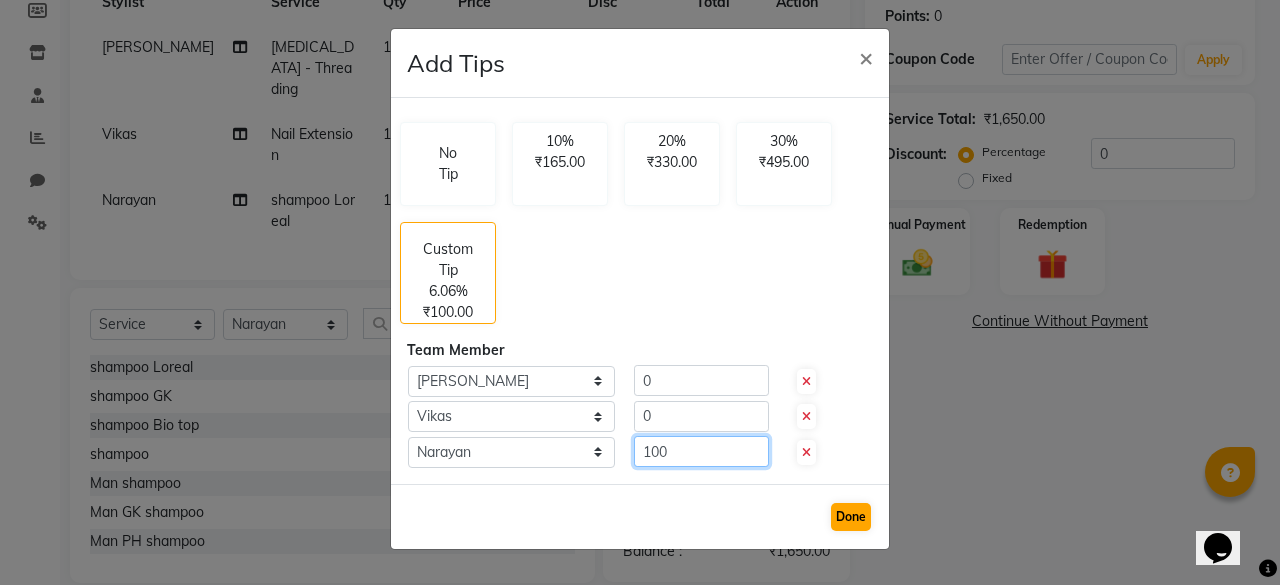 type on "100" 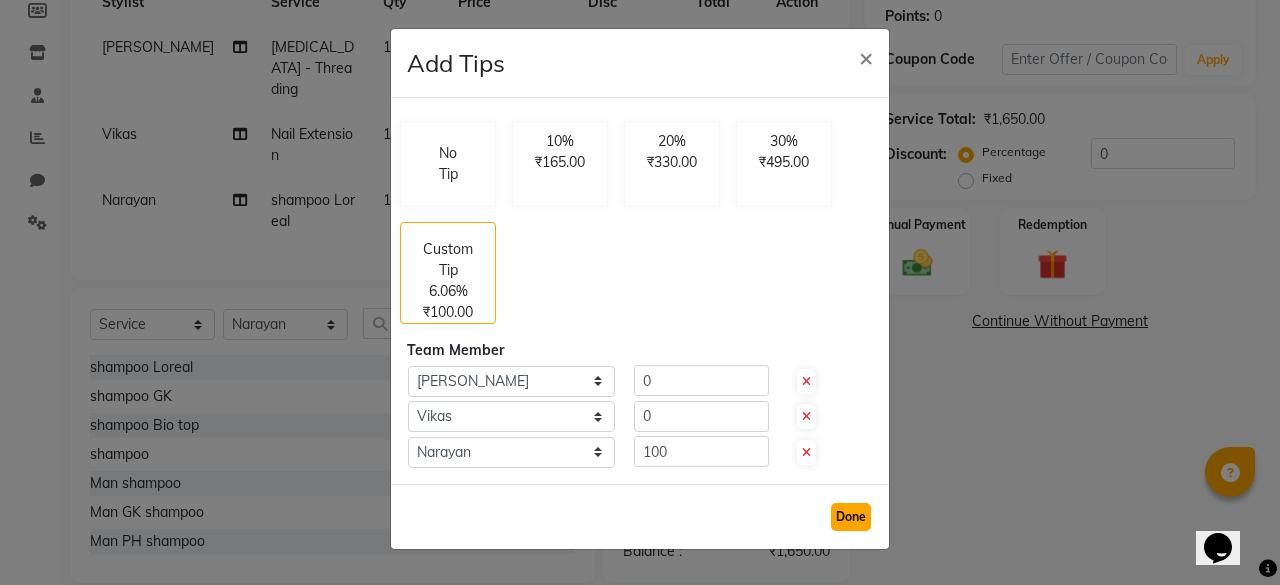 click on "Done" 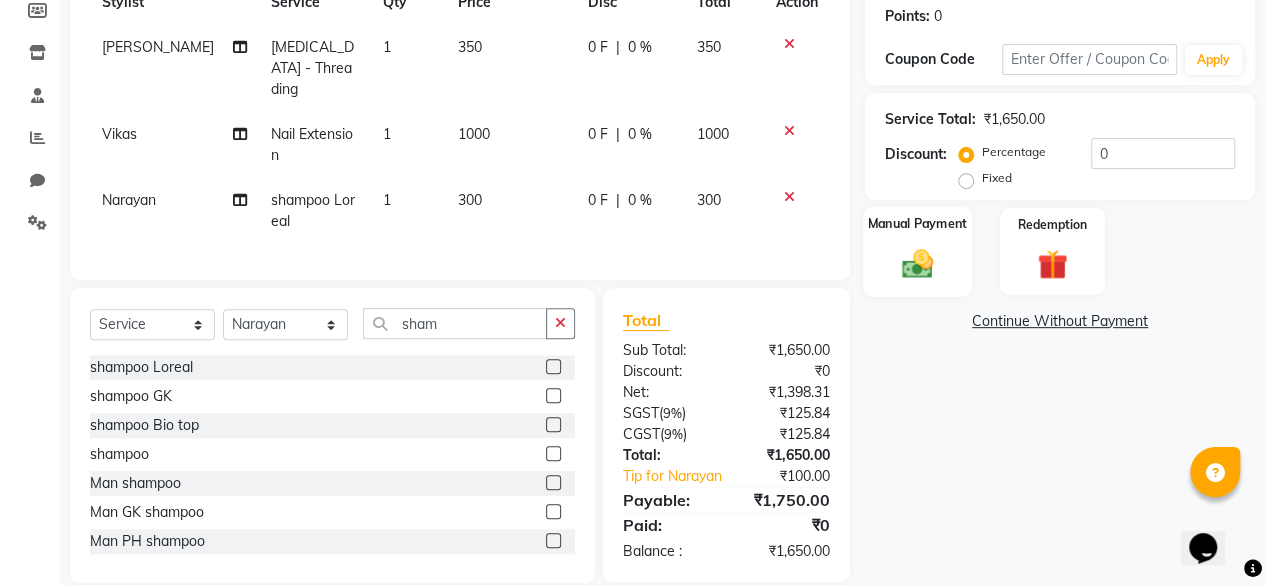 click on "Manual Payment" 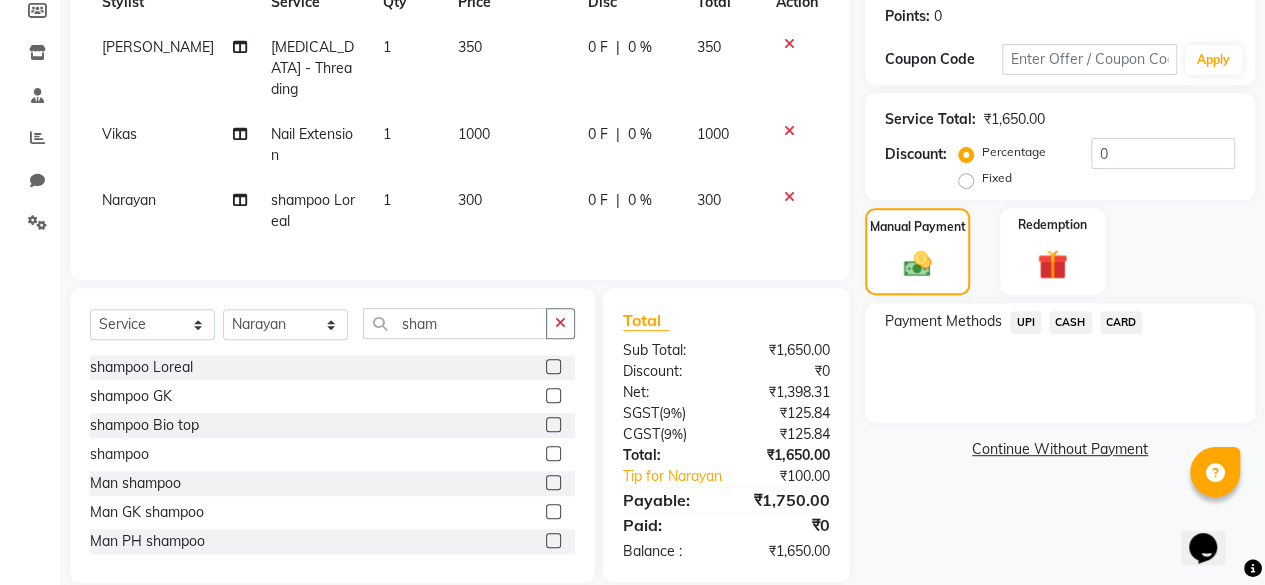 click on "UPI" 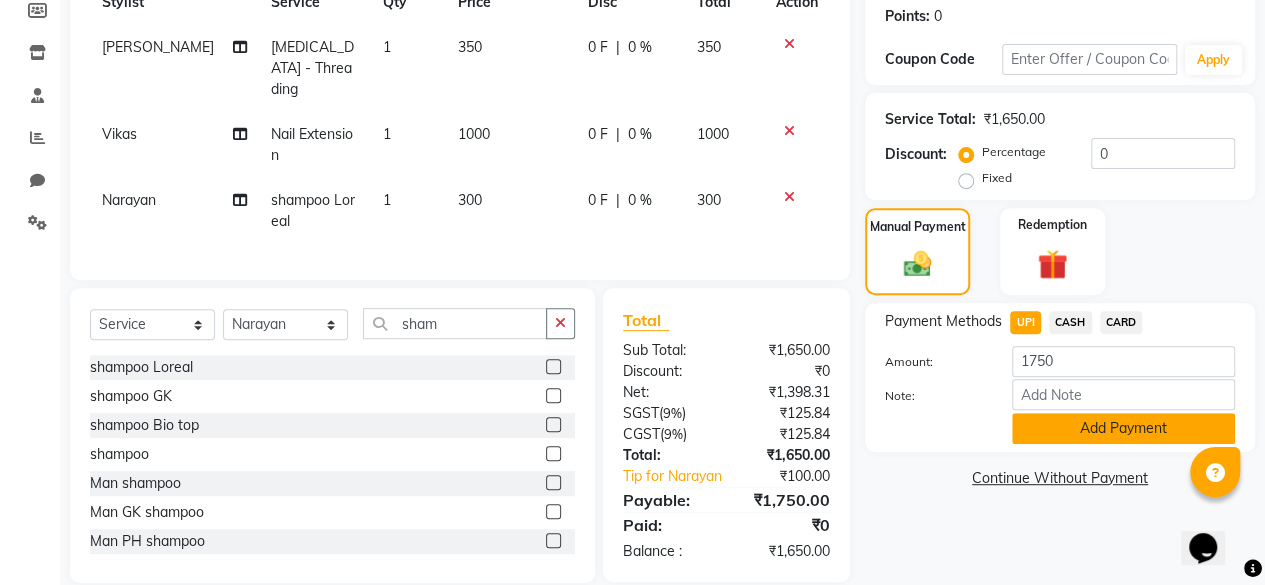 click on "Add Payment" 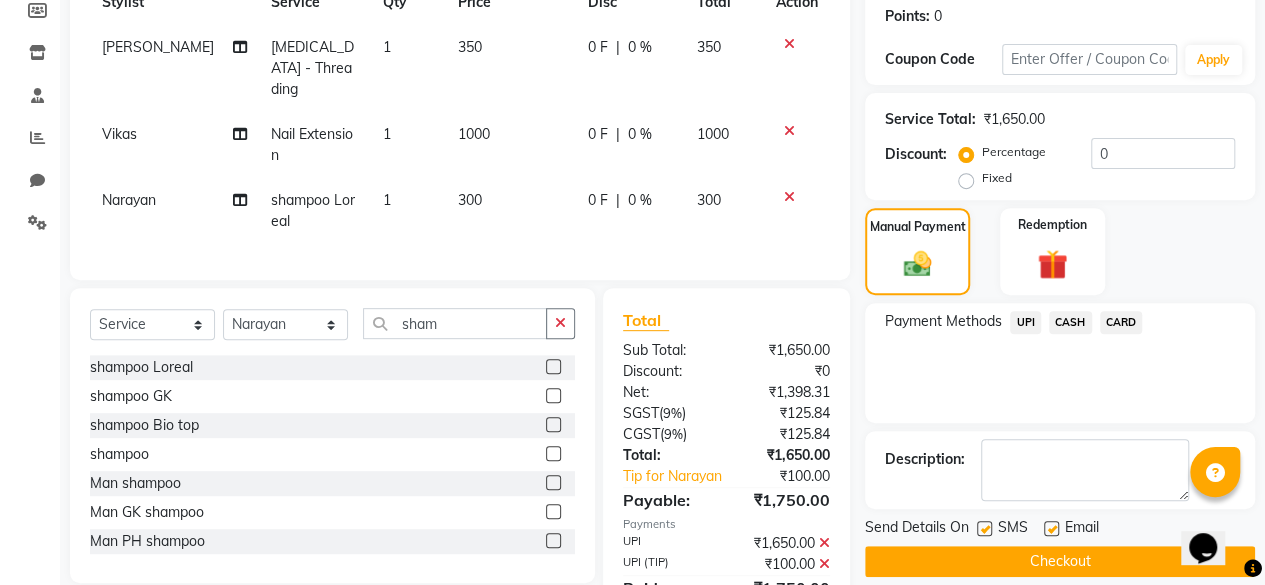 click on "Description:" 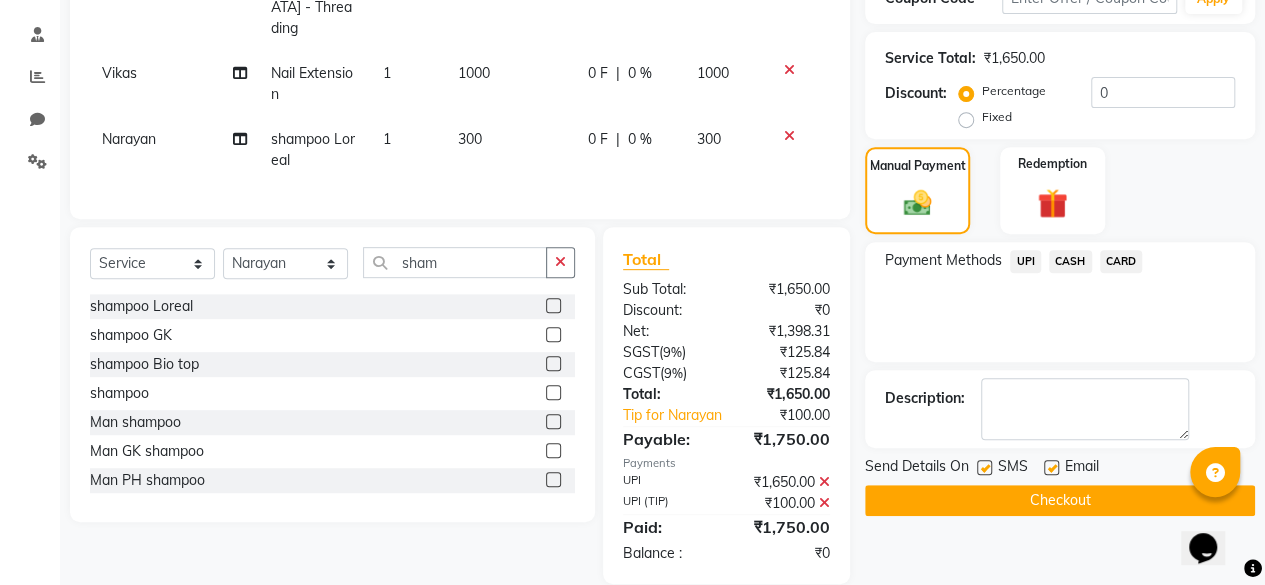 click on "Checkout" 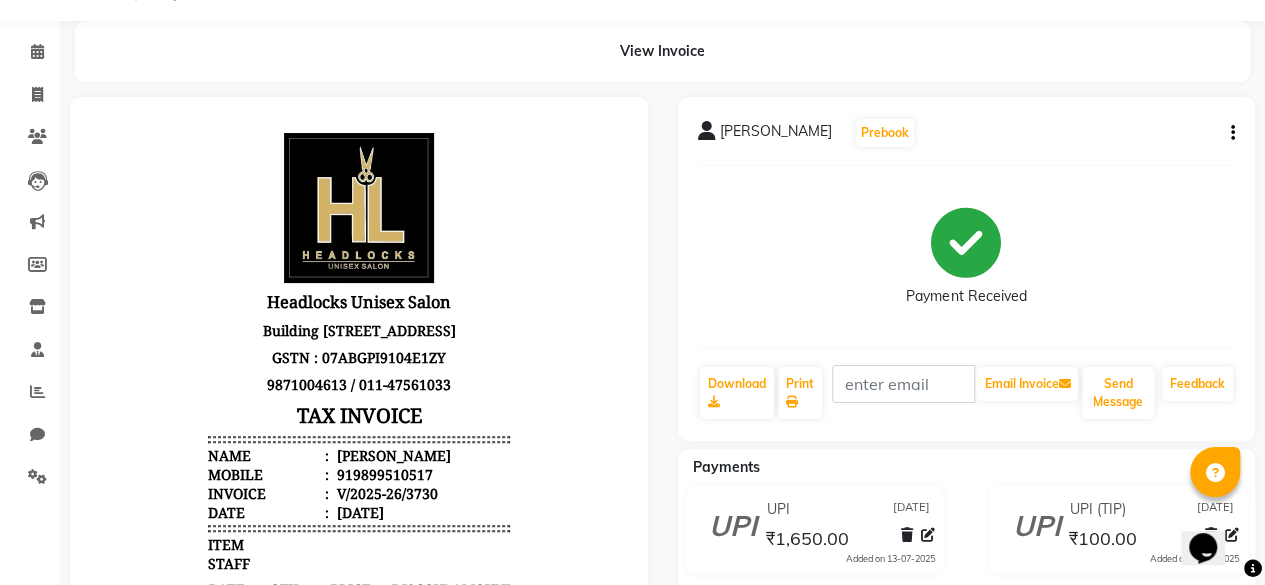 scroll, scrollTop: 0, scrollLeft: 0, axis: both 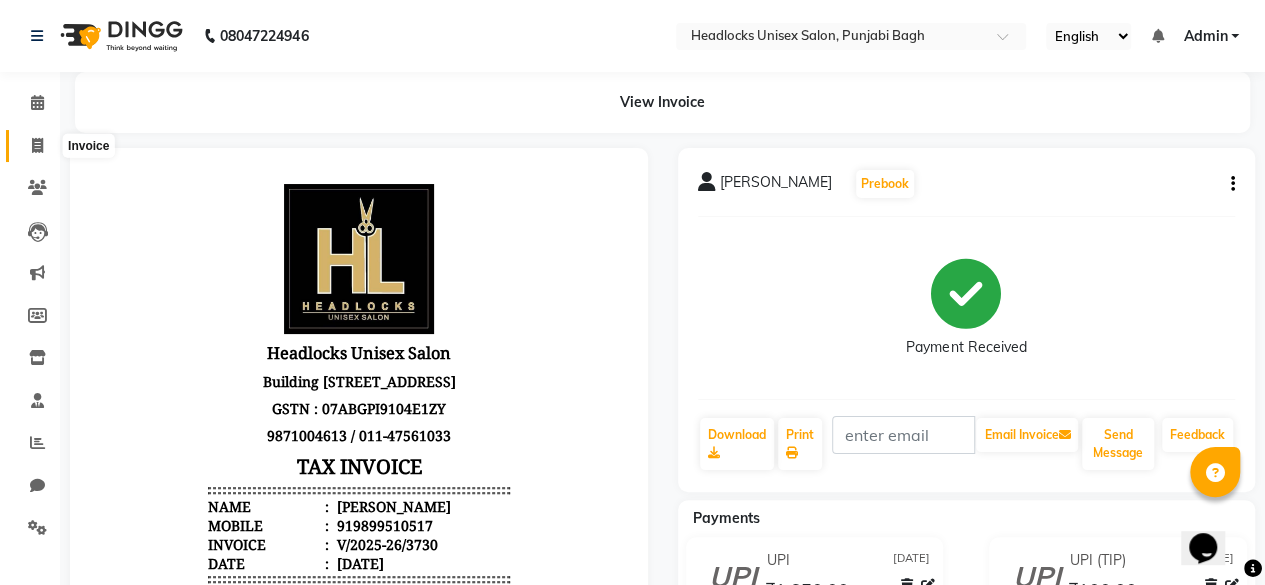 click 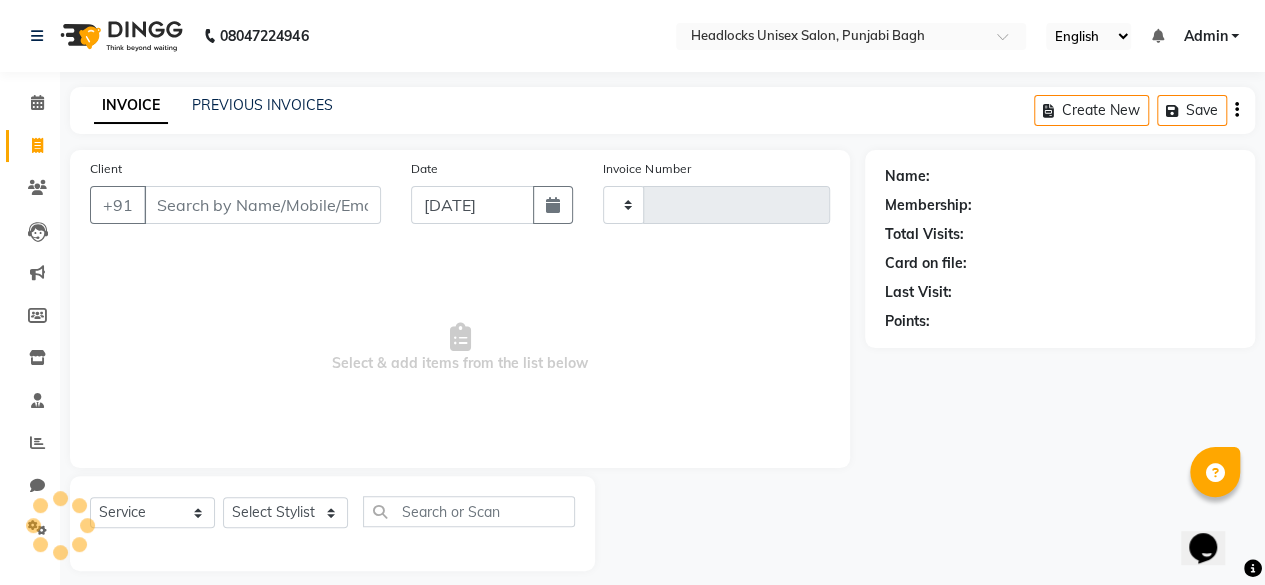 scroll, scrollTop: 15, scrollLeft: 0, axis: vertical 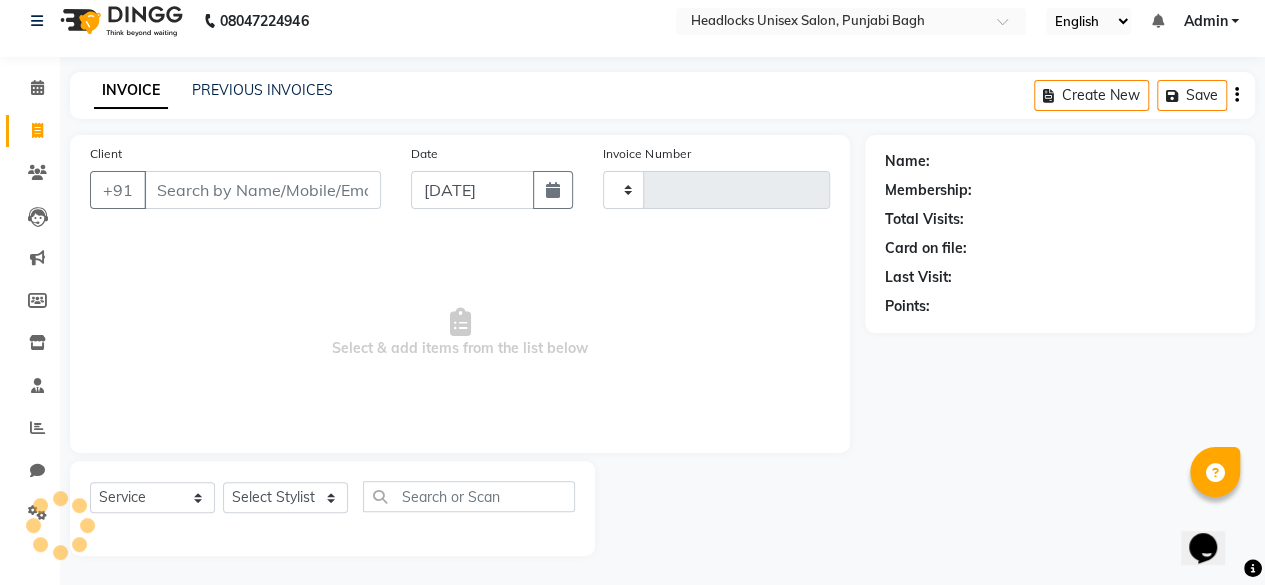 type on "3731" 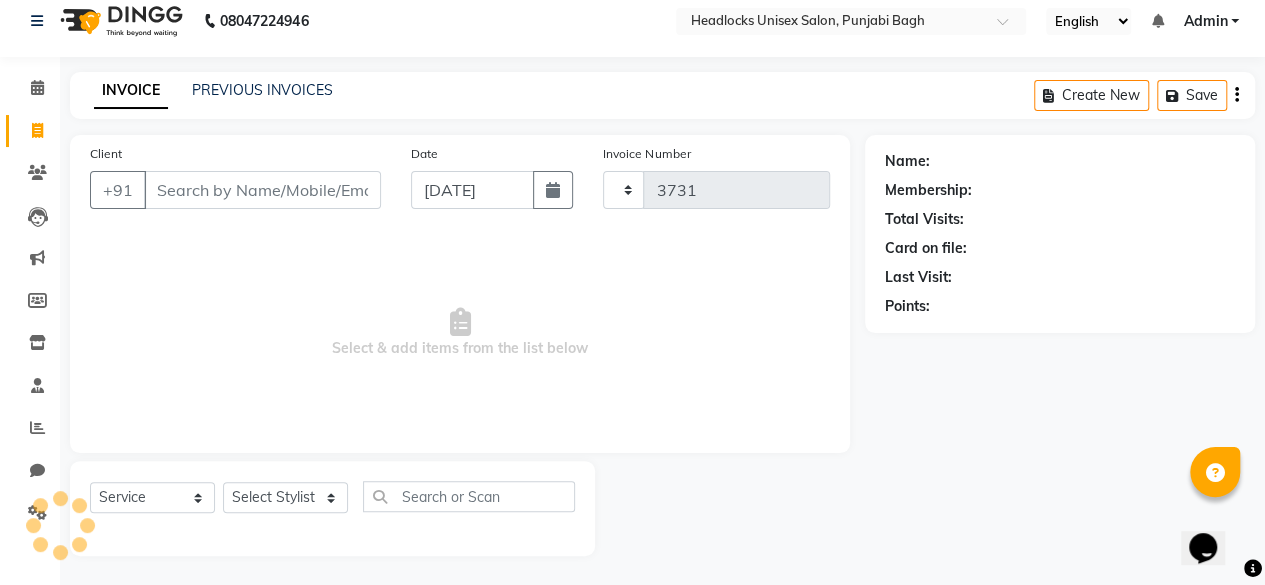 select on "7719" 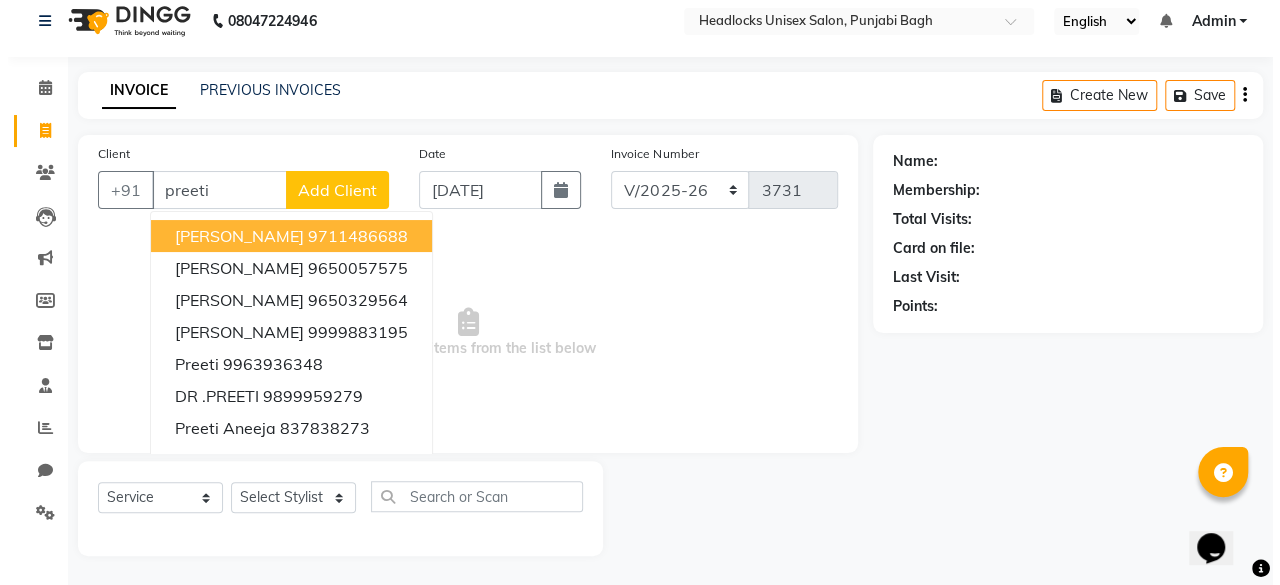 scroll, scrollTop: 0, scrollLeft: 0, axis: both 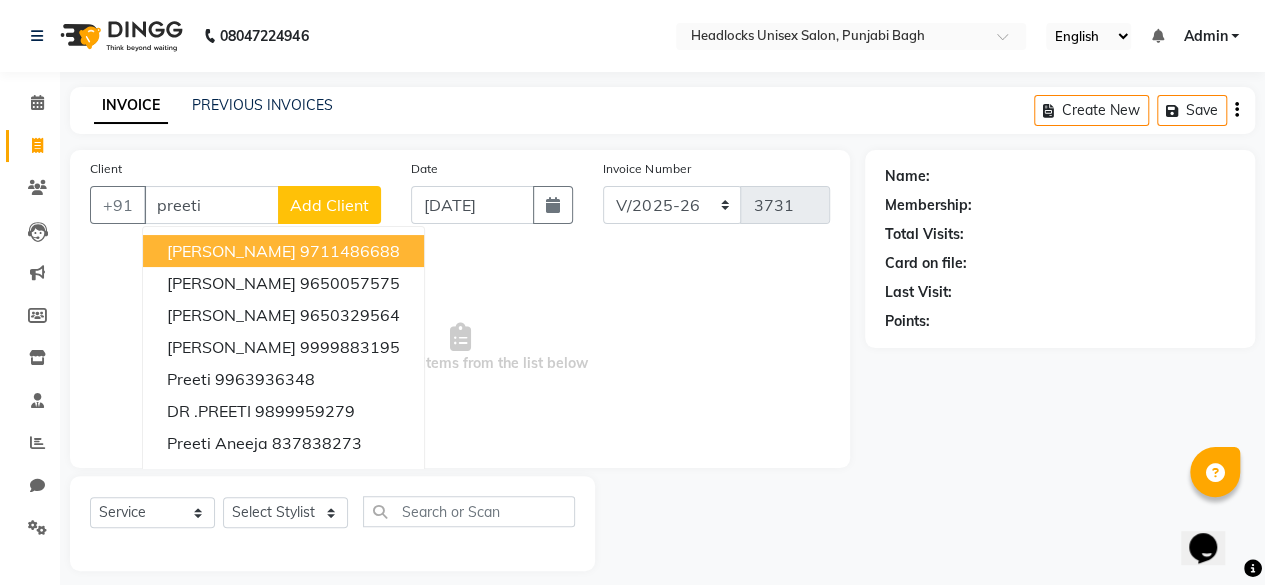 type on "preeti" 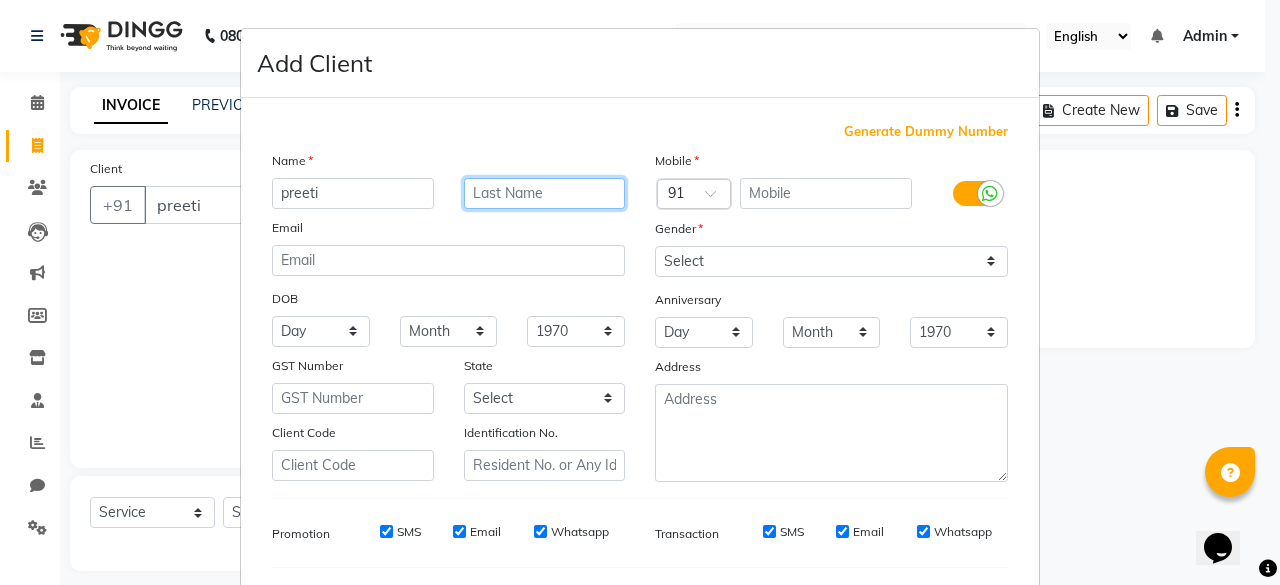 click at bounding box center [545, 193] 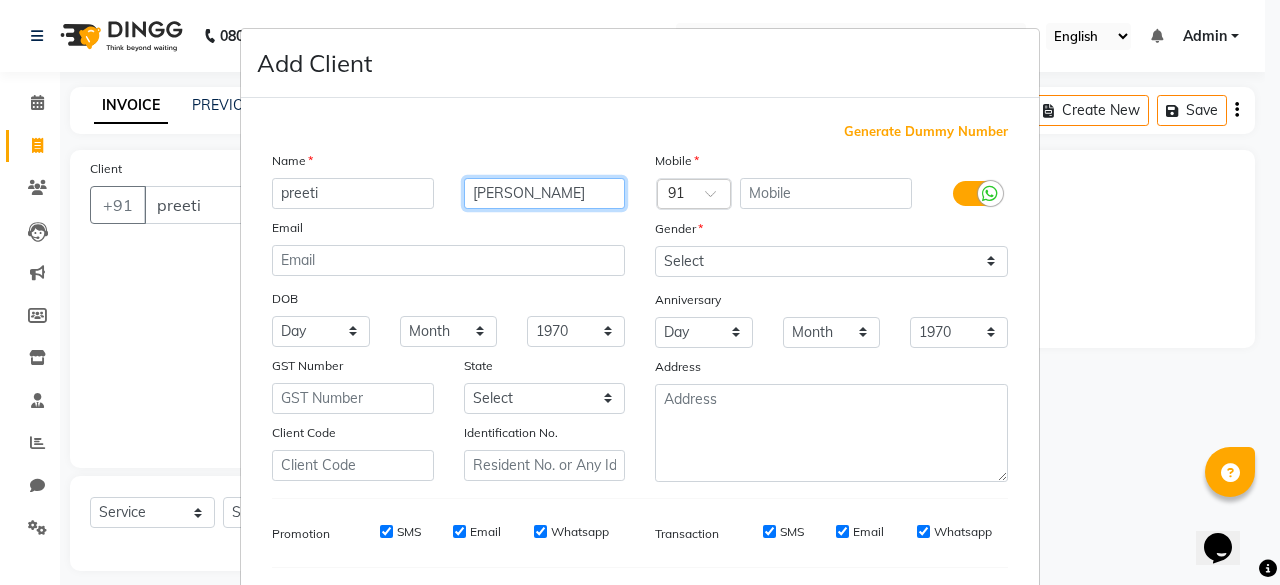 type on "[PERSON_NAME]" 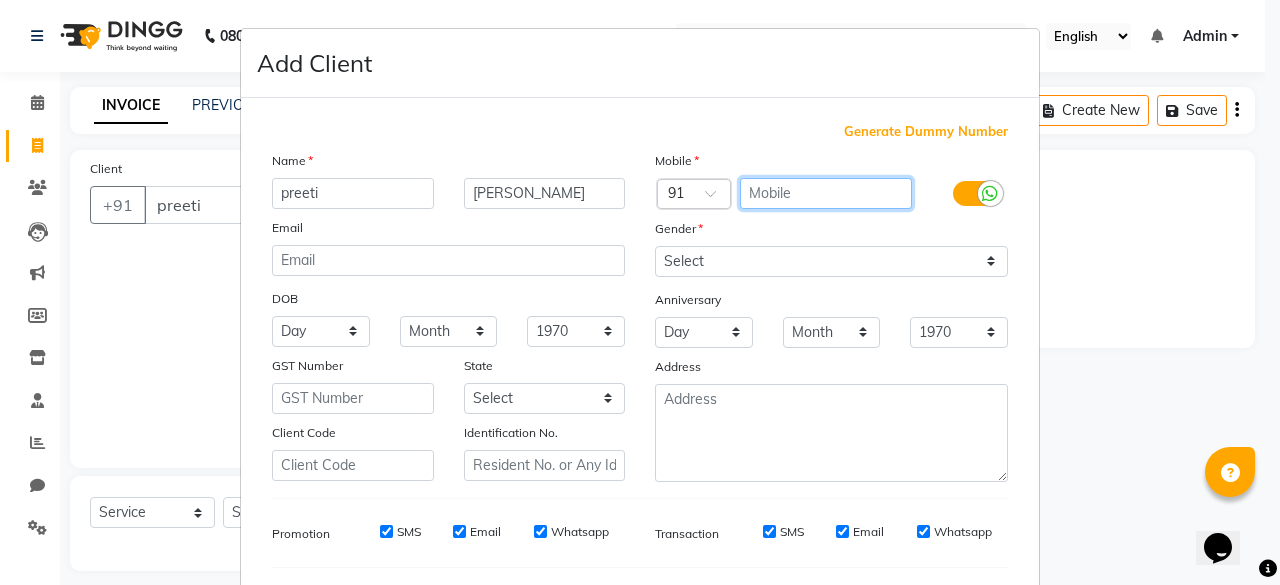click at bounding box center (826, 193) 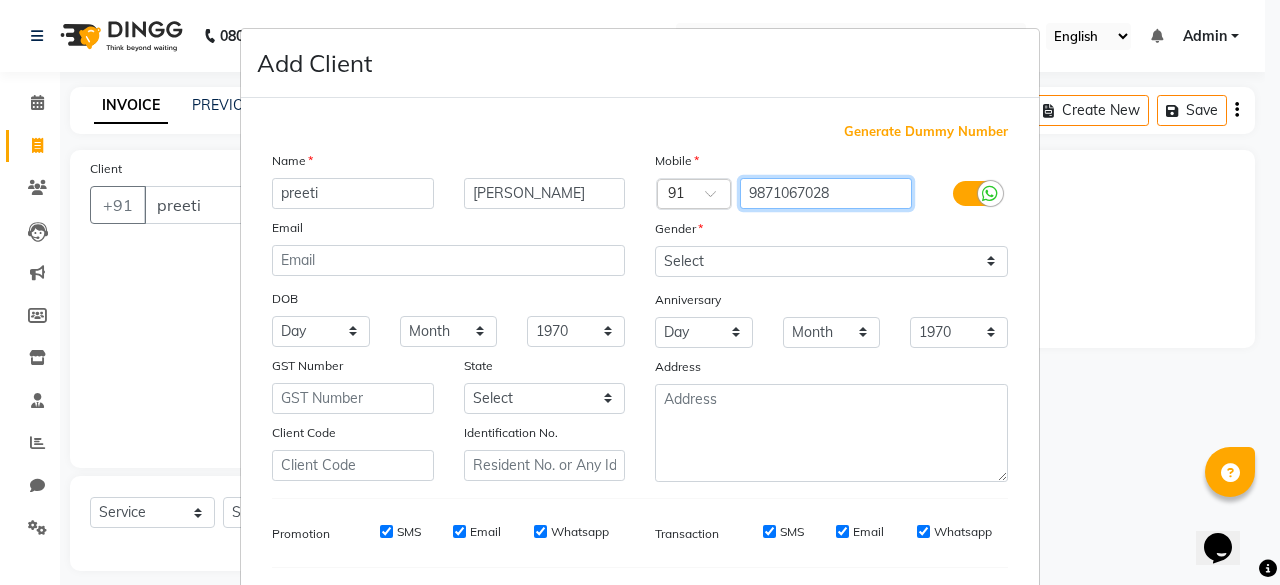 type on "9871067028" 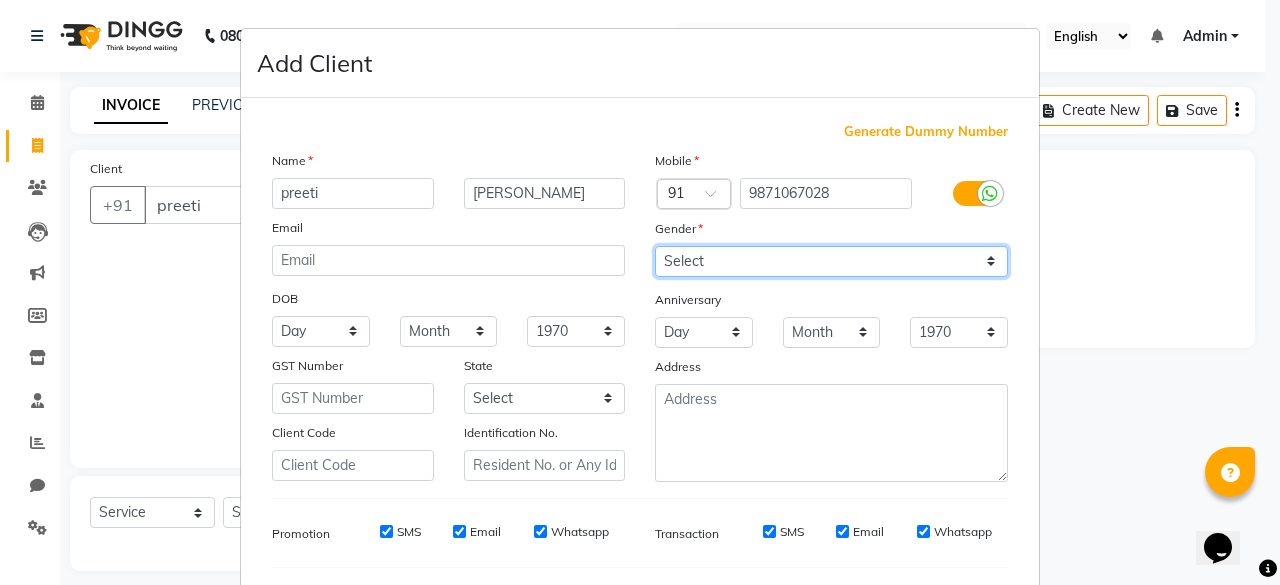 click on "Mobile Country Code × 91 9871067028 Gender Select [DEMOGRAPHIC_DATA] [DEMOGRAPHIC_DATA] Other Prefer Not To Say Anniversary Day 01 02 03 04 05 06 07 08 09 10 11 12 13 14 15 16 17 18 19 20 21 22 23 24 25 26 27 28 29 30 31 Month January February March April May June July August September October November [DATE] 1971 1972 1973 1974 1975 1976 1977 1978 1979 1980 1981 1982 1983 1984 1985 1986 1987 1988 1989 1990 1991 1992 1993 1994 1995 1996 1997 1998 1999 2000 2001 2002 2003 2004 2005 2006 2007 2008 2009 2010 2011 2012 2013 2014 2015 2016 2017 2018 2019 2020 2021 2022 2023 2024 2025 Address" at bounding box center (831, 316) 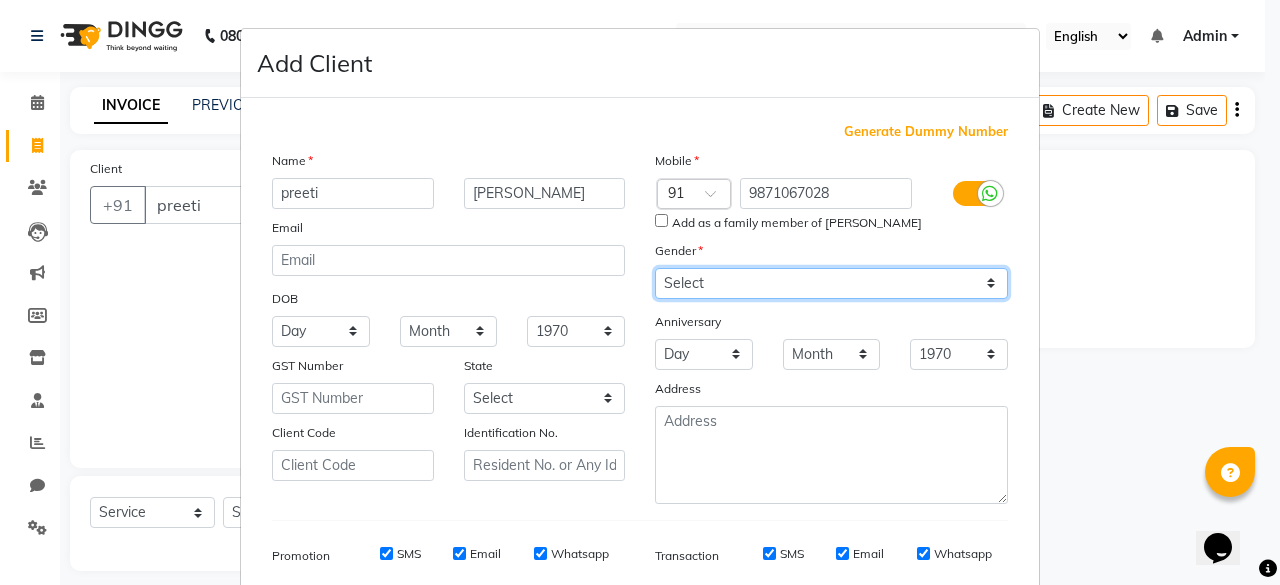 select on "[DEMOGRAPHIC_DATA]" 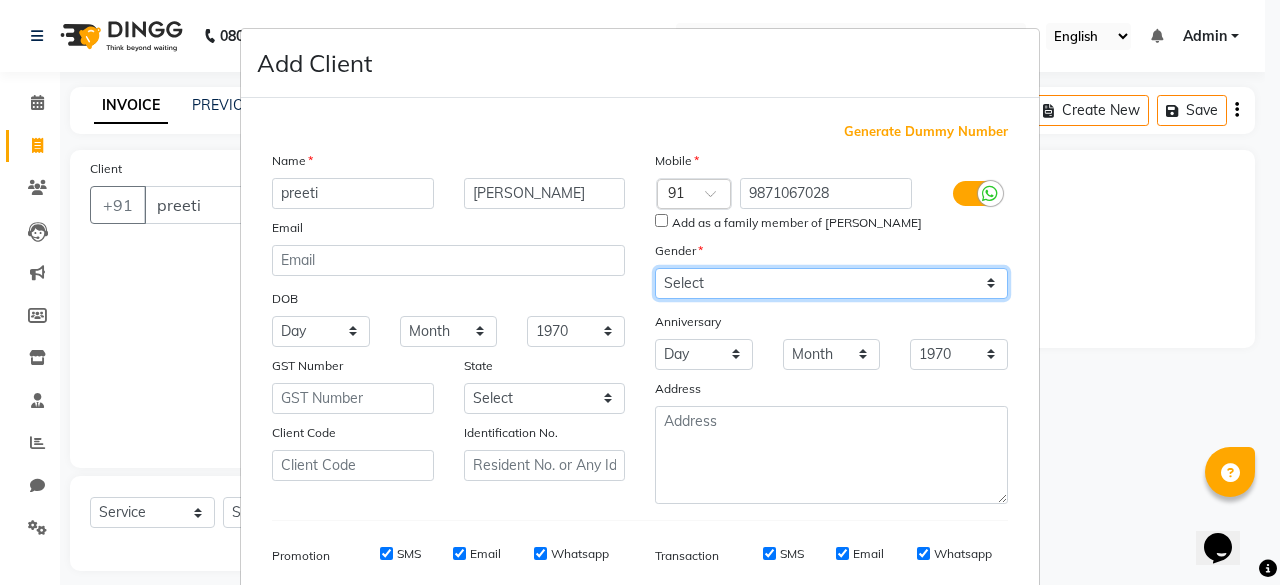click on "Select [DEMOGRAPHIC_DATA] [DEMOGRAPHIC_DATA] Other Prefer Not To Say" at bounding box center (831, 283) 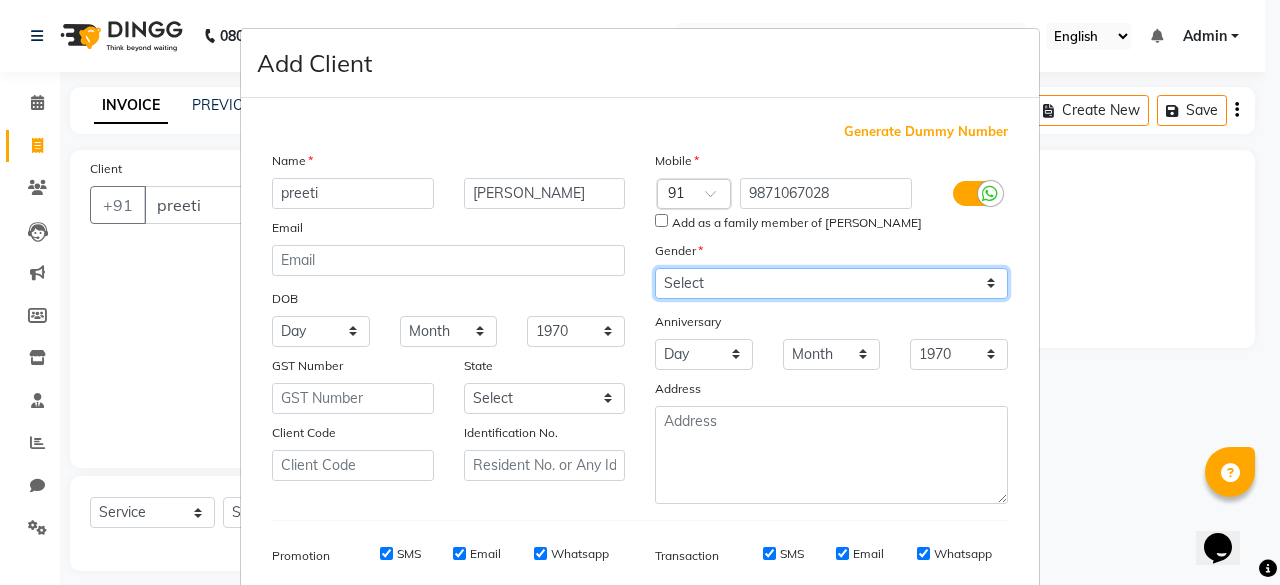 scroll, scrollTop: 282, scrollLeft: 0, axis: vertical 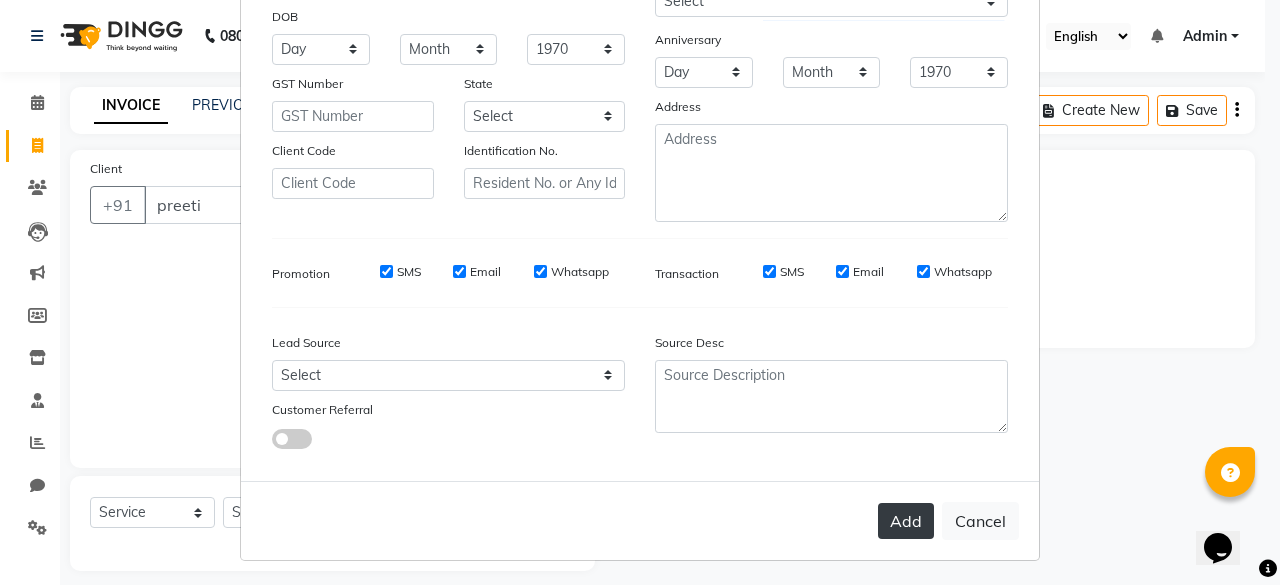 click on "Add" at bounding box center (906, 521) 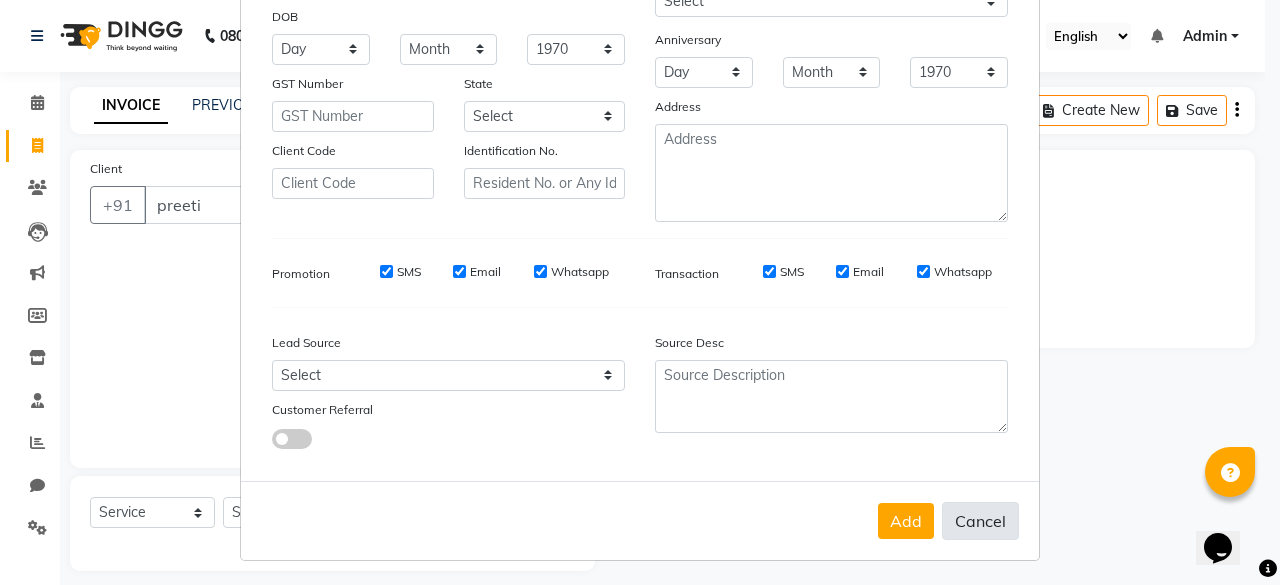 click on "Cancel" at bounding box center (980, 521) 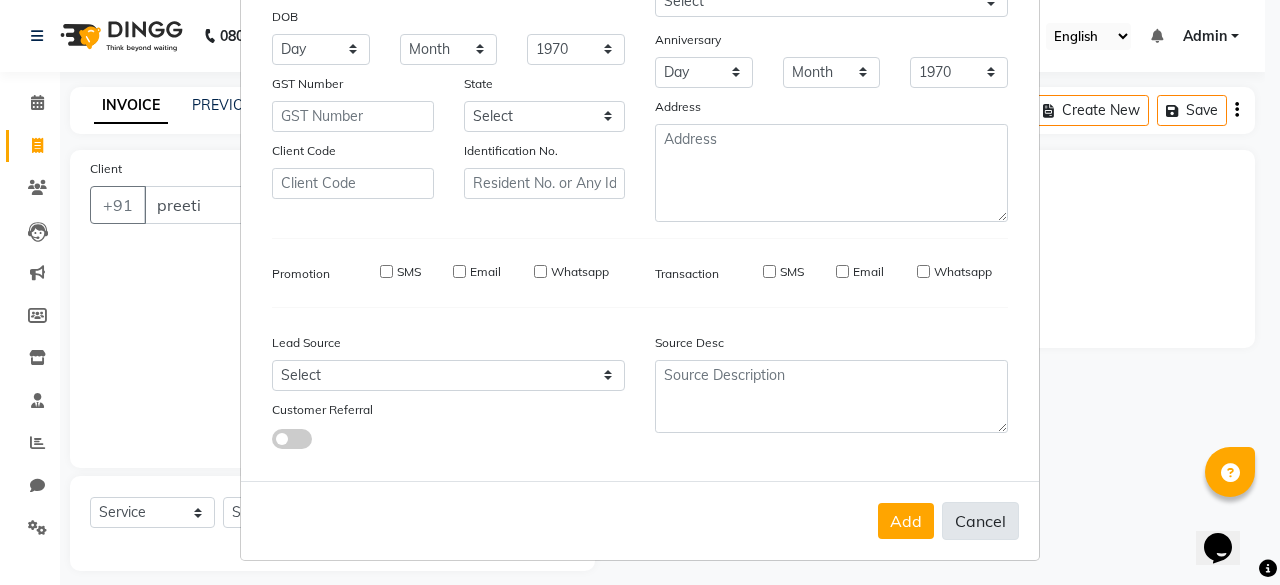 type 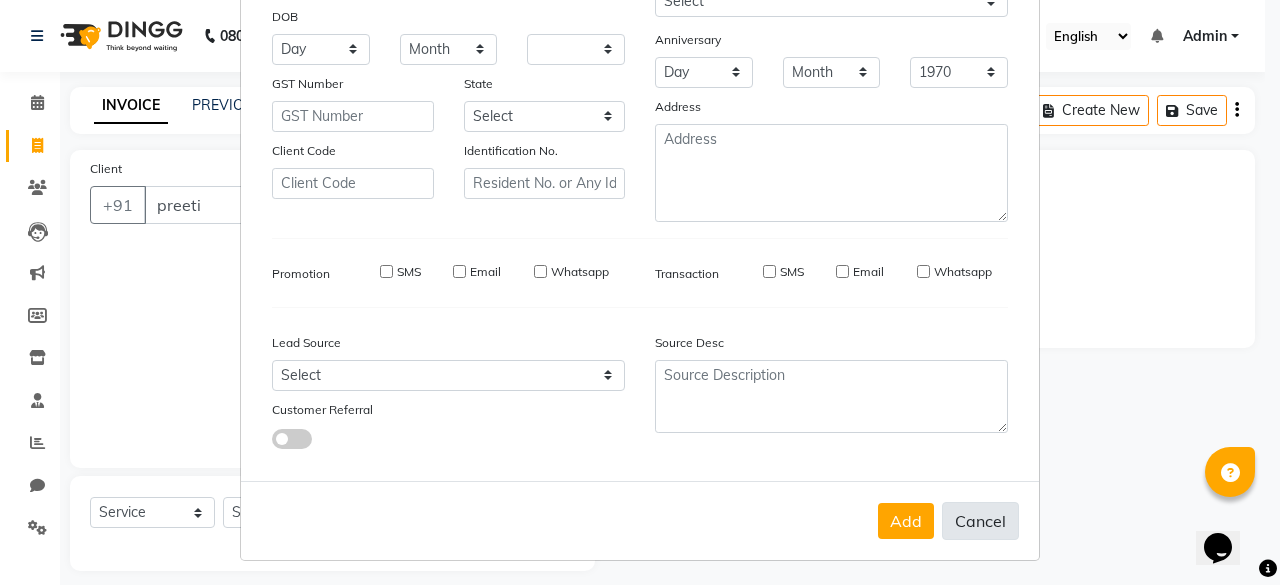 select 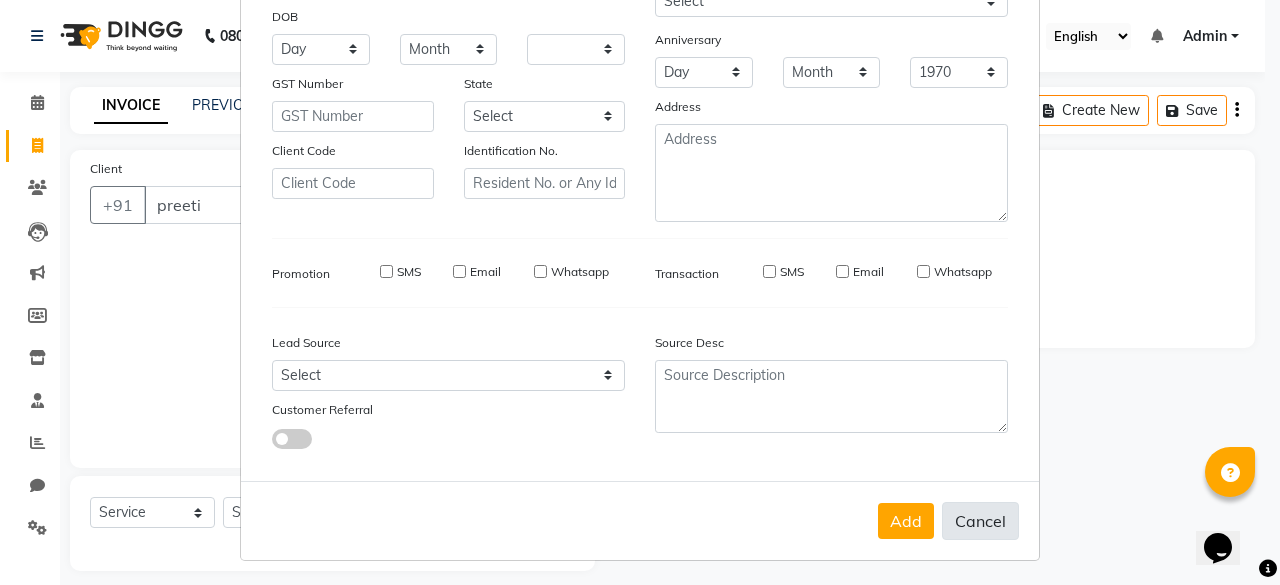 select 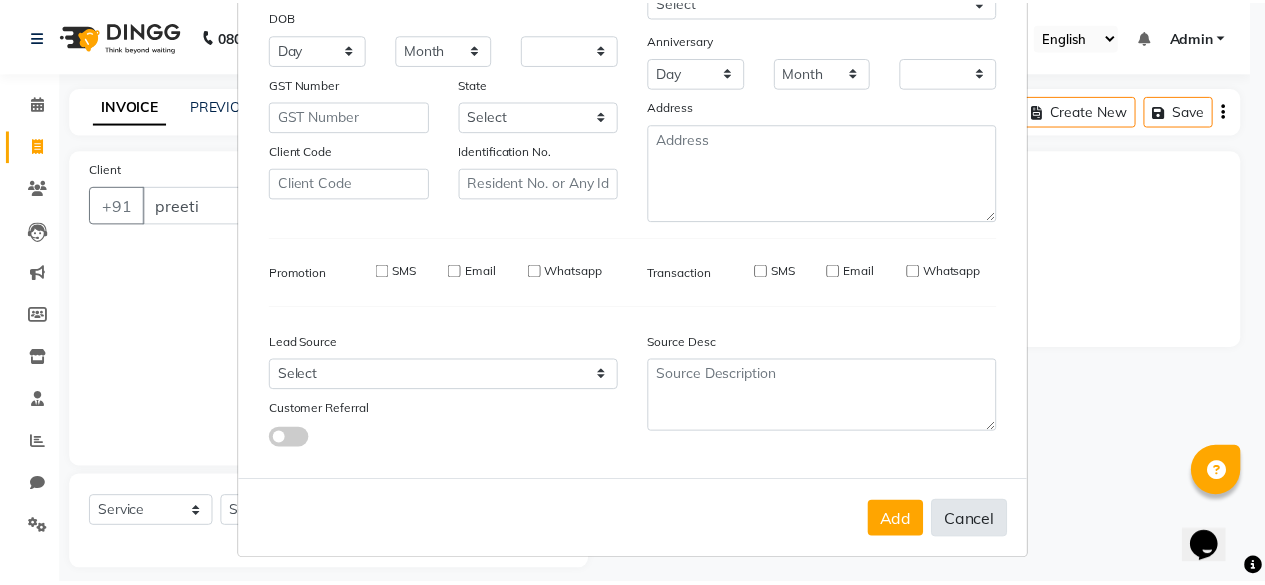 scroll, scrollTop: 280, scrollLeft: 0, axis: vertical 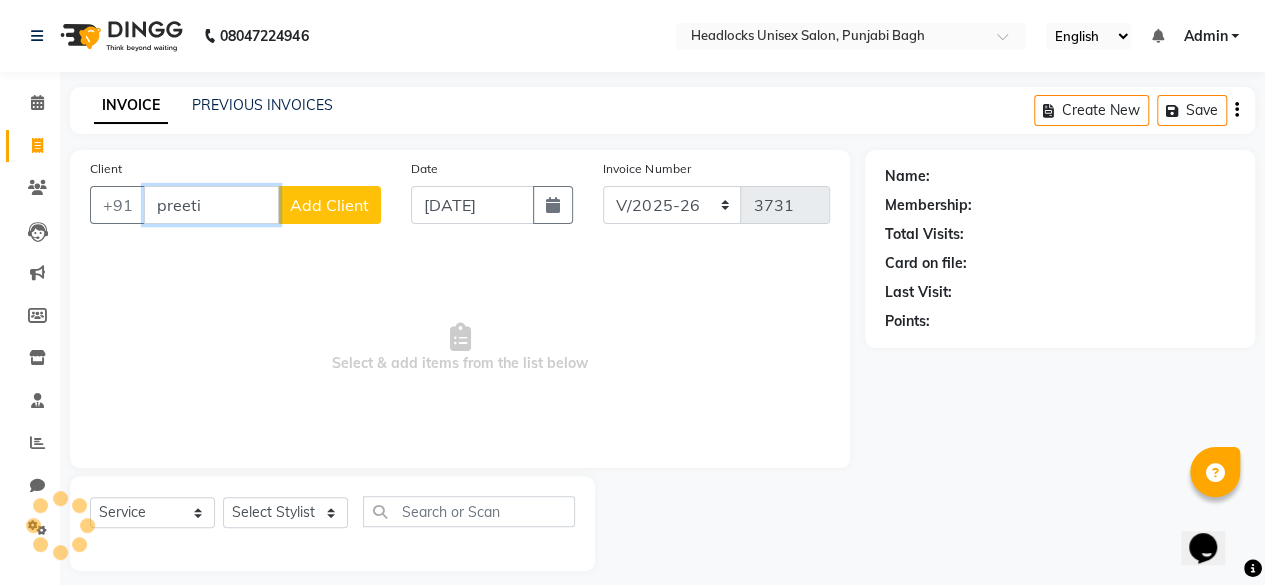 click on "preeti" at bounding box center [211, 205] 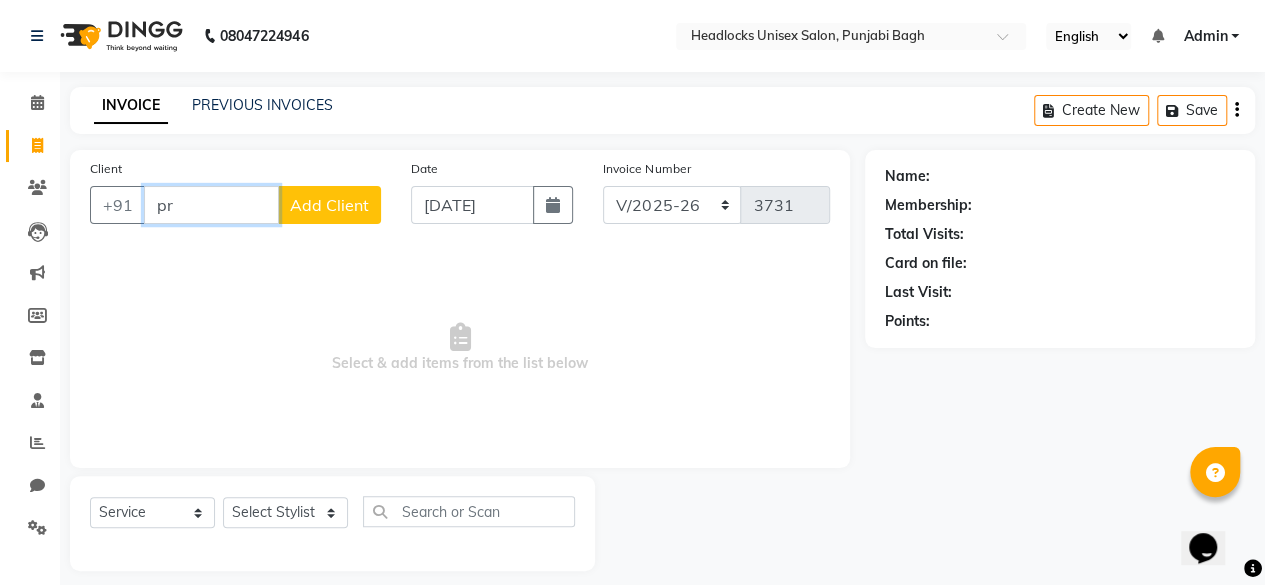 type on "p" 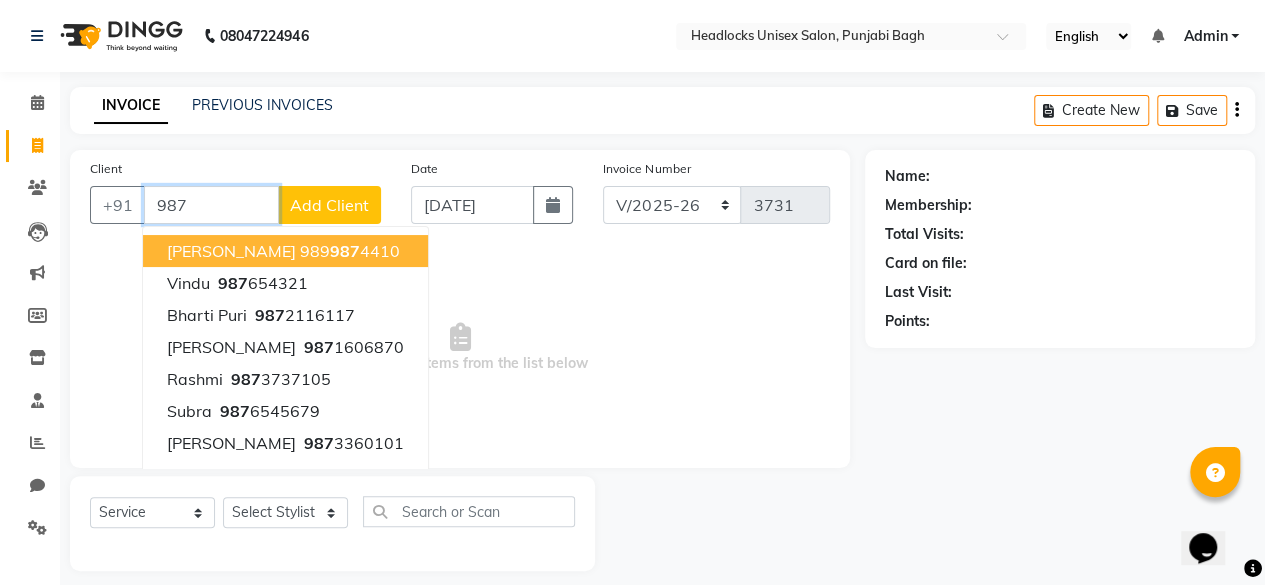 type on "987" 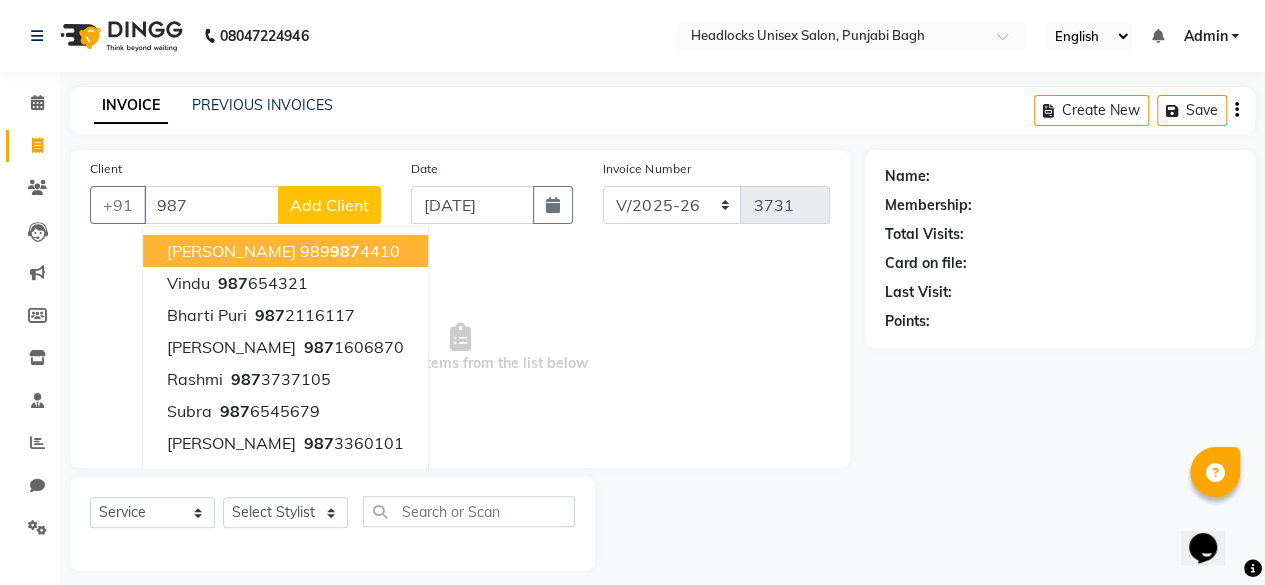 click 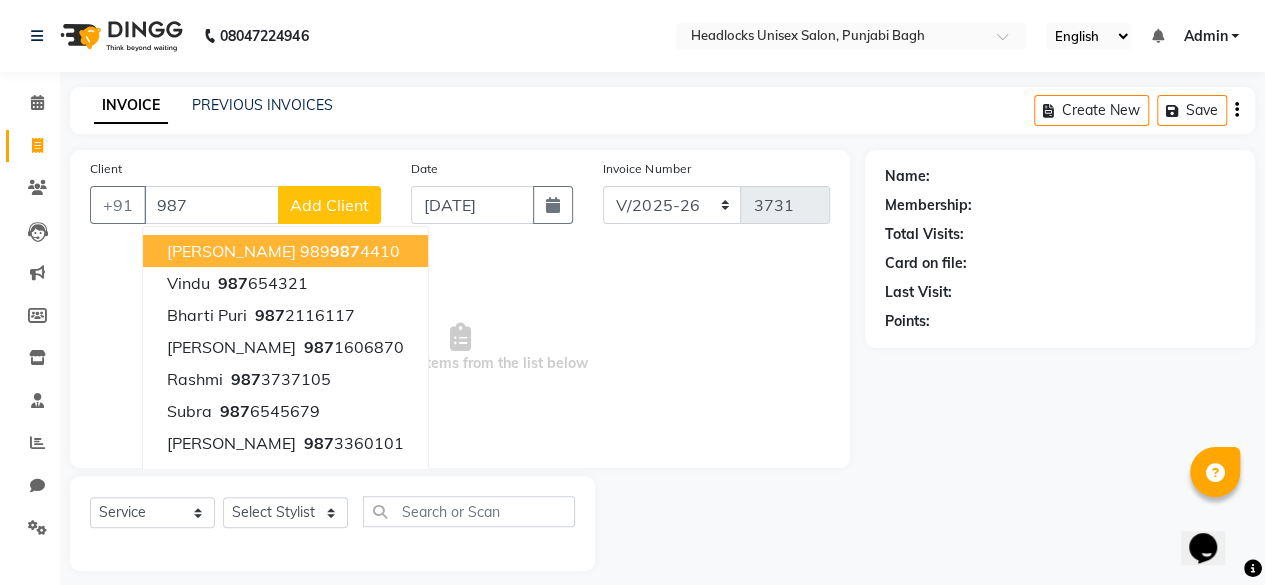 select on "service" 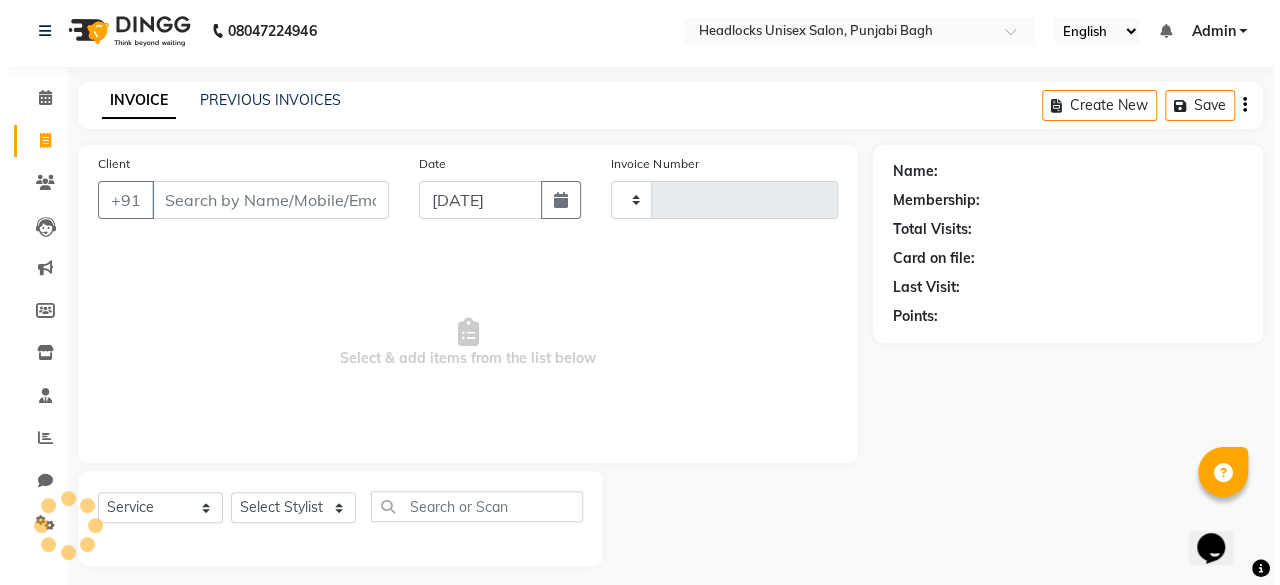 scroll, scrollTop: 15, scrollLeft: 0, axis: vertical 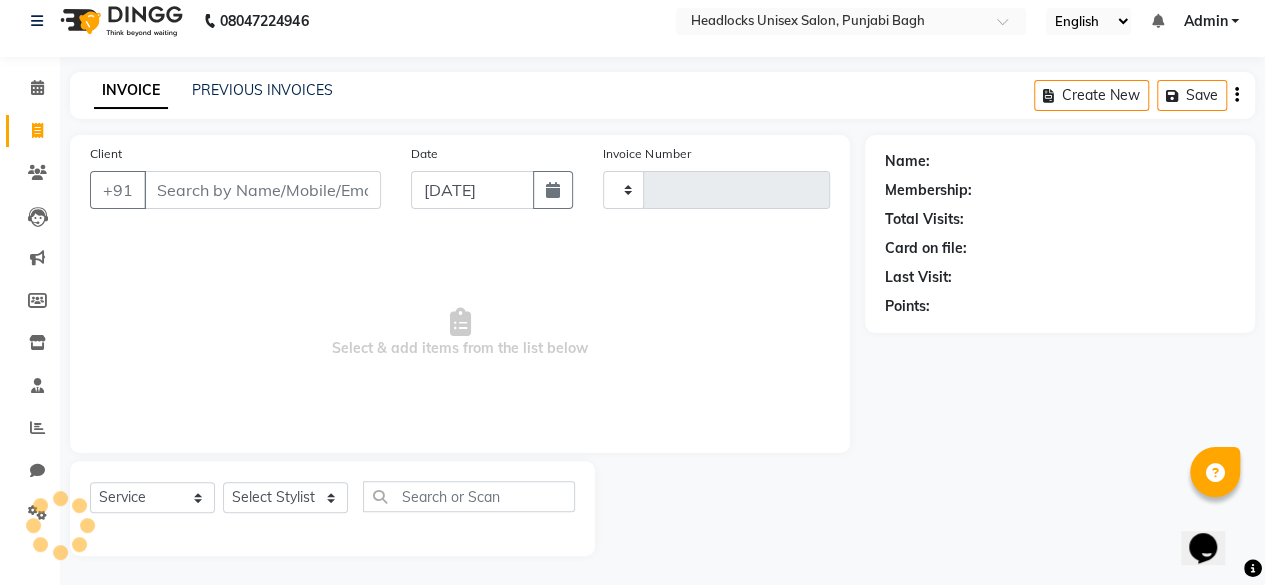 type on "3731" 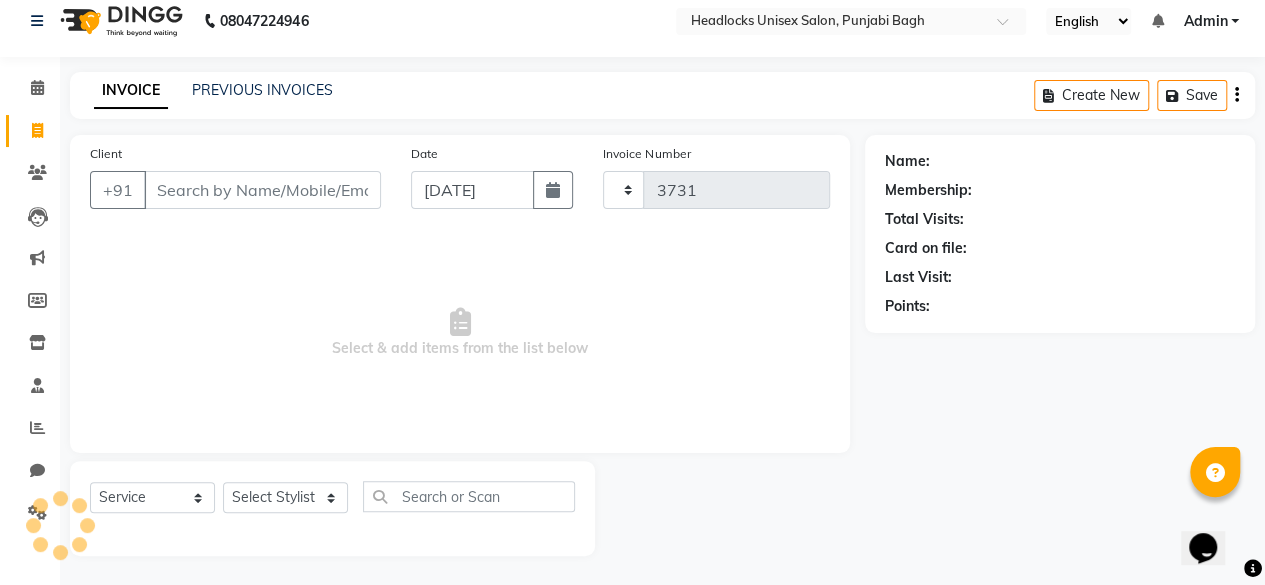 select on "7719" 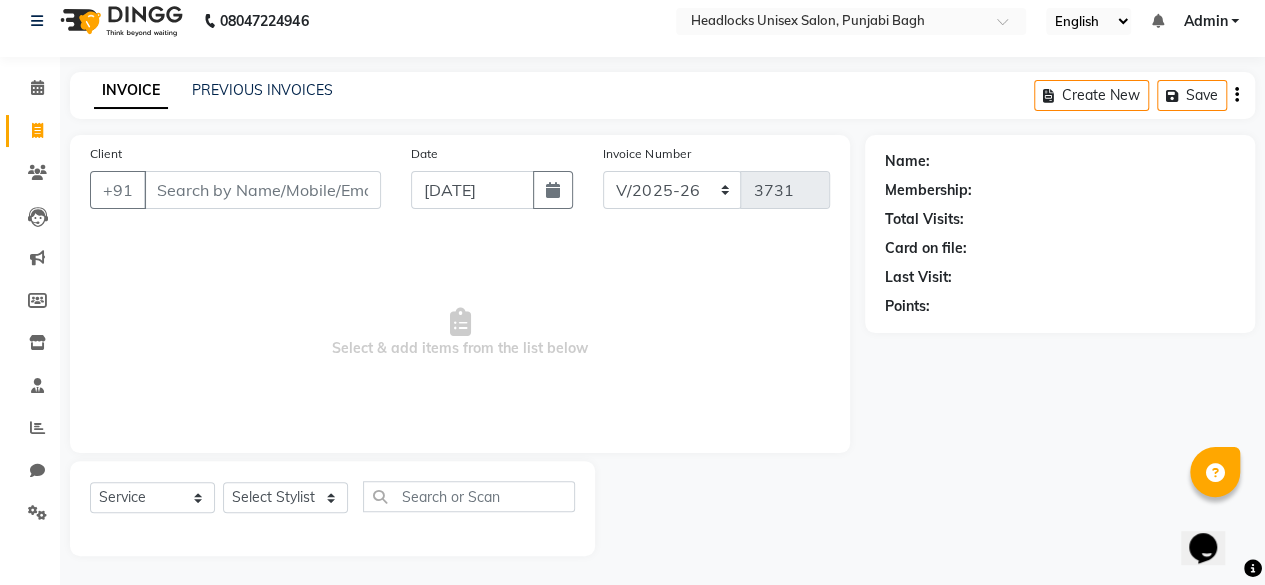 click on "Client" at bounding box center (262, 190) 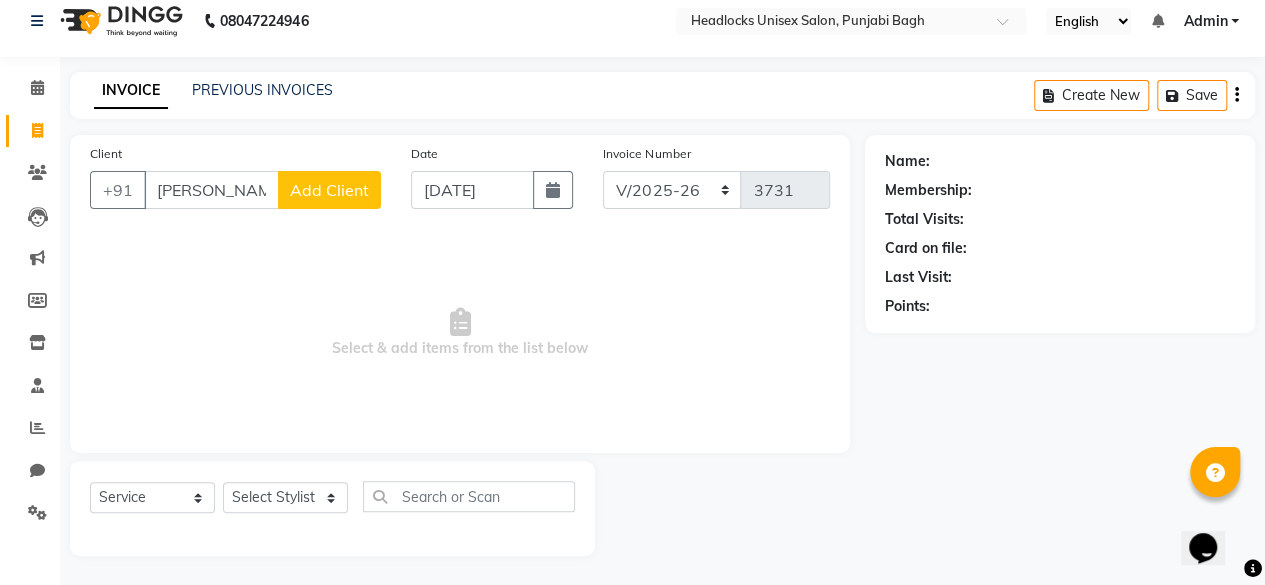 type on "[PERSON_NAME]" 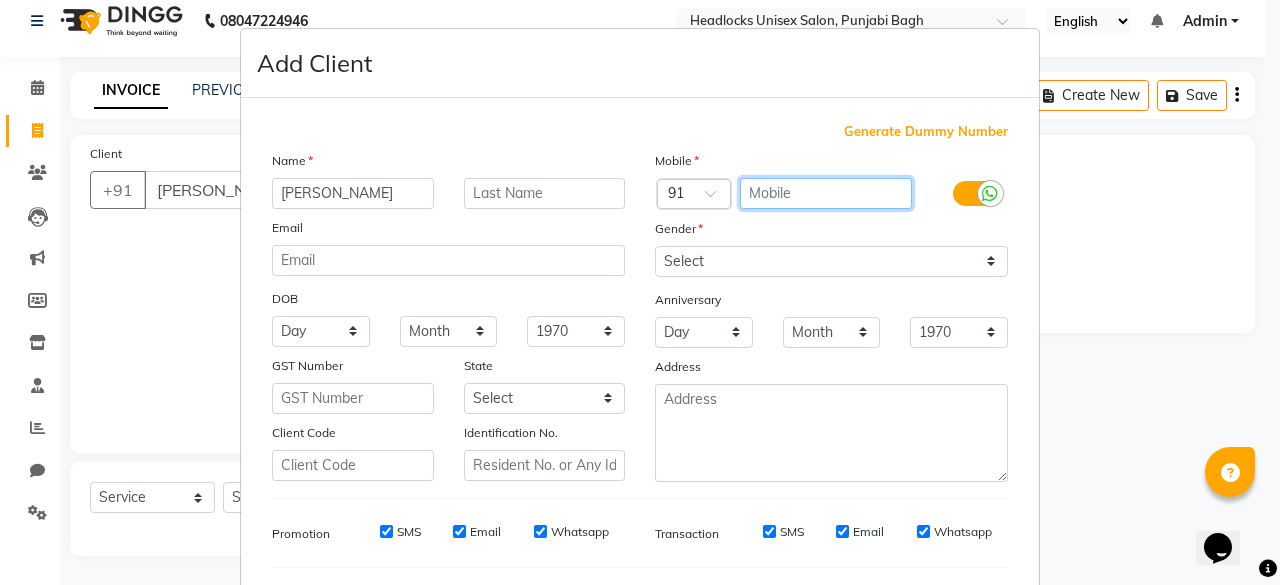 click at bounding box center [826, 193] 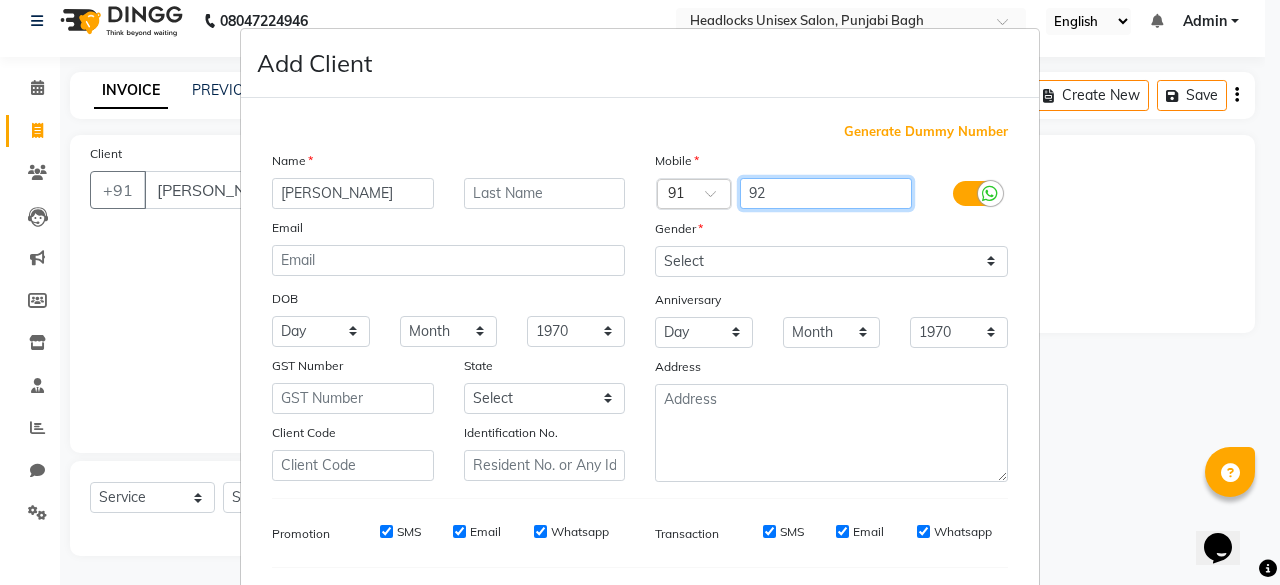 type on "9" 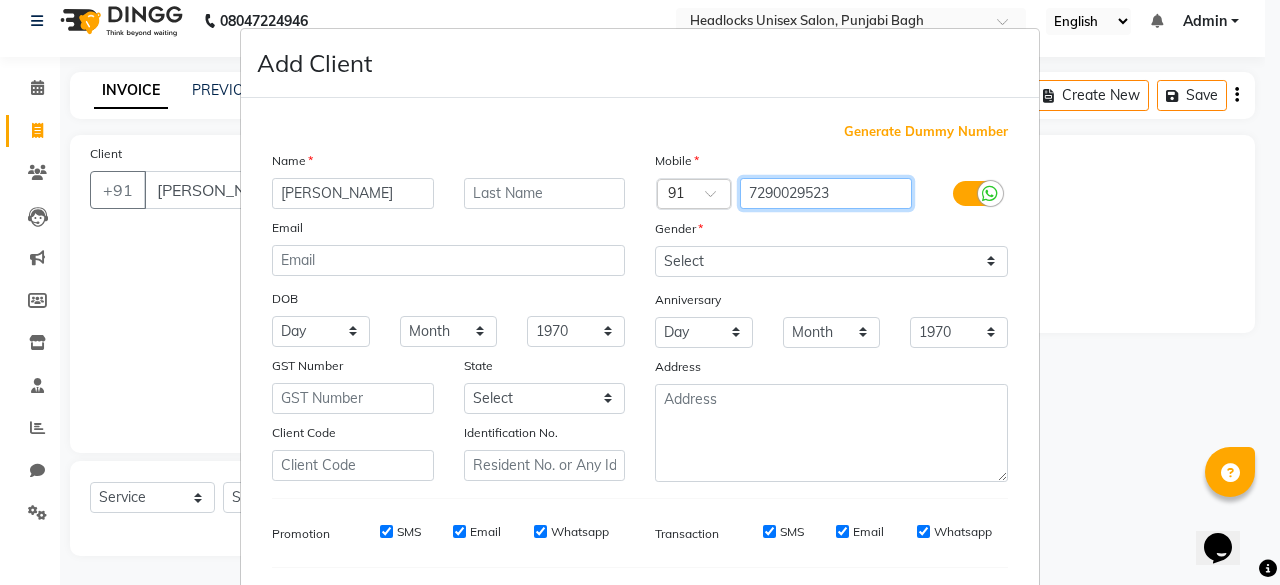 type on "7290029523" 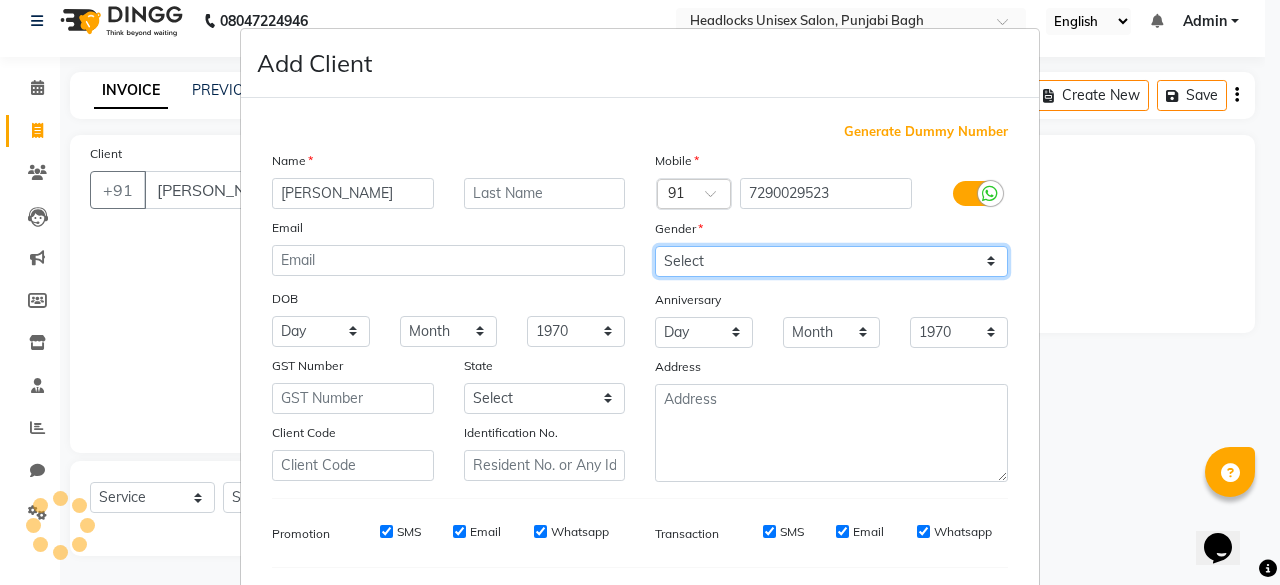 click on "Select [DEMOGRAPHIC_DATA] [DEMOGRAPHIC_DATA] Other Prefer Not To Say" at bounding box center (831, 261) 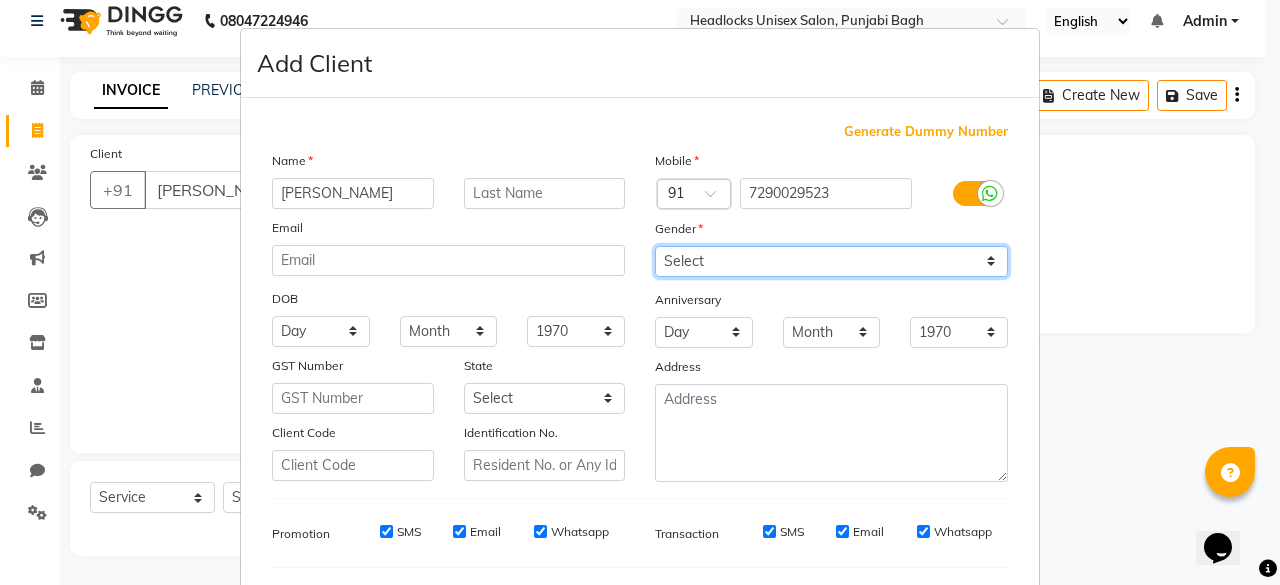 select on "[DEMOGRAPHIC_DATA]" 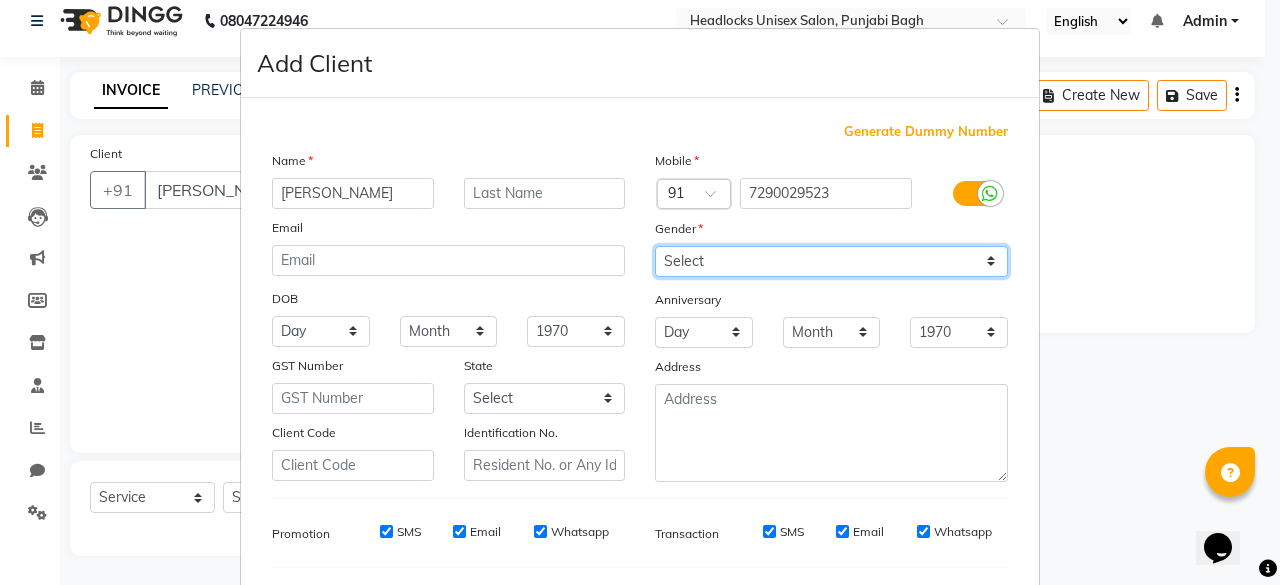 click on "Select [DEMOGRAPHIC_DATA] [DEMOGRAPHIC_DATA] Other Prefer Not To Say" at bounding box center (831, 261) 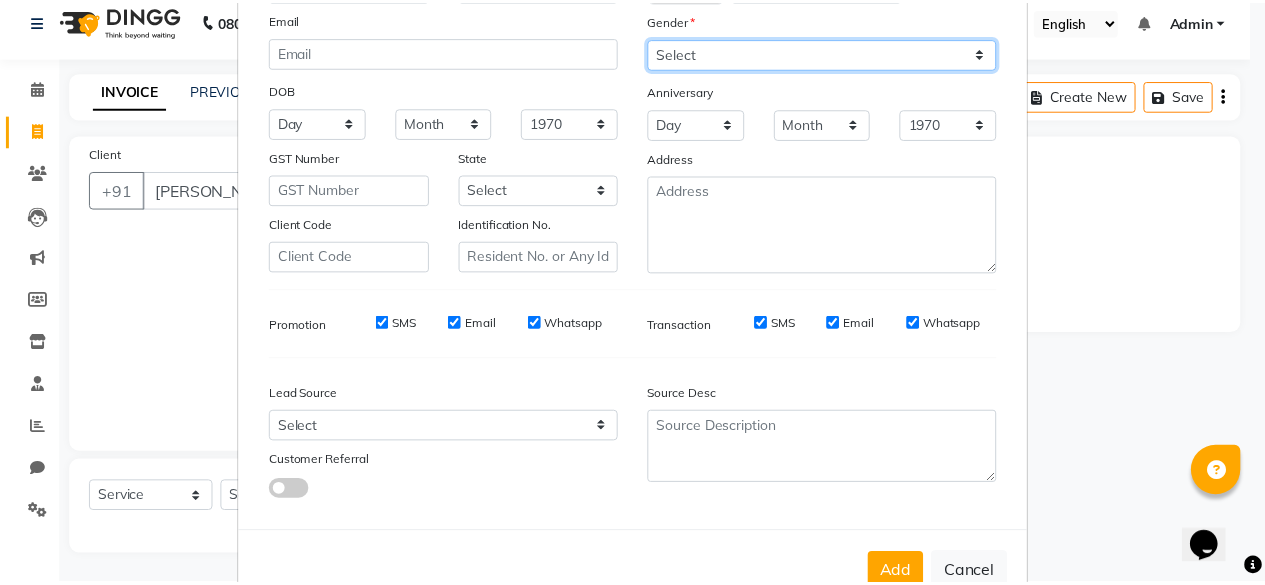 scroll, scrollTop: 233, scrollLeft: 0, axis: vertical 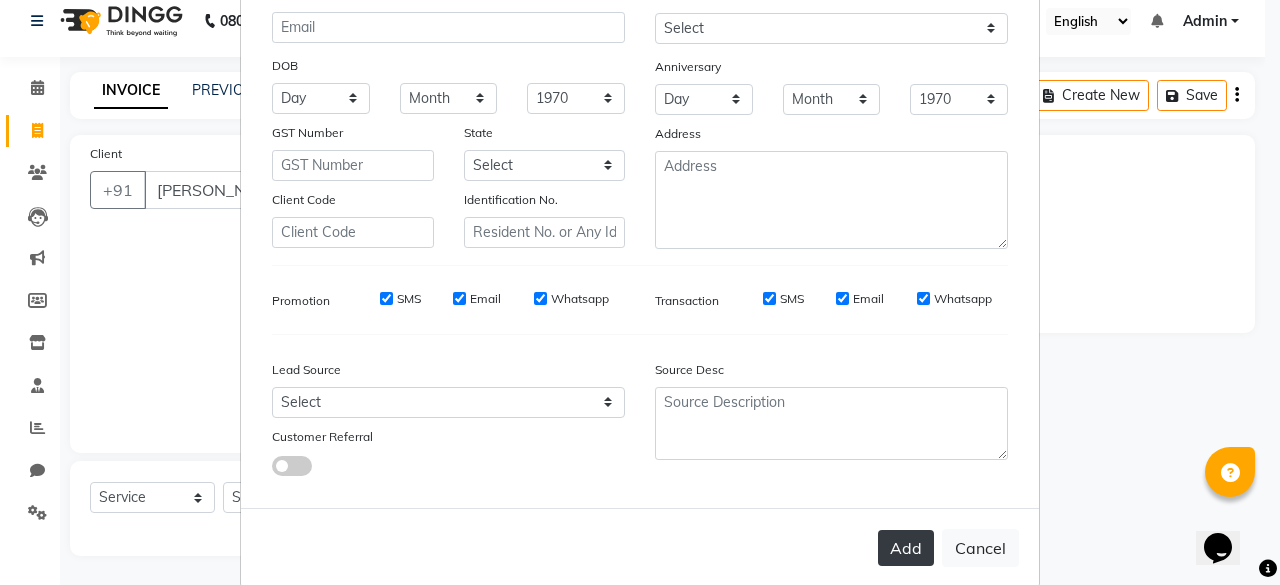 click on "Add" at bounding box center [906, 548] 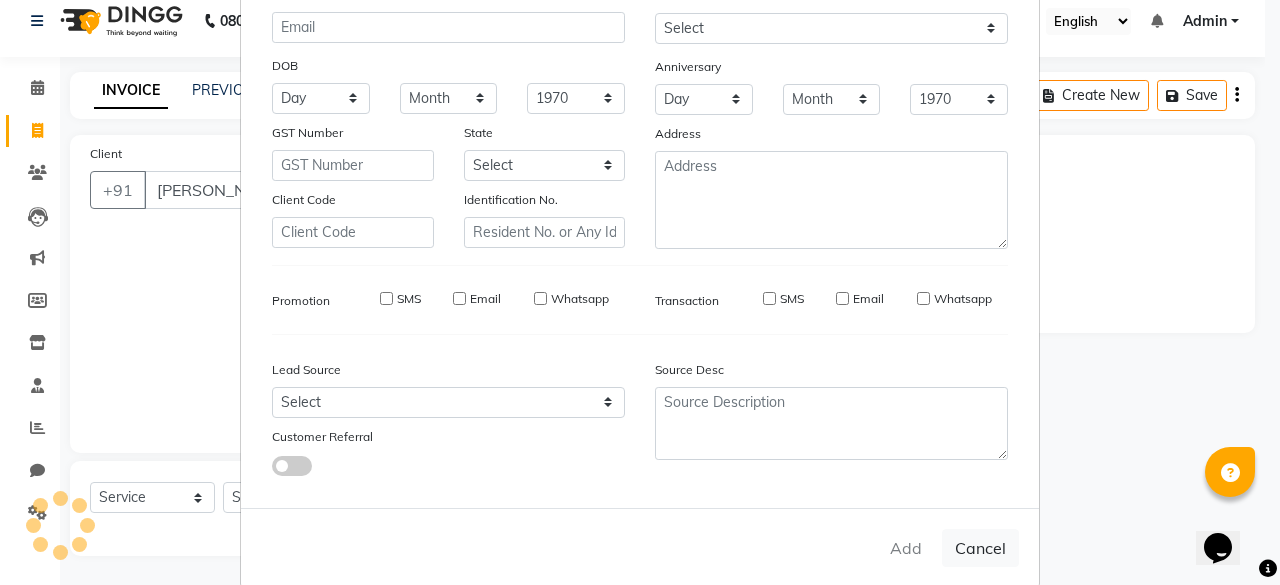 type on "7290029523" 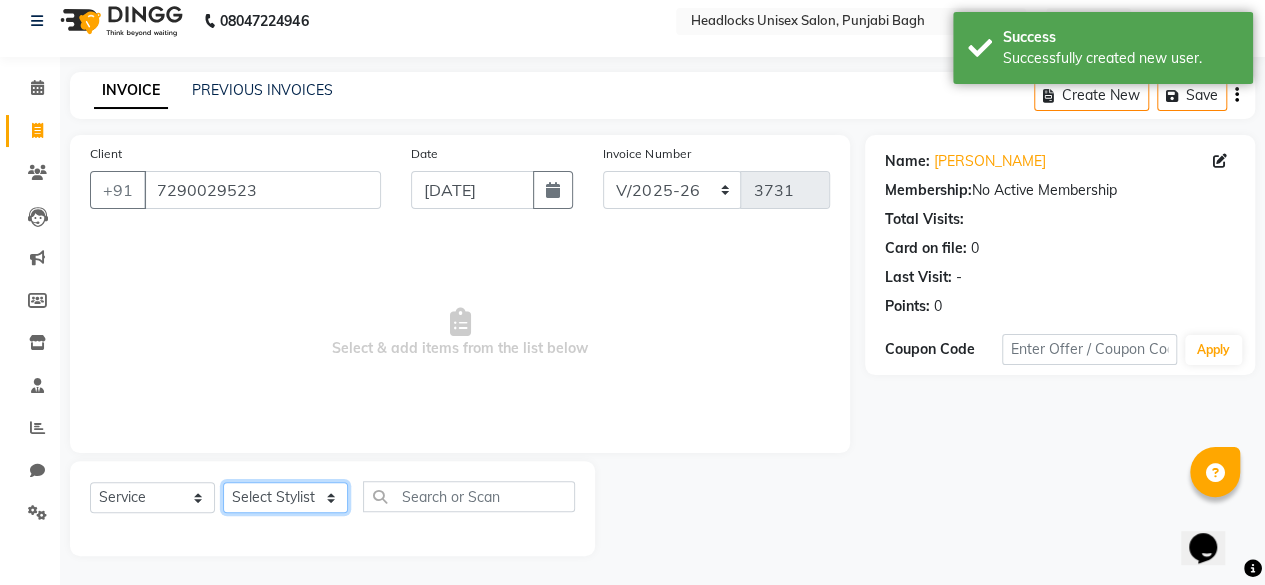 click on "Select Stylist ⁠Agnies ⁠[PERSON_NAME] [PERSON_NAME] [PERSON_NAME] kunal [PERSON_NAME] mercy ⁠Minto ⁠[PERSON_NAME]  [PERSON_NAME] priyanka [PERSON_NAME] ⁠[PERSON_NAME] ⁠[PERSON_NAME] [PERSON_NAME] [PERSON_NAME]  Sunny ⁠[PERSON_NAME] ⁠[PERSON_NAME]" 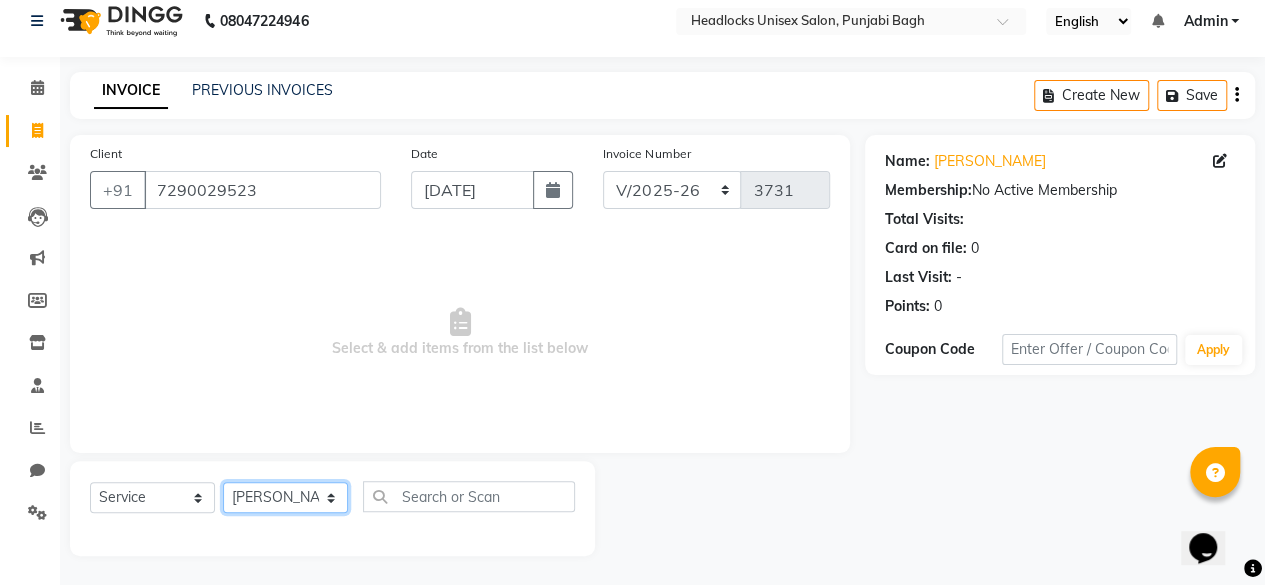 click on "Select Stylist ⁠Agnies ⁠[PERSON_NAME] [PERSON_NAME] [PERSON_NAME] kunal [PERSON_NAME] mercy ⁠Minto ⁠[PERSON_NAME]  [PERSON_NAME] priyanka [PERSON_NAME] ⁠[PERSON_NAME] ⁠[PERSON_NAME] [PERSON_NAME] [PERSON_NAME]  Sunny ⁠[PERSON_NAME] ⁠[PERSON_NAME]" 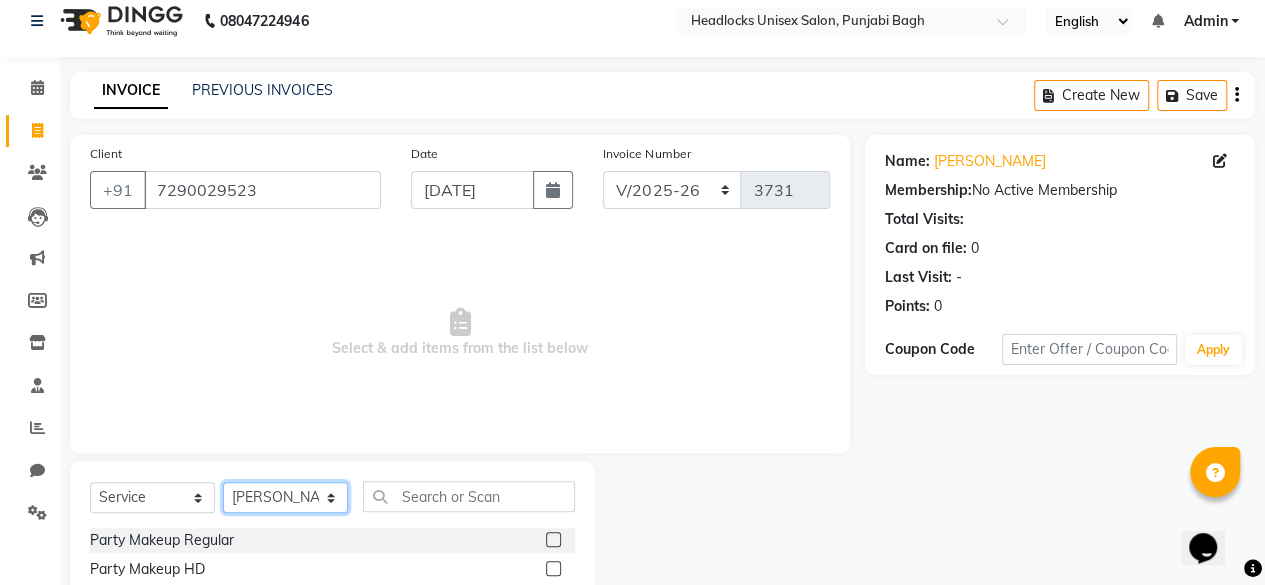 click on "Select Stylist ⁠Agnies ⁠[PERSON_NAME] [PERSON_NAME] [PERSON_NAME] kunal [PERSON_NAME] mercy ⁠Minto ⁠[PERSON_NAME]  [PERSON_NAME] priyanka [PERSON_NAME] ⁠[PERSON_NAME] ⁠[PERSON_NAME] [PERSON_NAME] [PERSON_NAME]  Sunny ⁠[PERSON_NAME] ⁠[PERSON_NAME]" 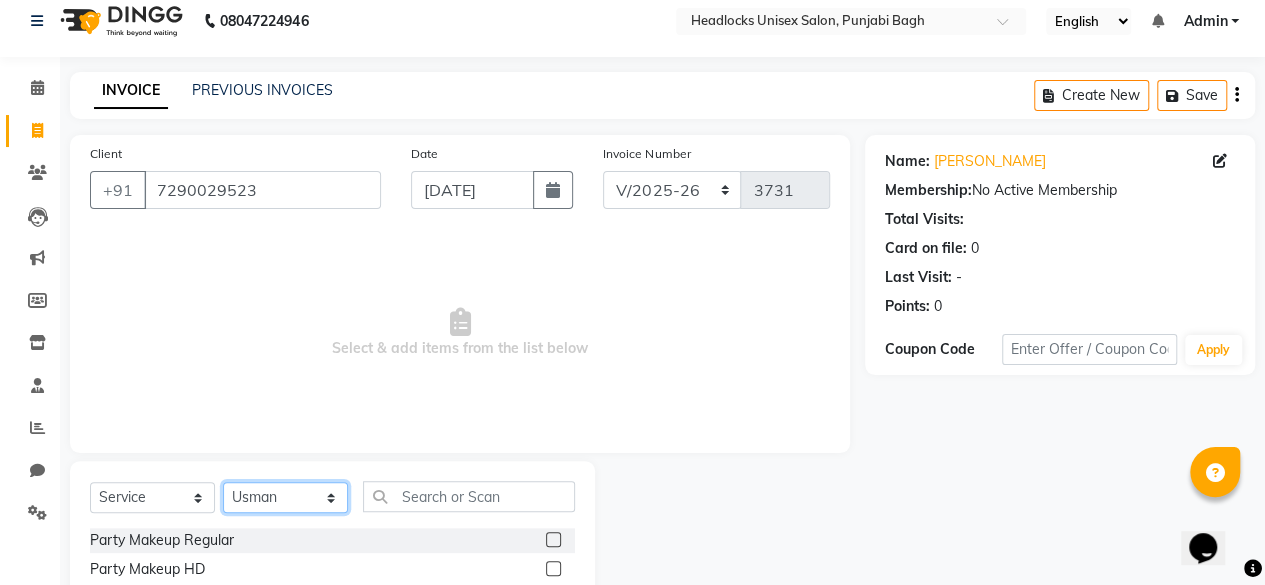 click on "Select Stylist ⁠Agnies ⁠[PERSON_NAME] [PERSON_NAME] [PERSON_NAME] kunal [PERSON_NAME] mercy ⁠Minto ⁠[PERSON_NAME]  [PERSON_NAME] priyanka [PERSON_NAME] ⁠[PERSON_NAME] ⁠[PERSON_NAME] [PERSON_NAME] [PERSON_NAME]  Sunny ⁠[PERSON_NAME] ⁠[PERSON_NAME]" 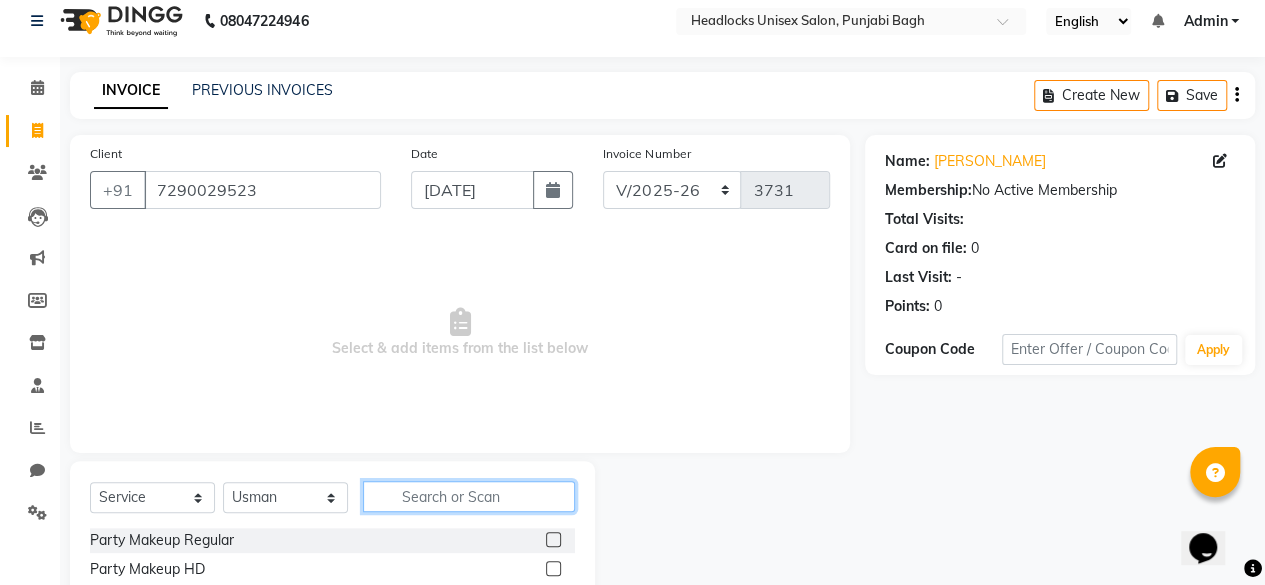 click 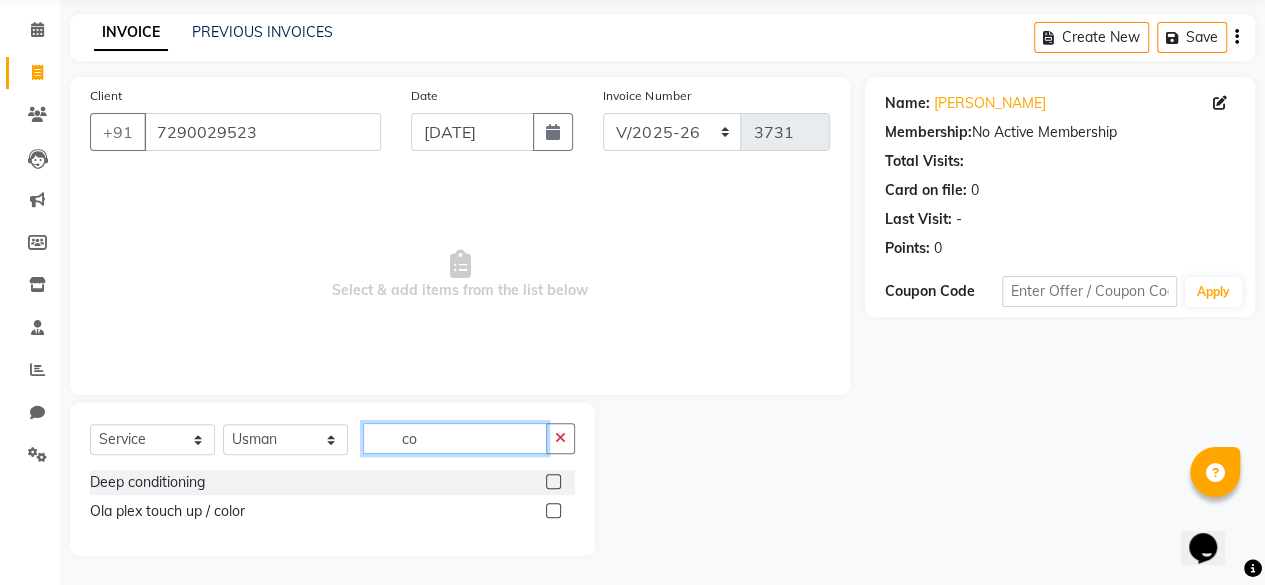scroll, scrollTop: 72, scrollLeft: 0, axis: vertical 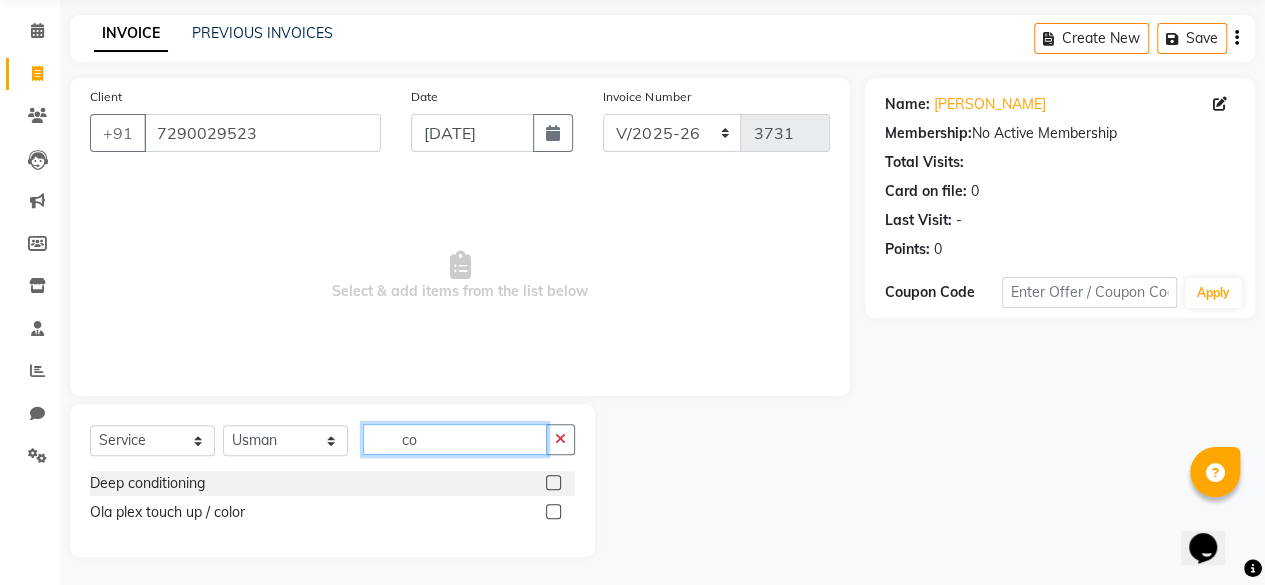 type on "c" 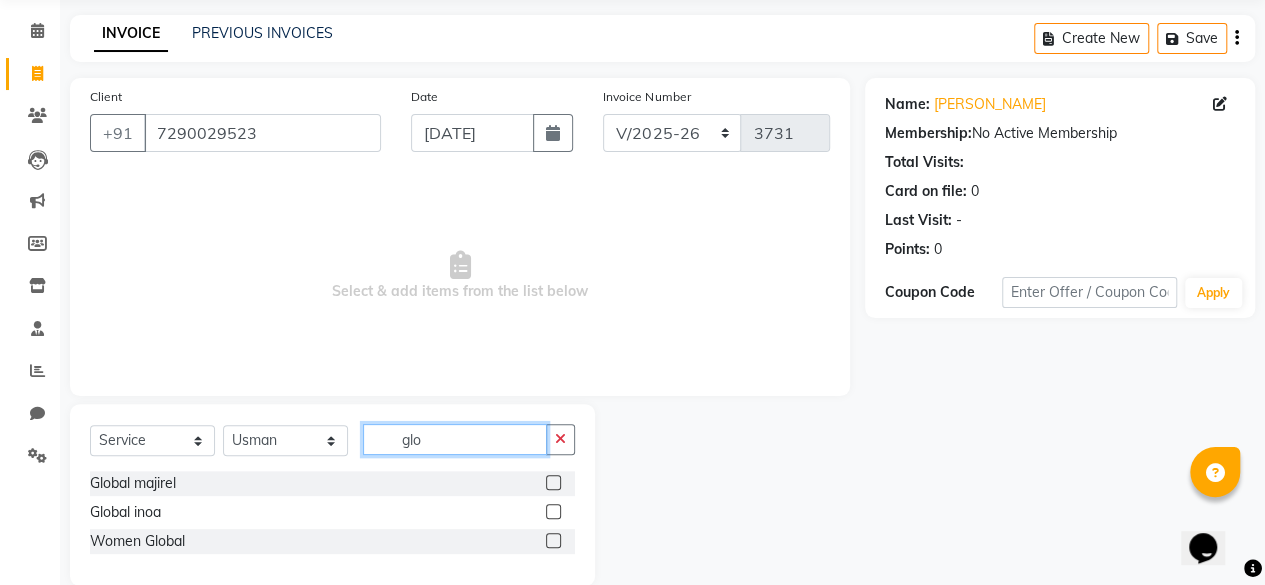 type on "glo" 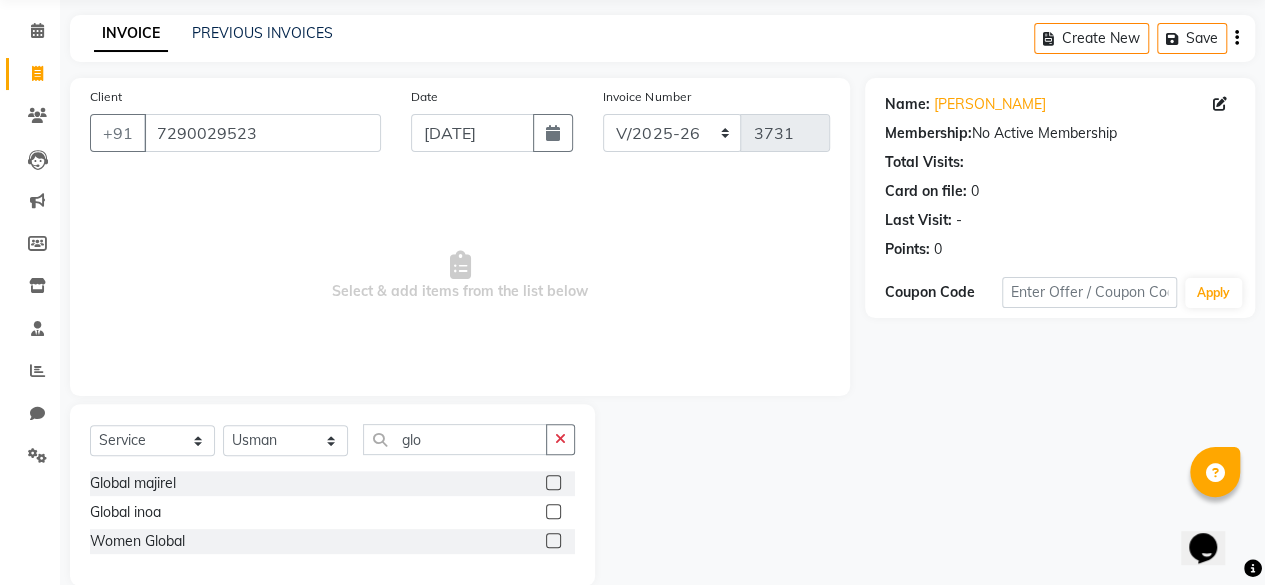 click 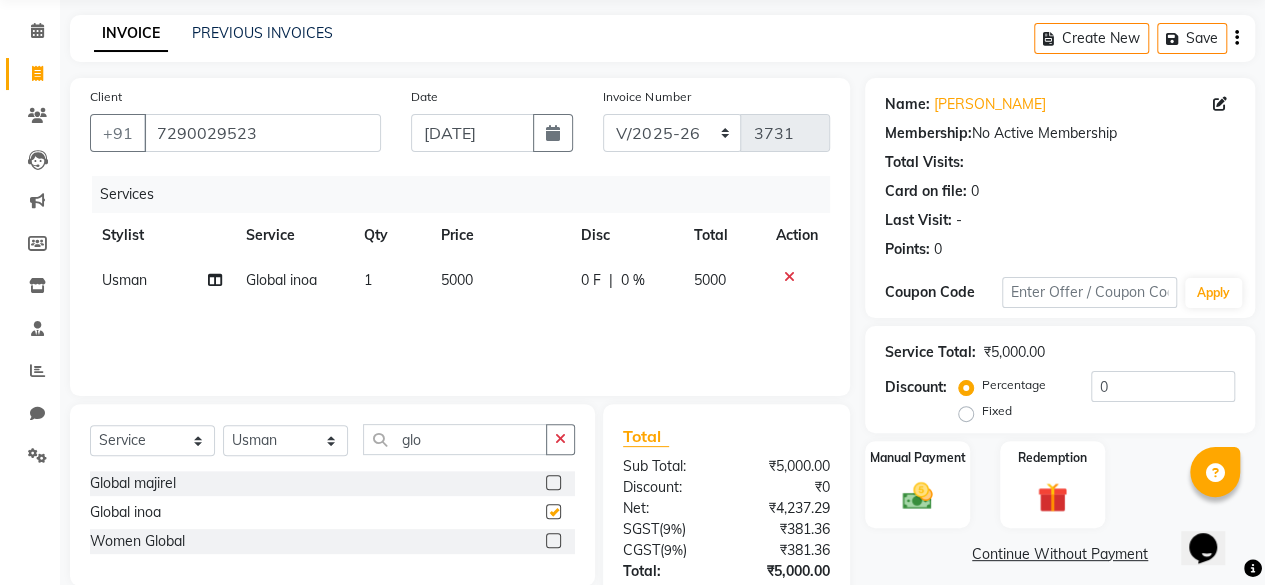 checkbox on "false" 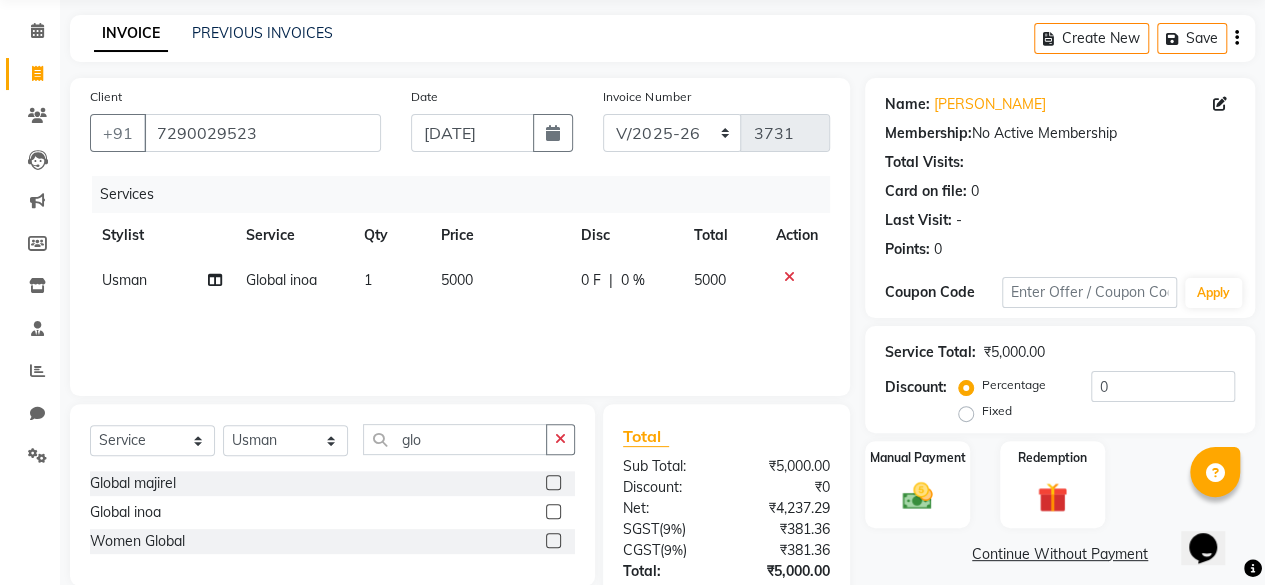 click 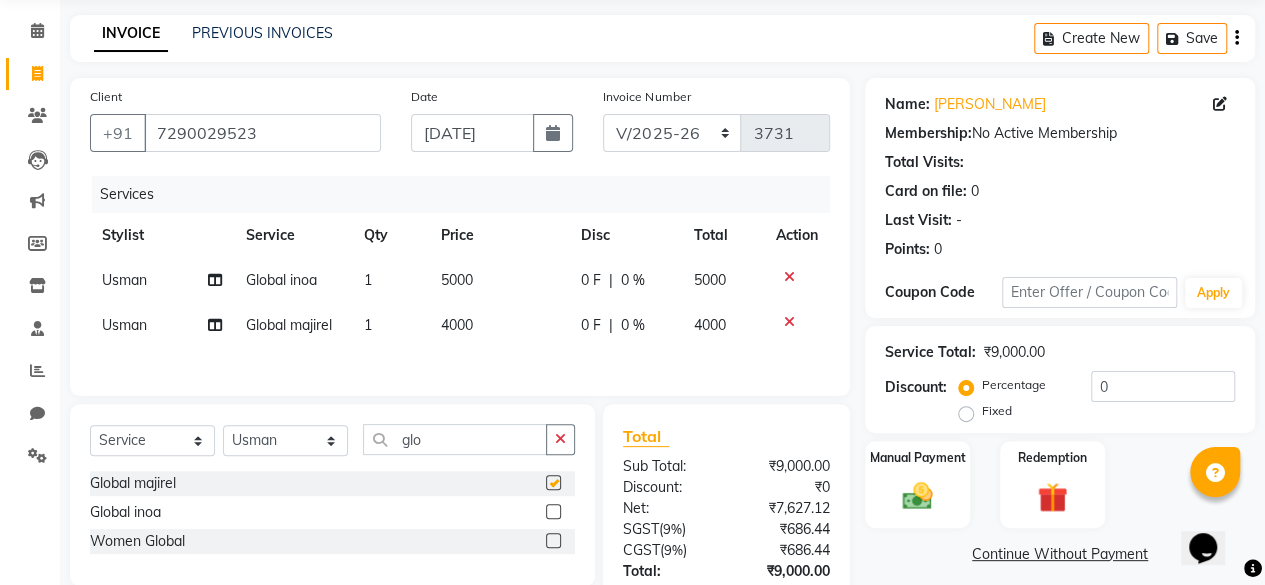 checkbox on "false" 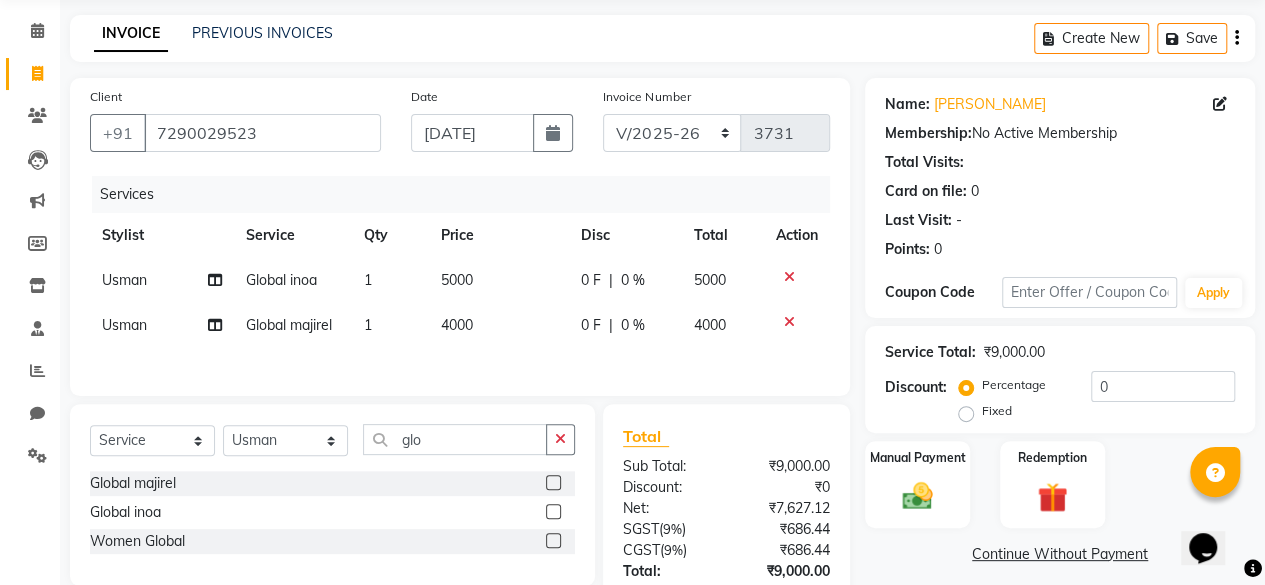 click 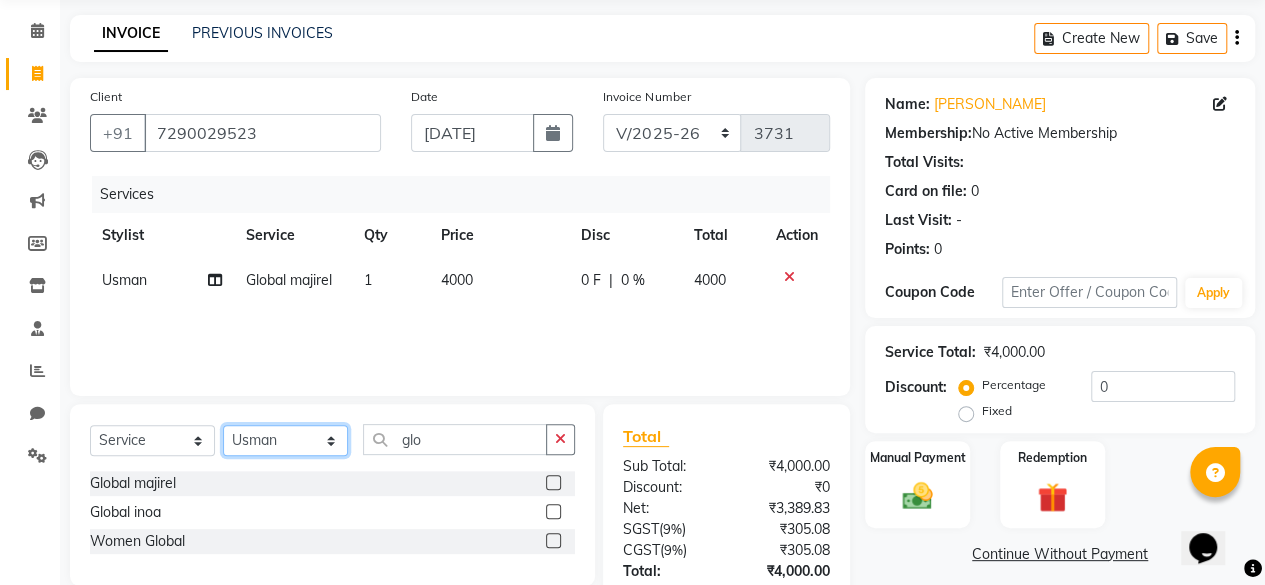 click on "Select Stylist ⁠Agnies ⁠[PERSON_NAME] [PERSON_NAME] [PERSON_NAME] kunal [PERSON_NAME] mercy ⁠Minto ⁠[PERSON_NAME]  [PERSON_NAME] priyanka [PERSON_NAME] ⁠[PERSON_NAME] ⁠[PERSON_NAME] [PERSON_NAME] [PERSON_NAME]  Sunny ⁠[PERSON_NAME] ⁠[PERSON_NAME]" 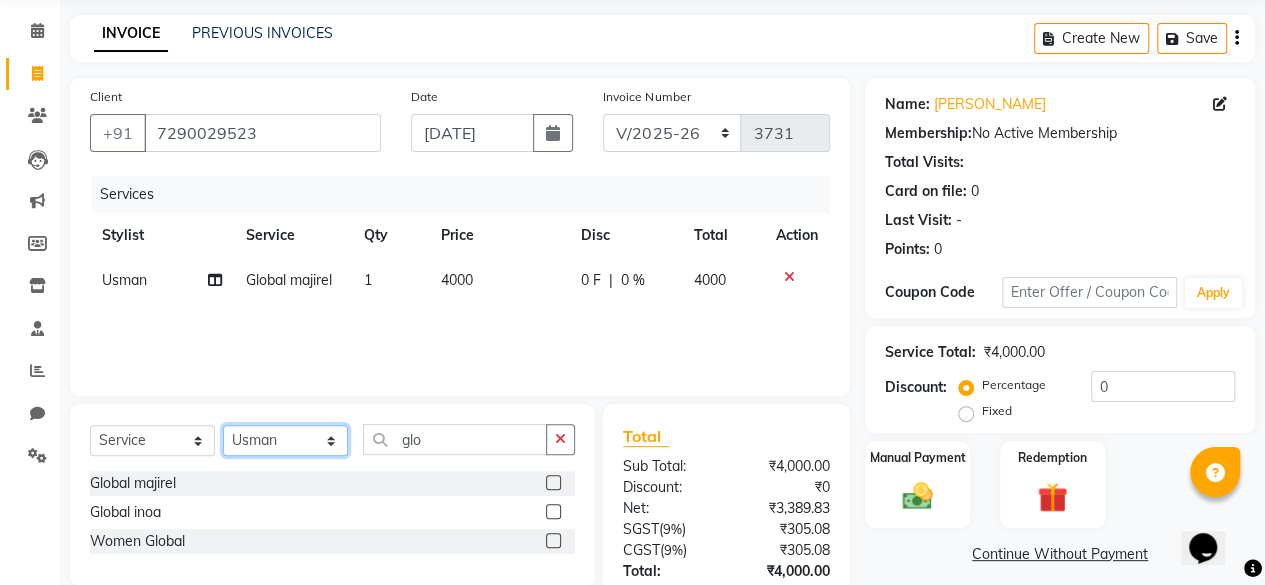 select on "69047" 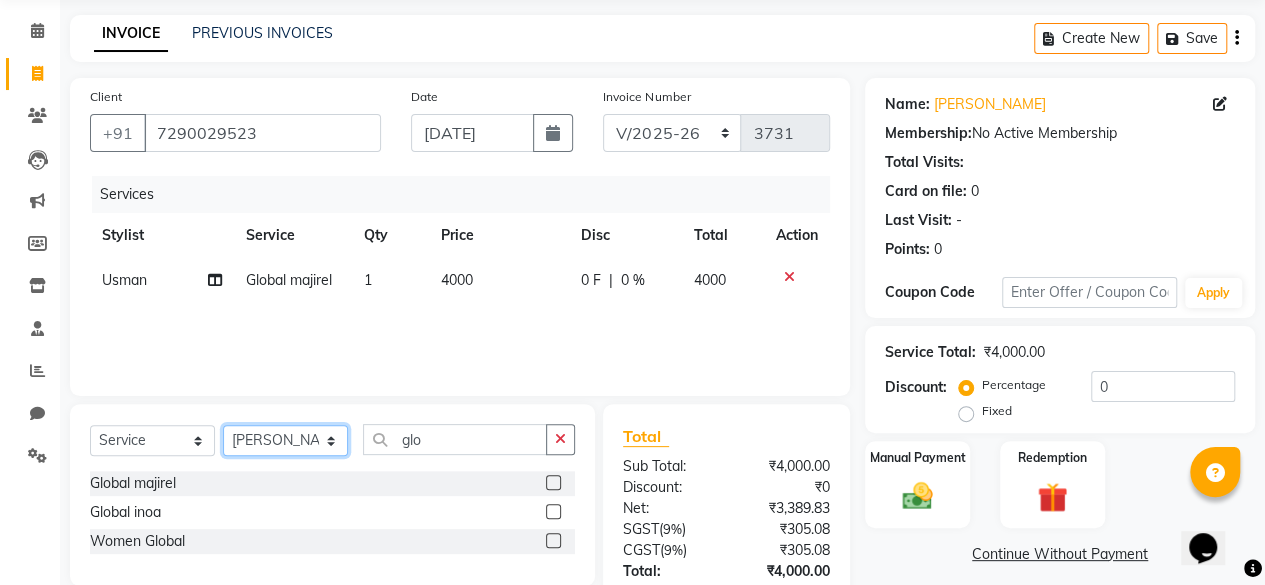 click on "Select Stylist ⁠Agnies ⁠[PERSON_NAME] [PERSON_NAME] [PERSON_NAME] kunal [PERSON_NAME] mercy ⁠Minto ⁠[PERSON_NAME]  [PERSON_NAME] priyanka [PERSON_NAME] ⁠[PERSON_NAME] ⁠[PERSON_NAME] [PERSON_NAME] [PERSON_NAME]  Sunny ⁠[PERSON_NAME] ⁠[PERSON_NAME]" 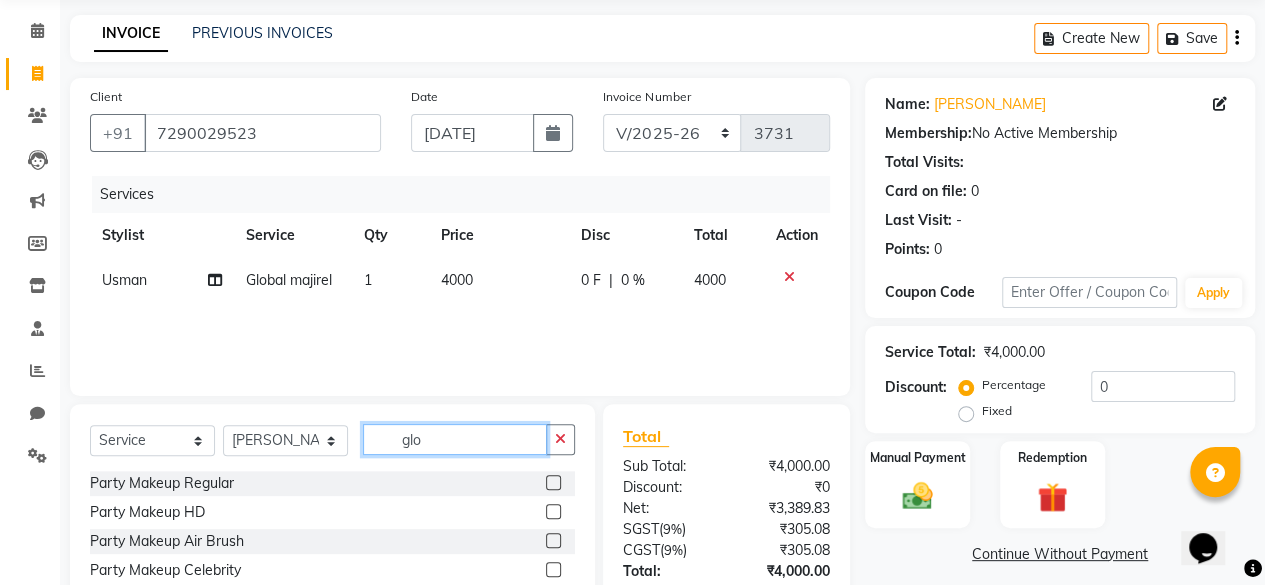 click on "glo" 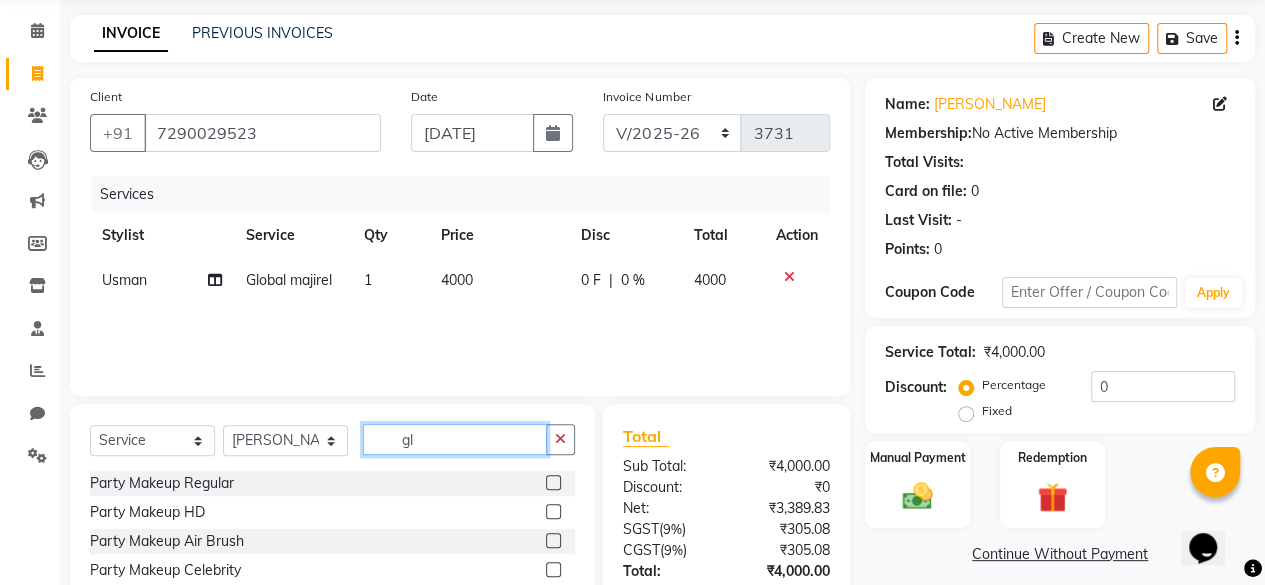 type on "g" 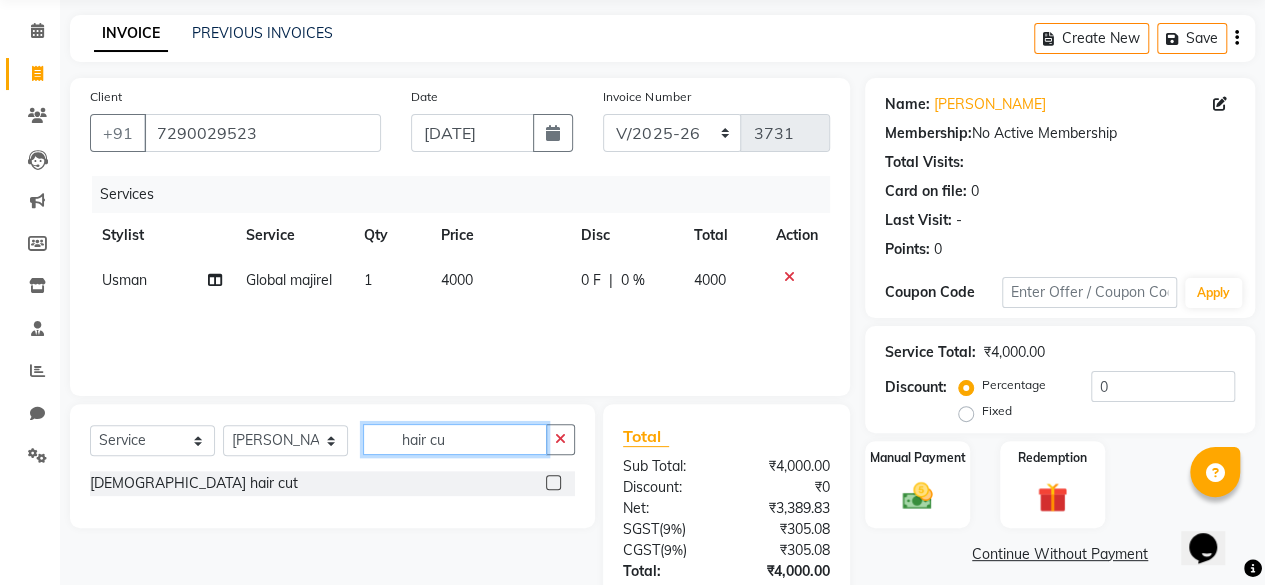 type on "hair cu" 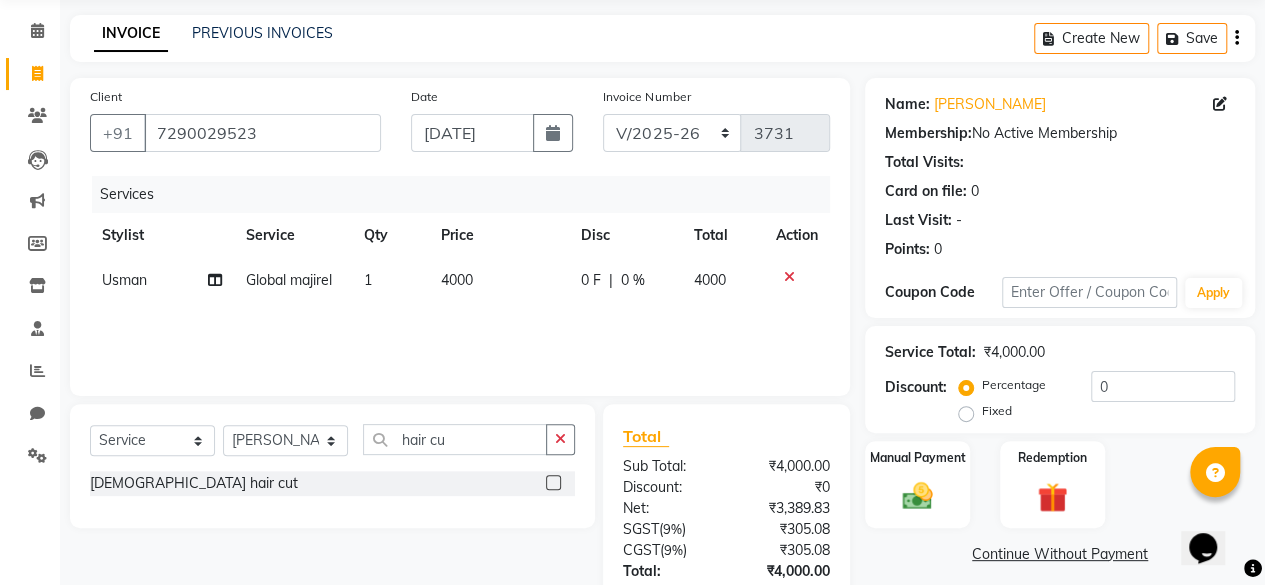 click 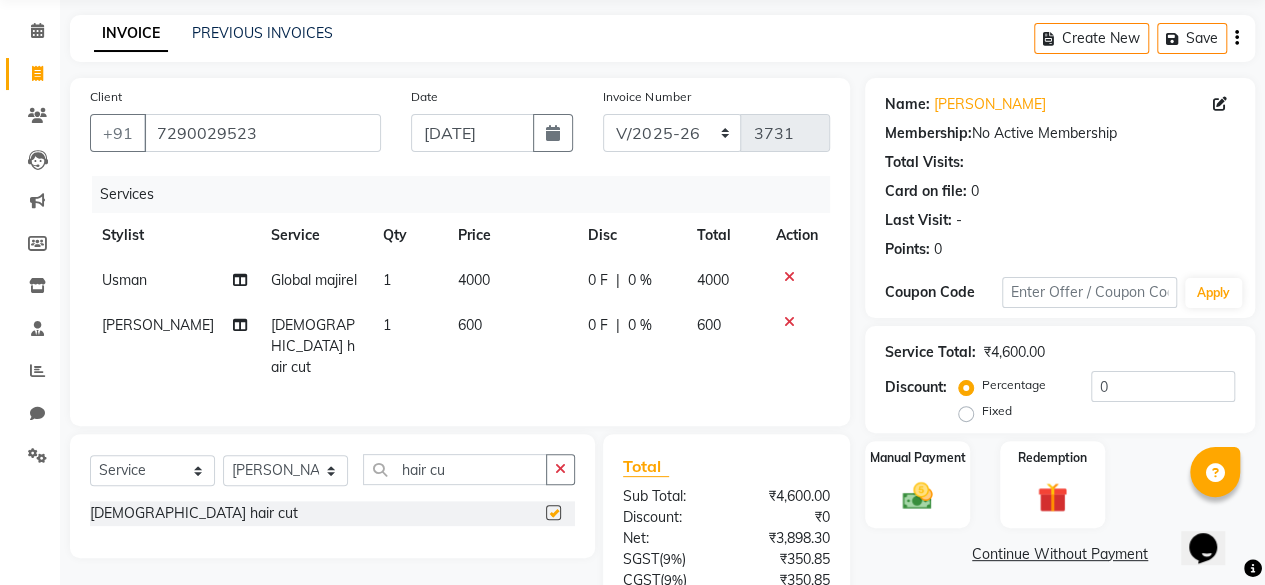 type 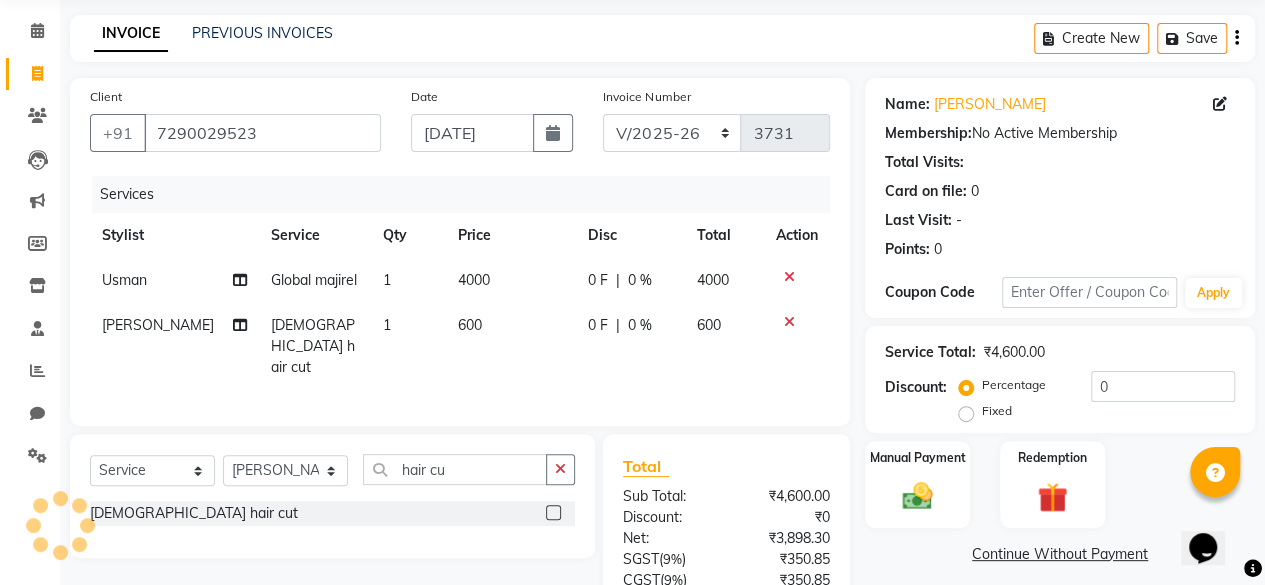 click on "600" 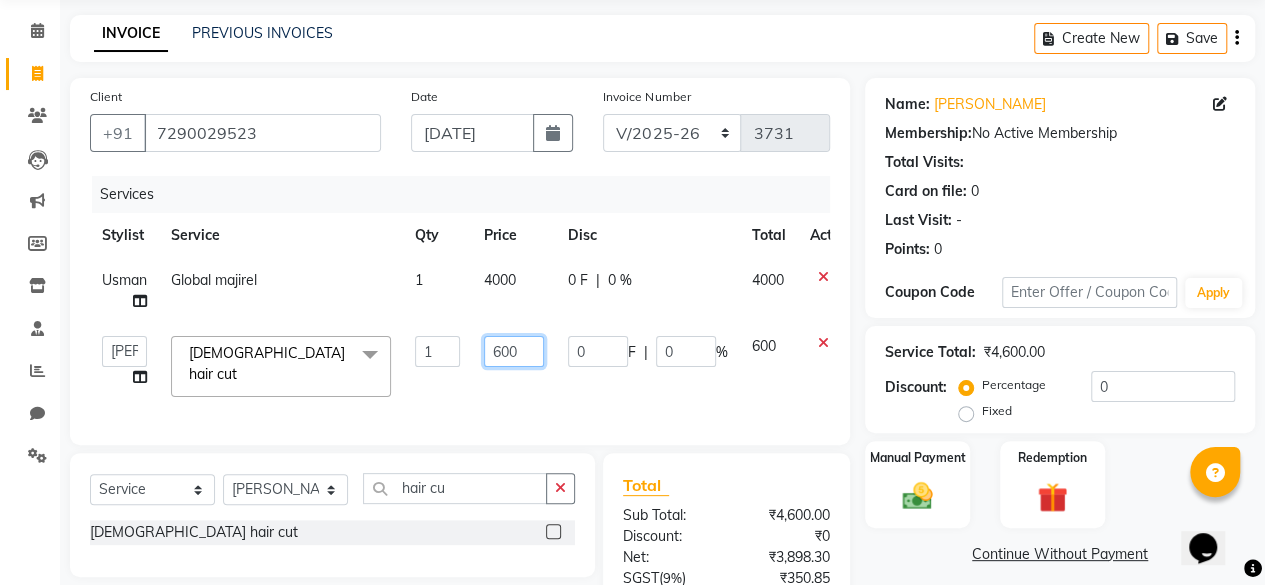 click on "600" 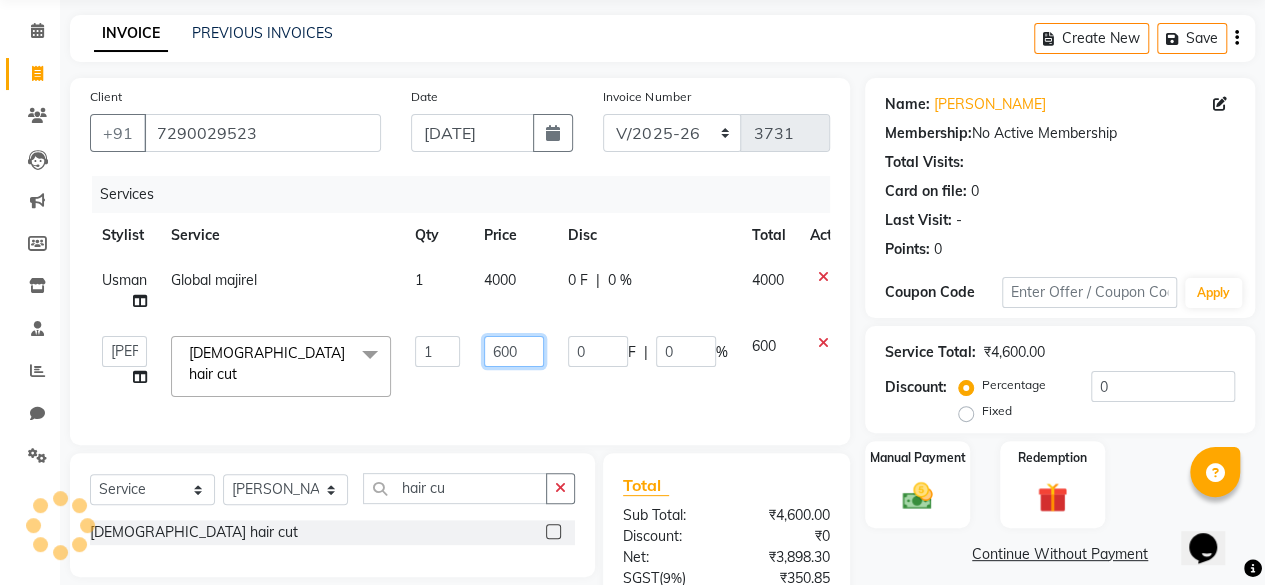 click on "600" 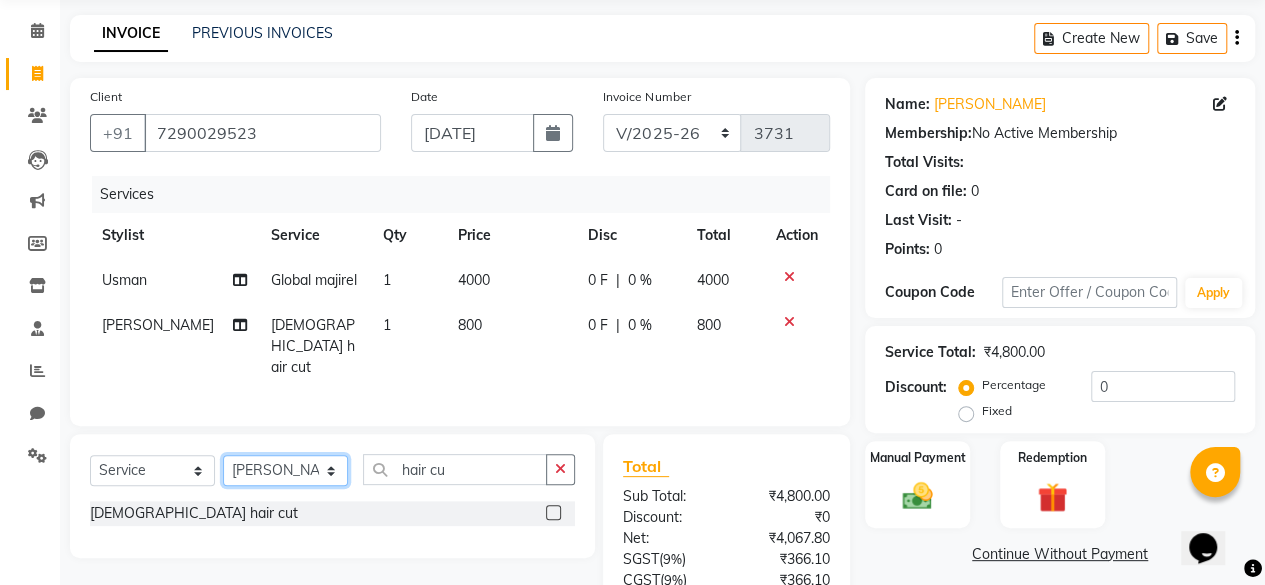 click on "Select  Service  Product  Membership  Package Voucher Prepaid Gift Card  Select Stylist ⁠Agnies ⁠[PERSON_NAME] [PERSON_NAME] [PERSON_NAME] kunal [PERSON_NAME] mercy ⁠Minto ⁠[PERSON_NAME]  [PERSON_NAME] priyanka [PERSON_NAME] ⁠[PERSON_NAME] ⁠[PERSON_NAME] [PERSON_NAME] [PERSON_NAME]  Sunny ⁠[PERSON_NAME]  ⁠Usman ⁠Vikas Vikram hair cu [DEMOGRAPHIC_DATA] hair cut" 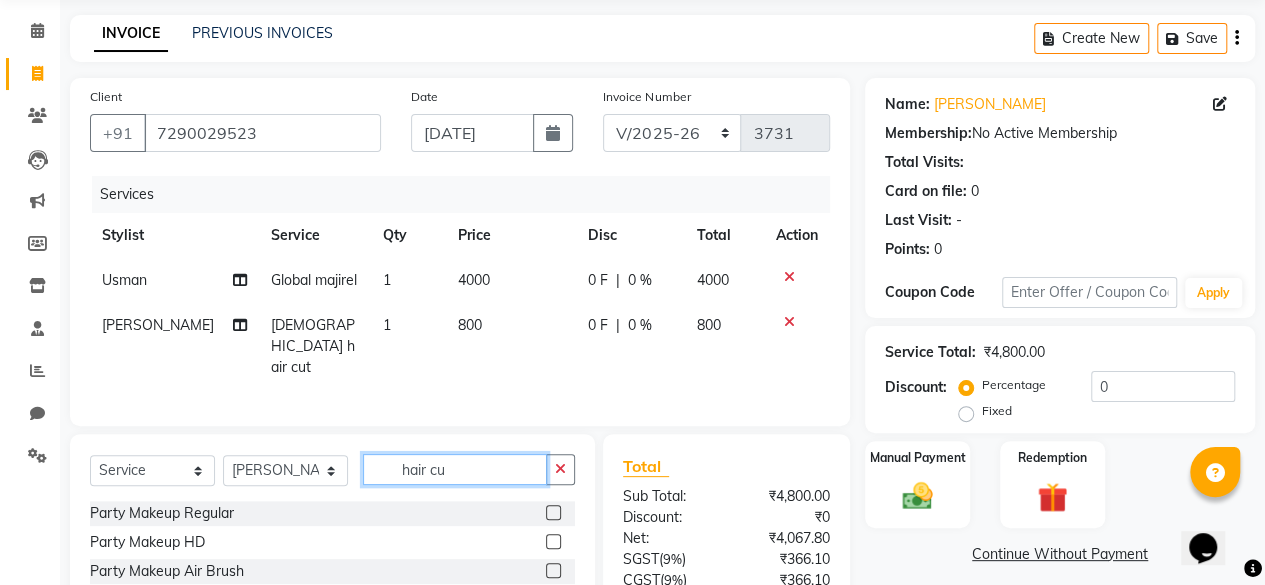 click on "hair cu" 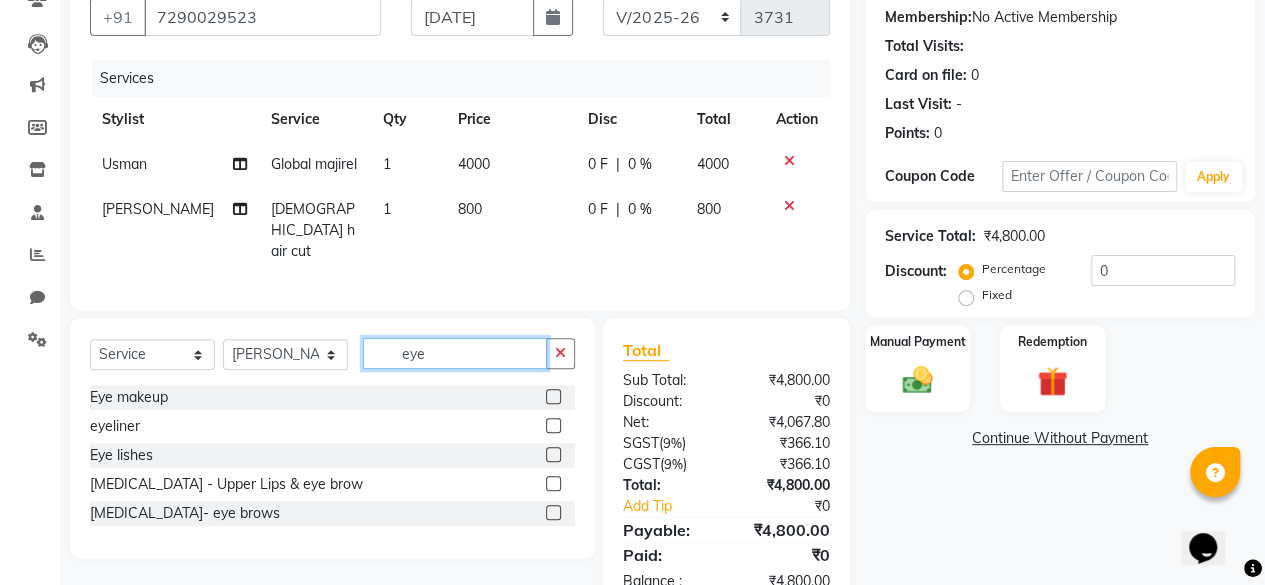 scroll, scrollTop: 189, scrollLeft: 0, axis: vertical 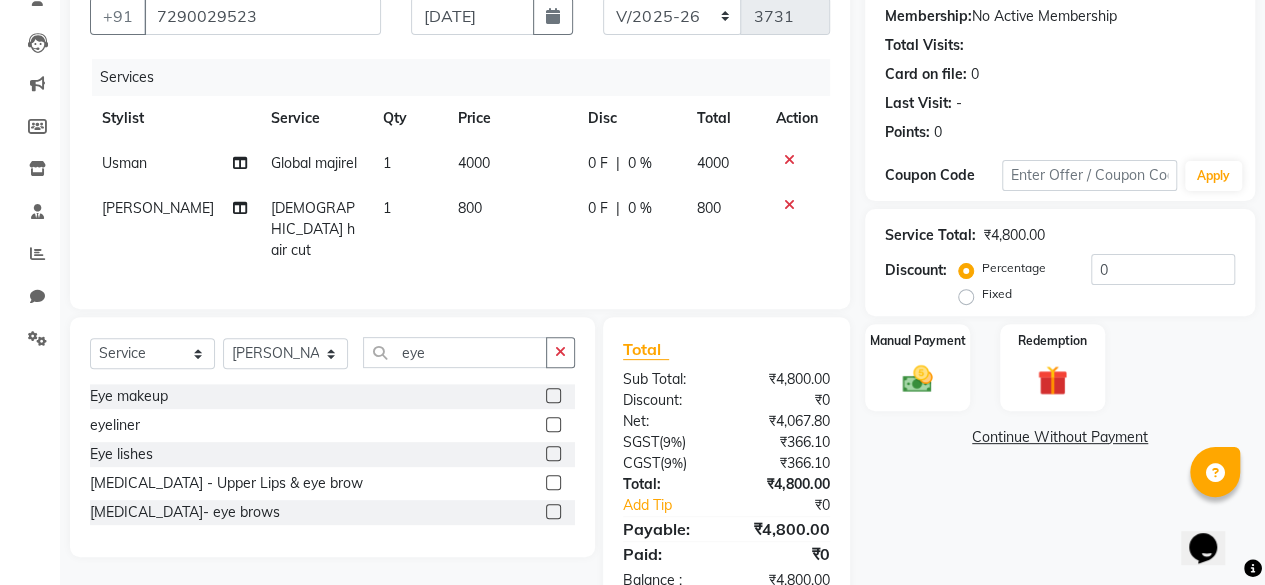 click 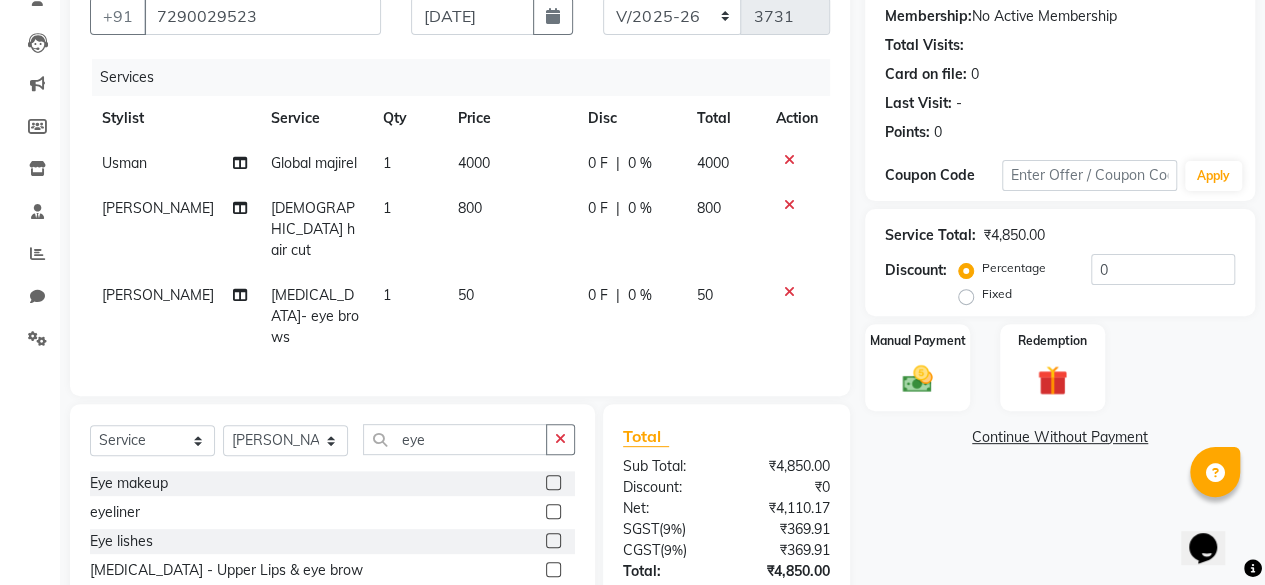 scroll, scrollTop: 304, scrollLeft: 0, axis: vertical 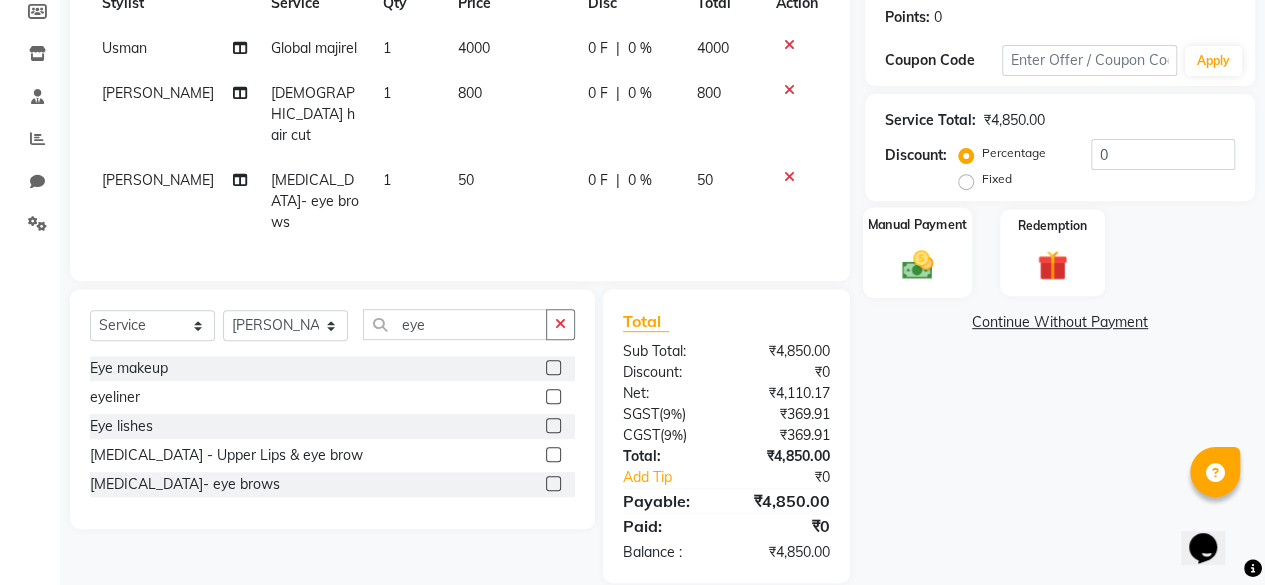 click 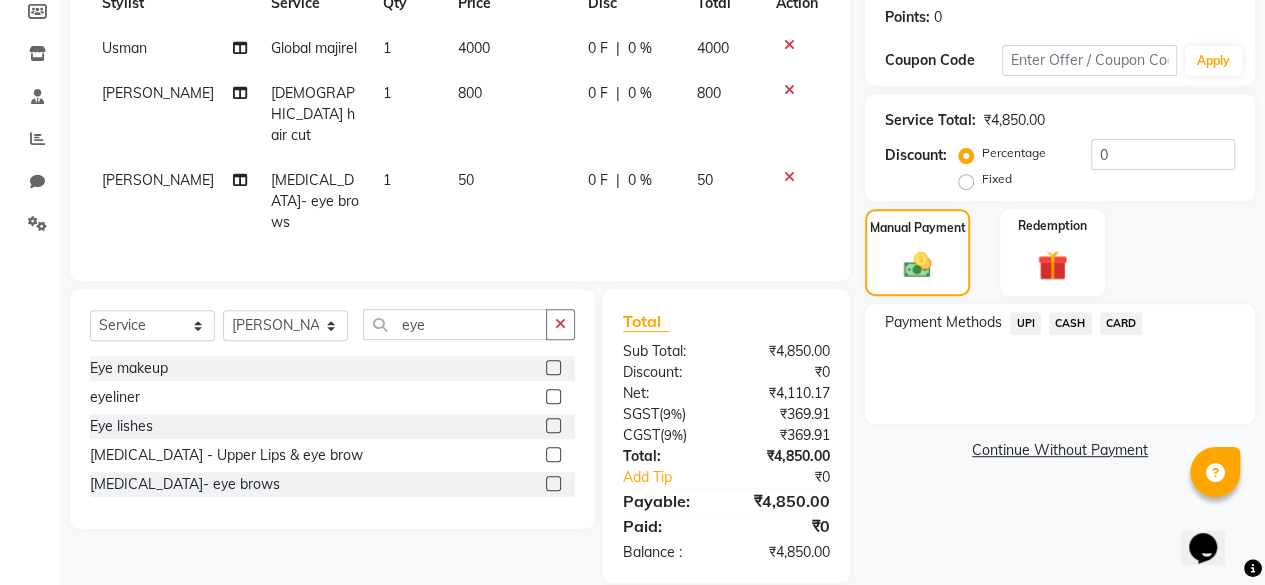 click on "UPI" 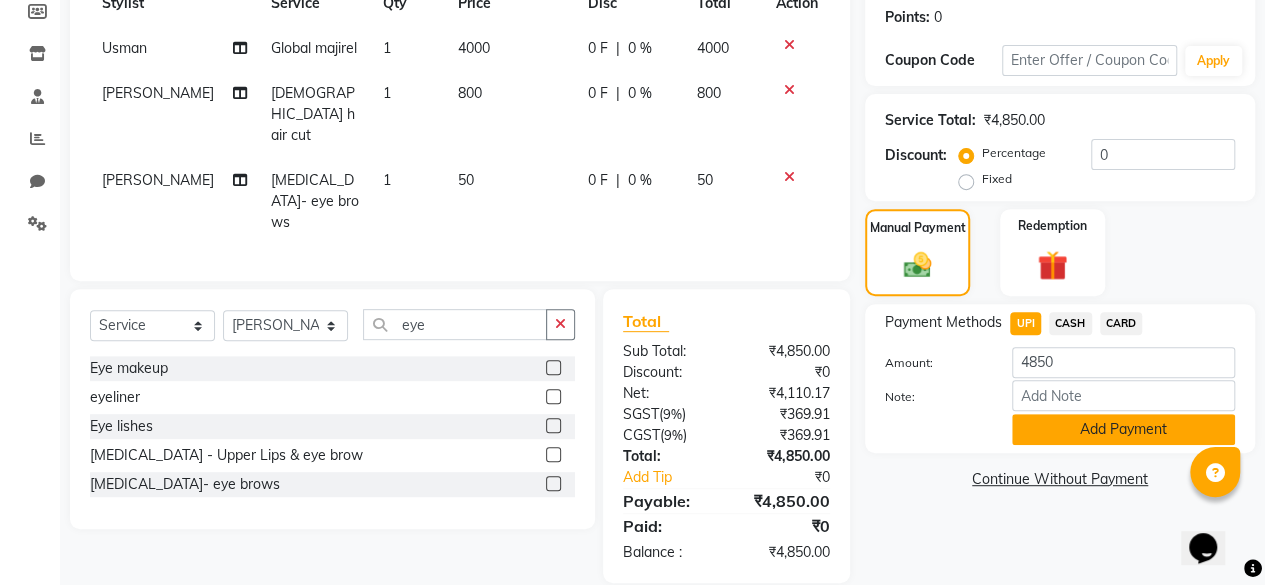 click on "Add Payment" 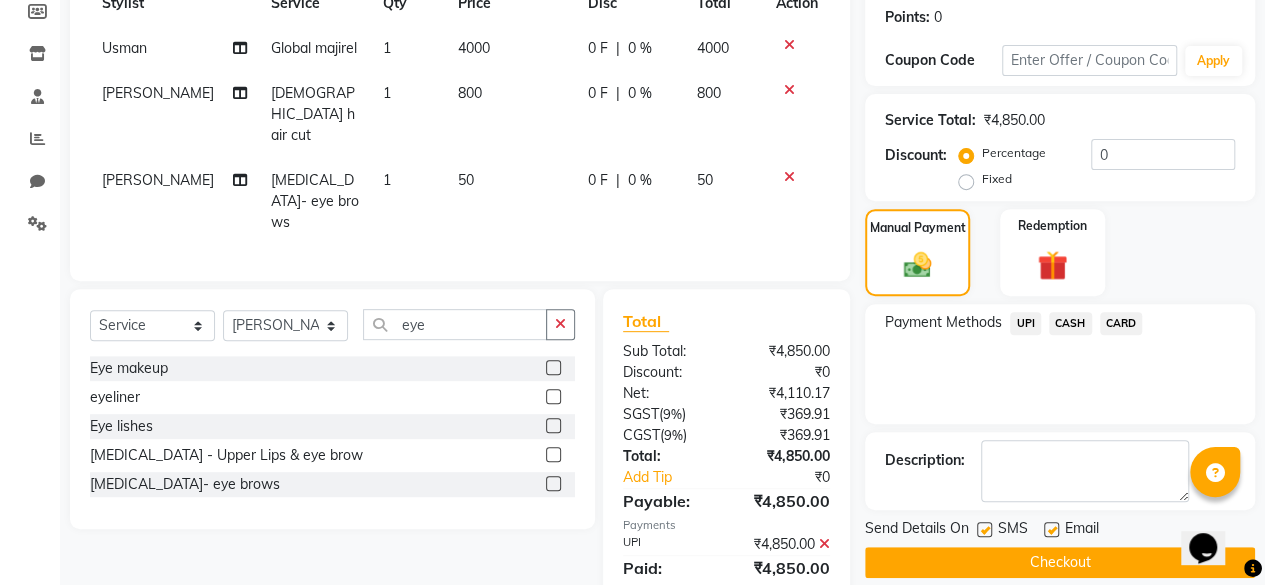 scroll, scrollTop: 345, scrollLeft: 0, axis: vertical 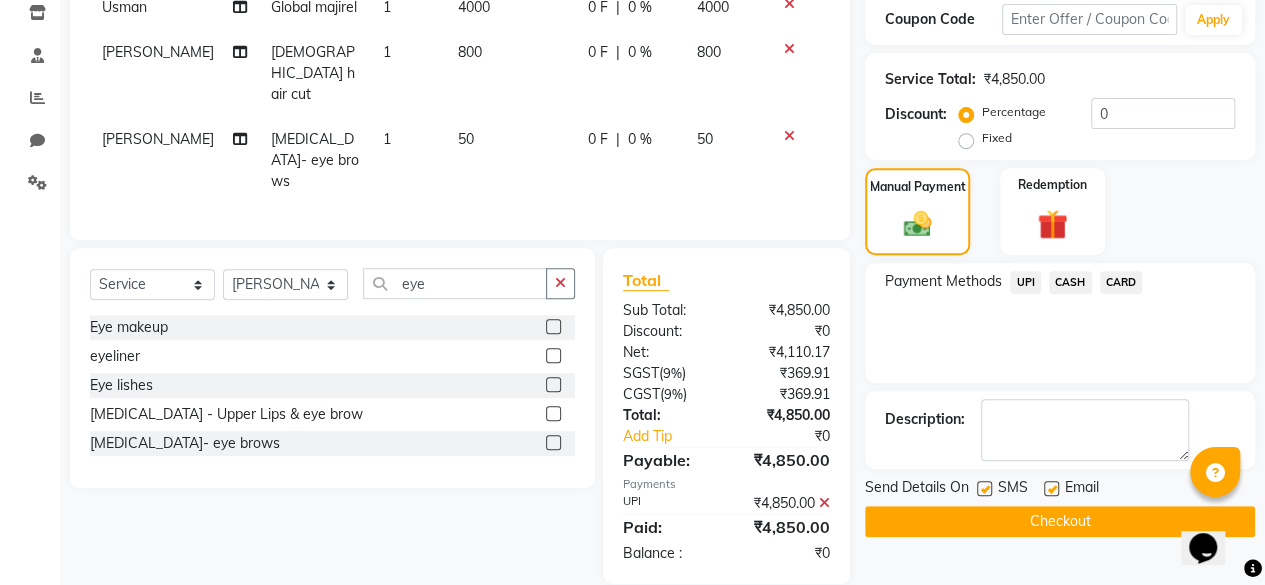 click 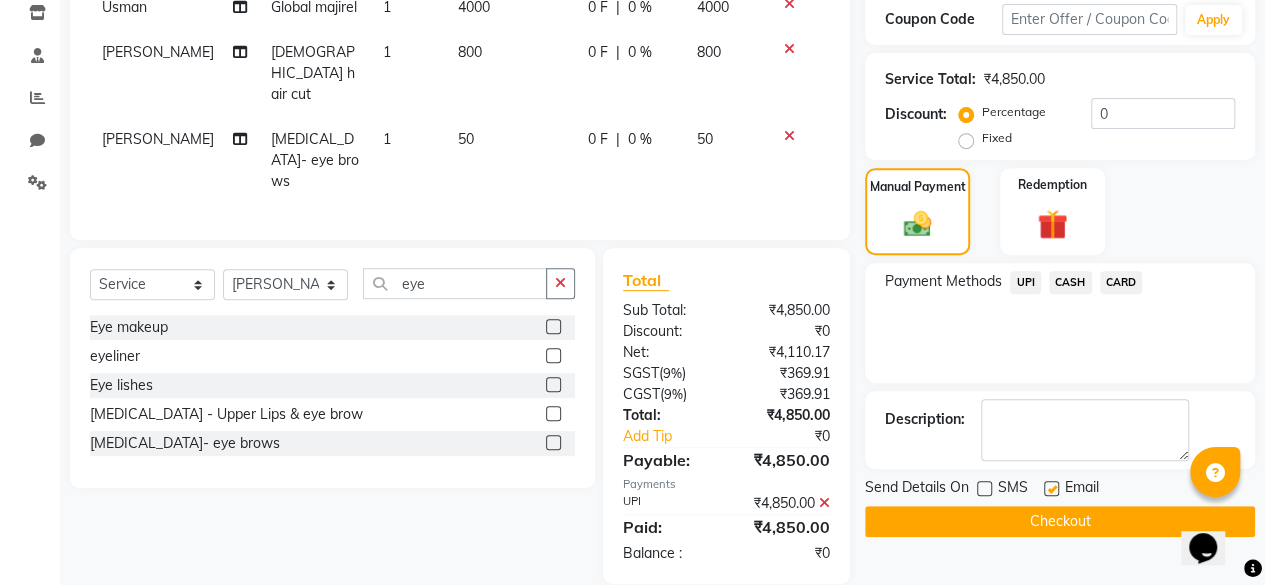 click on "Checkout" 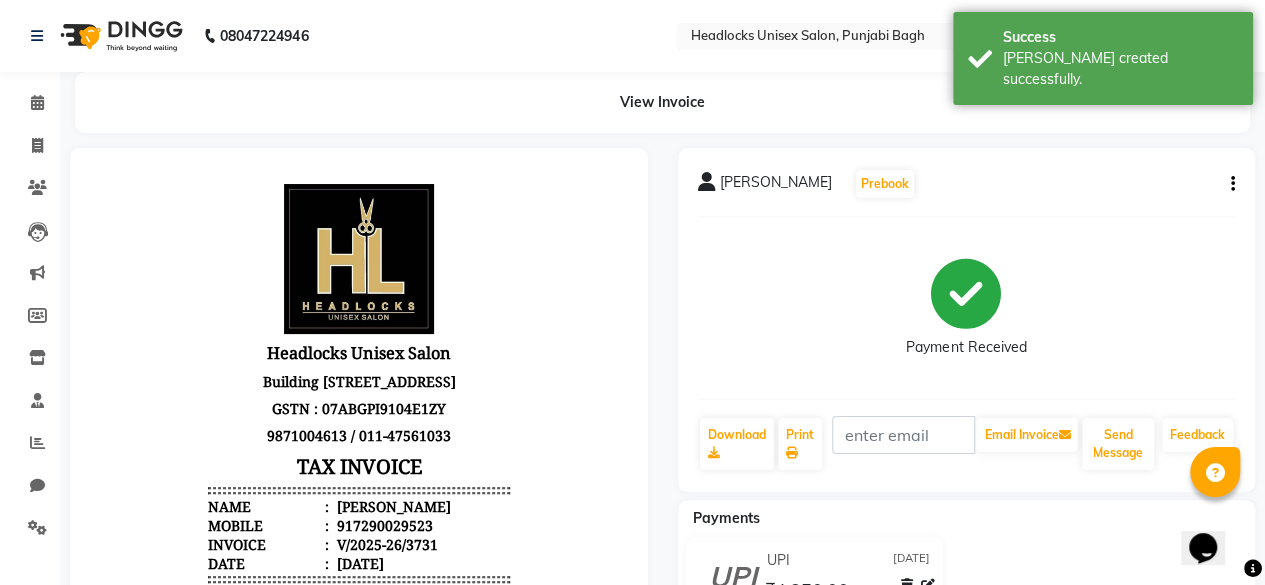 scroll, scrollTop: 0, scrollLeft: 0, axis: both 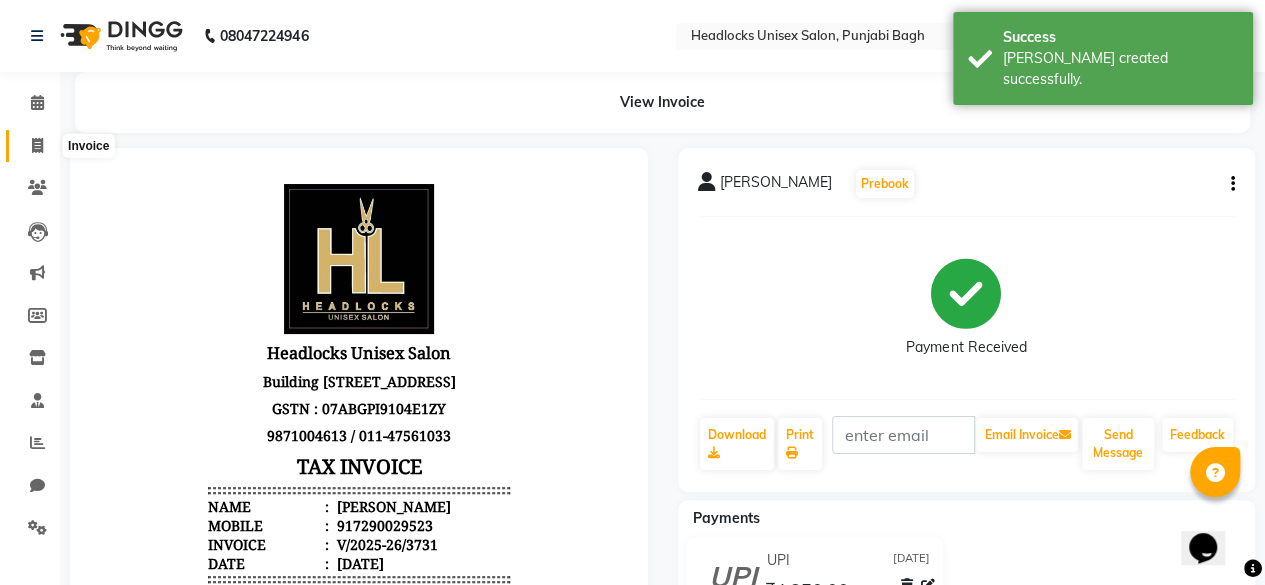 click 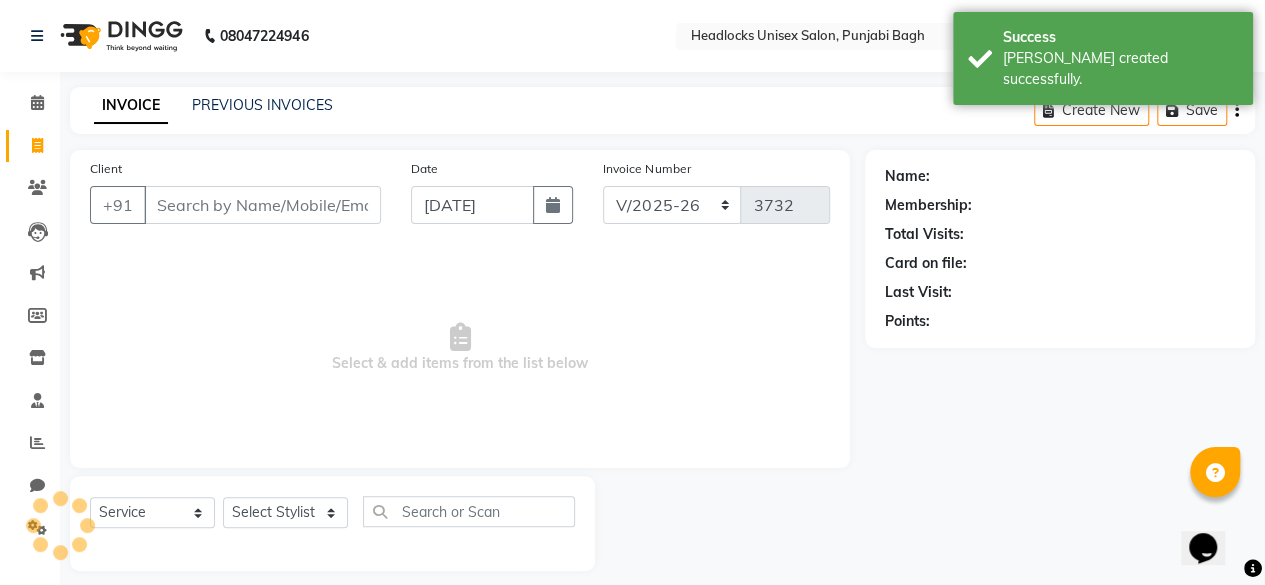 scroll, scrollTop: 15, scrollLeft: 0, axis: vertical 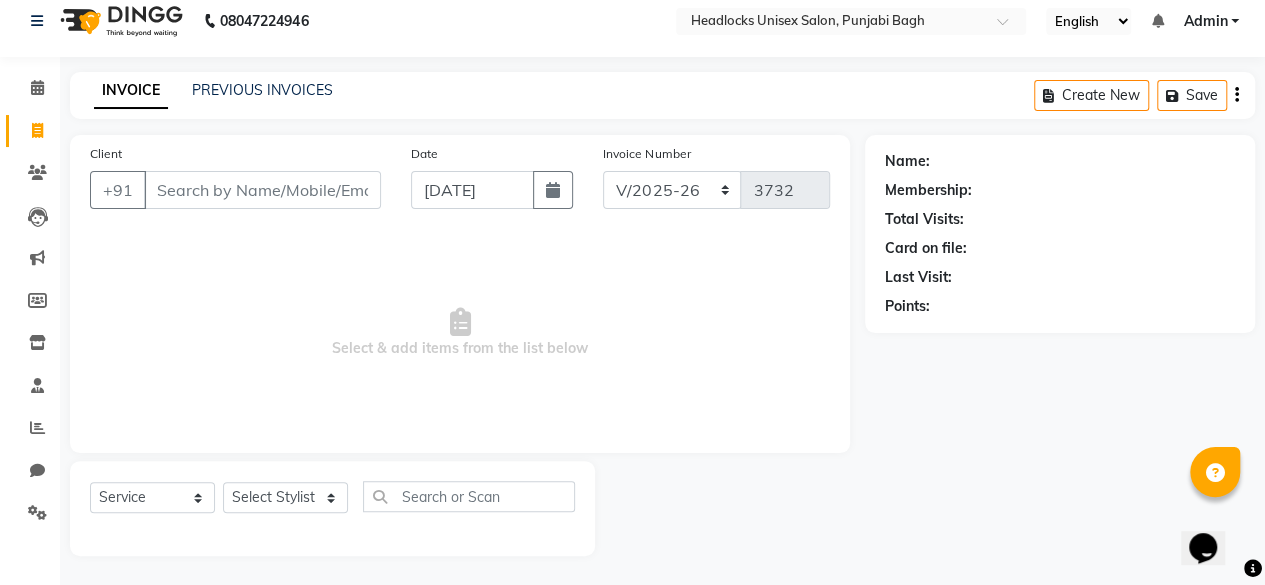 click on "Client" at bounding box center (262, 190) 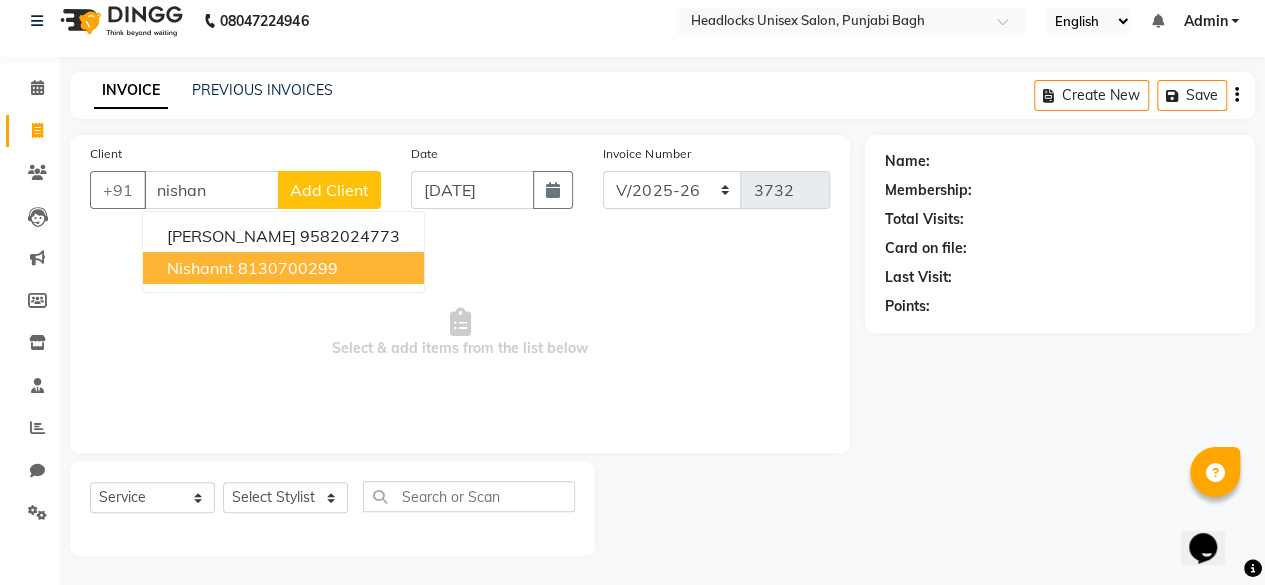 click on "8130700299" at bounding box center (288, 268) 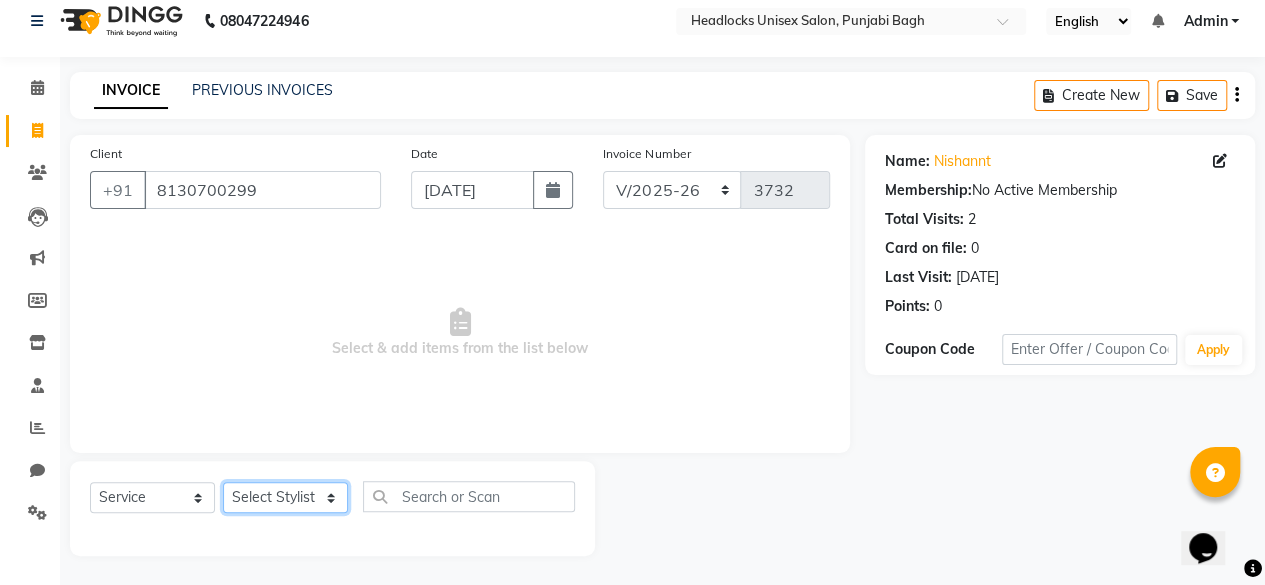 click on "Select Stylist ⁠Agnies ⁠[PERSON_NAME] [PERSON_NAME] [PERSON_NAME] kunal [PERSON_NAME] mercy ⁠Minto ⁠[PERSON_NAME]  [PERSON_NAME] priyanka [PERSON_NAME] ⁠[PERSON_NAME] ⁠[PERSON_NAME] [PERSON_NAME] [PERSON_NAME]  Sunny ⁠[PERSON_NAME] ⁠[PERSON_NAME]" 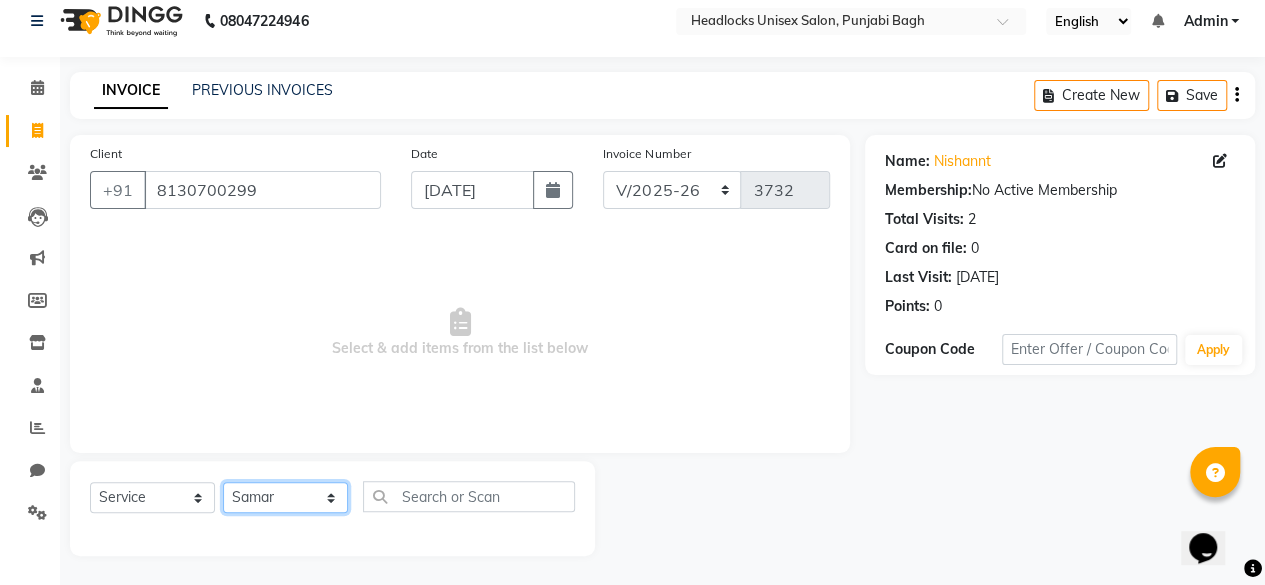 click on "Select Stylist ⁠Agnies ⁠[PERSON_NAME] [PERSON_NAME] [PERSON_NAME] kunal [PERSON_NAME] mercy ⁠Minto ⁠[PERSON_NAME]  [PERSON_NAME] priyanka [PERSON_NAME] ⁠[PERSON_NAME] ⁠[PERSON_NAME] [PERSON_NAME] [PERSON_NAME]  Sunny ⁠[PERSON_NAME] ⁠[PERSON_NAME]" 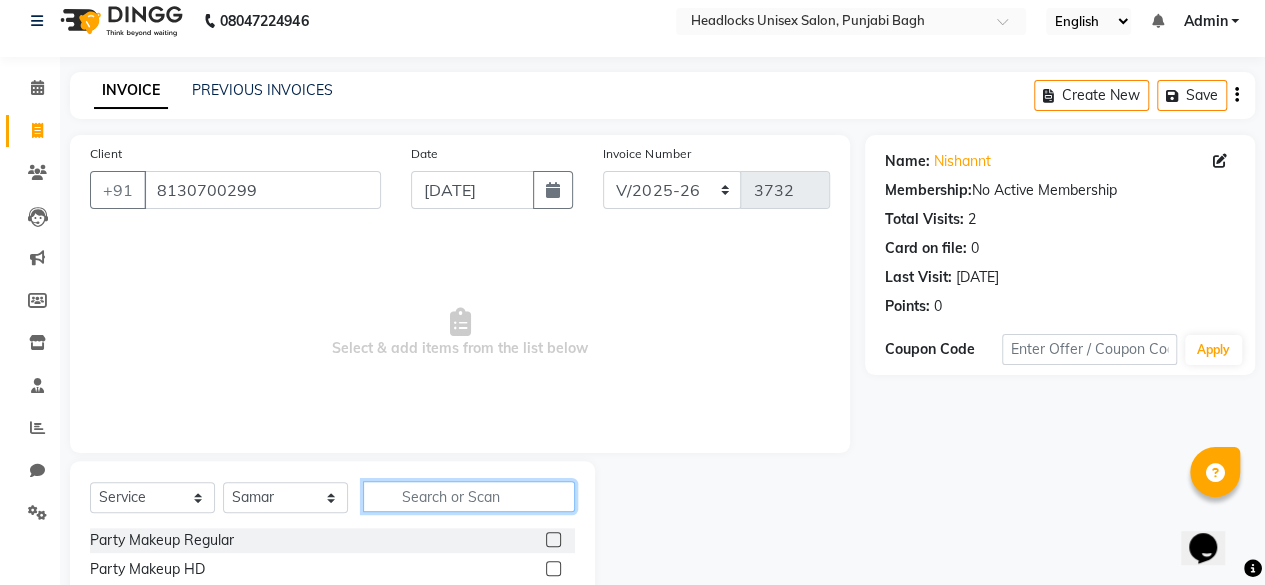 click 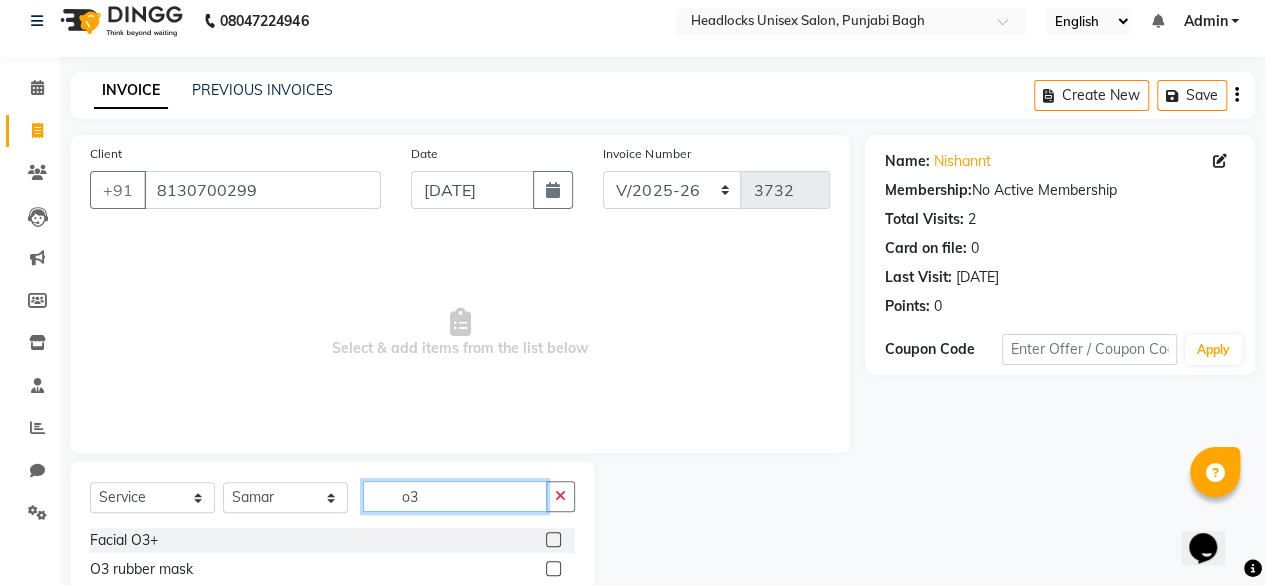 scroll, scrollTop: 48, scrollLeft: 0, axis: vertical 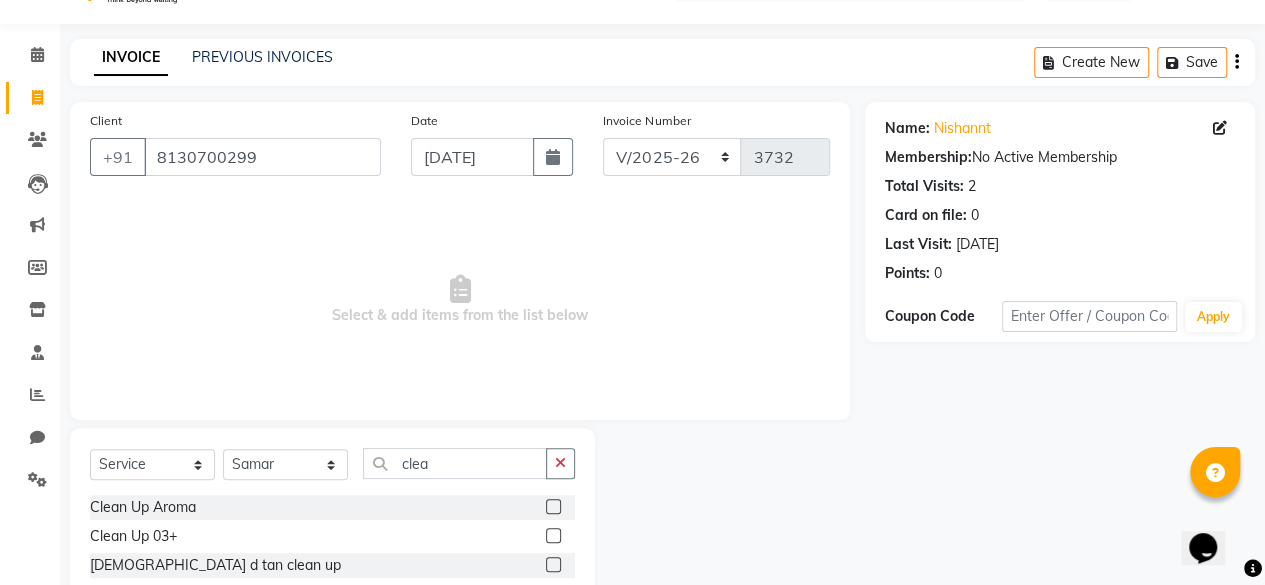 click 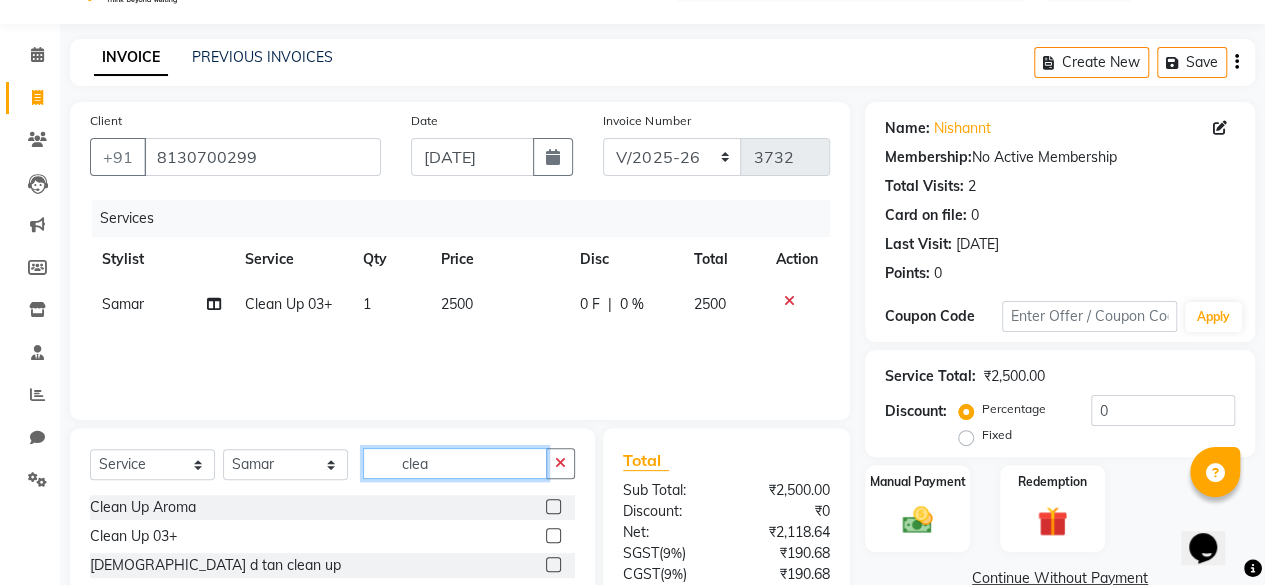 click on "clea" 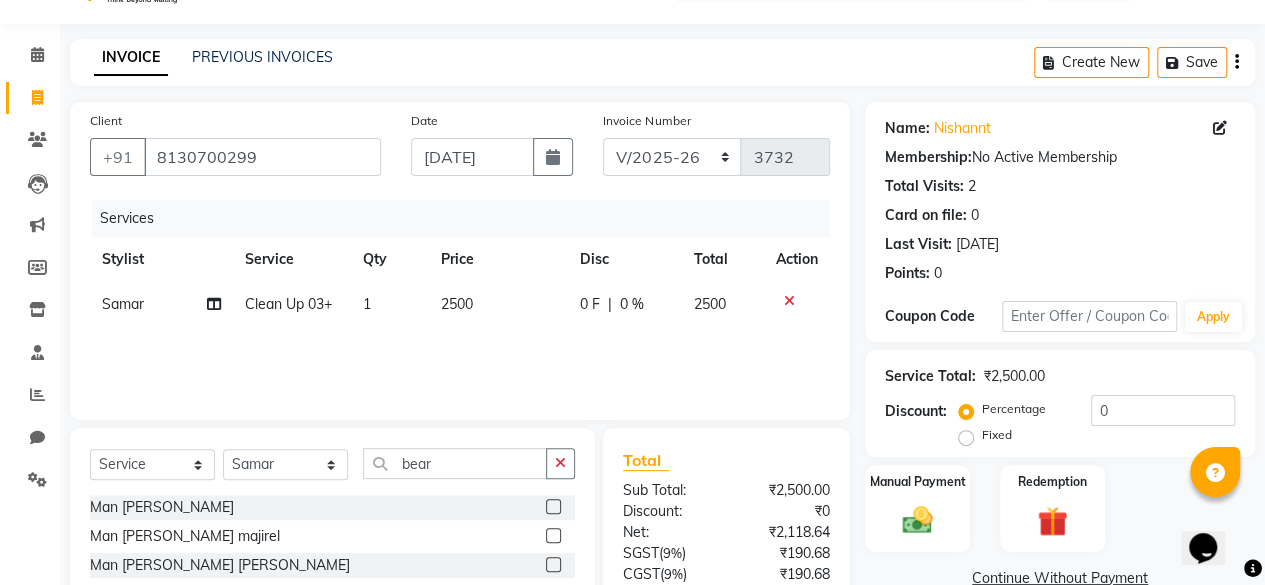 click 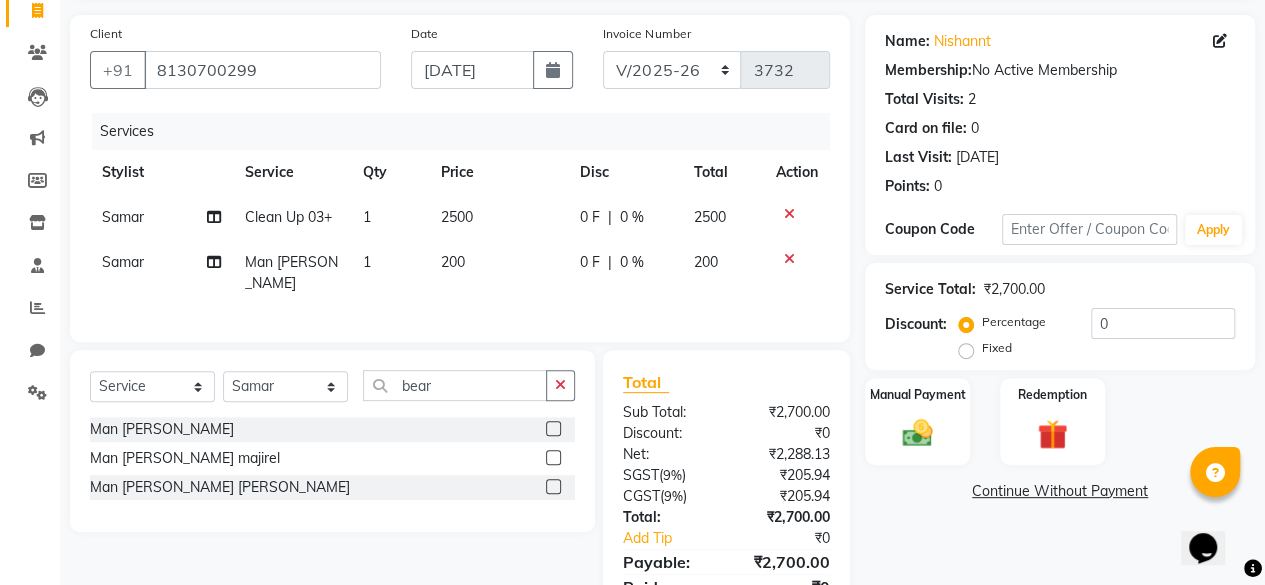 scroll, scrollTop: 216, scrollLeft: 0, axis: vertical 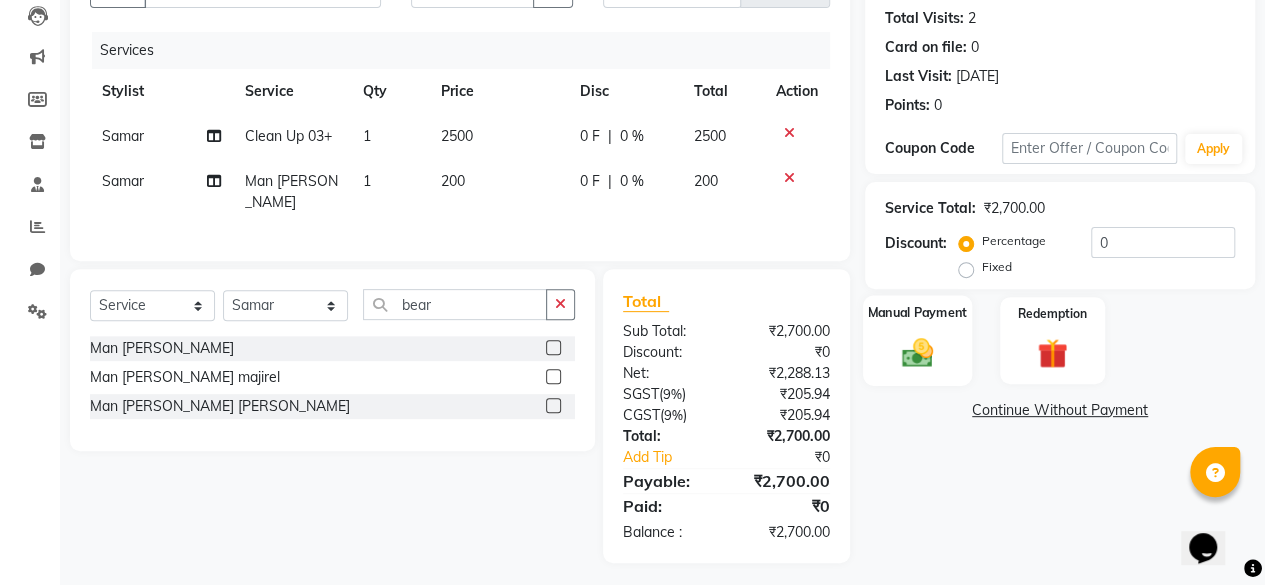 click 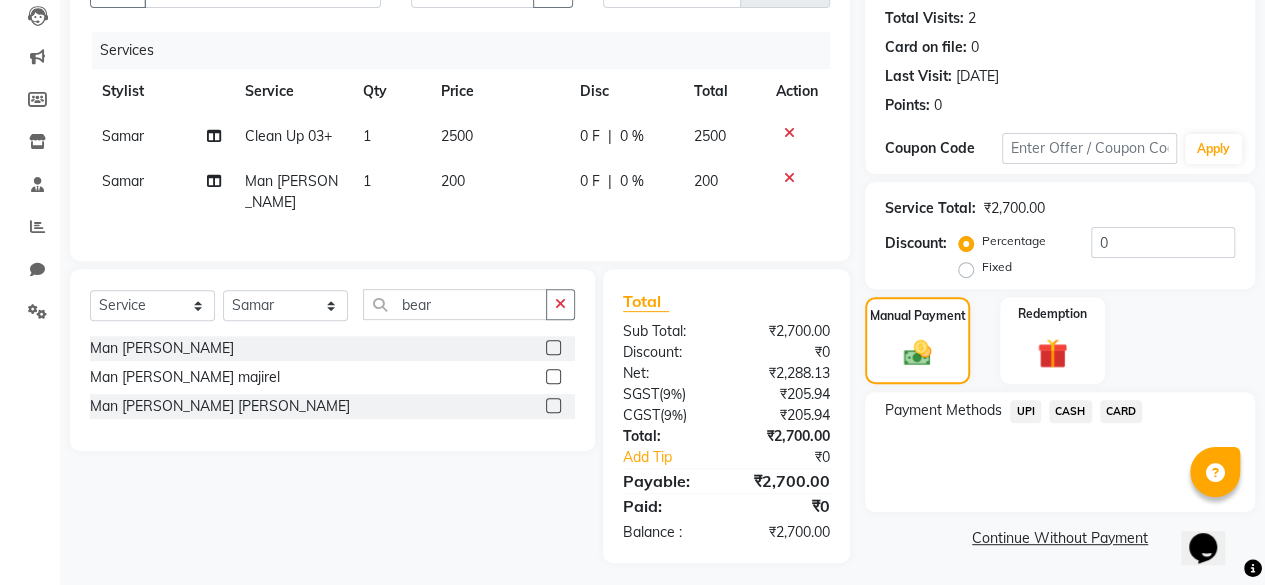 click on "UPI" 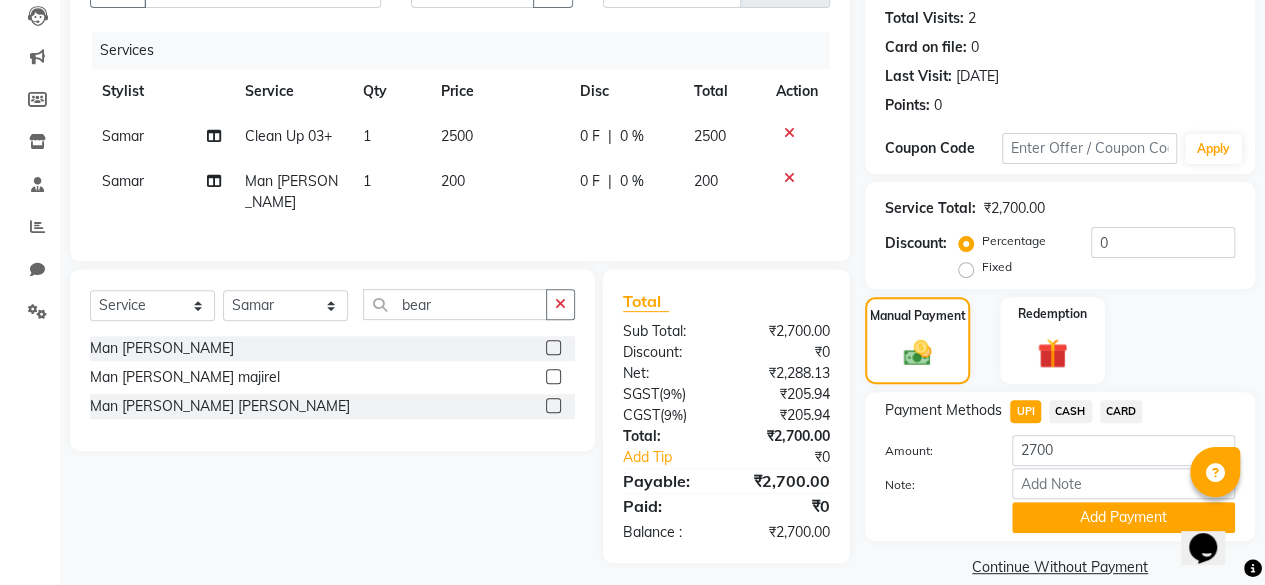 scroll, scrollTop: 242, scrollLeft: 0, axis: vertical 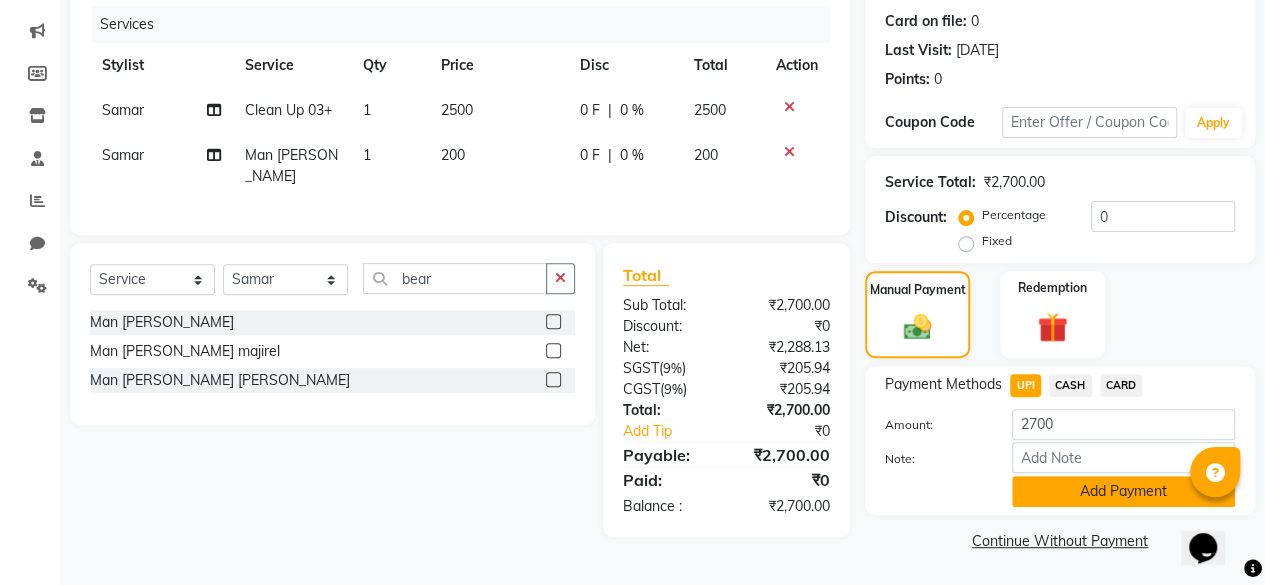click on "Add Payment" 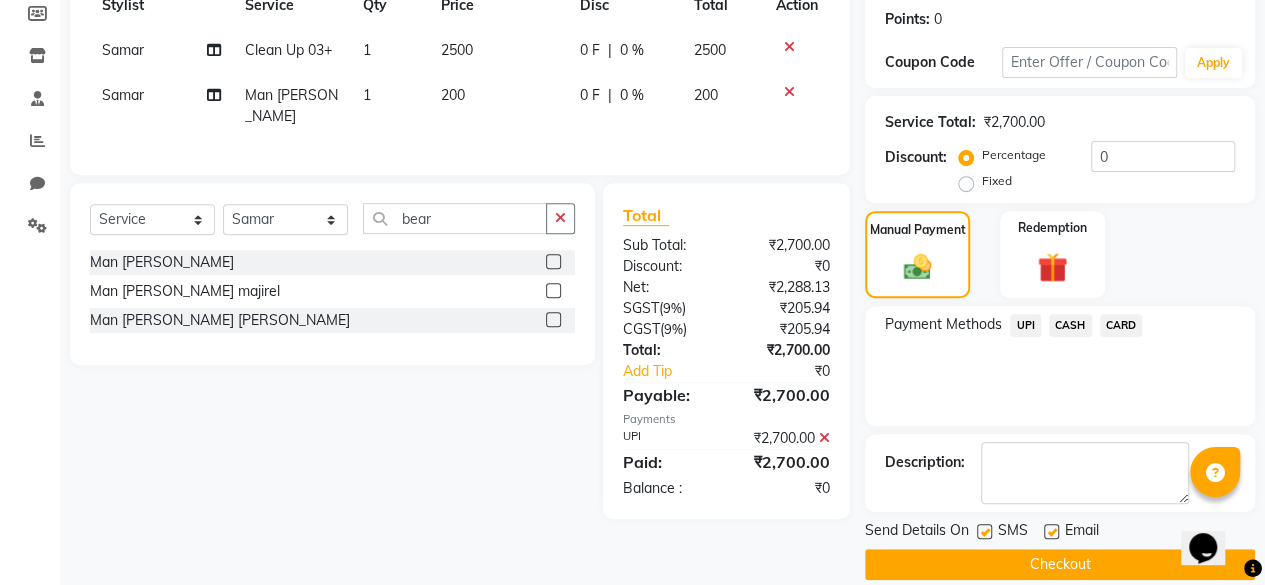 scroll, scrollTop: 324, scrollLeft: 0, axis: vertical 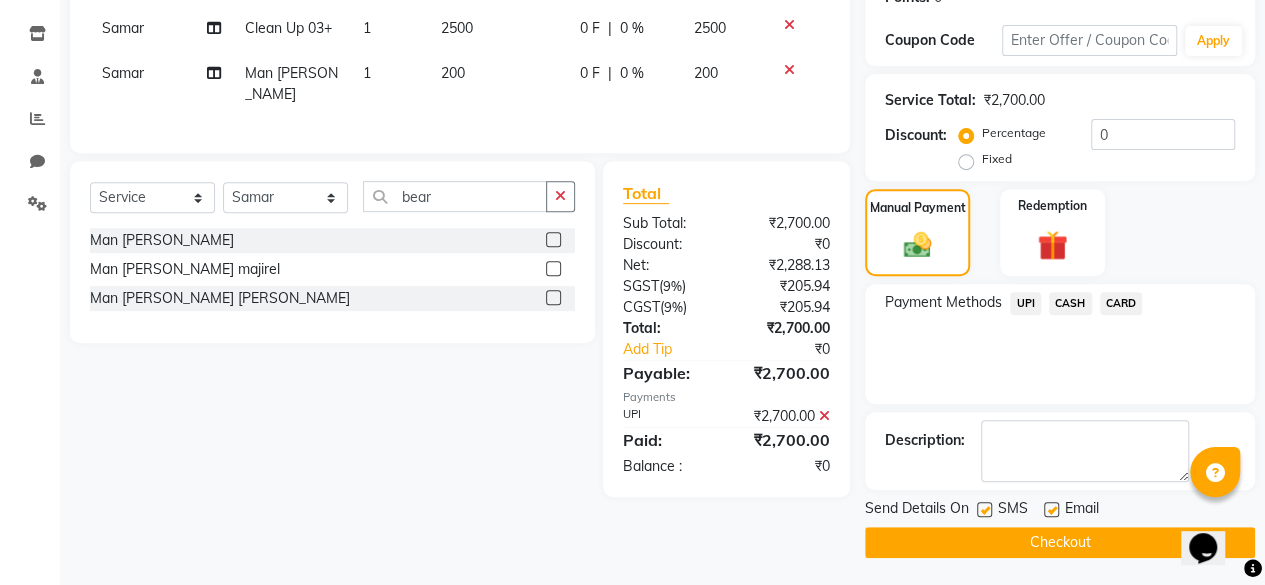 click 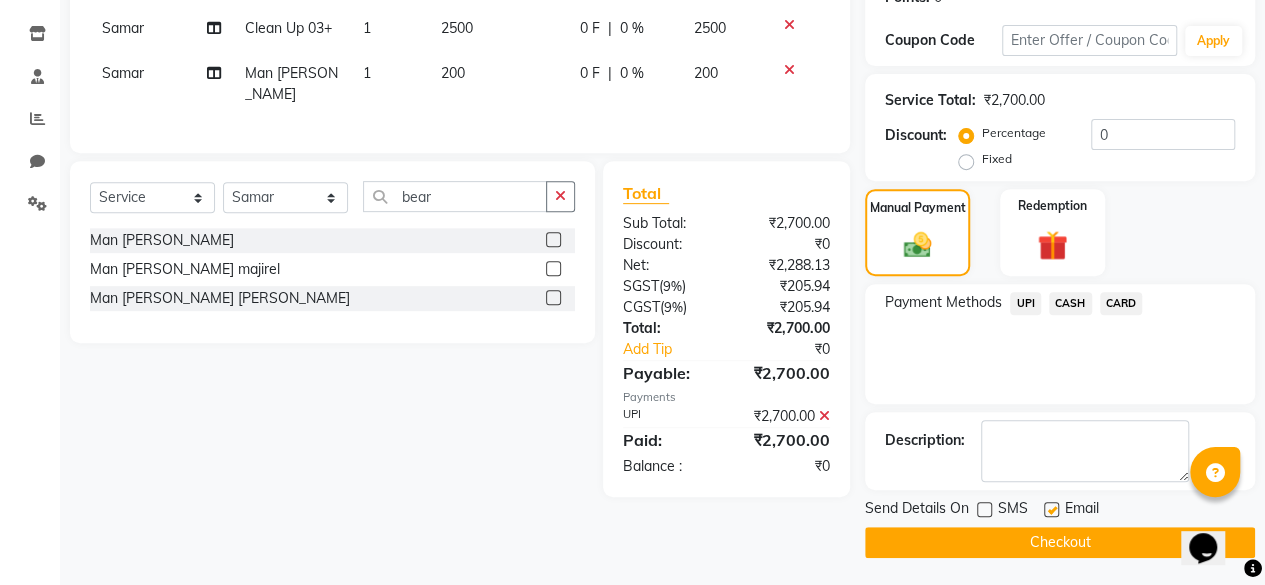 click on "Checkout" 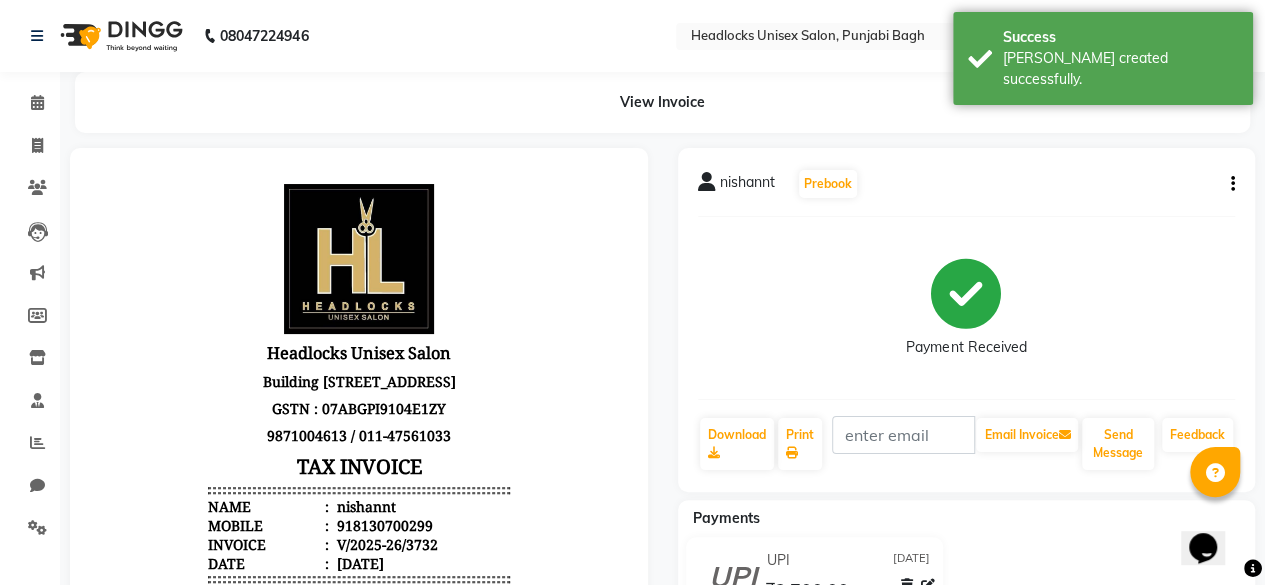 scroll, scrollTop: 0, scrollLeft: 0, axis: both 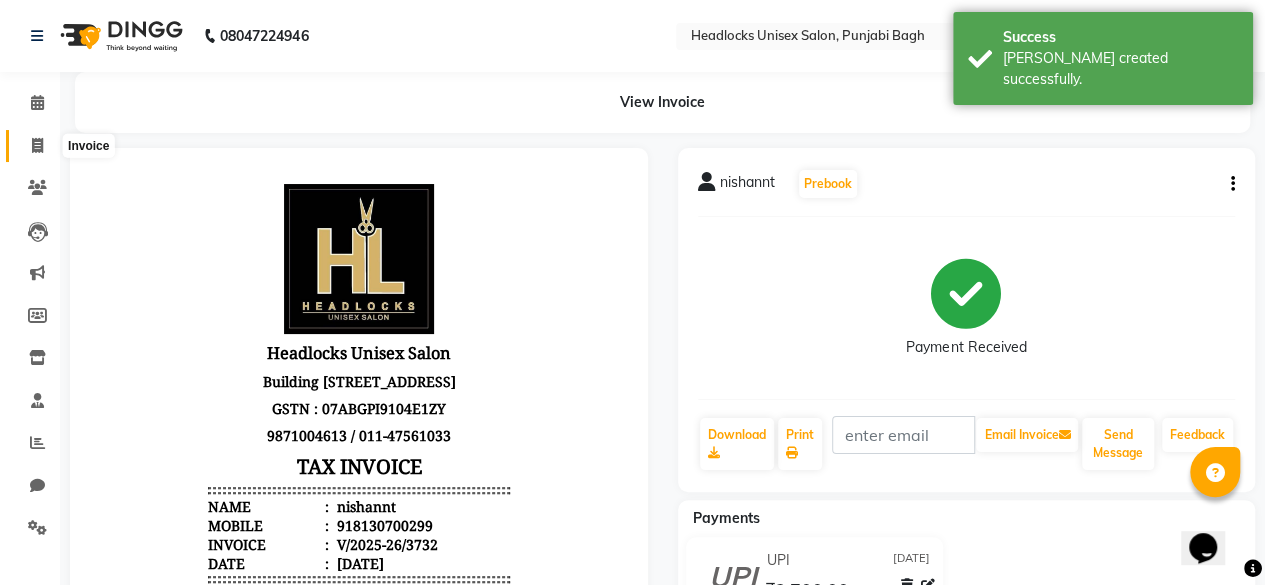 click 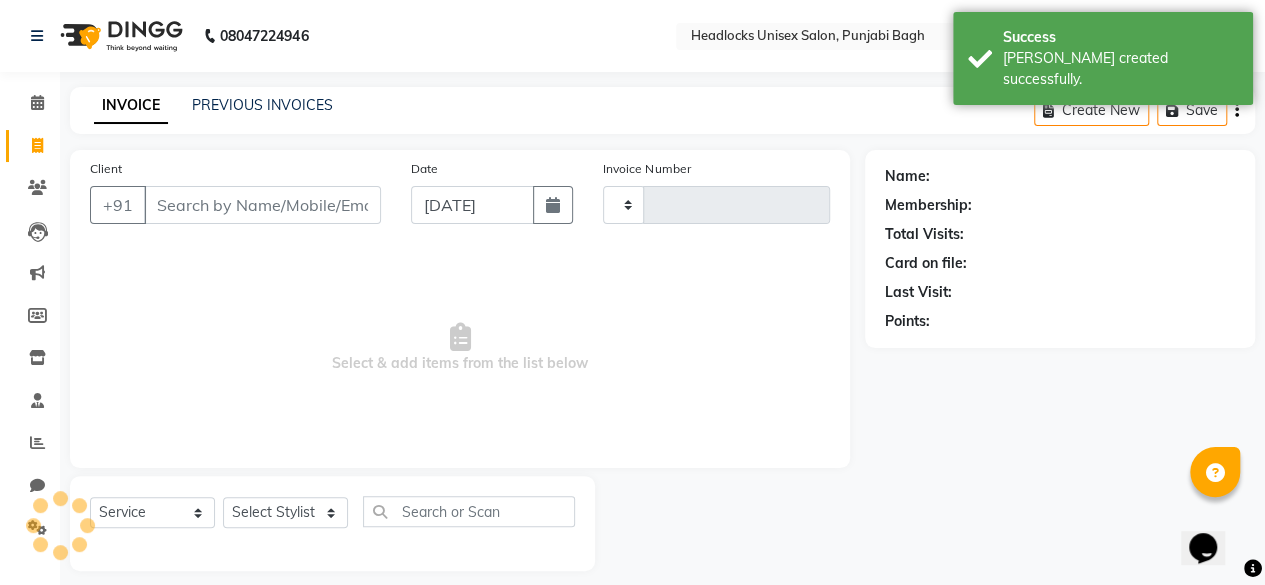 scroll, scrollTop: 15, scrollLeft: 0, axis: vertical 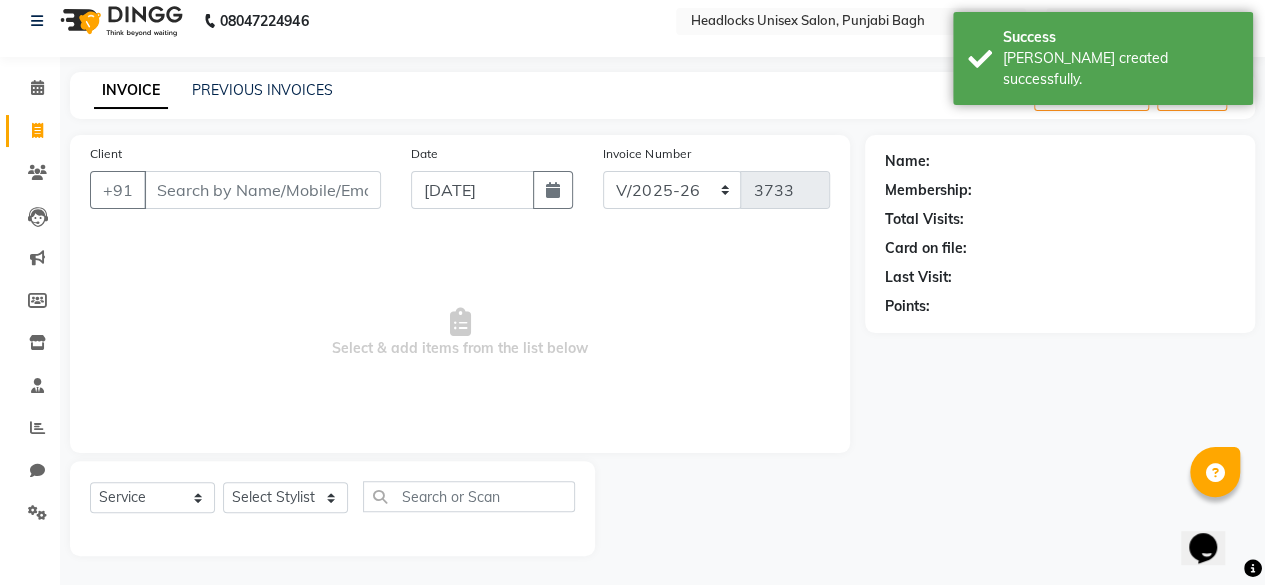 click on "Select & add items from the list below" at bounding box center [460, 333] 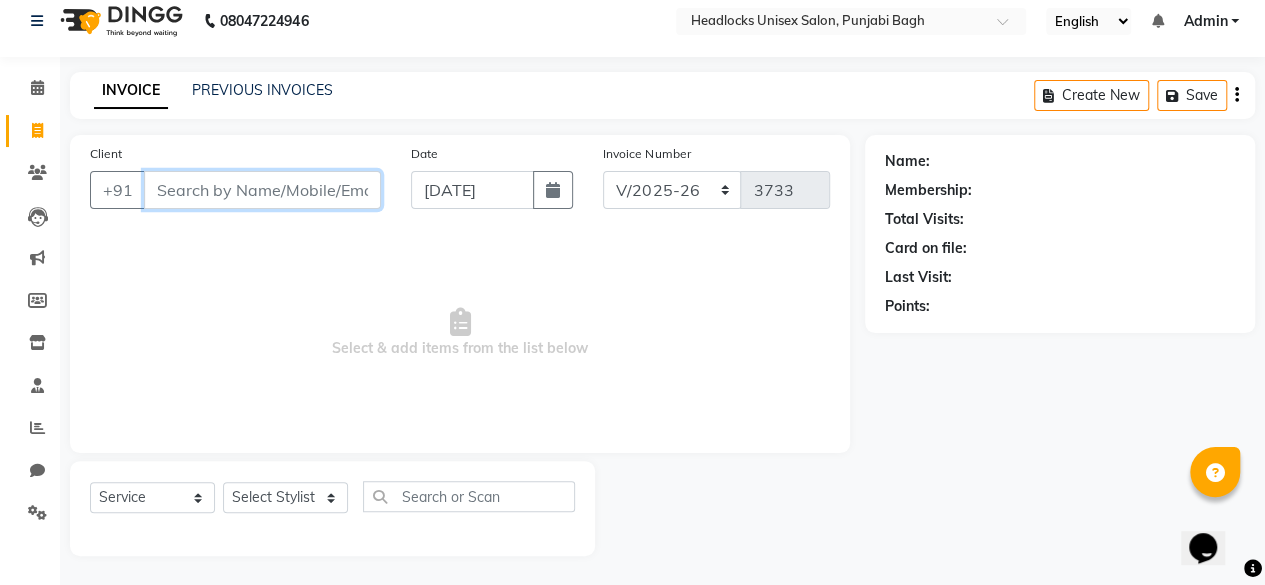 click on "Client" at bounding box center [262, 190] 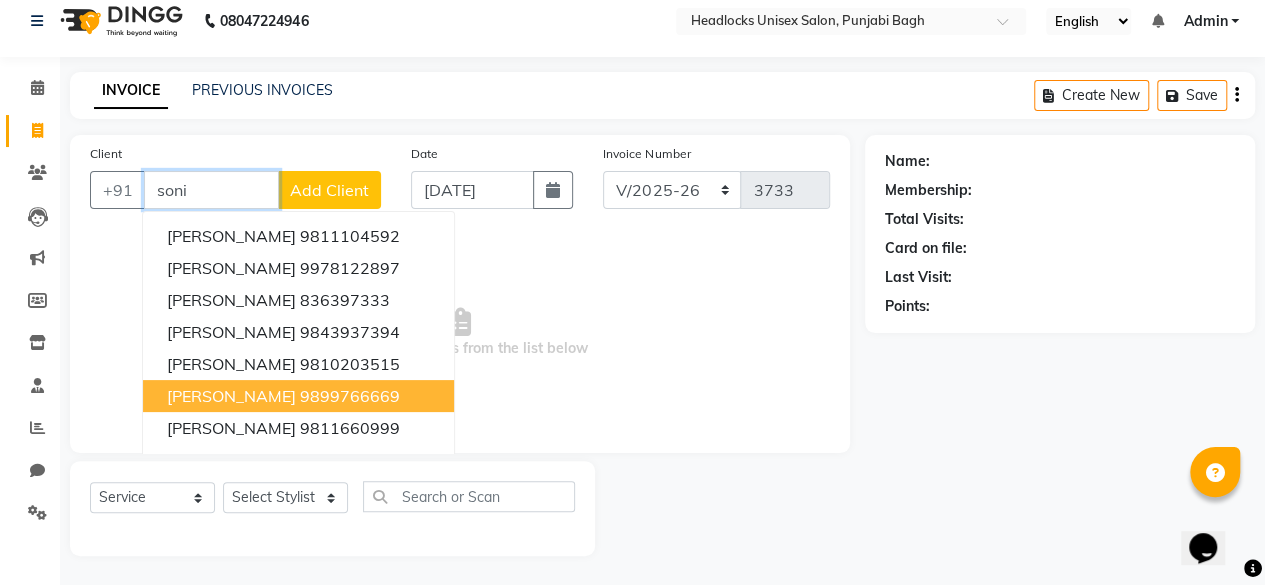 click on "9899766669" at bounding box center [350, 396] 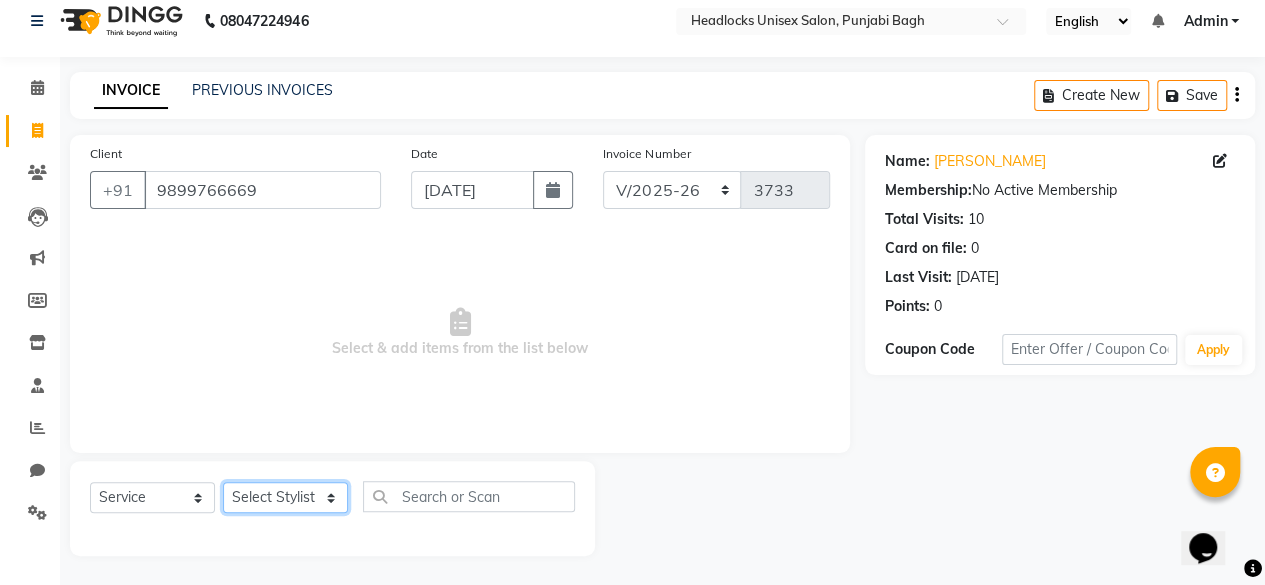 click on "Select Stylist ⁠Agnies ⁠[PERSON_NAME] [PERSON_NAME] [PERSON_NAME] kunal [PERSON_NAME] mercy ⁠Minto ⁠[PERSON_NAME]  [PERSON_NAME] priyanka [PERSON_NAME] ⁠[PERSON_NAME] ⁠[PERSON_NAME] [PERSON_NAME] [PERSON_NAME]  Sunny ⁠[PERSON_NAME] ⁠[PERSON_NAME]" 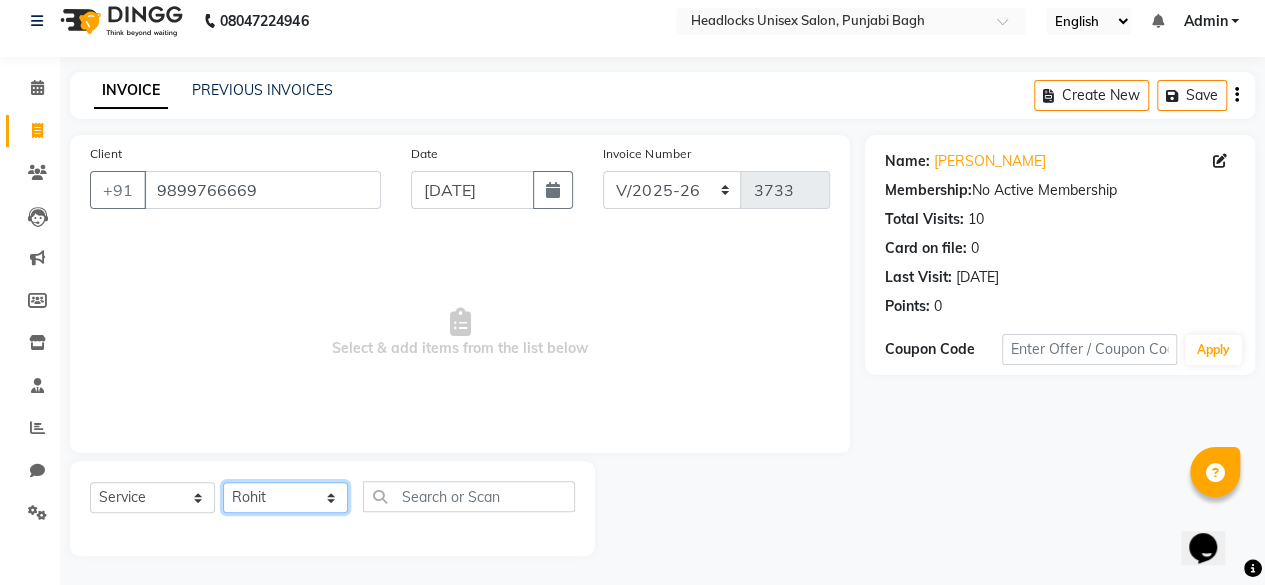 click on "Select Stylist ⁠Agnies ⁠[PERSON_NAME] [PERSON_NAME] [PERSON_NAME] kunal [PERSON_NAME] mercy ⁠Minto ⁠[PERSON_NAME]  [PERSON_NAME] priyanka [PERSON_NAME] ⁠[PERSON_NAME] ⁠[PERSON_NAME] [PERSON_NAME] [PERSON_NAME]  Sunny ⁠[PERSON_NAME] ⁠[PERSON_NAME]" 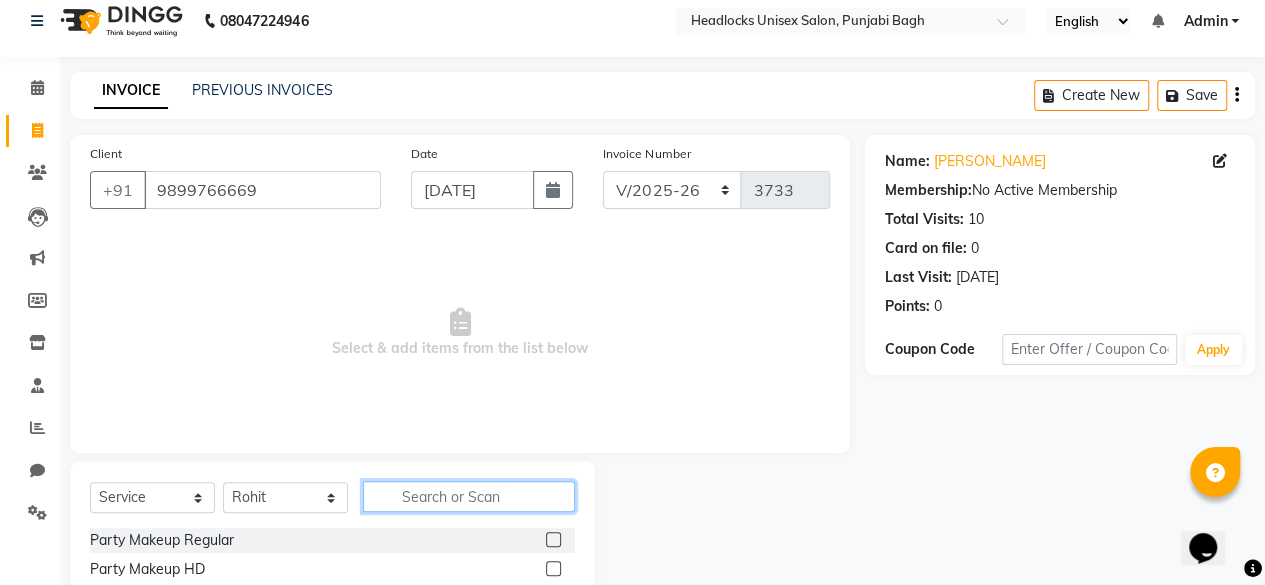 click 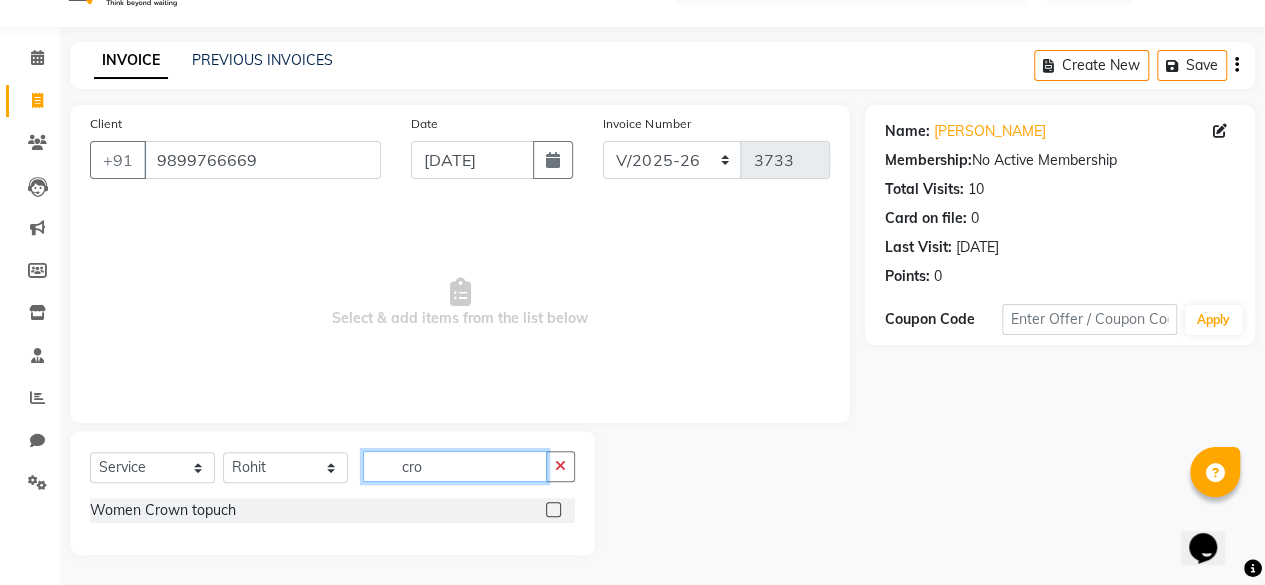 scroll, scrollTop: 44, scrollLeft: 0, axis: vertical 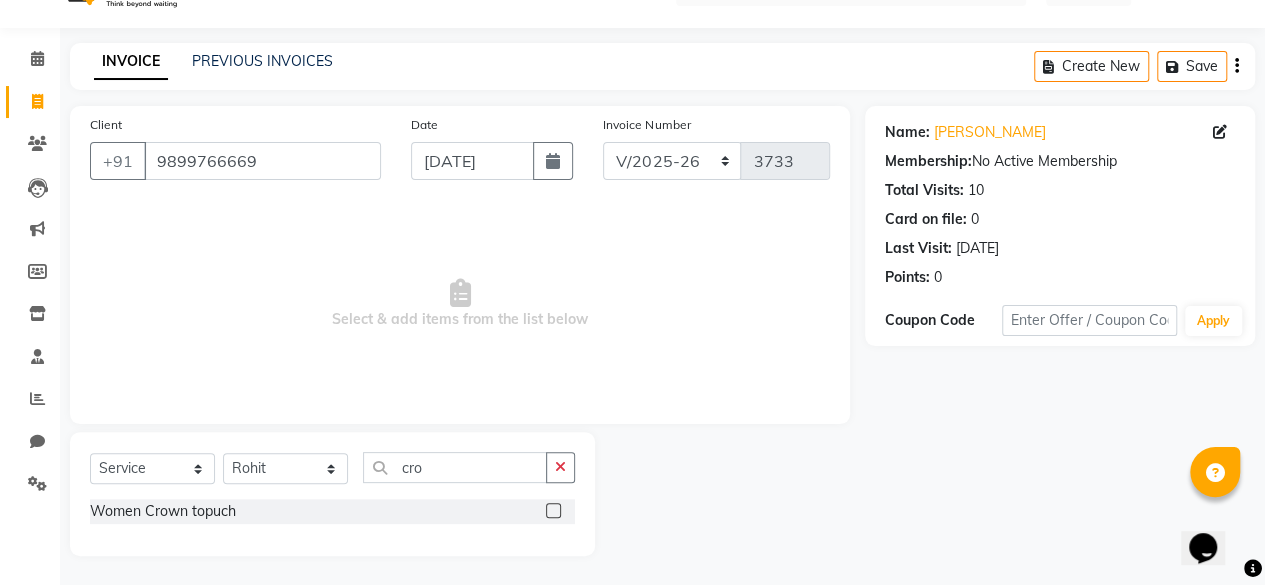 click 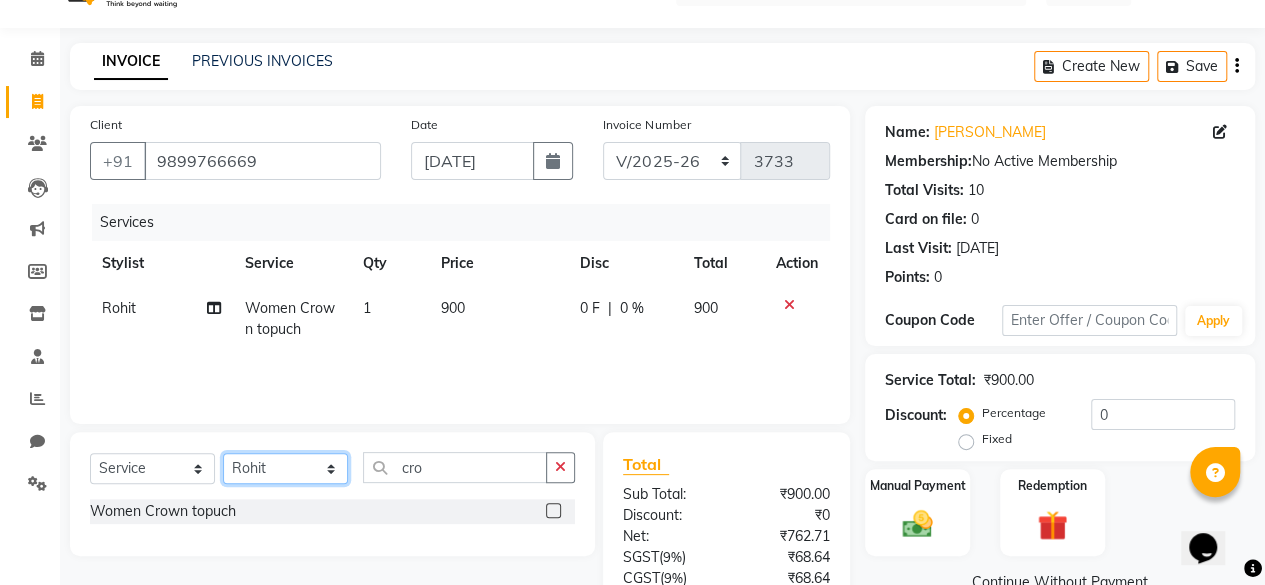 click on "Select Stylist ⁠Agnies ⁠[PERSON_NAME] [PERSON_NAME] [PERSON_NAME] kunal [PERSON_NAME] mercy ⁠Minto ⁠[PERSON_NAME]  [PERSON_NAME] priyanka [PERSON_NAME] ⁠[PERSON_NAME] ⁠[PERSON_NAME] [PERSON_NAME] [PERSON_NAME]  Sunny ⁠[PERSON_NAME] ⁠[PERSON_NAME]" 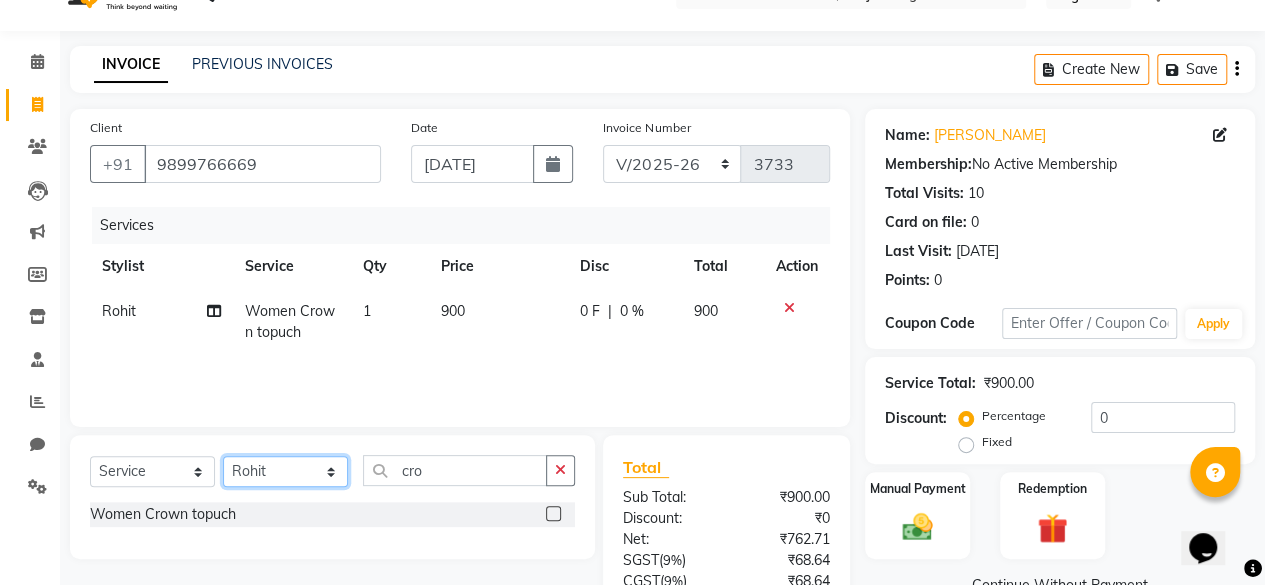 scroll, scrollTop: 40, scrollLeft: 0, axis: vertical 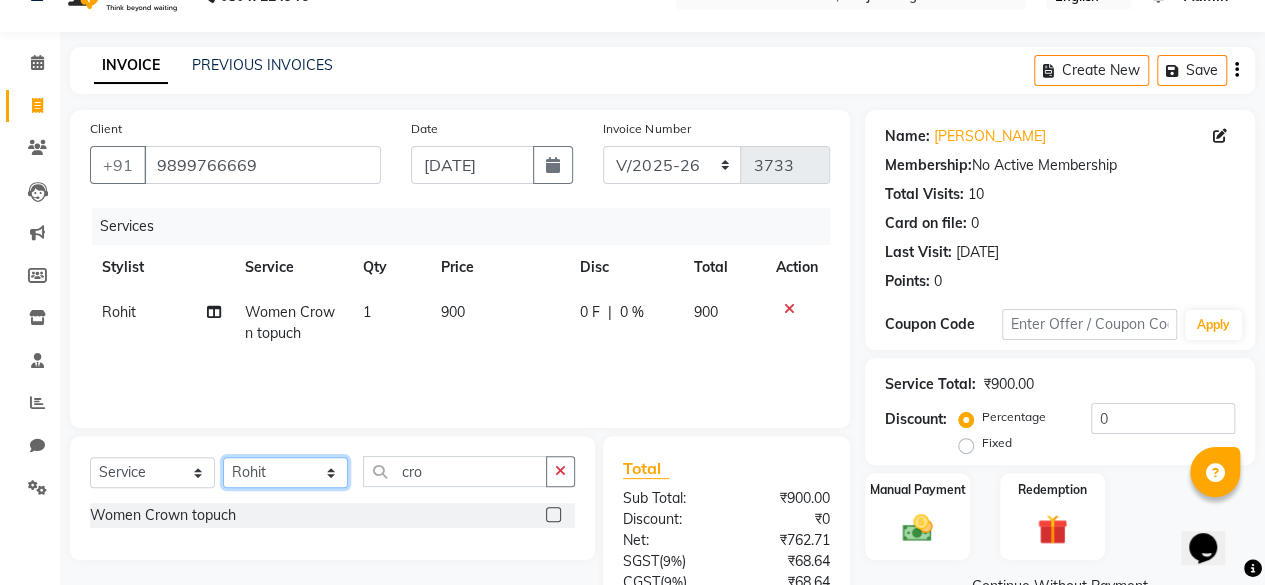 click on "Select Stylist ⁠Agnies ⁠[PERSON_NAME] [PERSON_NAME] [PERSON_NAME] kunal [PERSON_NAME] mercy ⁠Minto ⁠[PERSON_NAME]  [PERSON_NAME] priyanka [PERSON_NAME] ⁠[PERSON_NAME] ⁠[PERSON_NAME] [PERSON_NAME] [PERSON_NAME]  Sunny ⁠[PERSON_NAME] ⁠[PERSON_NAME]" 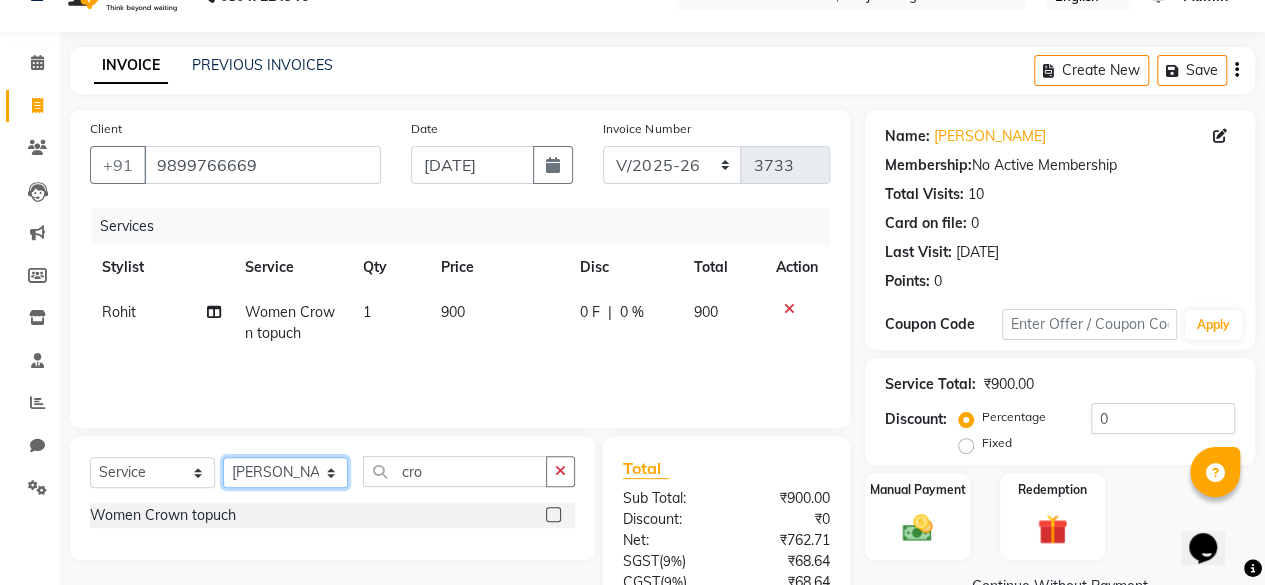 click on "Select Stylist ⁠Agnies ⁠[PERSON_NAME] [PERSON_NAME] [PERSON_NAME] kunal [PERSON_NAME] mercy ⁠Minto ⁠[PERSON_NAME]  [PERSON_NAME] priyanka [PERSON_NAME] ⁠[PERSON_NAME] ⁠[PERSON_NAME] [PERSON_NAME] [PERSON_NAME]  Sunny ⁠[PERSON_NAME] ⁠[PERSON_NAME]" 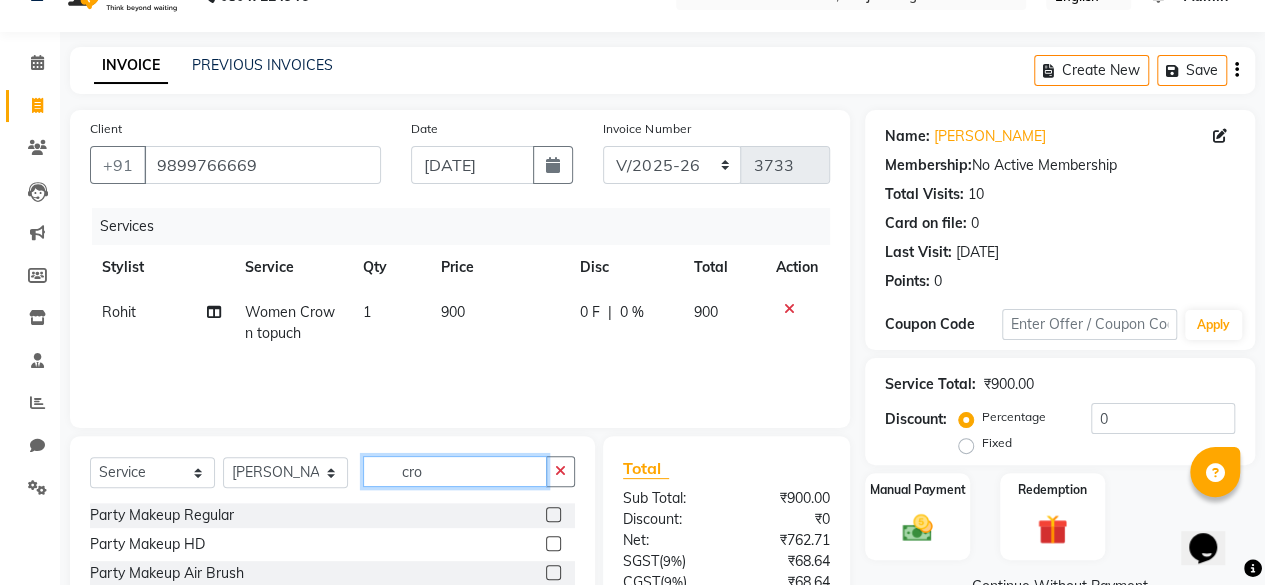 click on "cro" 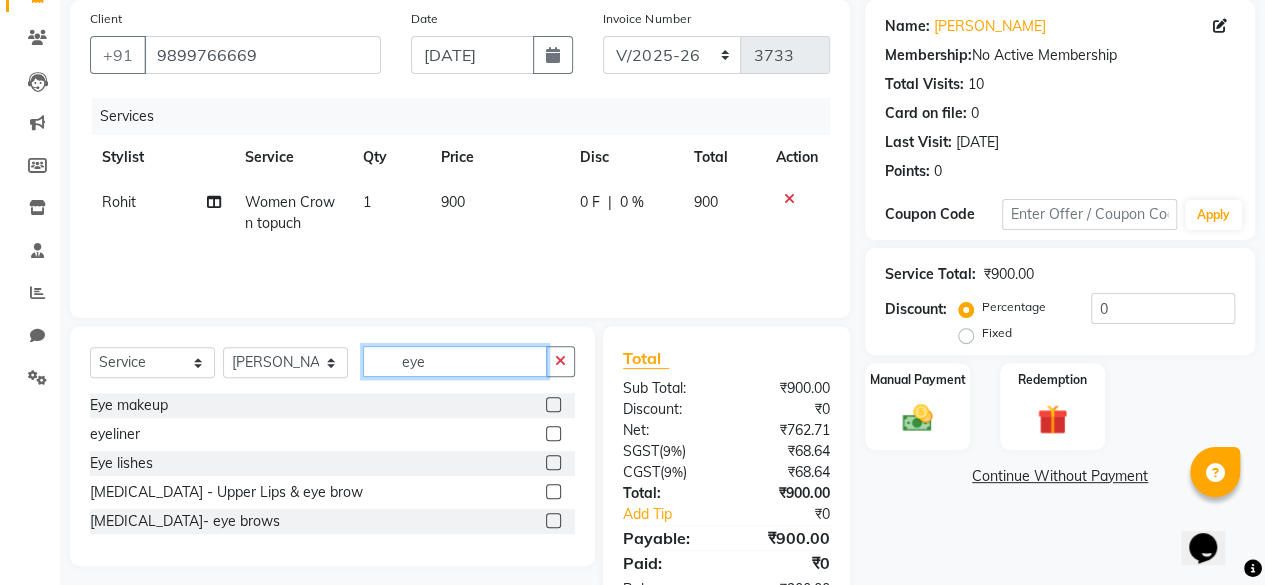 scroll, scrollTop: 151, scrollLeft: 0, axis: vertical 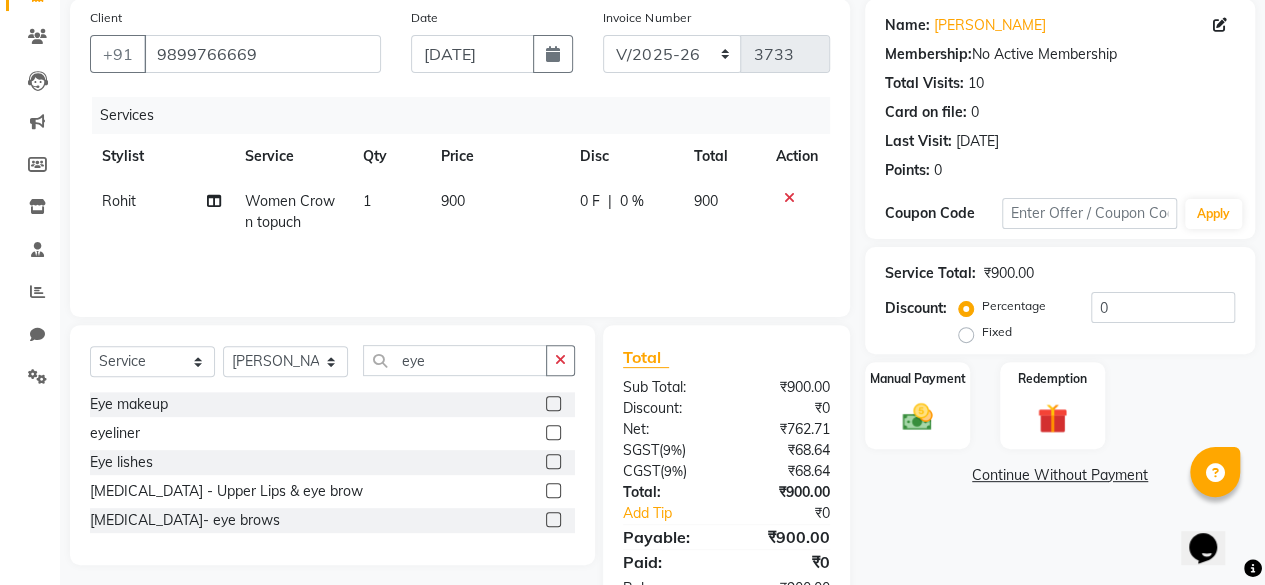 click 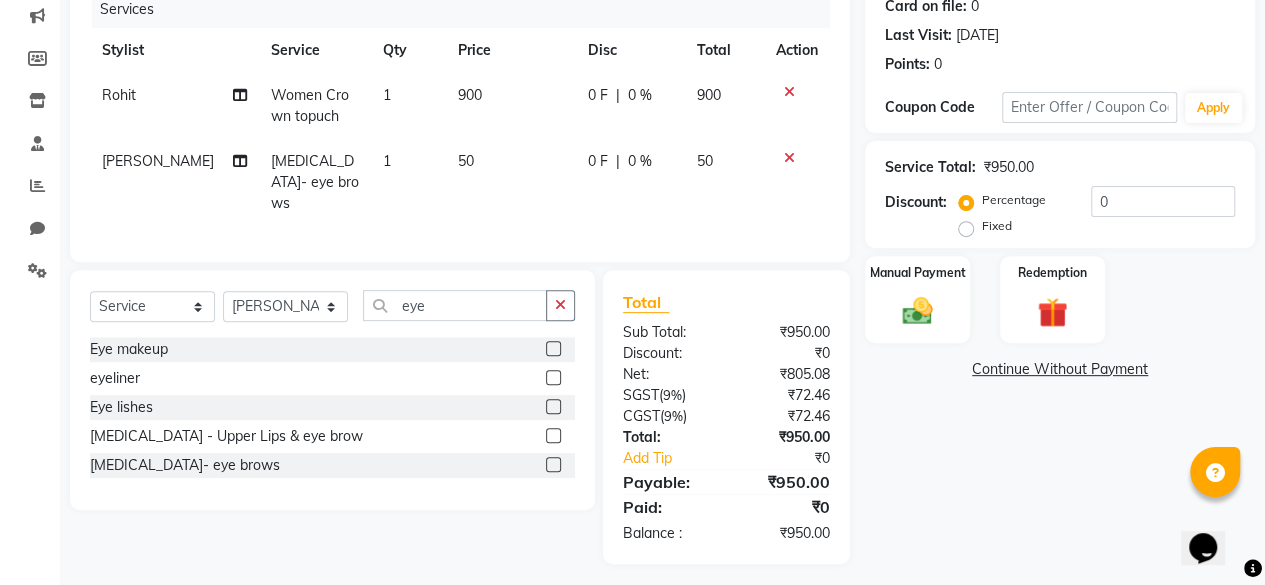 scroll, scrollTop: 258, scrollLeft: 0, axis: vertical 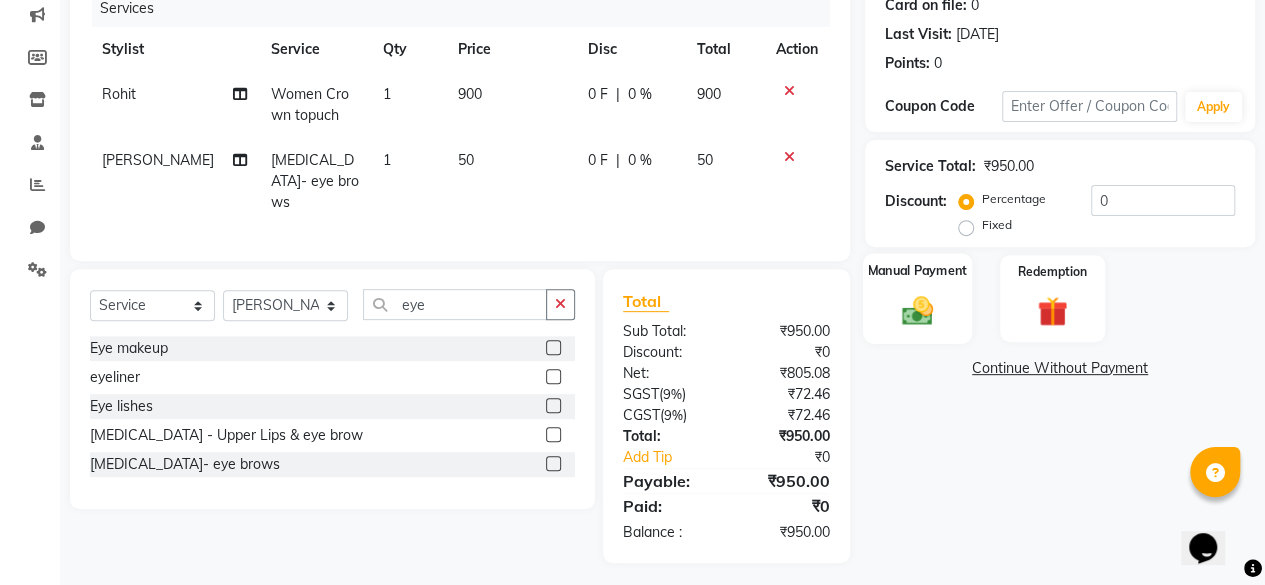 click 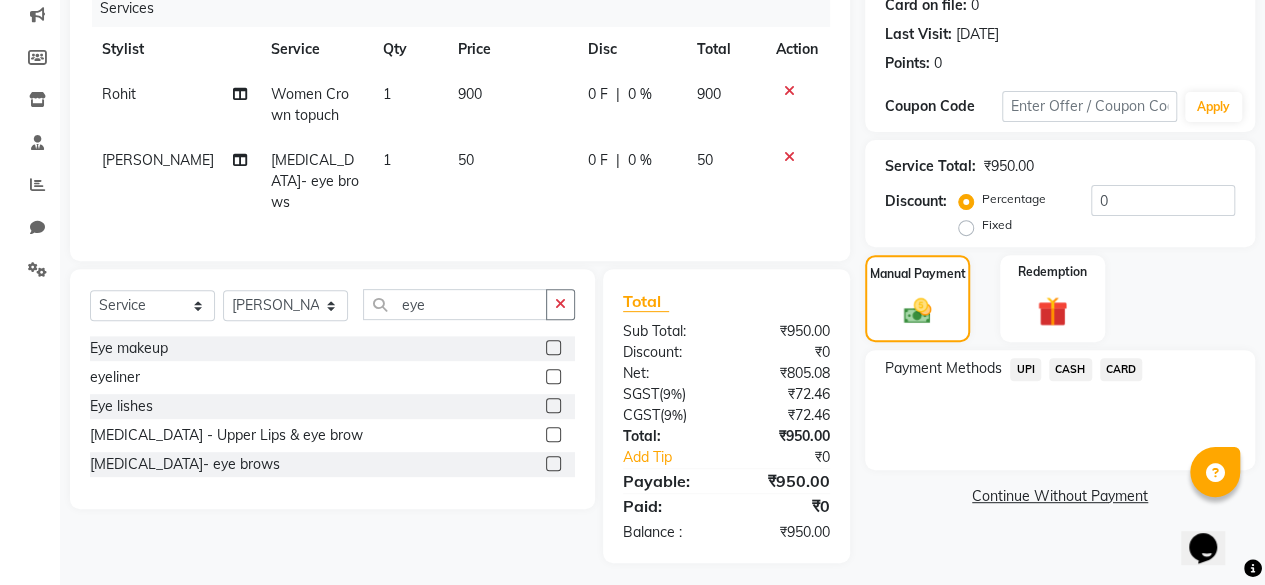 click on "50" 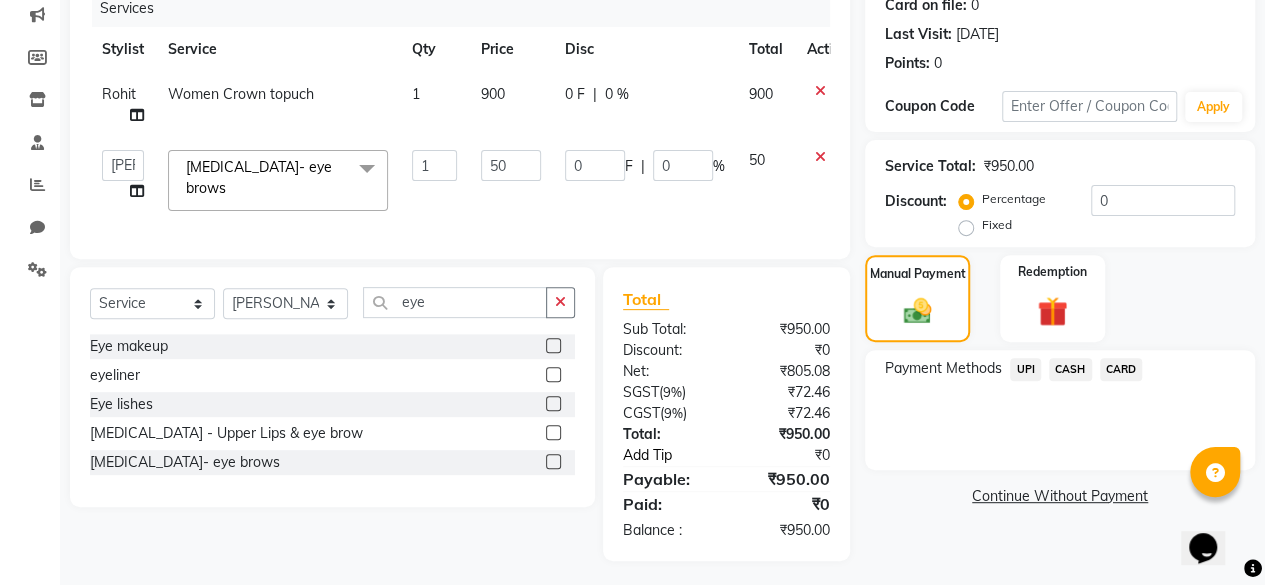 click on "Add Tip" 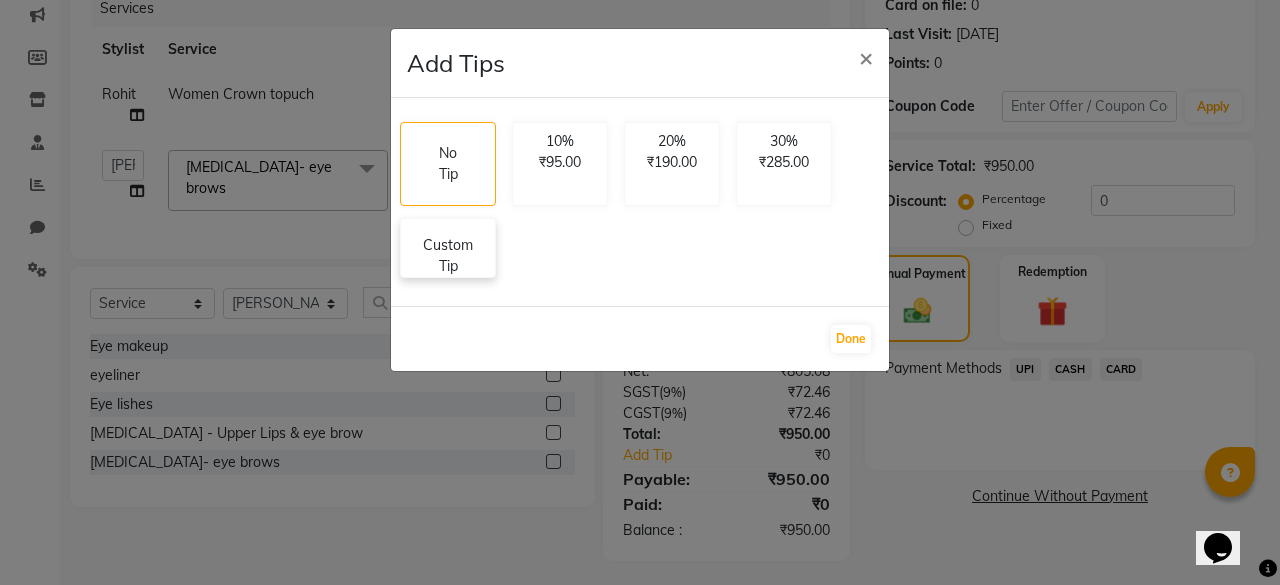 click on "Custom Tip" 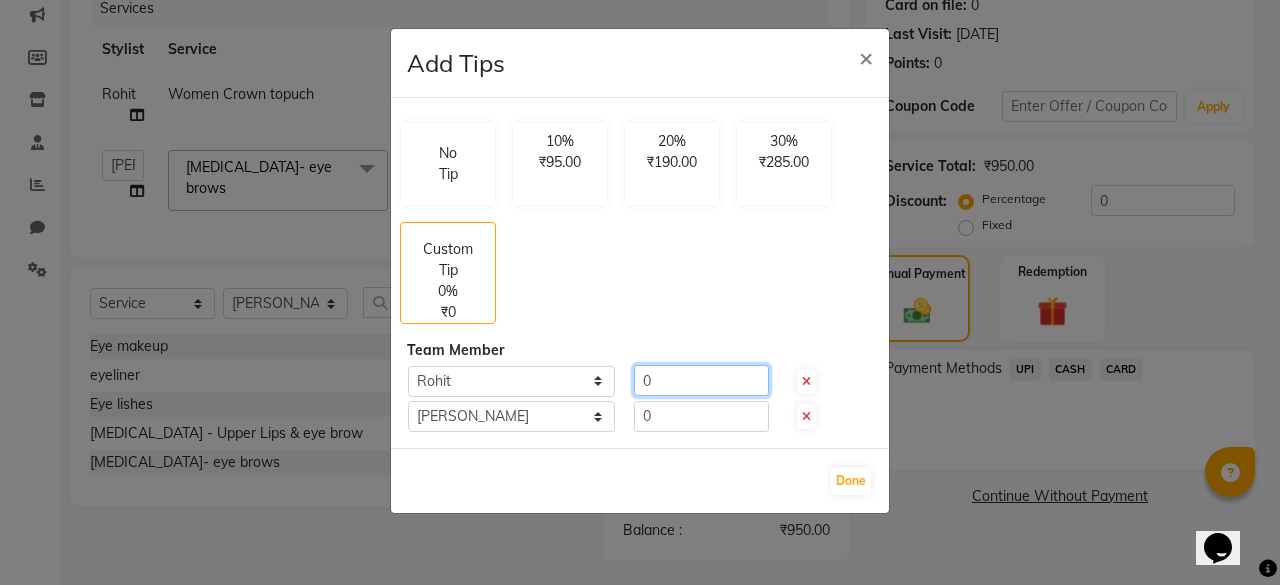 click on "0" 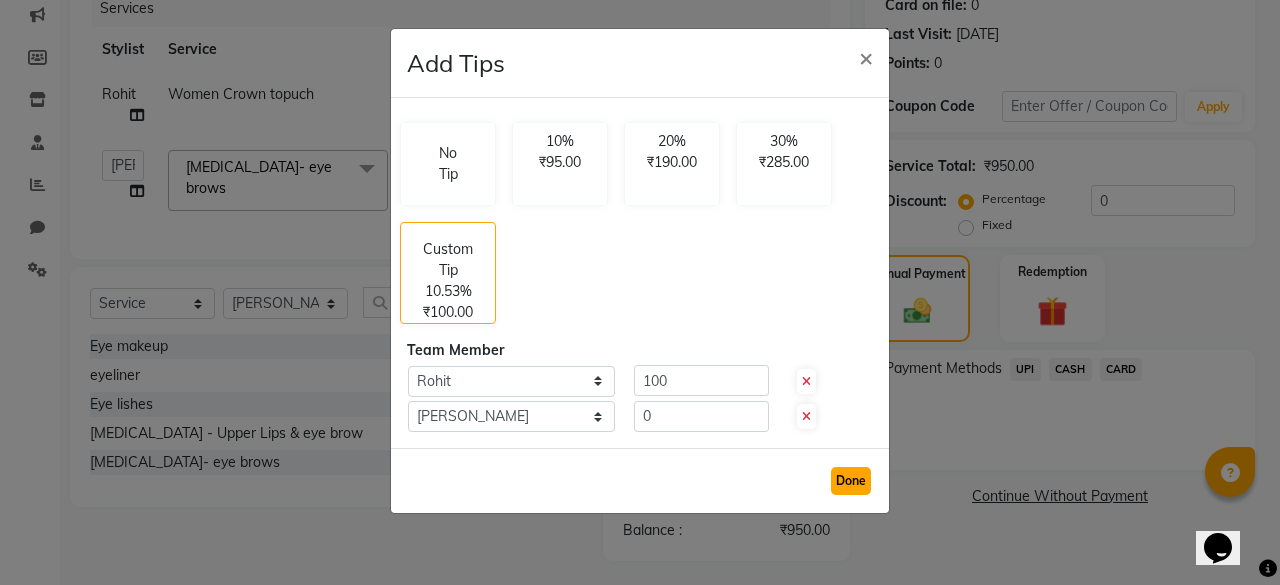 click on "Done" 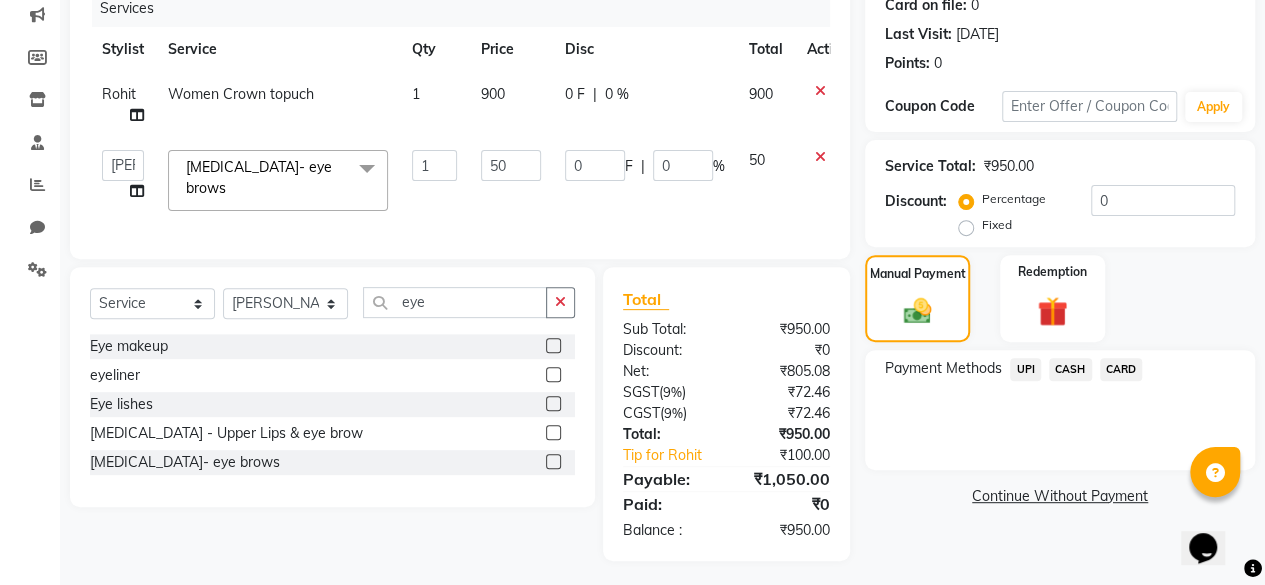 scroll, scrollTop: 268, scrollLeft: 0, axis: vertical 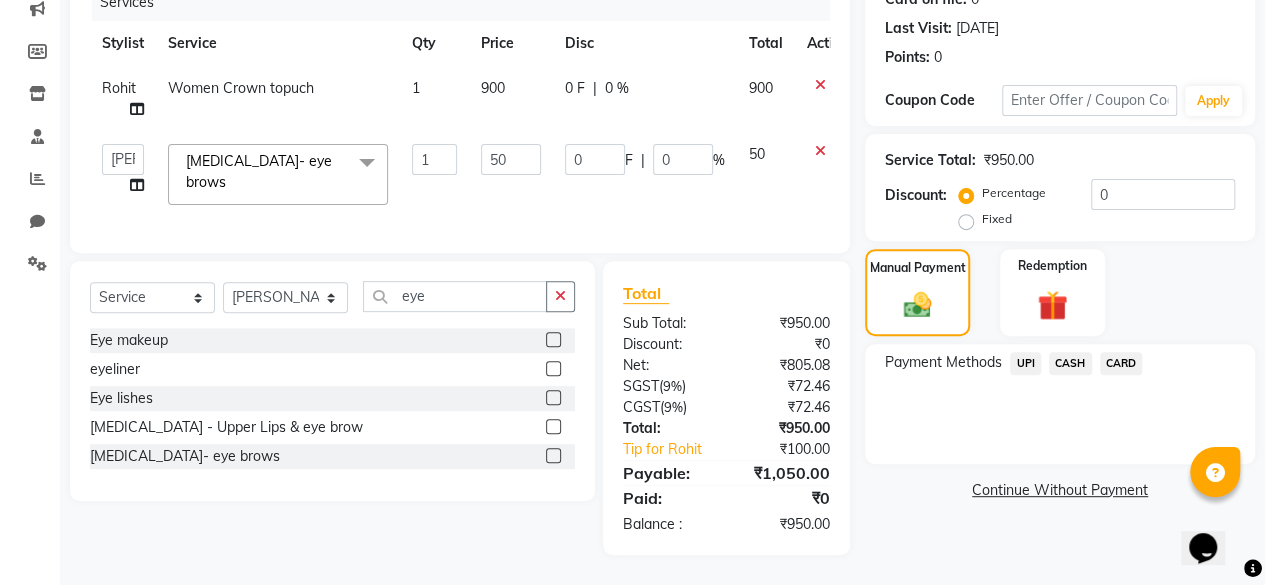 click on "UPI" 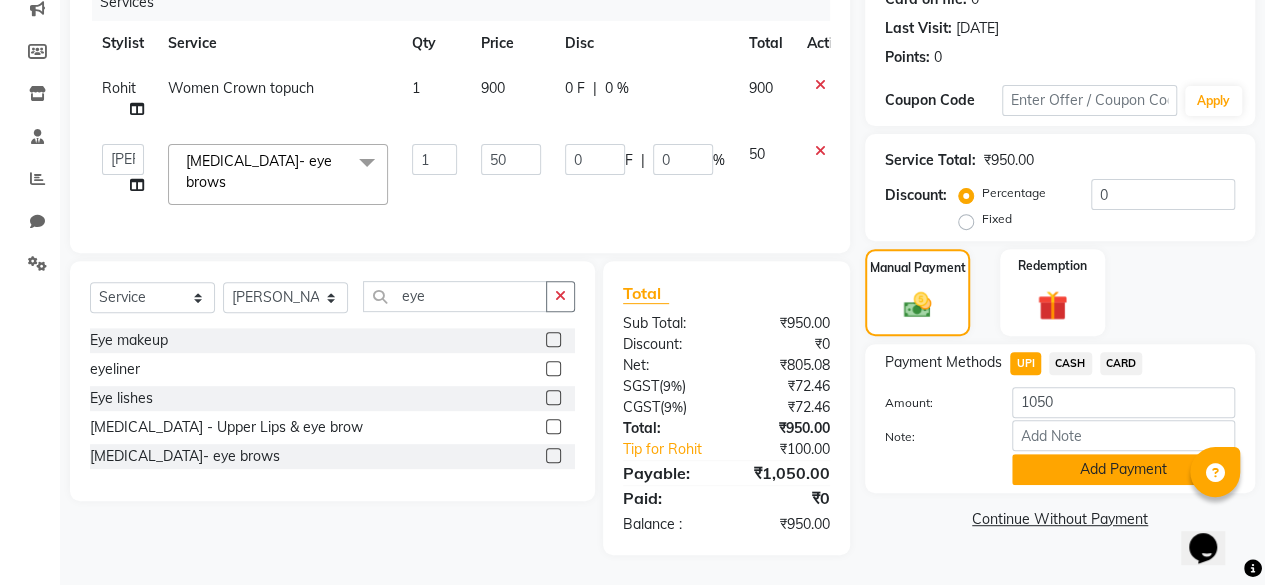 click on "Add Payment" 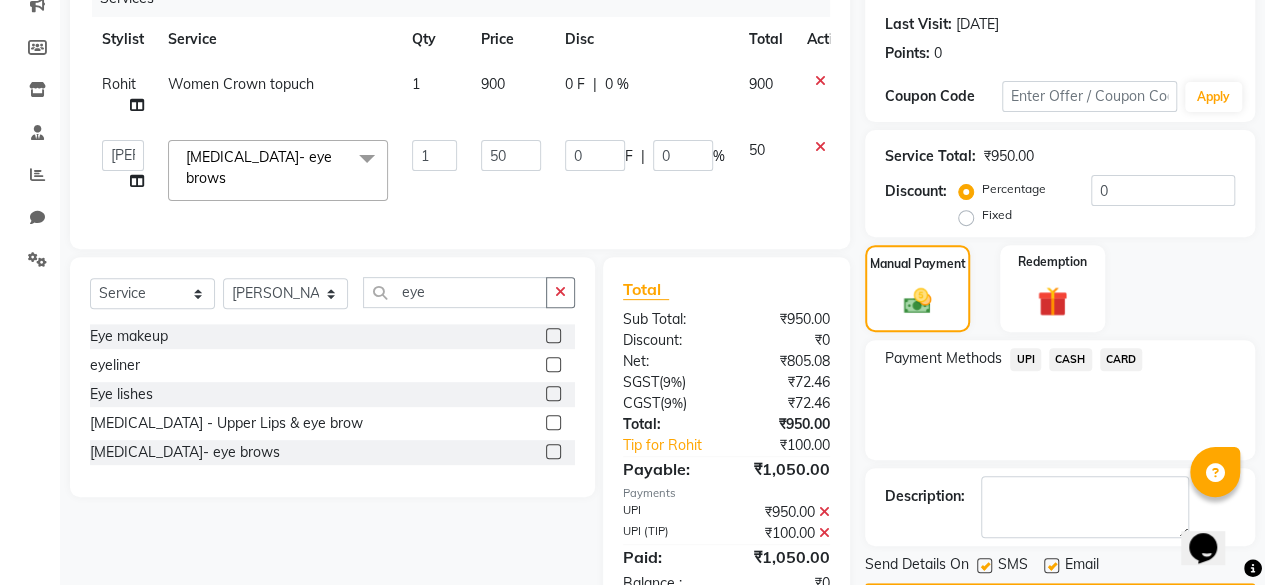 scroll, scrollTop: 331, scrollLeft: 0, axis: vertical 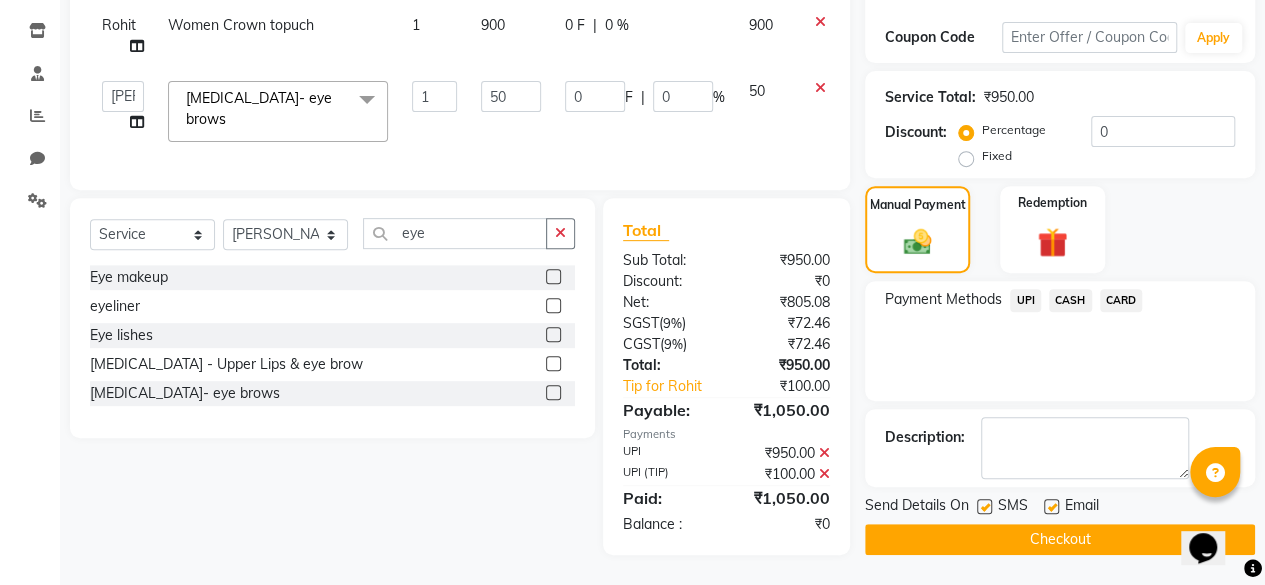 click 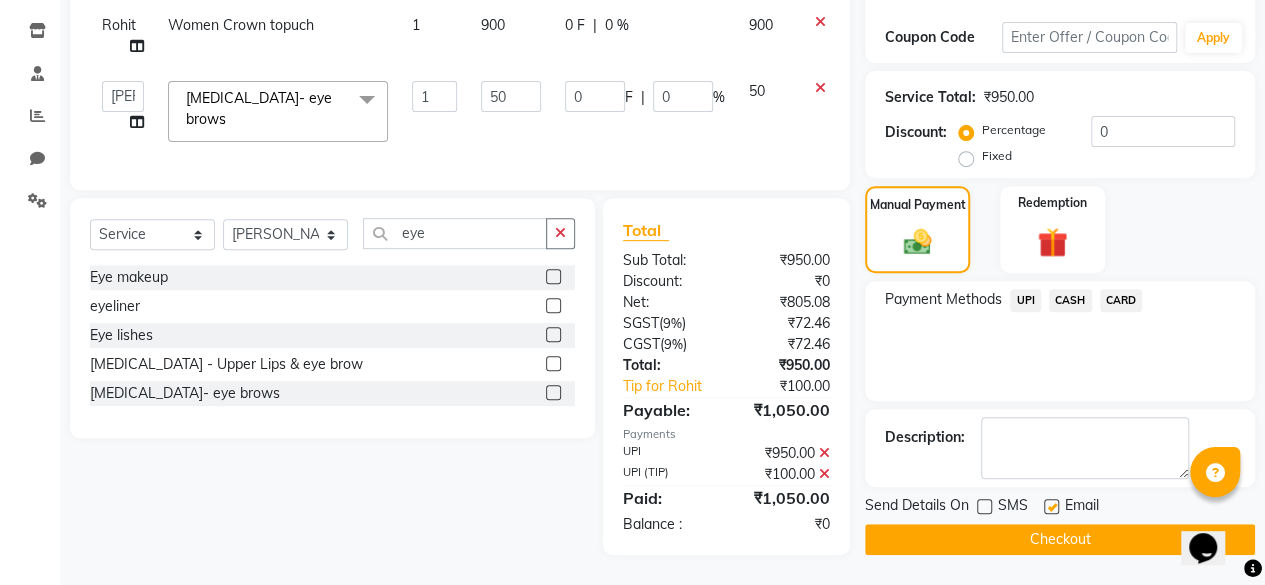 click on "Checkout" 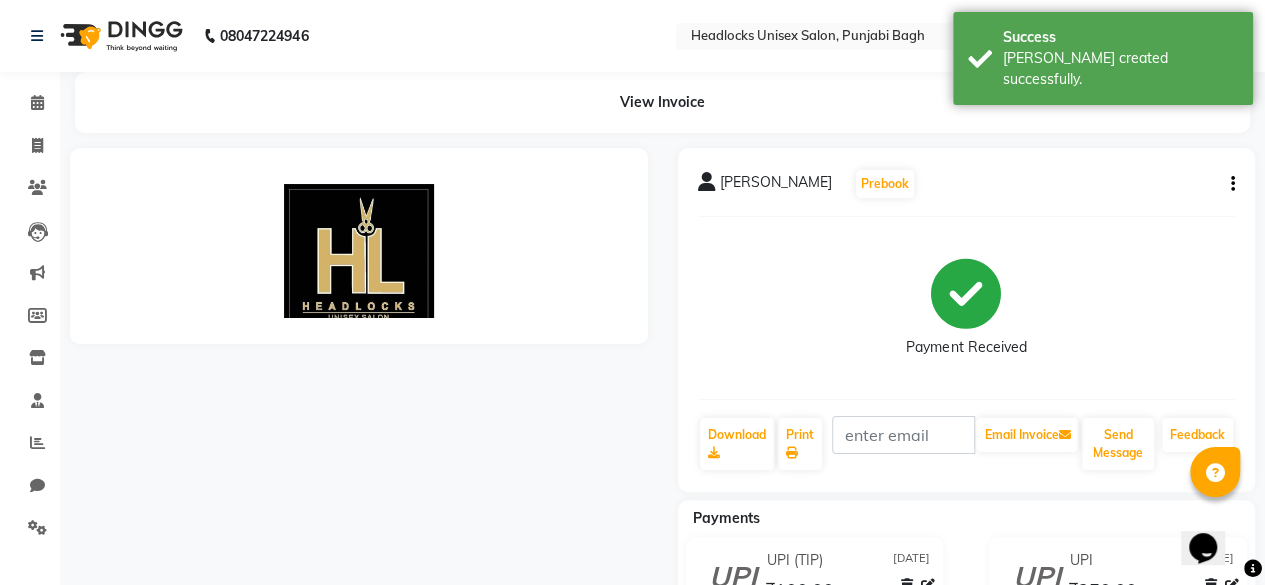 scroll, scrollTop: 0, scrollLeft: 0, axis: both 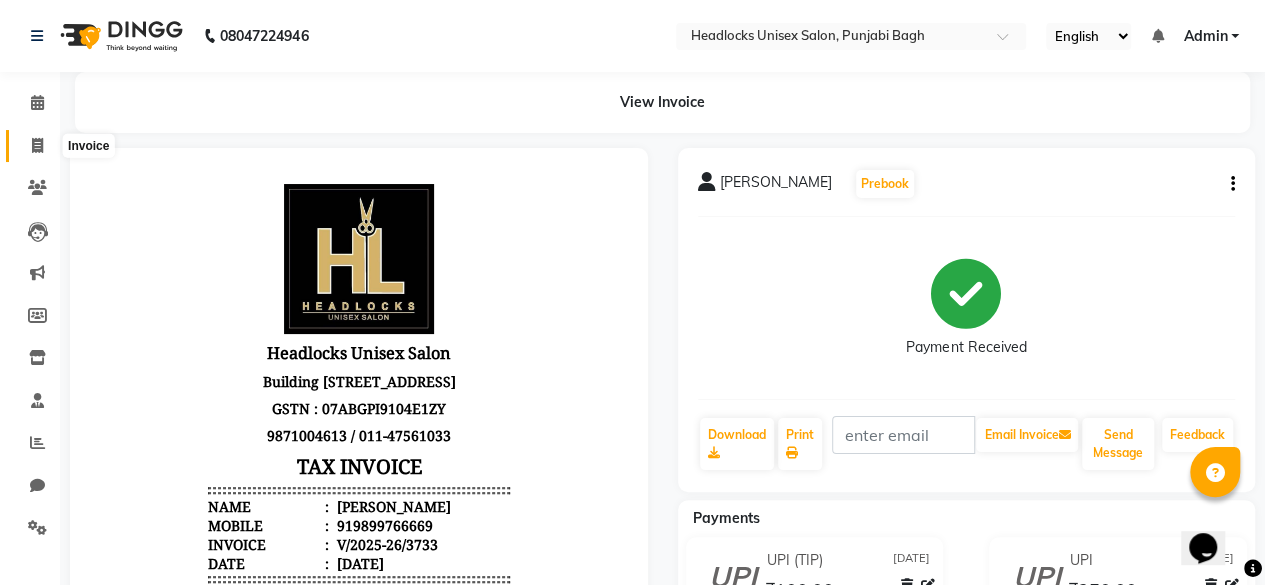 click 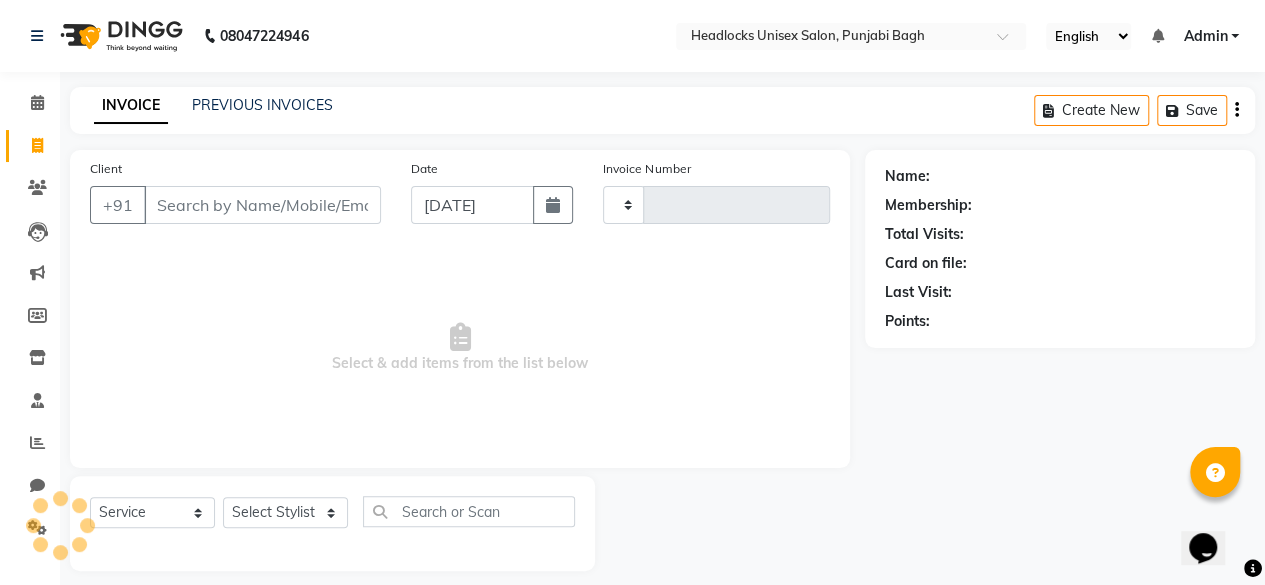 scroll, scrollTop: 15, scrollLeft: 0, axis: vertical 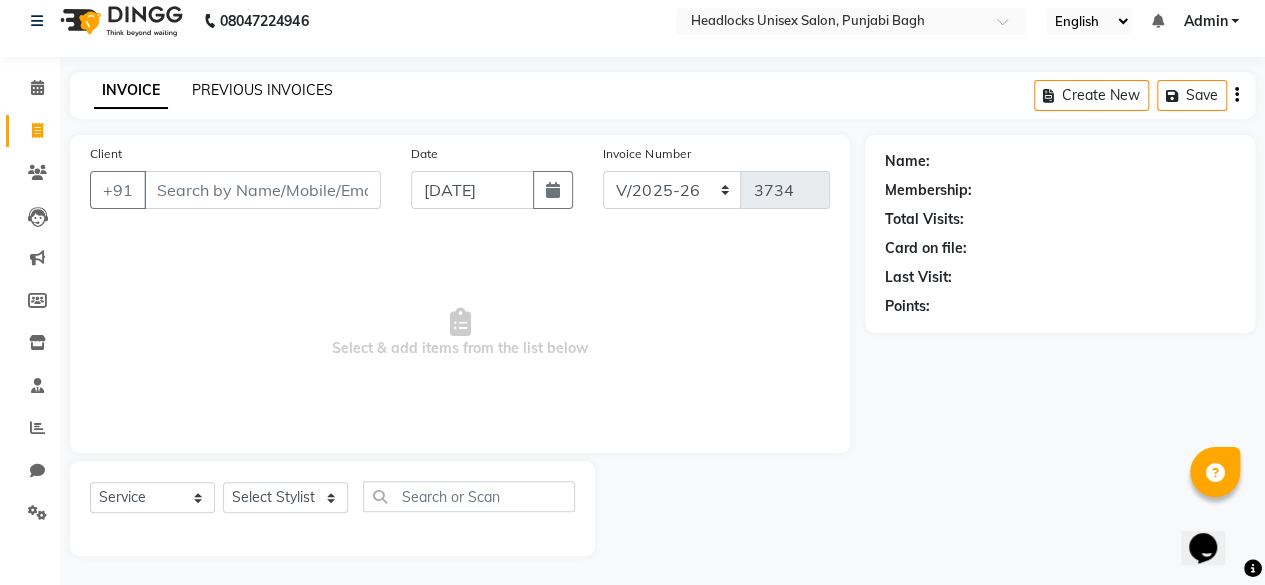 click on "PREVIOUS INVOICES" 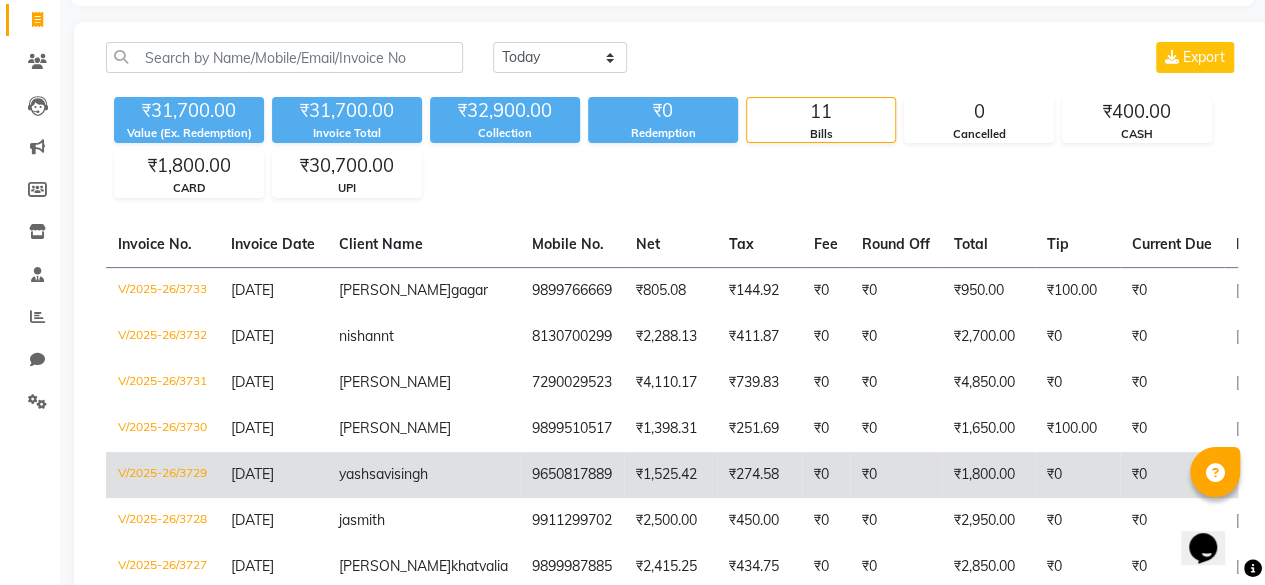 scroll, scrollTop: 124, scrollLeft: 0, axis: vertical 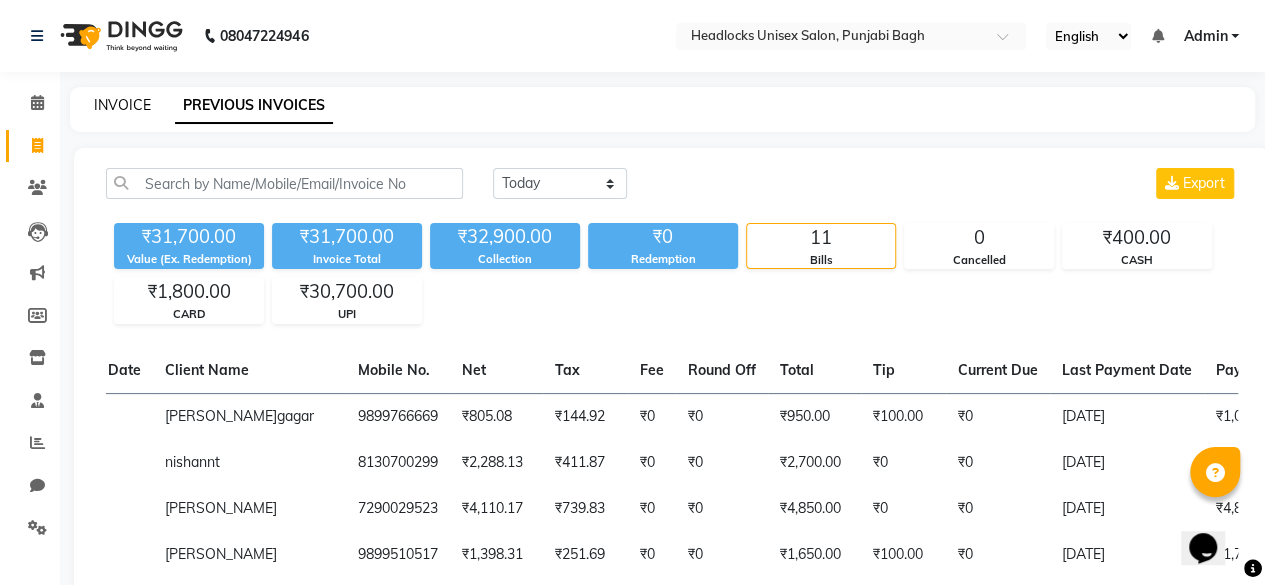 click on "INVOICE" 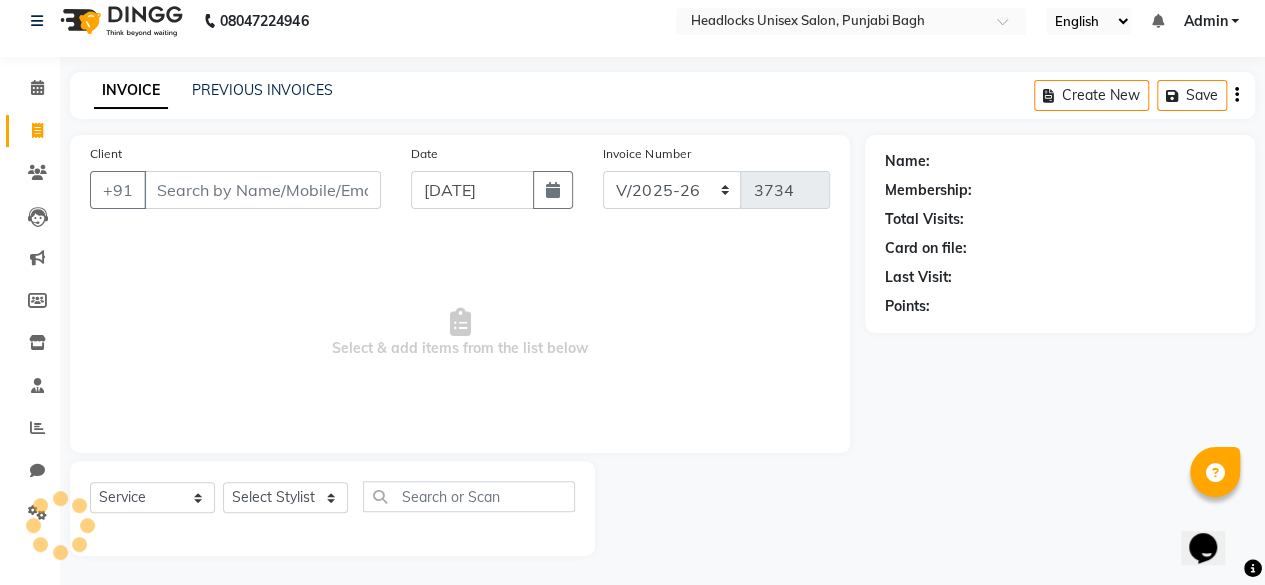 click on "Client" at bounding box center (262, 190) 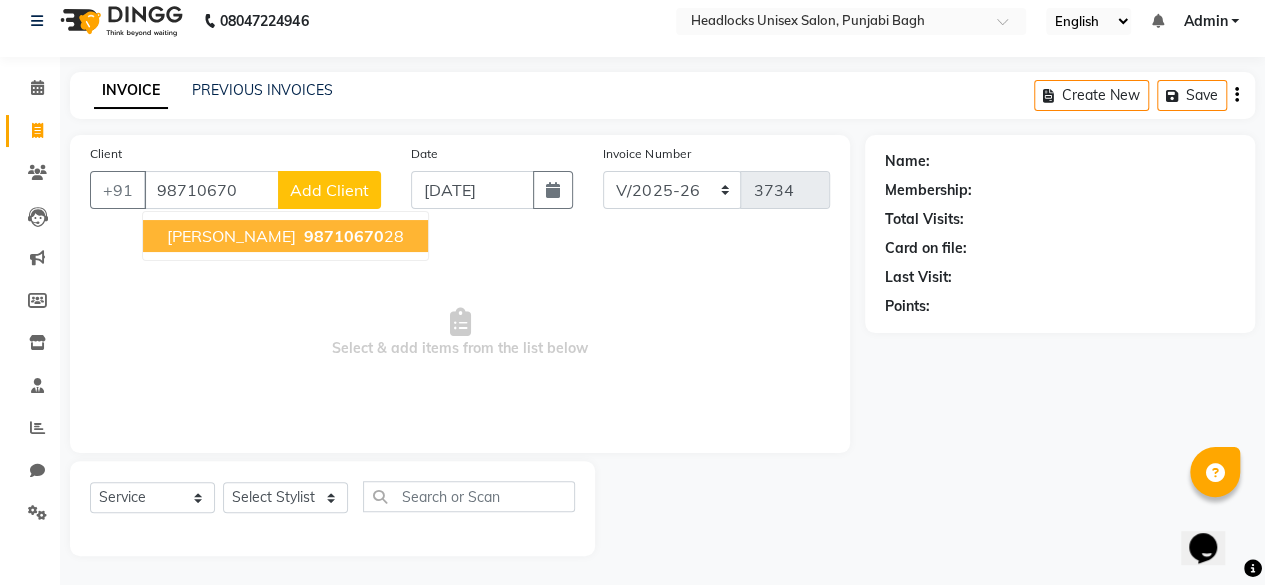 click on "[PERSON_NAME]   98710670 28" at bounding box center [285, 236] 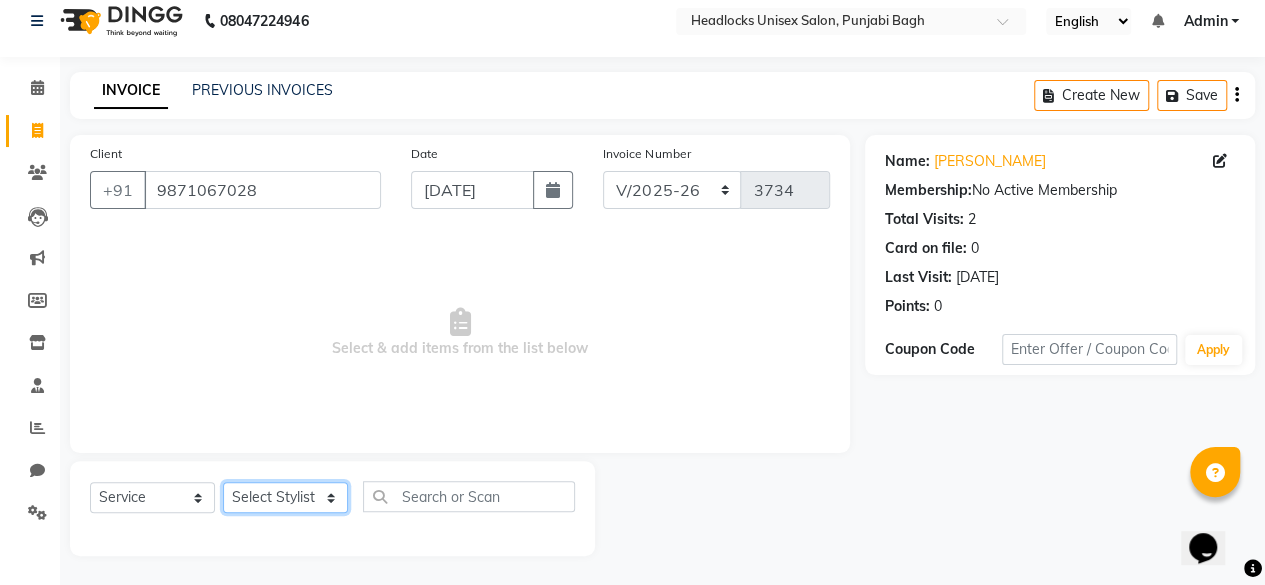 click on "Select Stylist ⁠Agnies ⁠[PERSON_NAME] [PERSON_NAME] [PERSON_NAME] kunal [PERSON_NAME] mercy ⁠Minto ⁠[PERSON_NAME]  [PERSON_NAME] priyanka [PERSON_NAME] ⁠[PERSON_NAME] ⁠[PERSON_NAME] [PERSON_NAME] [PERSON_NAME]  Sunny ⁠[PERSON_NAME] ⁠[PERSON_NAME]" 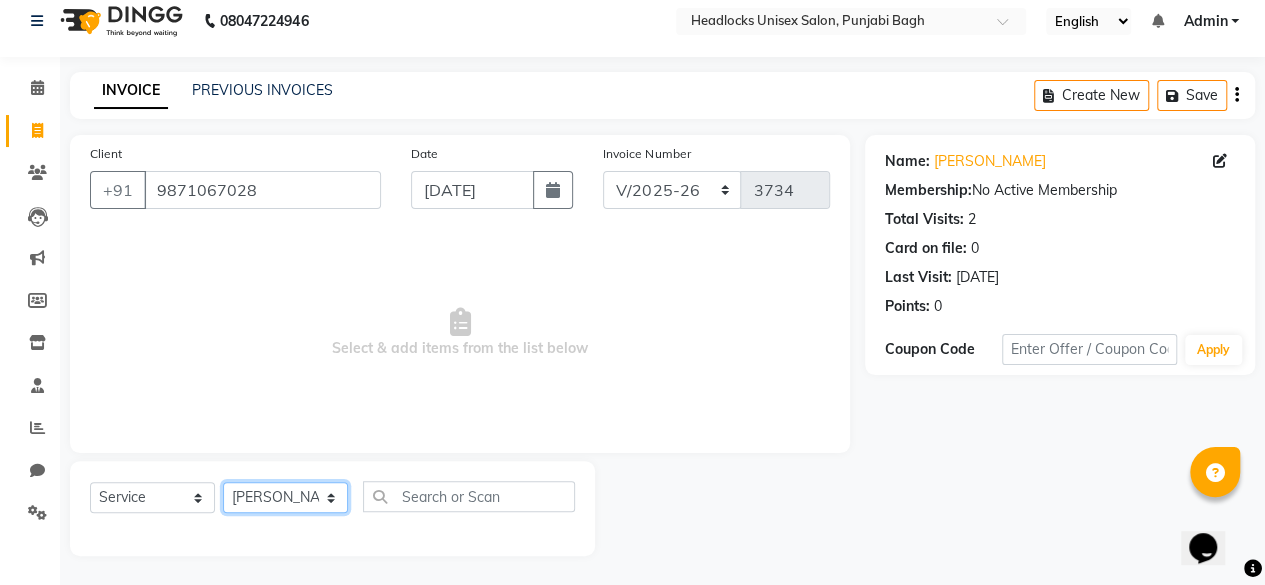 click on "Select Stylist ⁠Agnies ⁠[PERSON_NAME] [PERSON_NAME] [PERSON_NAME] kunal [PERSON_NAME] mercy ⁠Minto ⁠[PERSON_NAME]  [PERSON_NAME] priyanka [PERSON_NAME] ⁠[PERSON_NAME] ⁠[PERSON_NAME] [PERSON_NAME] [PERSON_NAME]  Sunny ⁠[PERSON_NAME] ⁠[PERSON_NAME]" 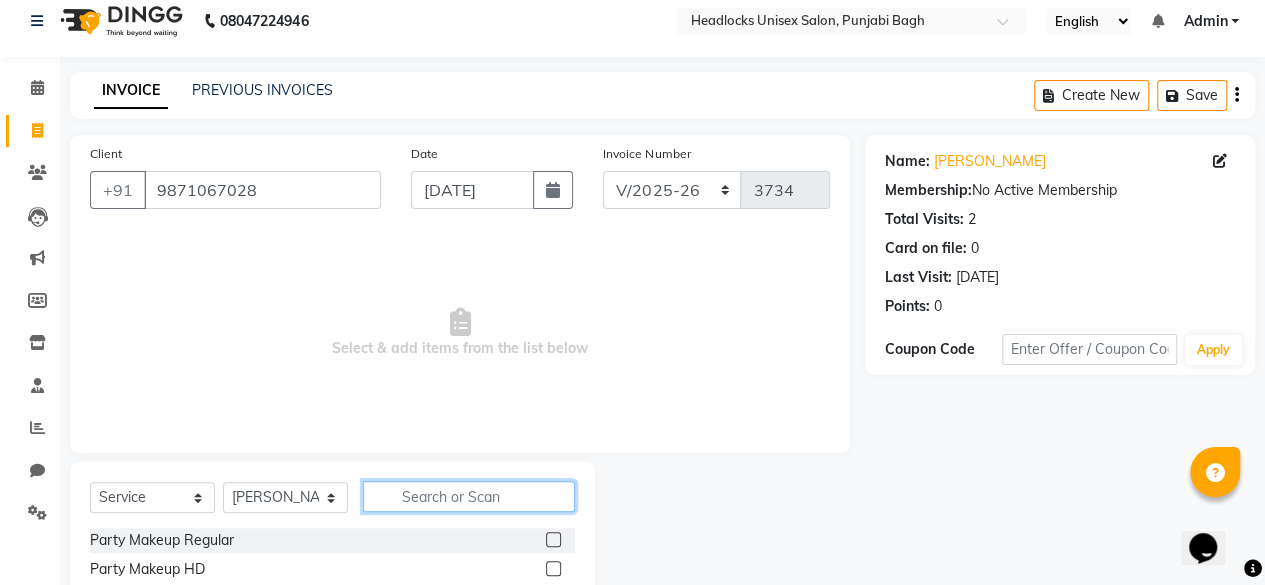 click 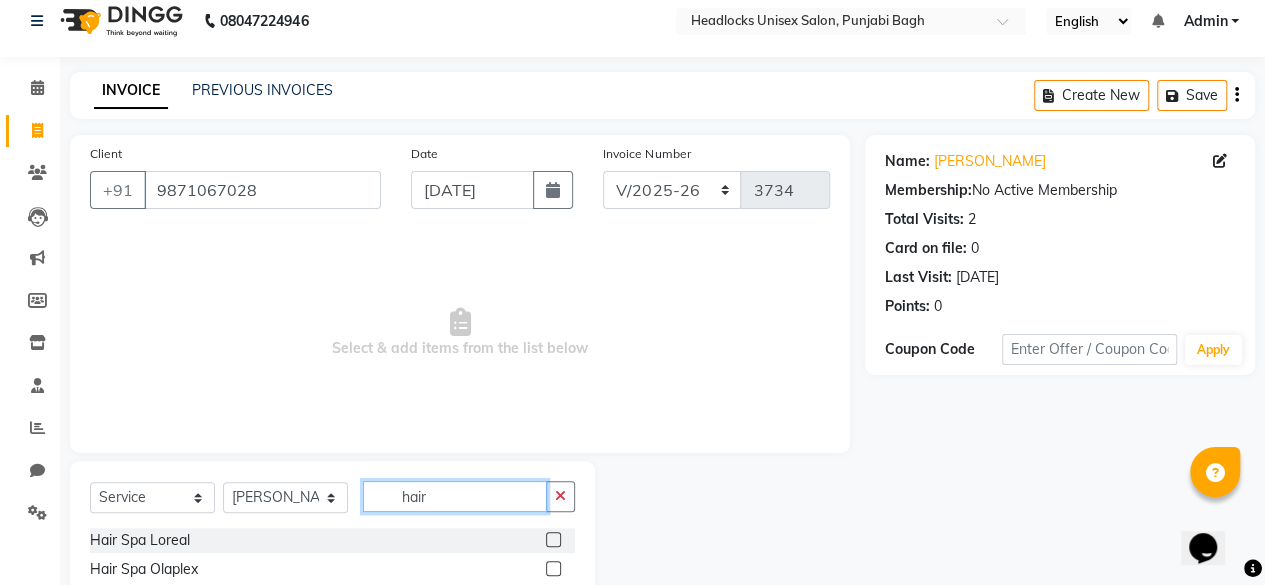 scroll, scrollTop: 215, scrollLeft: 0, axis: vertical 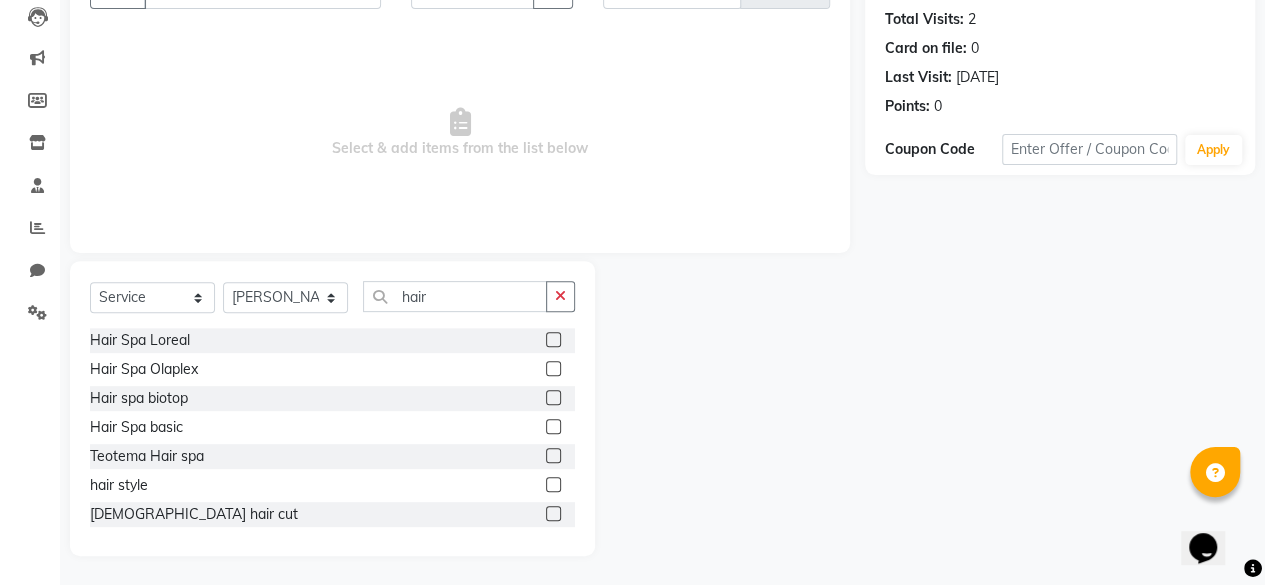 click 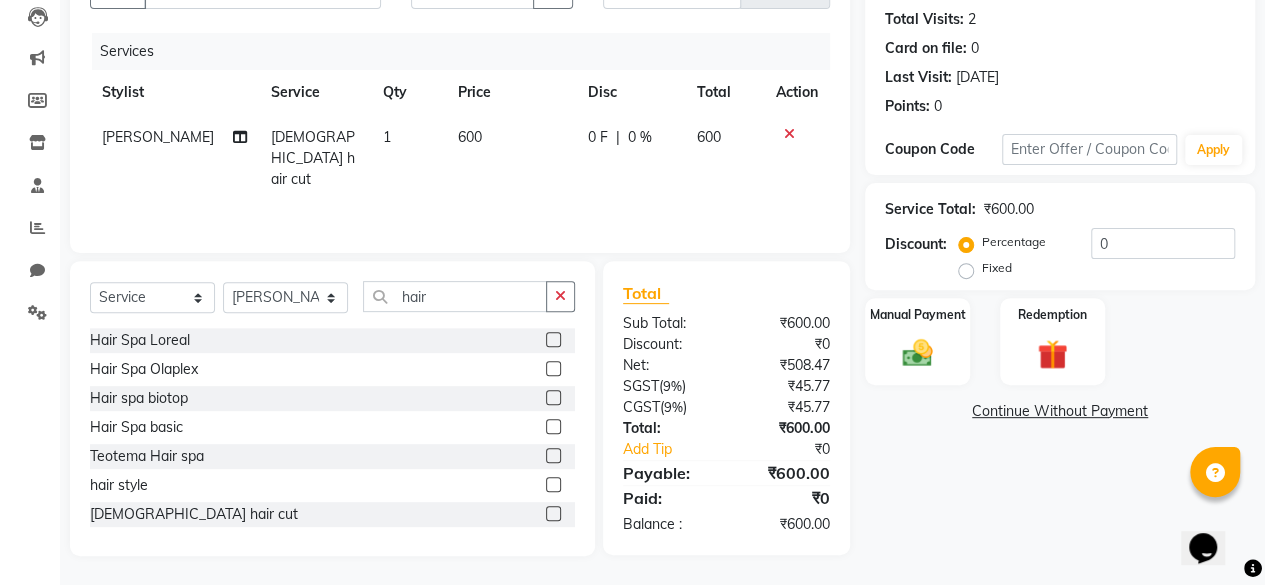 click 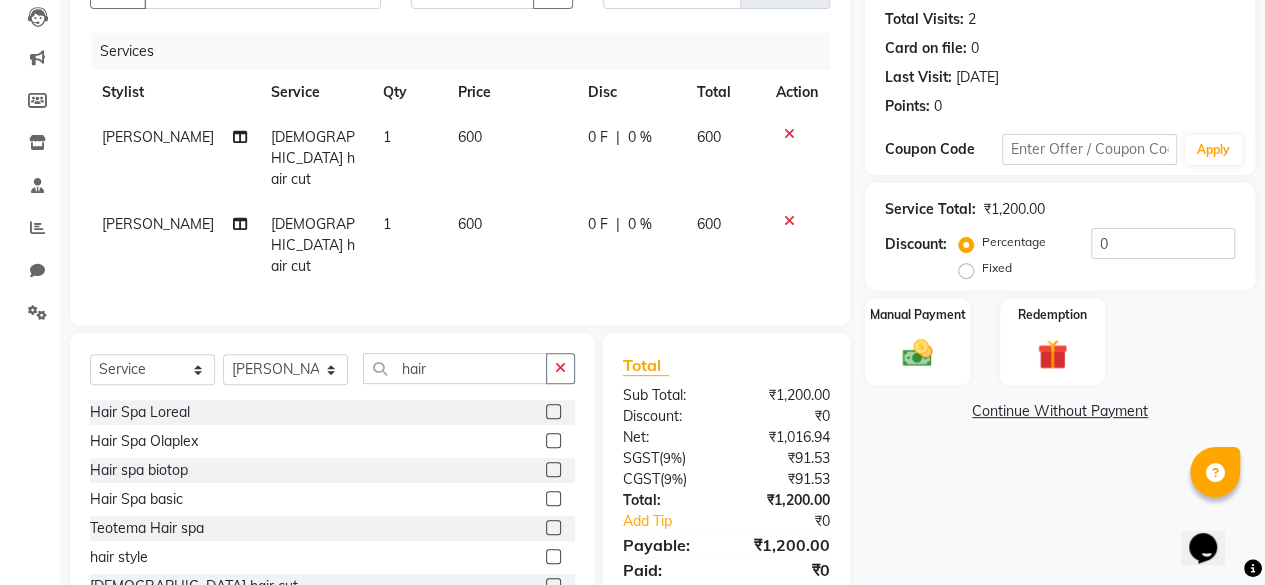click 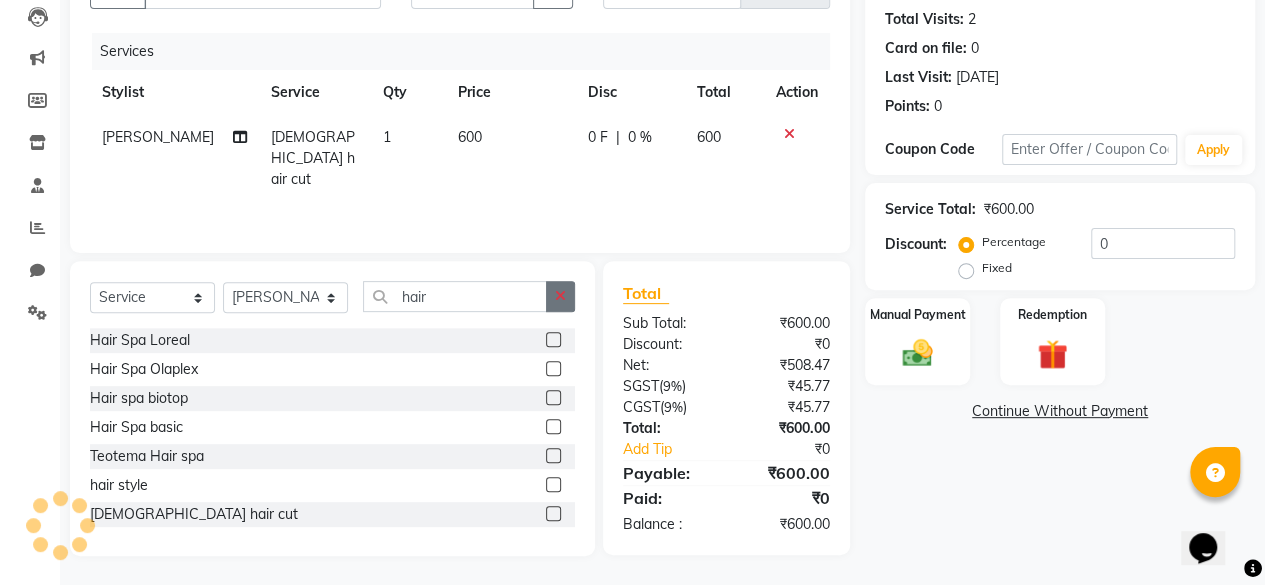 click 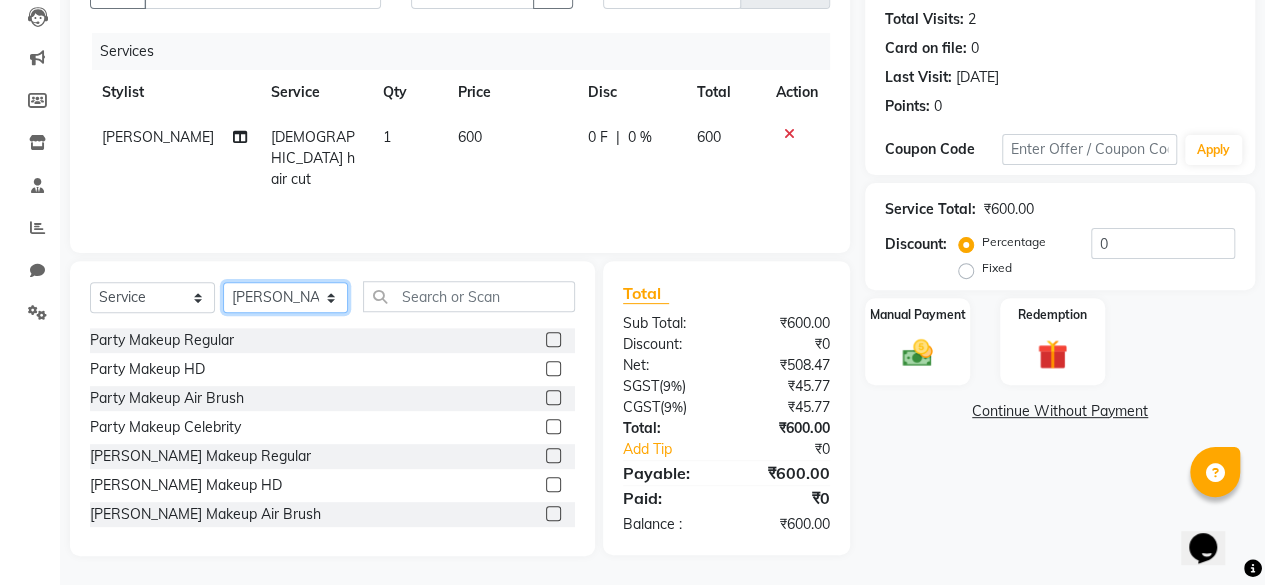 click on "Select Stylist ⁠Agnies ⁠[PERSON_NAME] [PERSON_NAME] [PERSON_NAME] kunal [PERSON_NAME] mercy ⁠Minto ⁠[PERSON_NAME]  [PERSON_NAME] priyanka [PERSON_NAME] ⁠[PERSON_NAME] ⁠[PERSON_NAME] [PERSON_NAME] [PERSON_NAME]  Sunny ⁠[PERSON_NAME] ⁠[PERSON_NAME]" 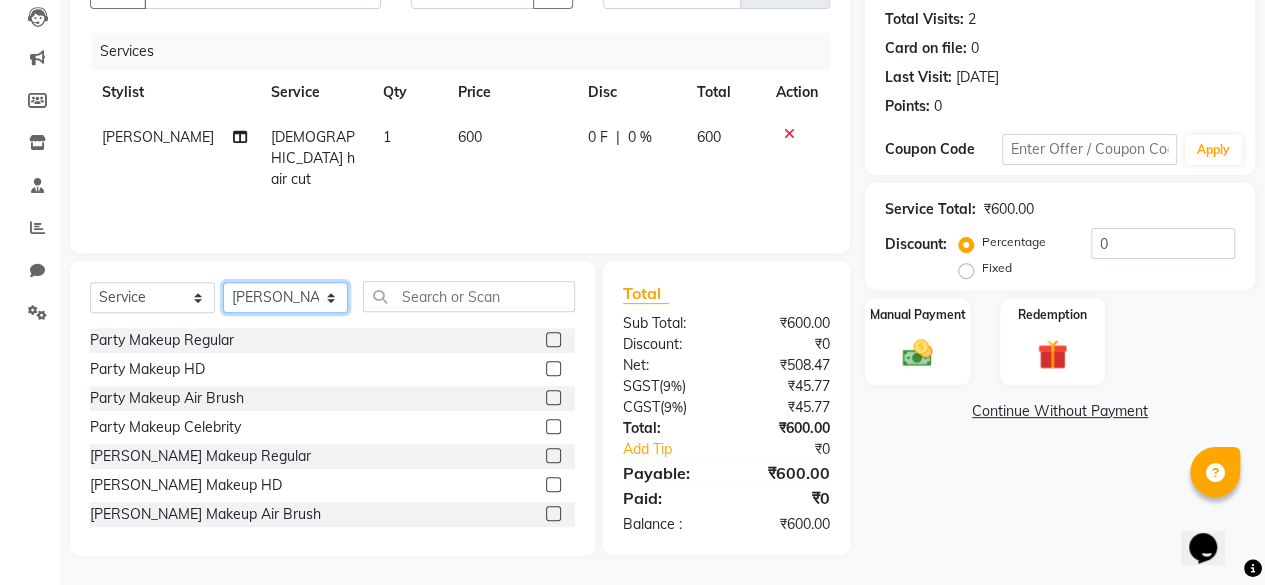 click on "Select Stylist ⁠Agnies ⁠[PERSON_NAME] [PERSON_NAME] [PERSON_NAME] kunal [PERSON_NAME] mercy ⁠Minto ⁠[PERSON_NAME]  [PERSON_NAME] priyanka [PERSON_NAME] ⁠[PERSON_NAME] ⁠[PERSON_NAME] [PERSON_NAME] [PERSON_NAME]  Sunny ⁠[PERSON_NAME] ⁠[PERSON_NAME]" 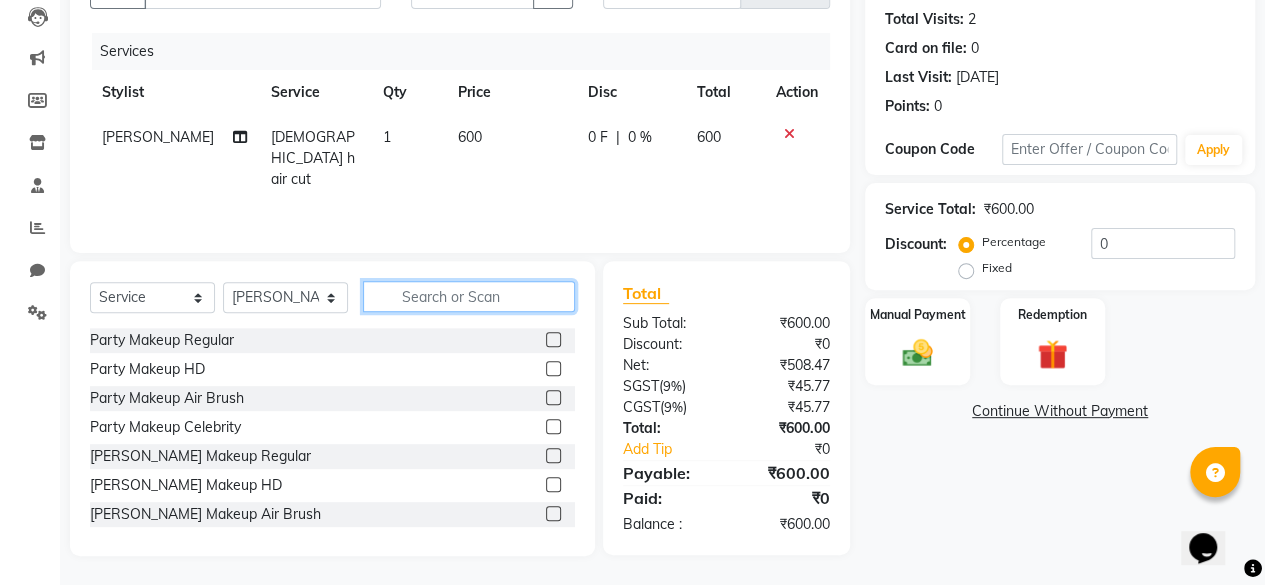 click 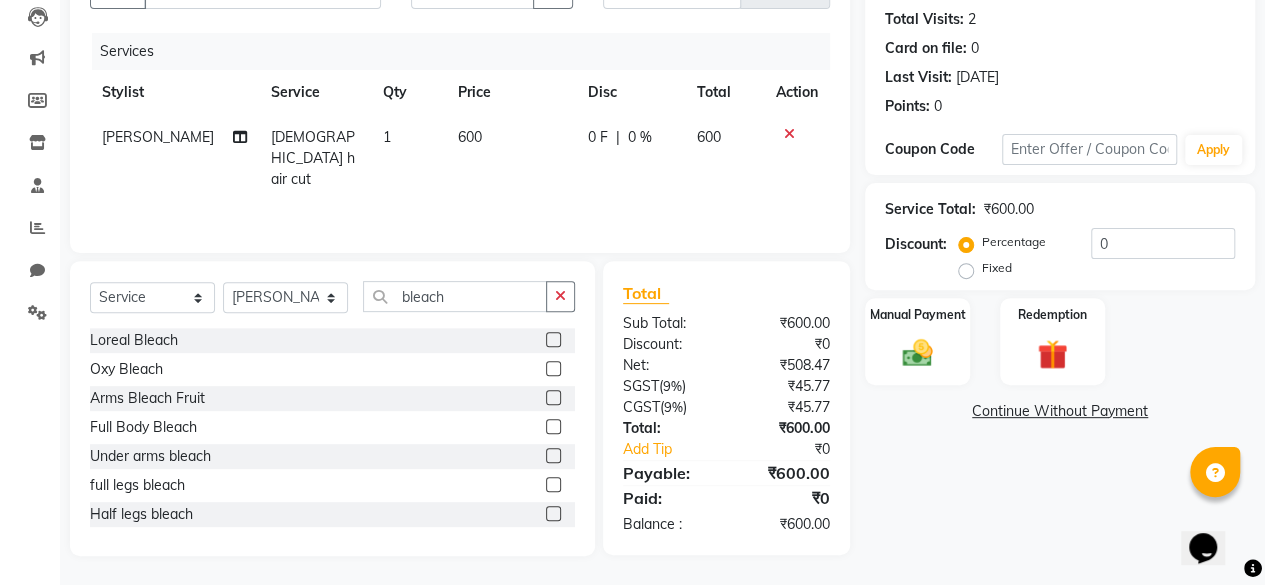 click 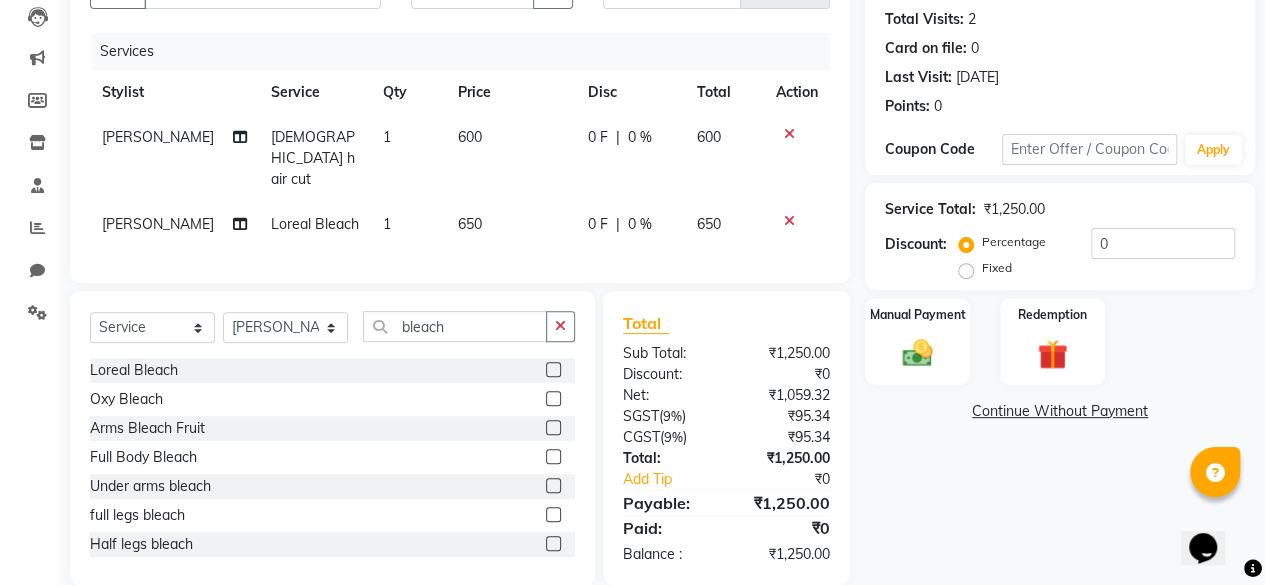 scroll, scrollTop: 177, scrollLeft: 0, axis: vertical 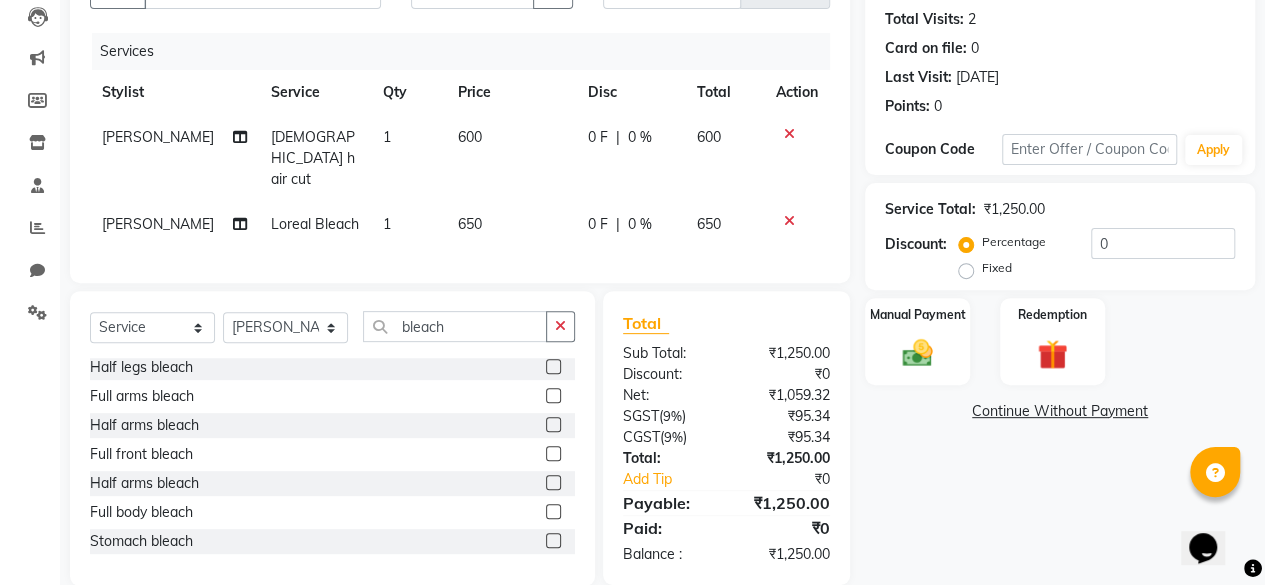click on "600" 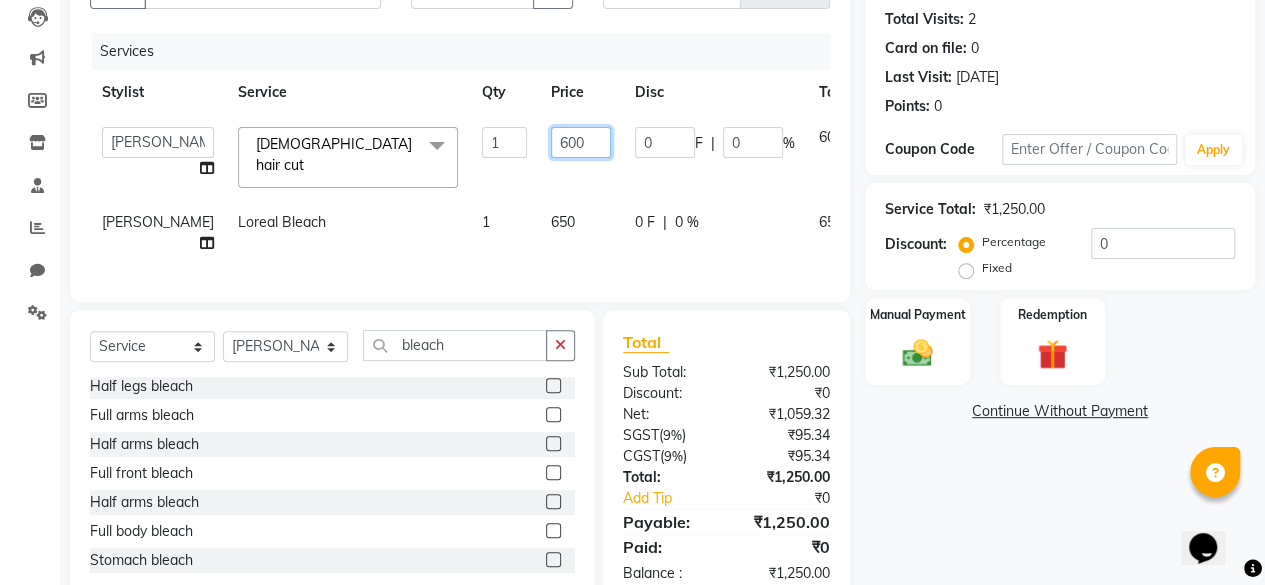 click on "600" 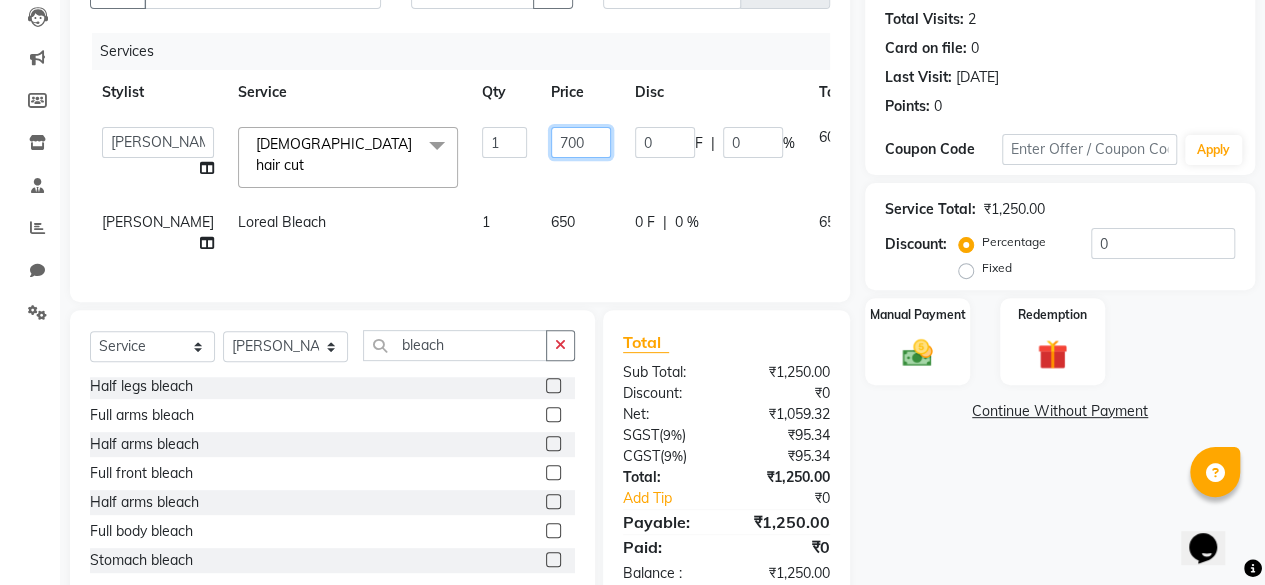 scroll, scrollTop: 270, scrollLeft: 0, axis: vertical 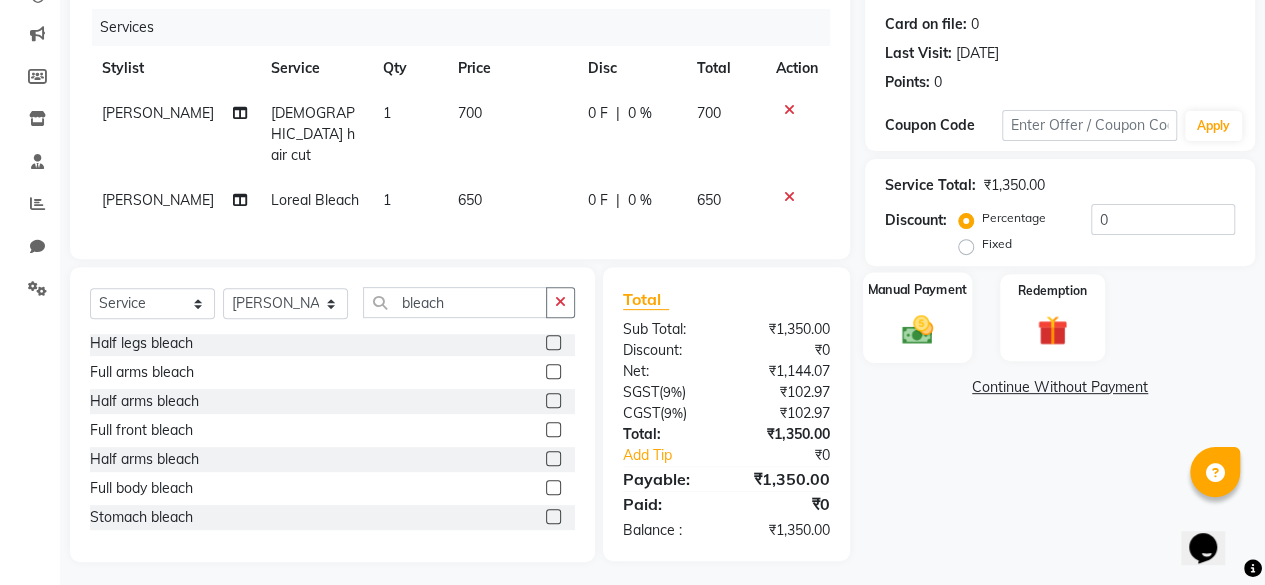 click on "Manual Payment" 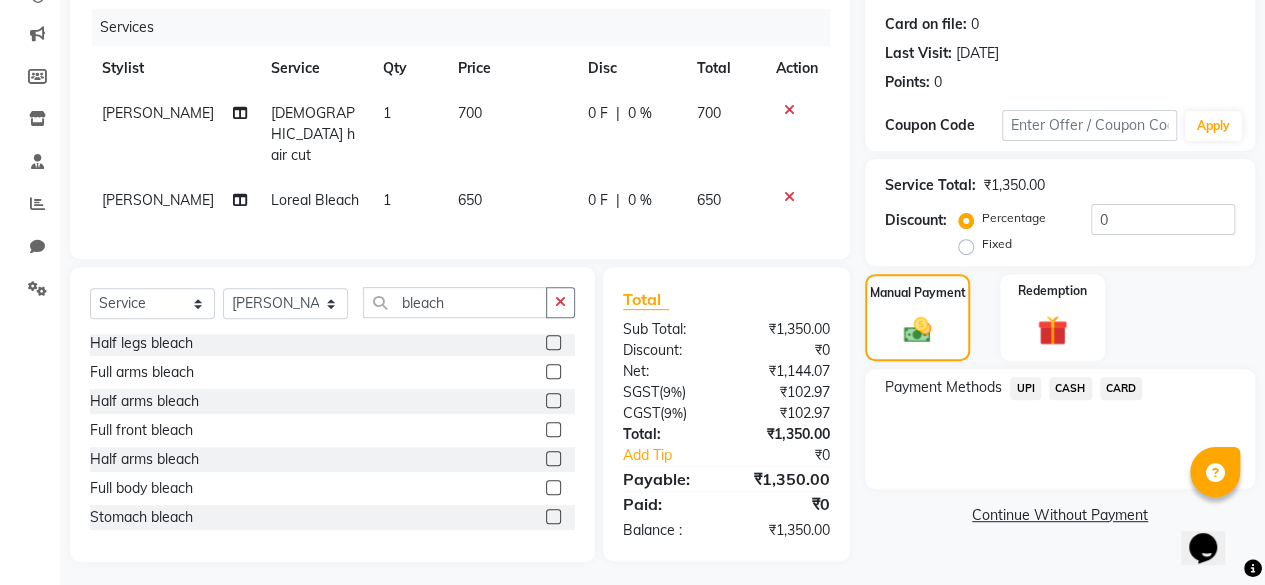 click on "CARD" 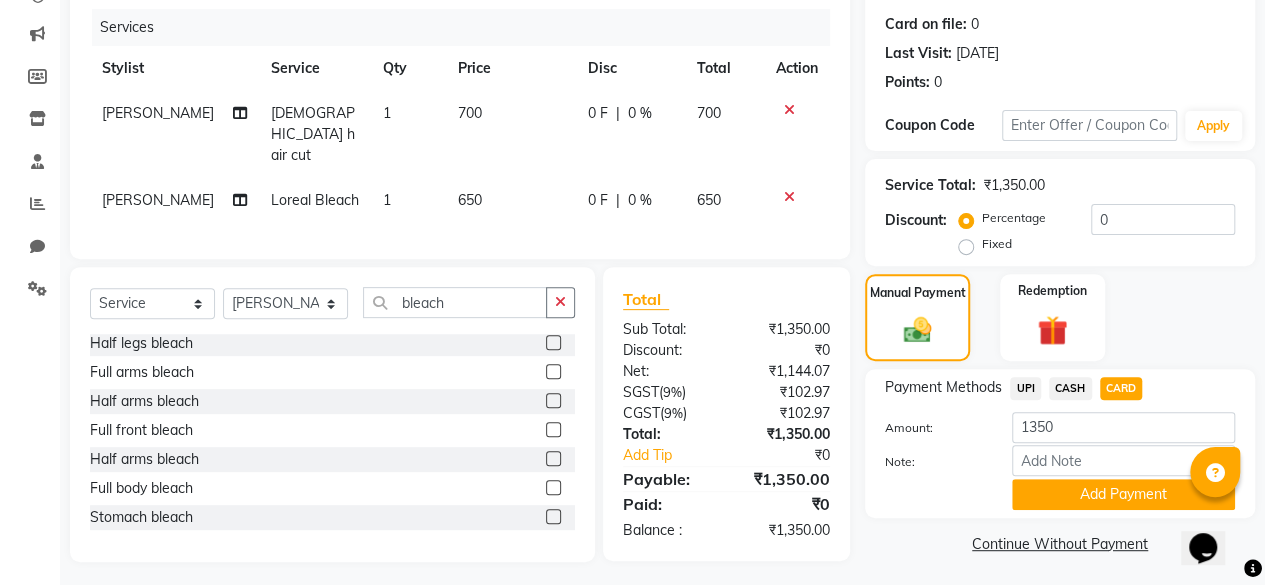 scroll, scrollTop: 242, scrollLeft: 0, axis: vertical 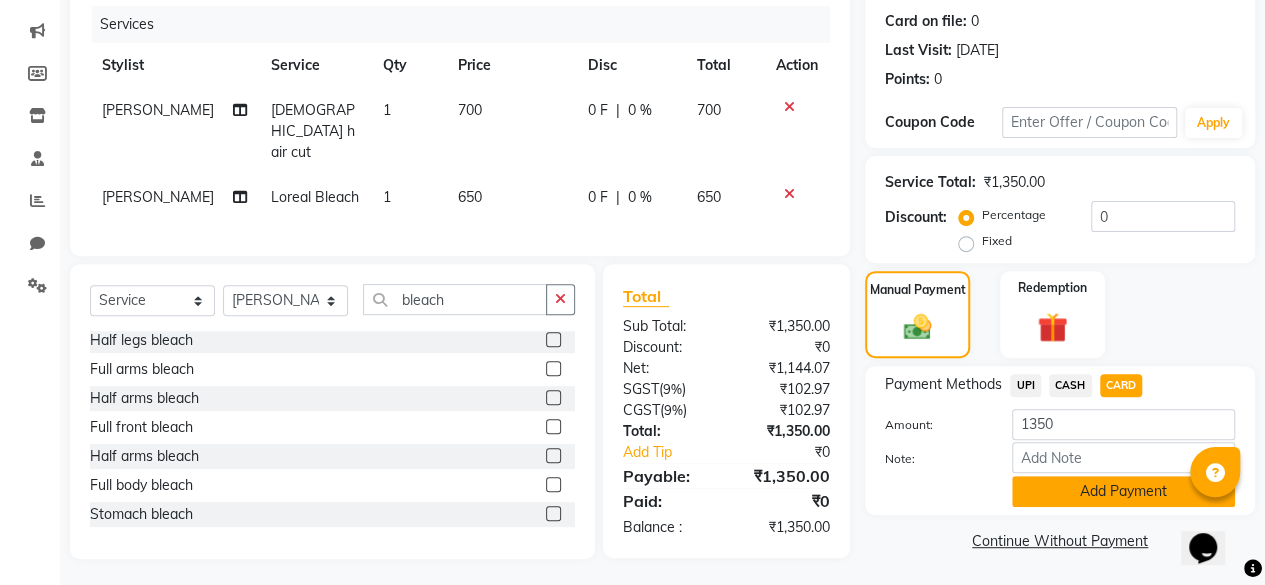 click on "Add Payment" 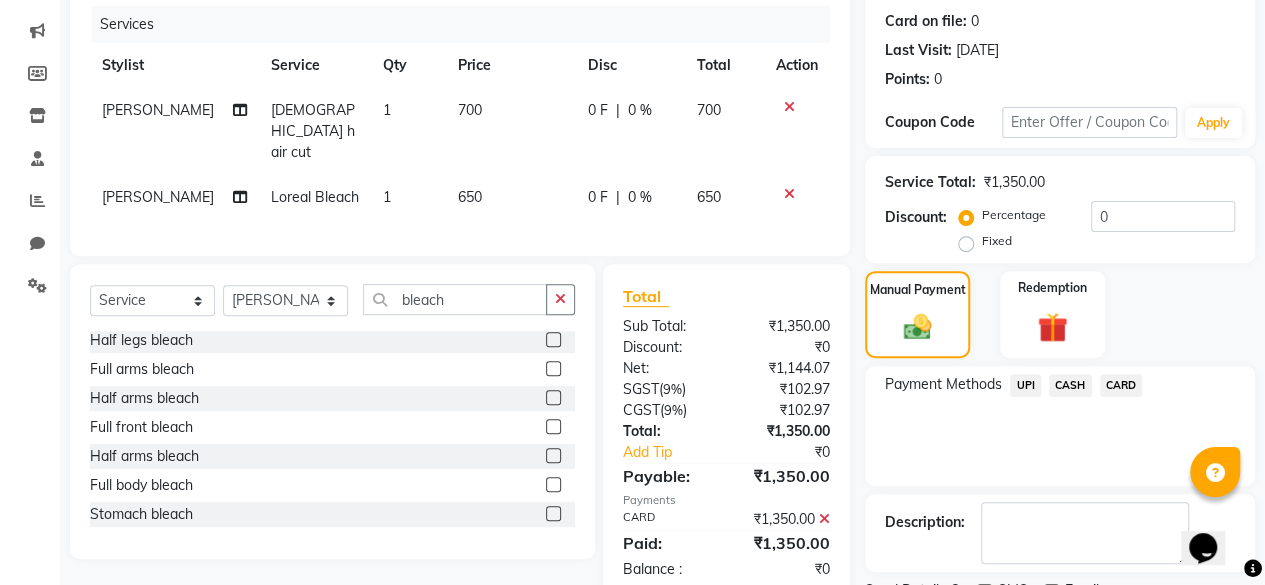 scroll, scrollTop: 324, scrollLeft: 0, axis: vertical 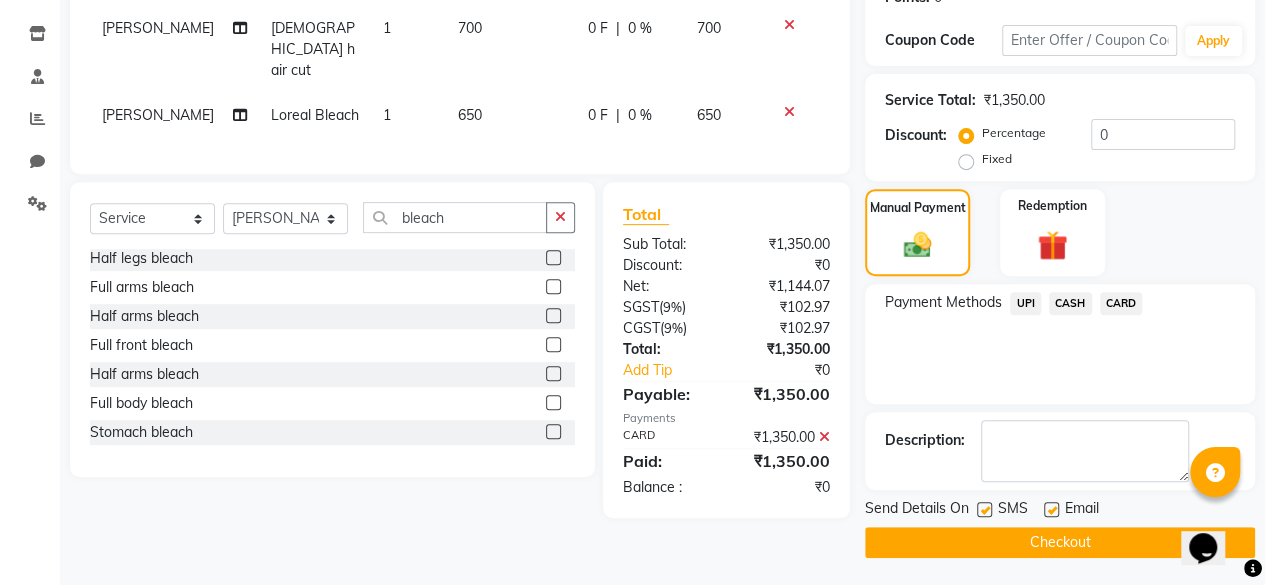click 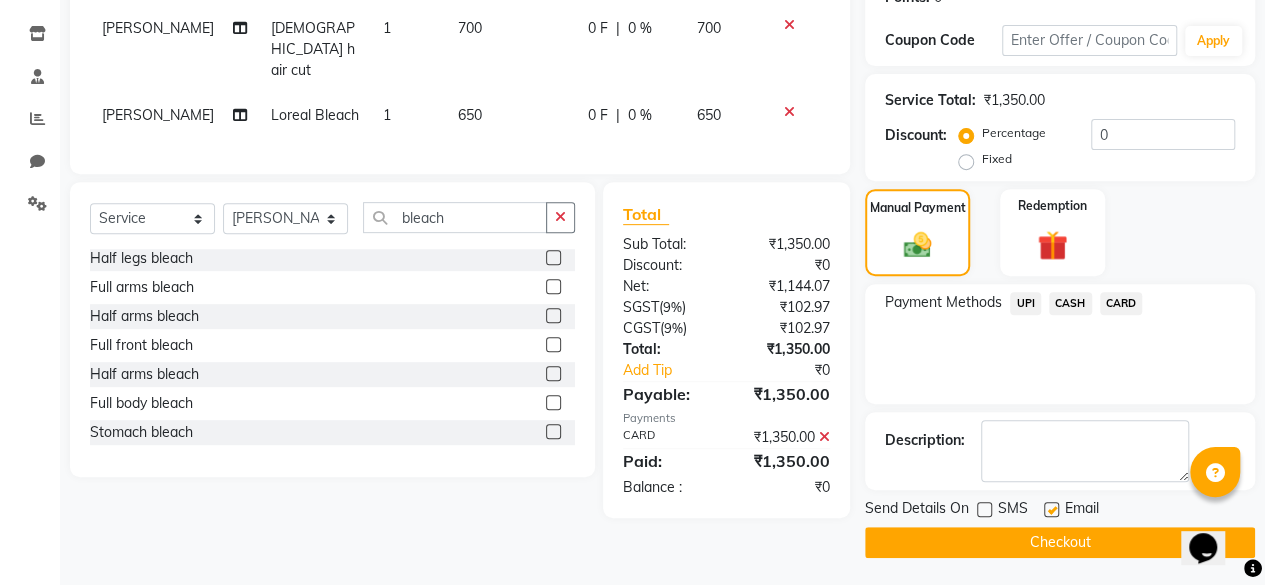 click on "Checkout" 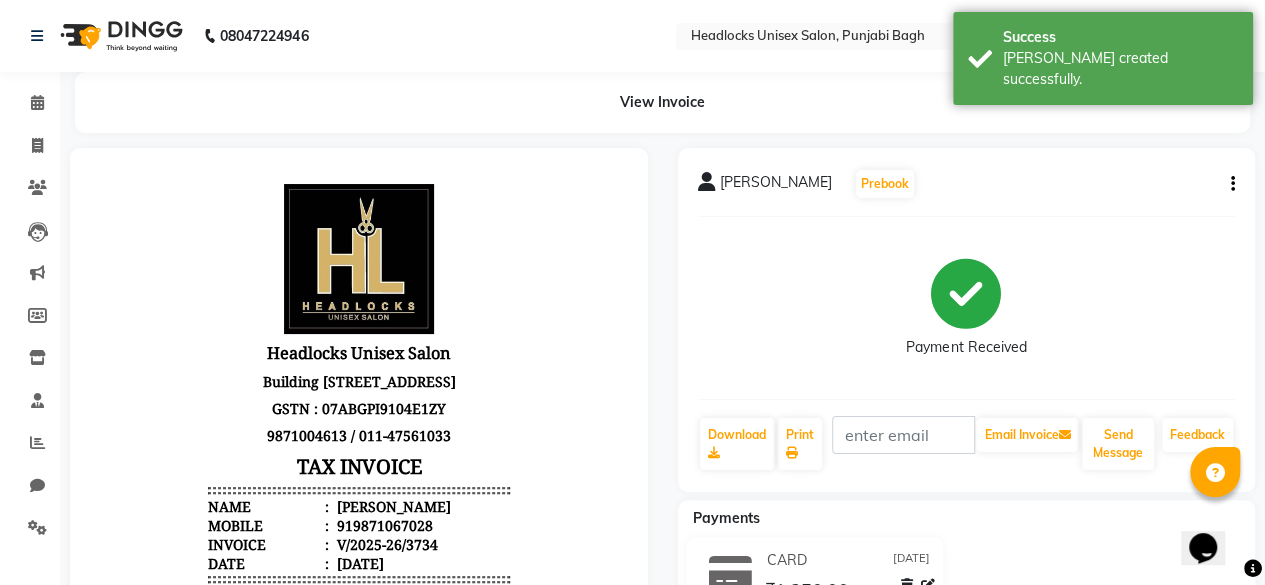 scroll, scrollTop: 0, scrollLeft: 0, axis: both 